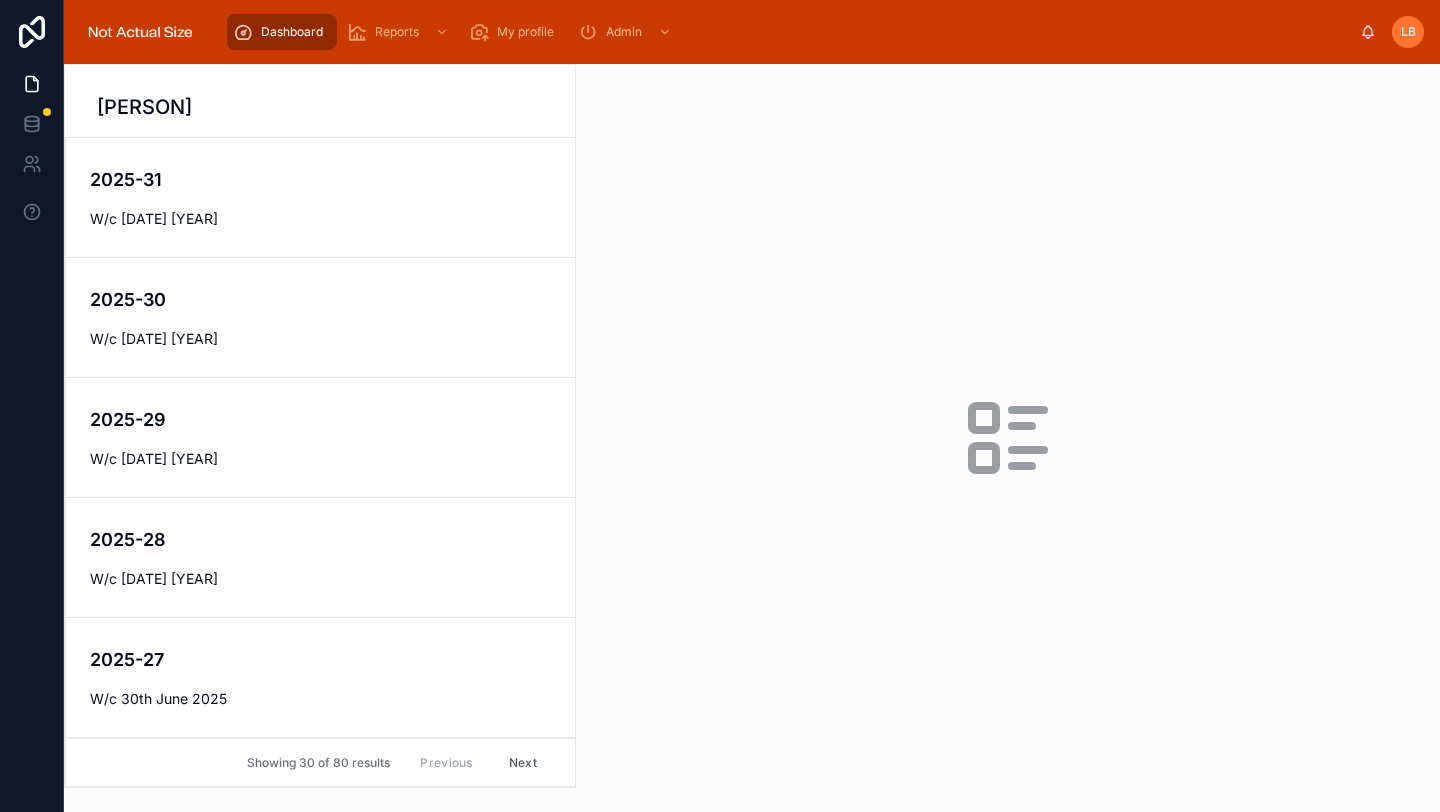 scroll, scrollTop: 0, scrollLeft: 0, axis: both 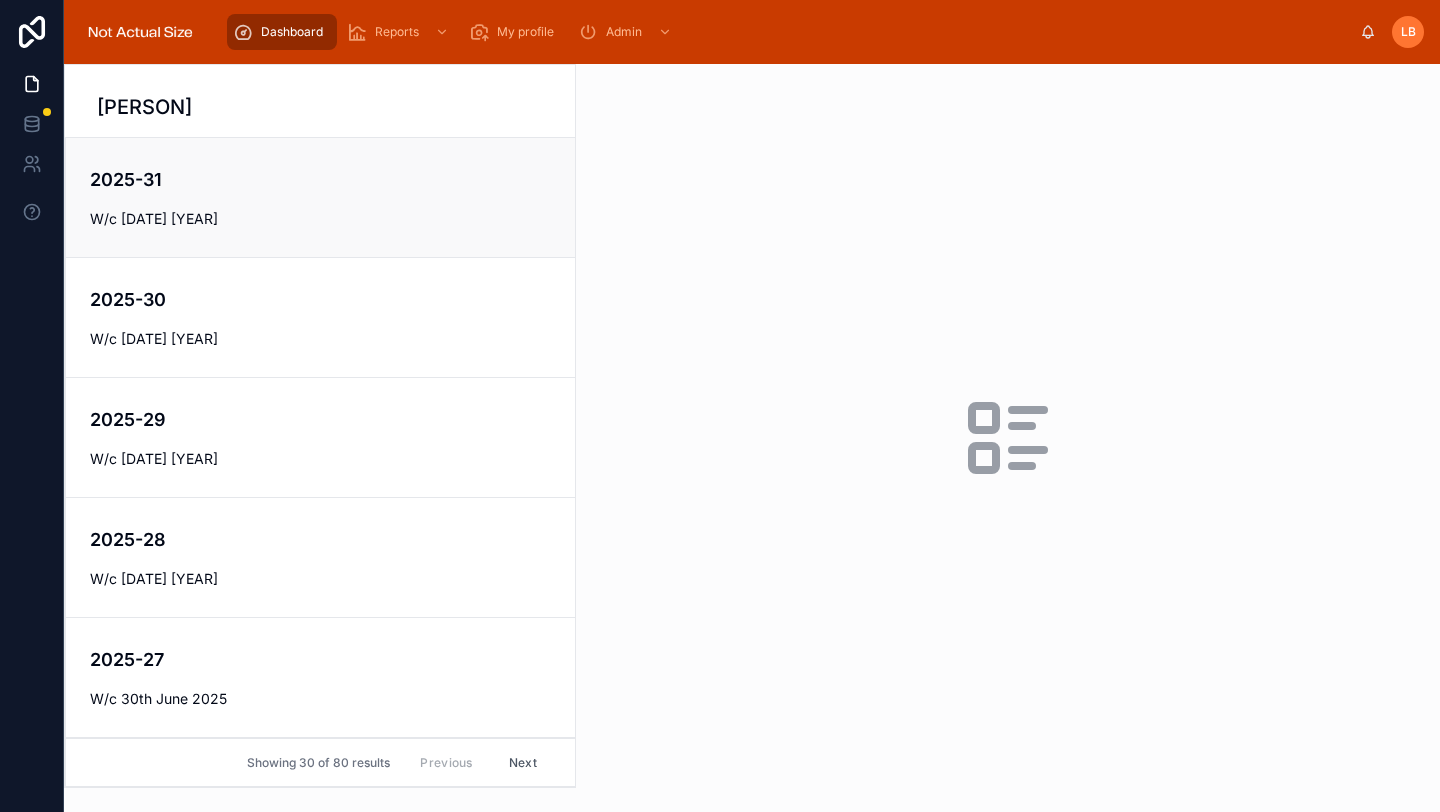 click on "2025-31" at bounding box center [320, 179] 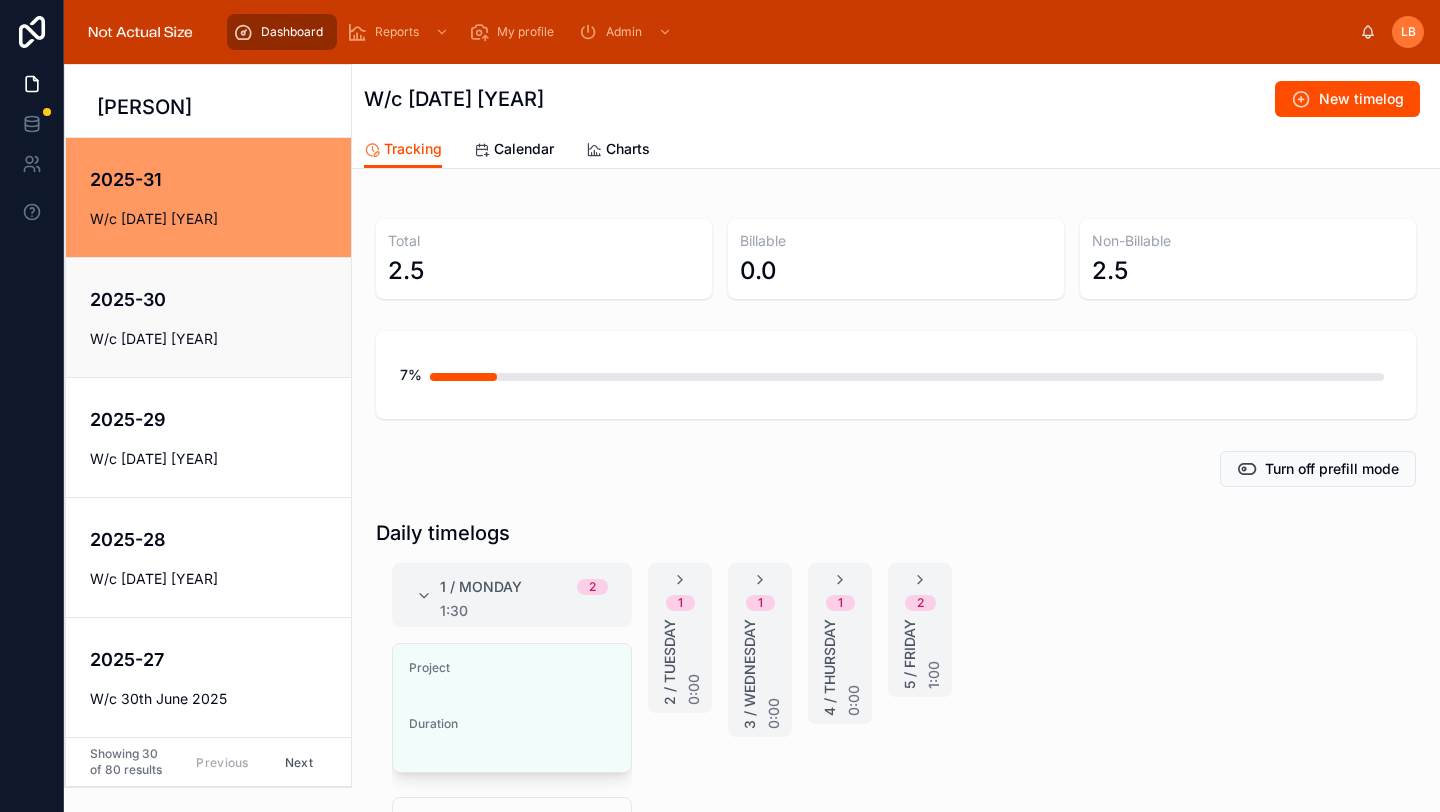 click on "2025-30" at bounding box center (222, 299) 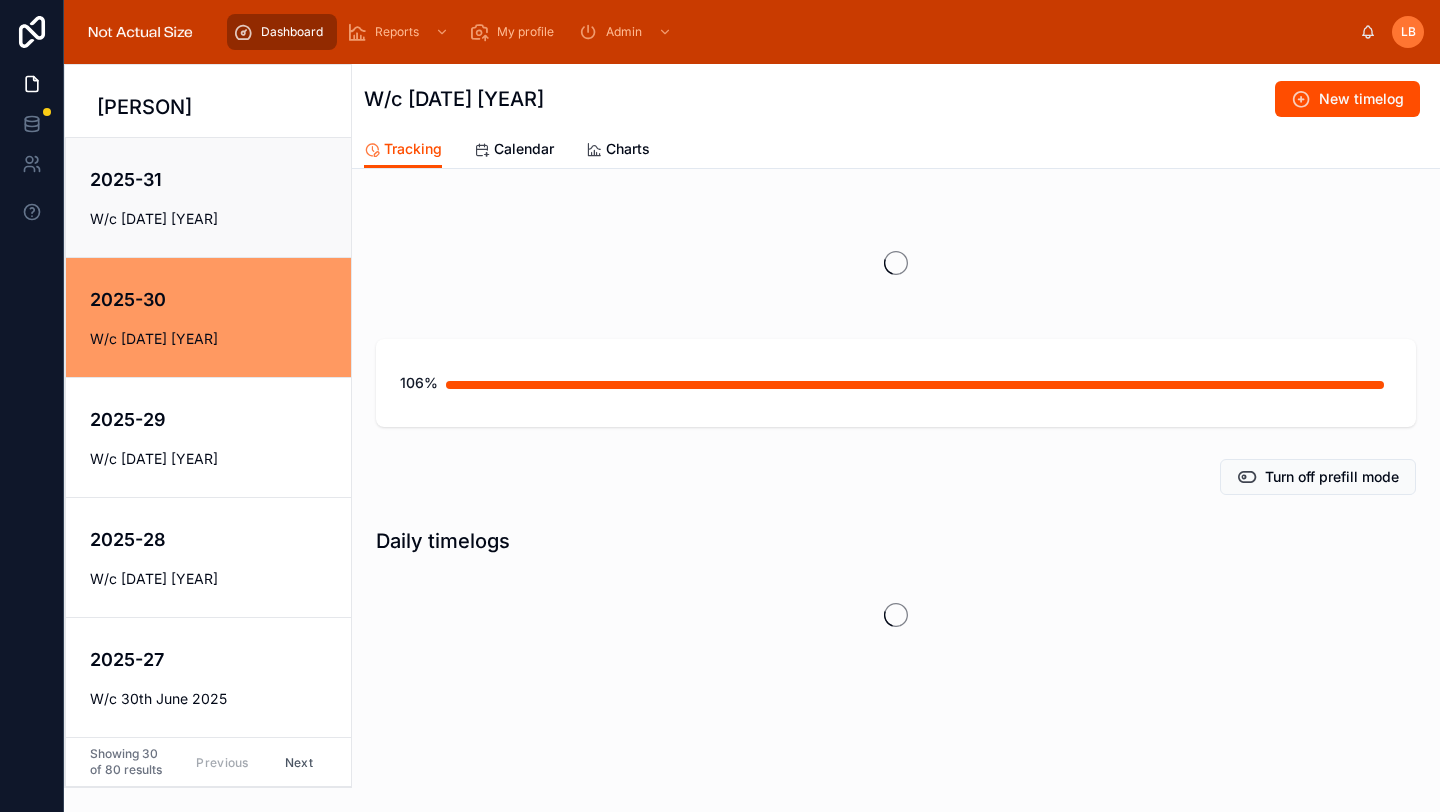 click on "[YEAR]-[YEAR] W/c [DATE] [YEAR]" at bounding box center (208, 197) 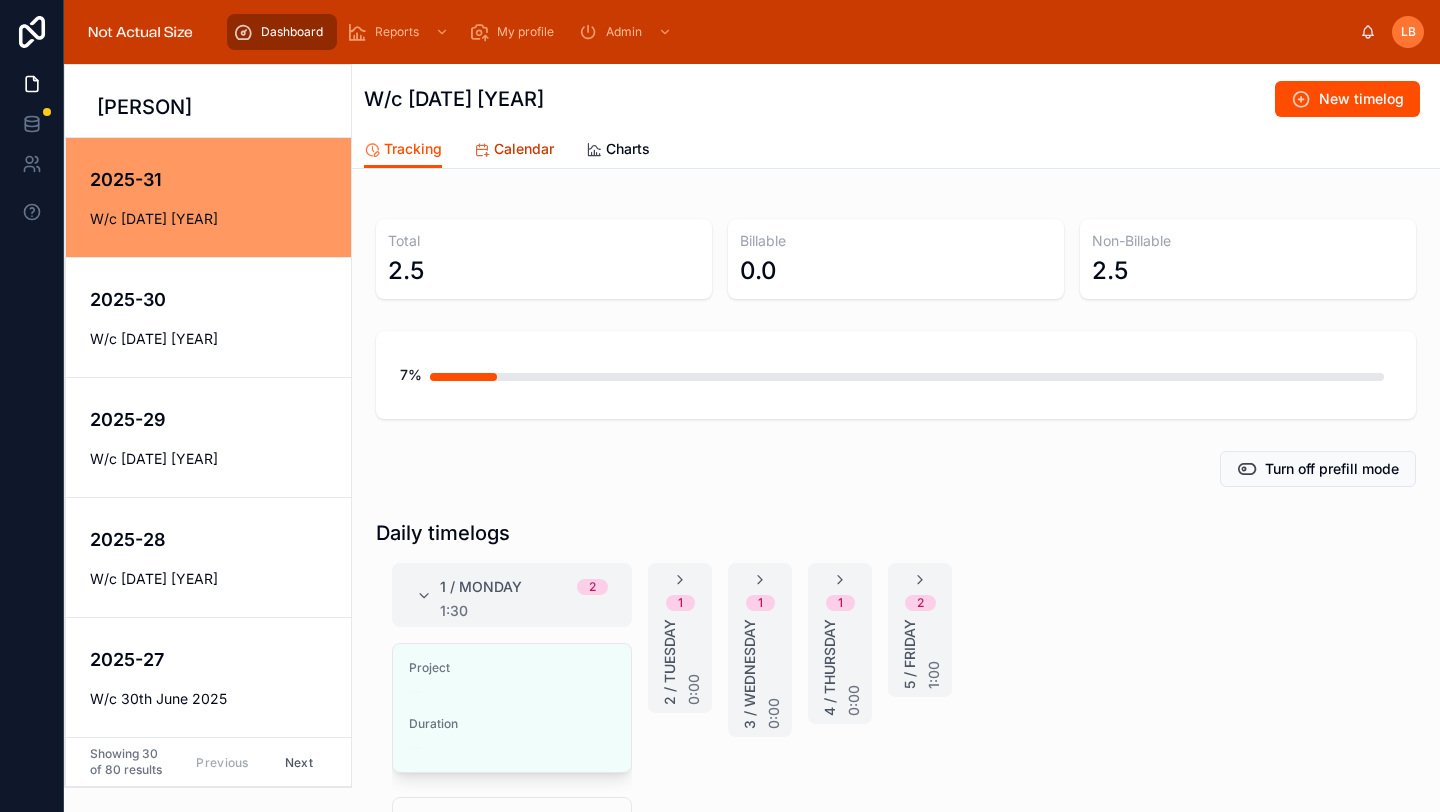 click on "Calendar" at bounding box center [514, 151] 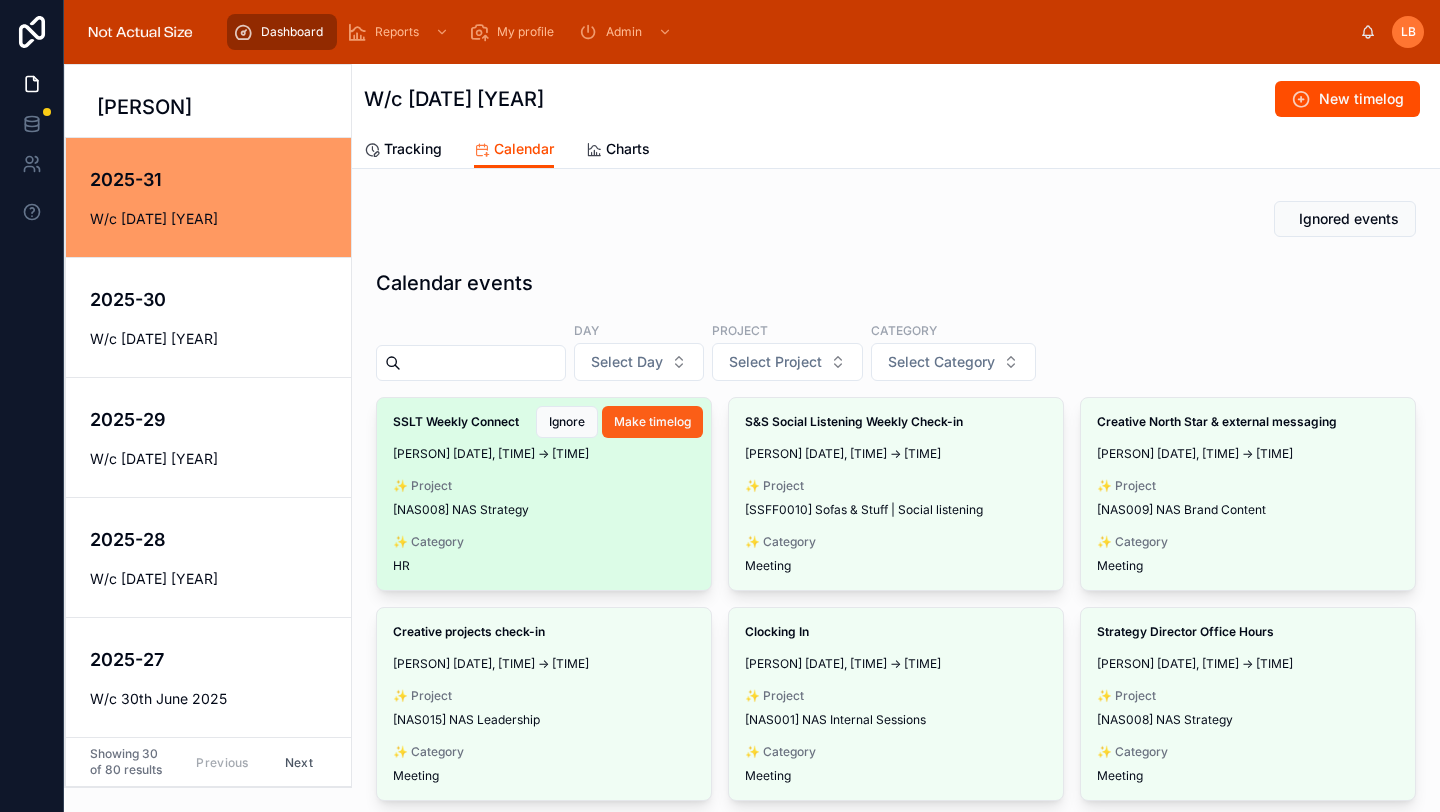 click on "Make timelog" at bounding box center (652, 422) 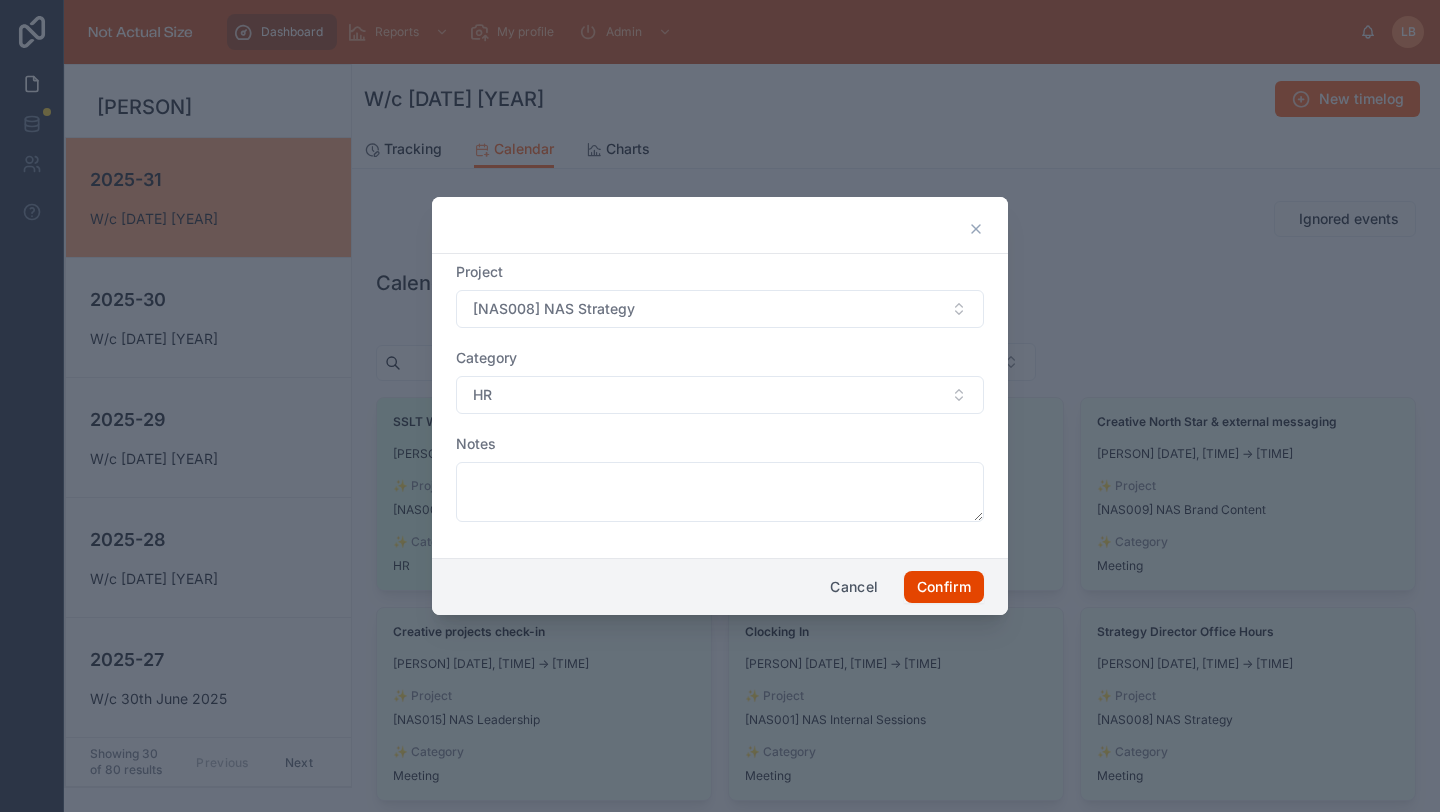 click on "Confirm" at bounding box center [944, 587] 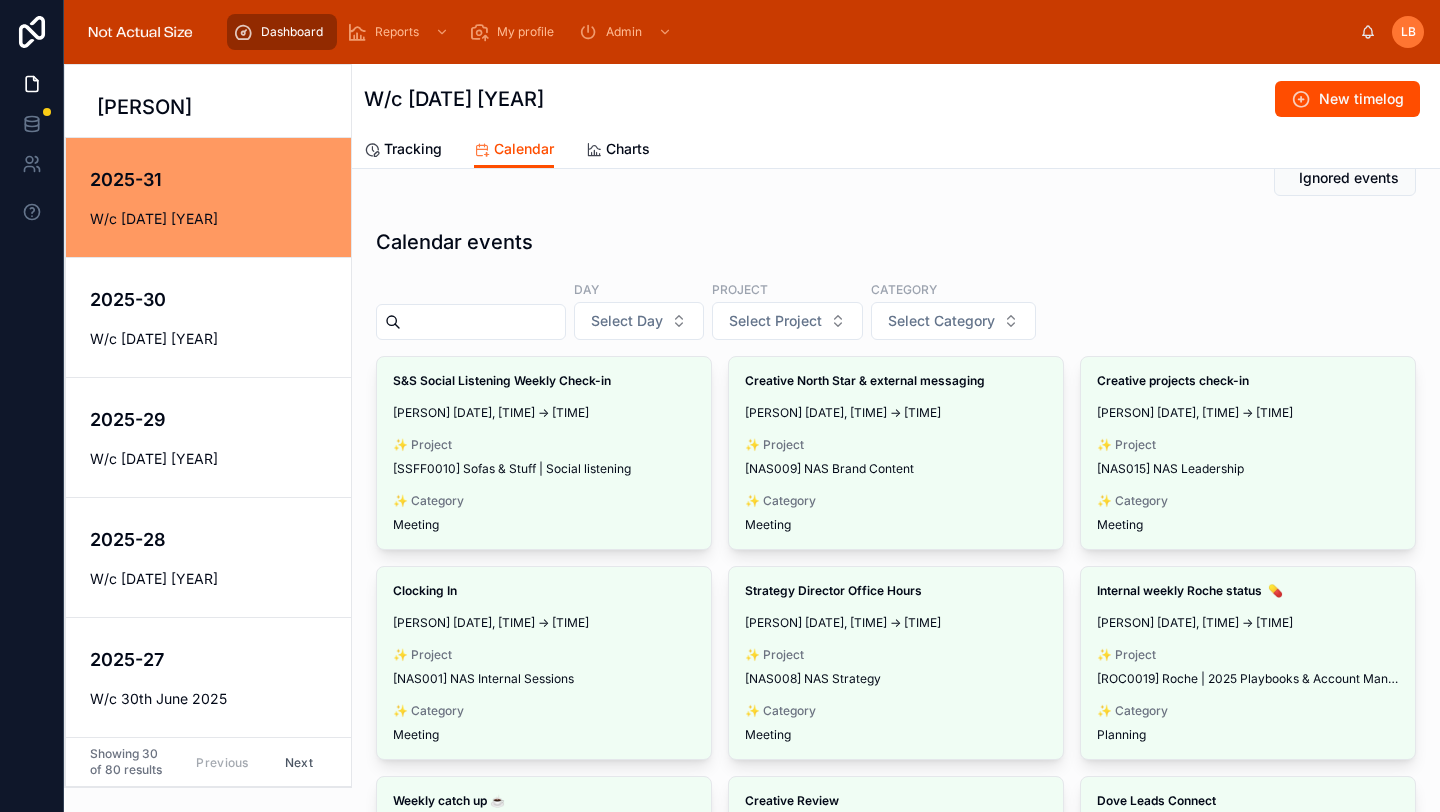 scroll, scrollTop: 59, scrollLeft: 0, axis: vertical 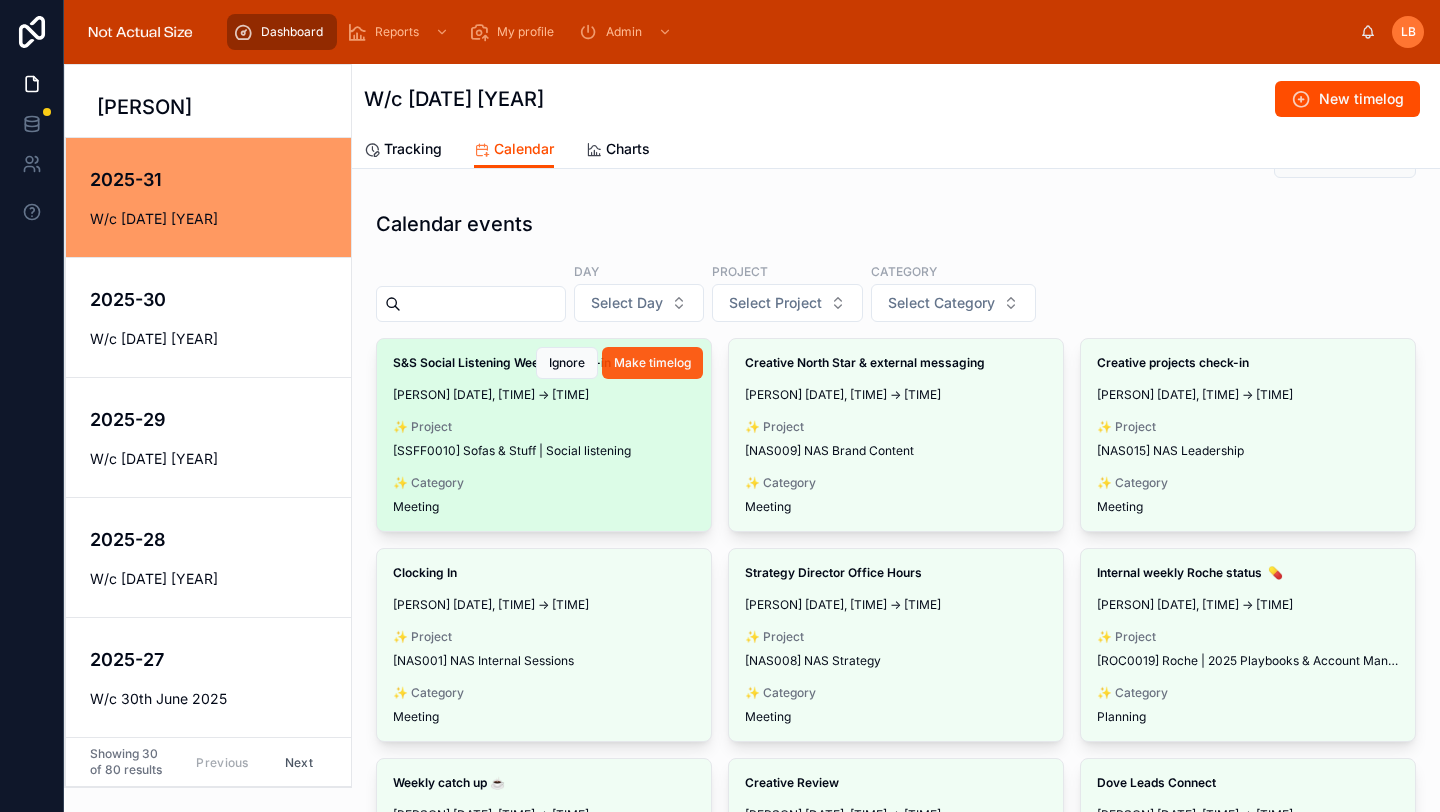 click on "Make timelog" at bounding box center (652, 363) 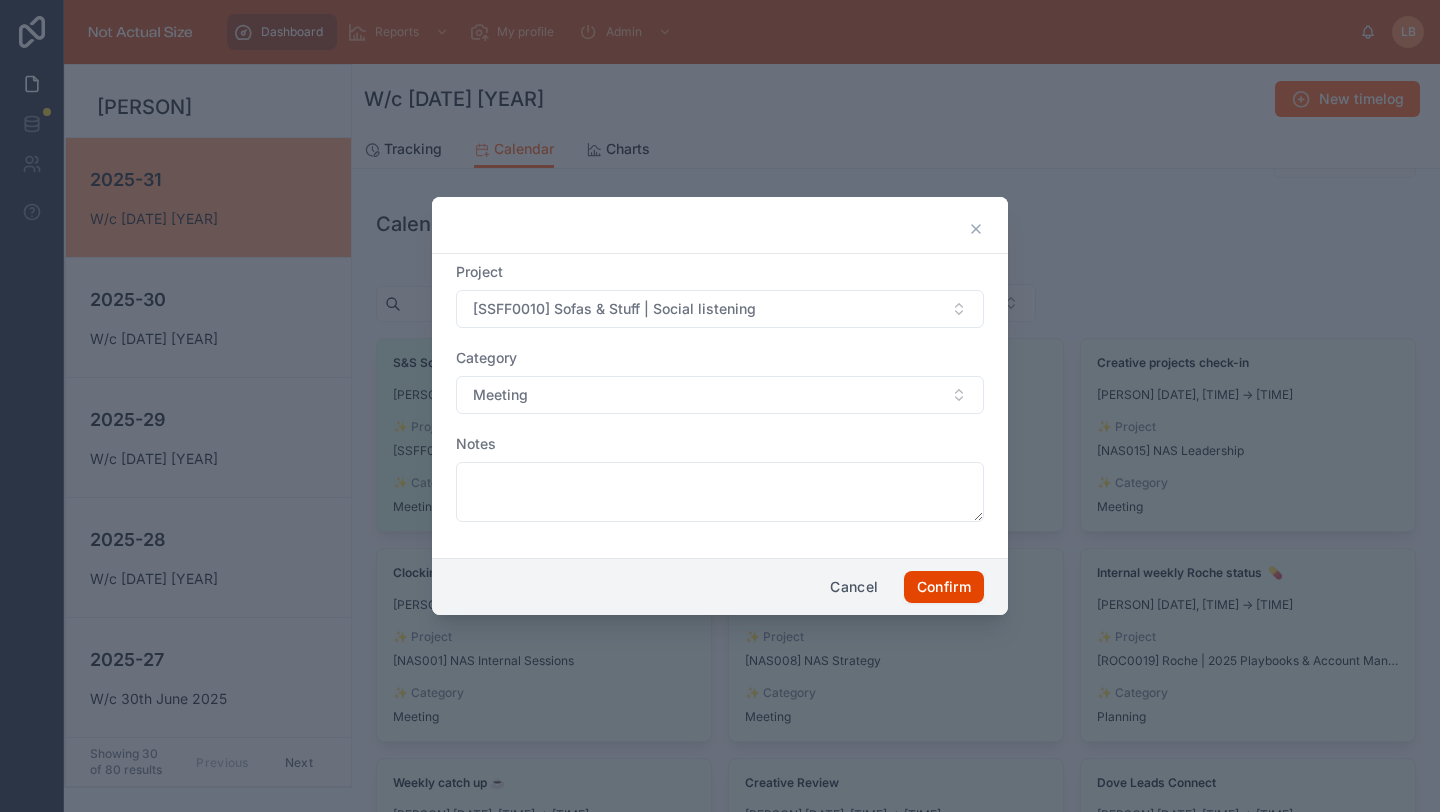 click on "Confirm" at bounding box center [944, 587] 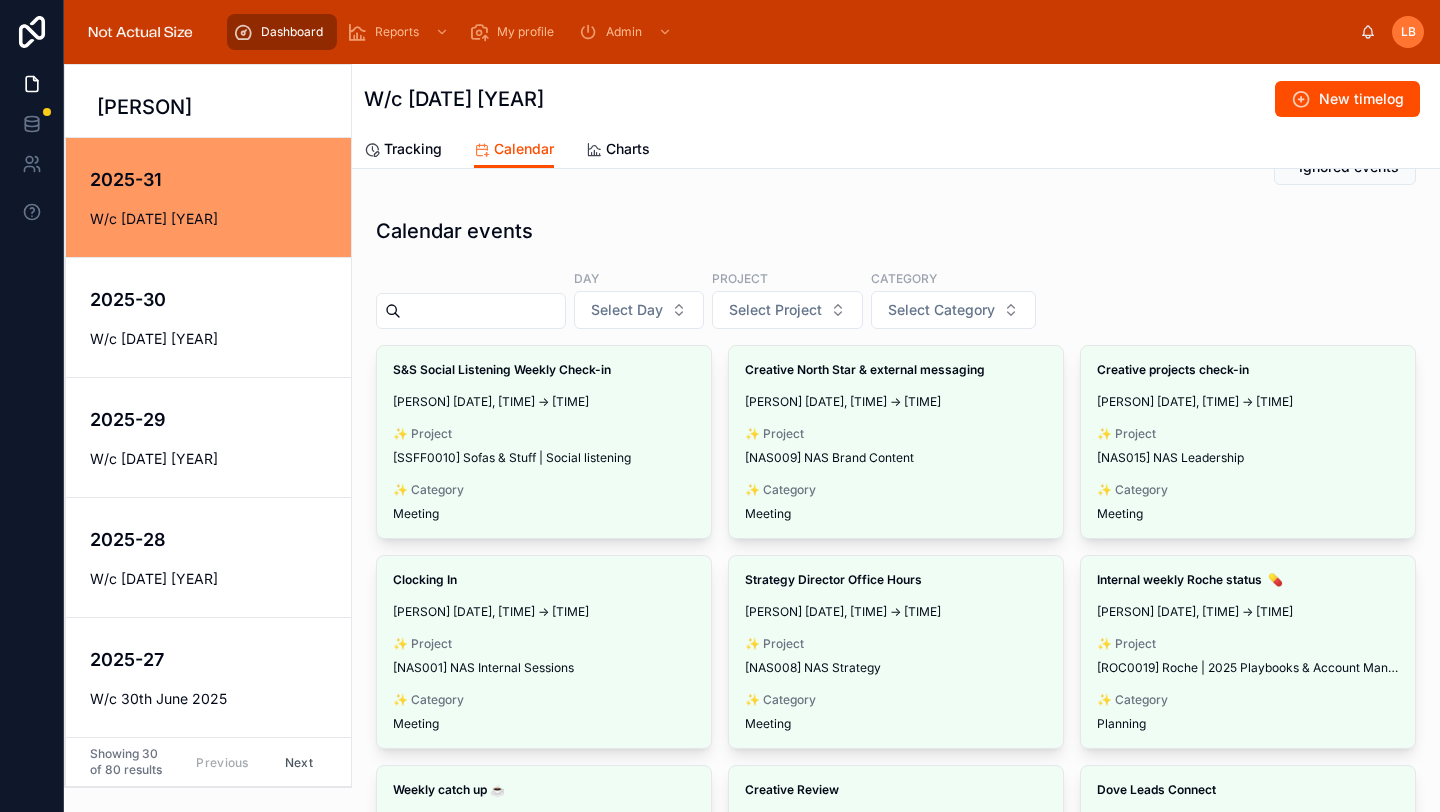 scroll, scrollTop: 46, scrollLeft: 0, axis: vertical 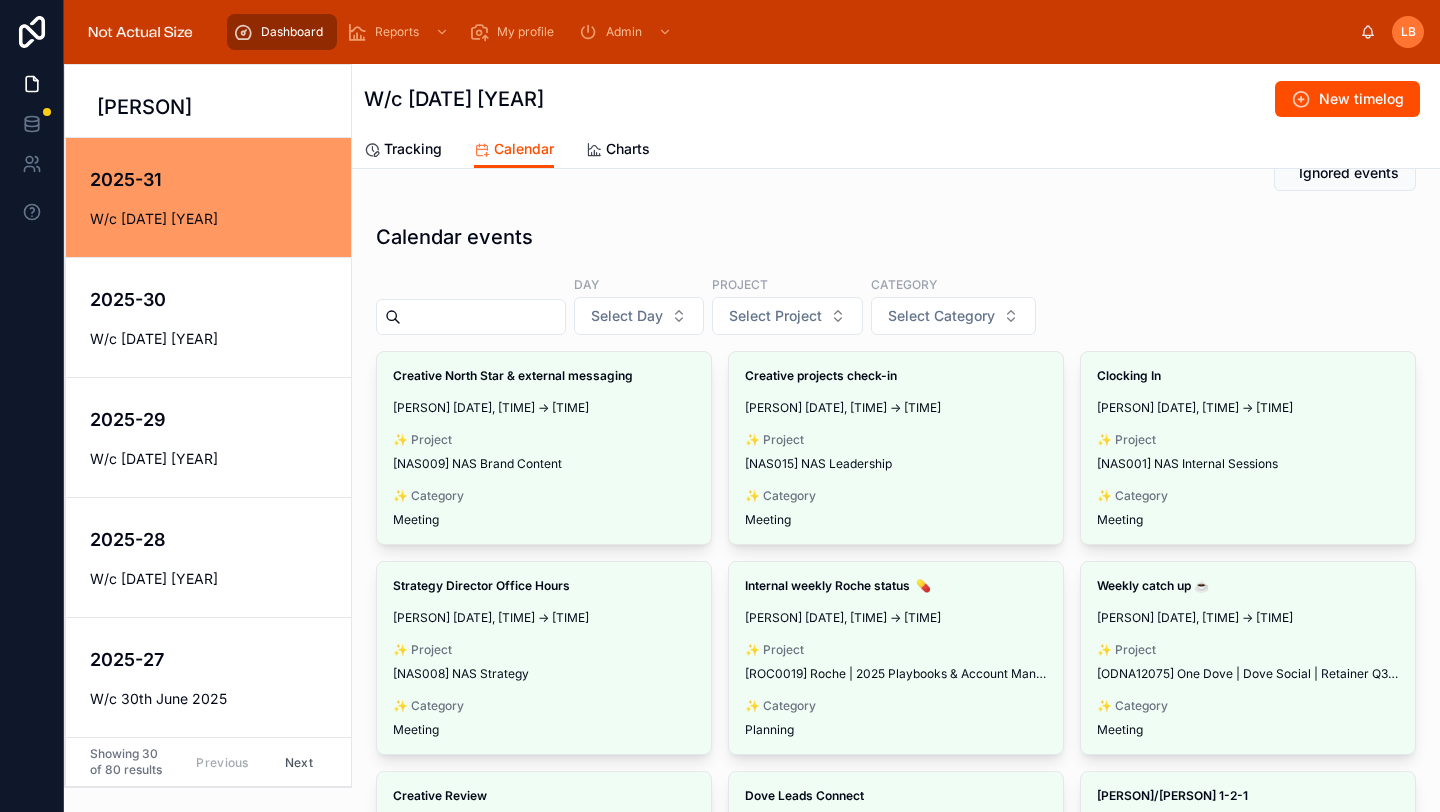 click on "Make timelog" at bounding box center [0, 0] 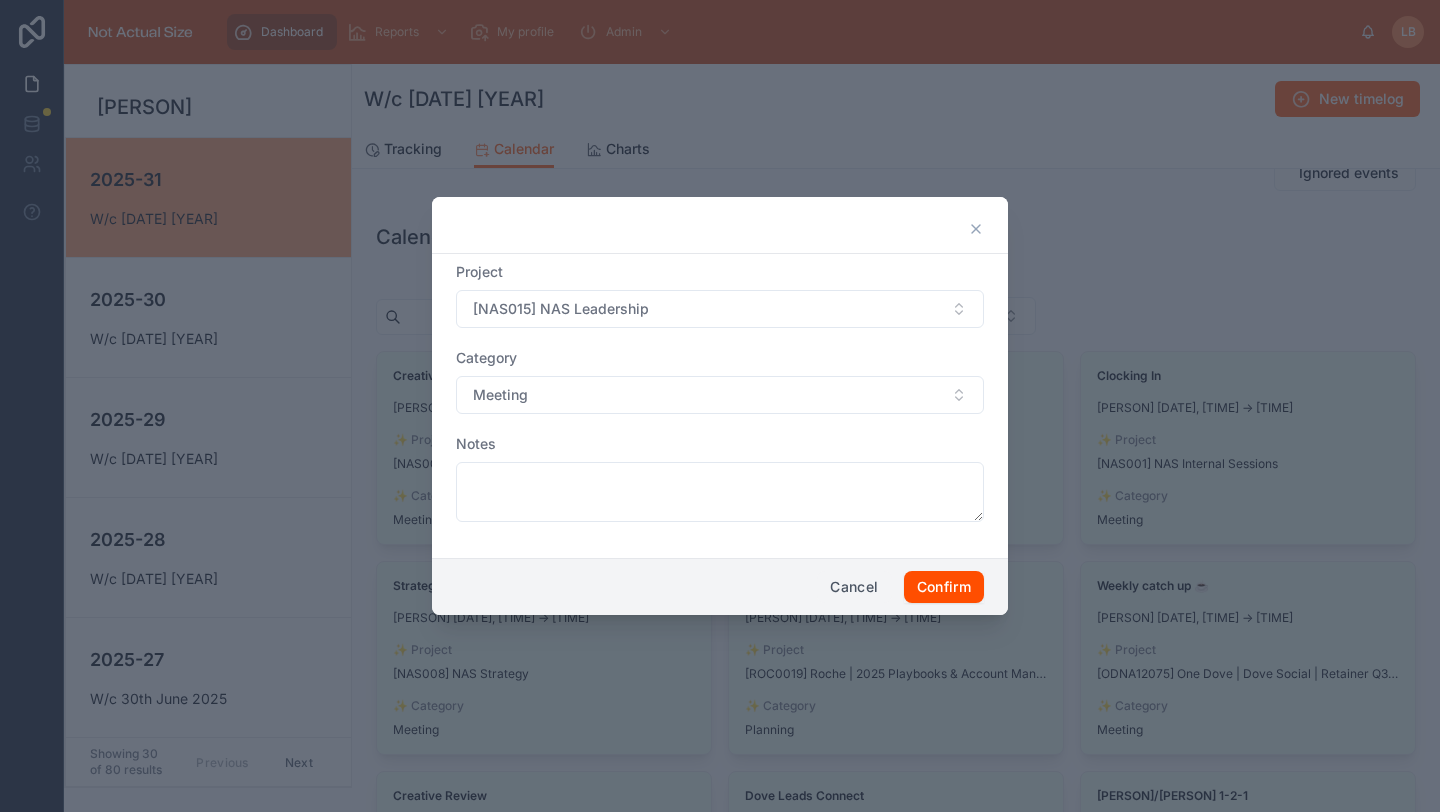 click on "Cancel" at bounding box center [854, 587] 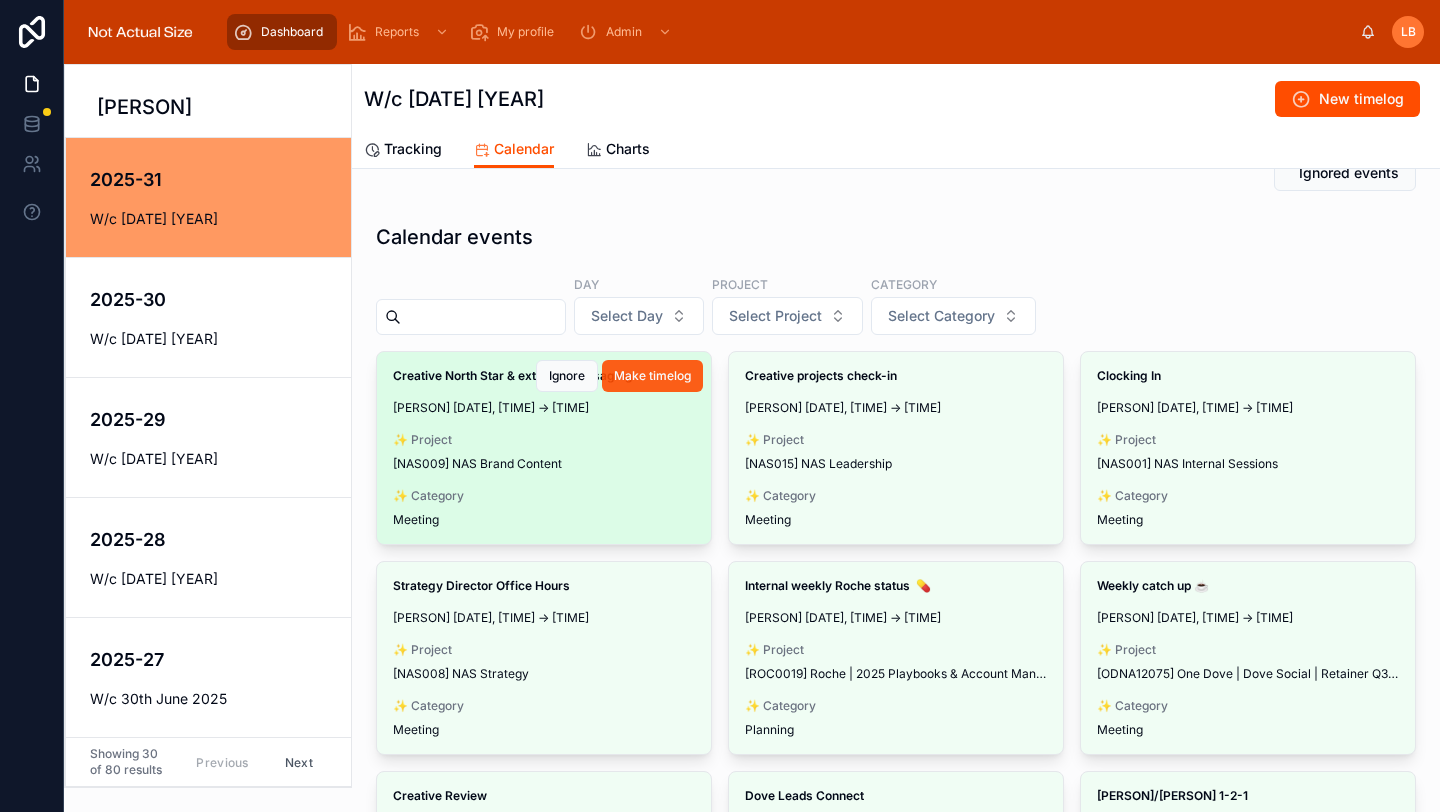 click on "Make timelog" at bounding box center [652, 376] 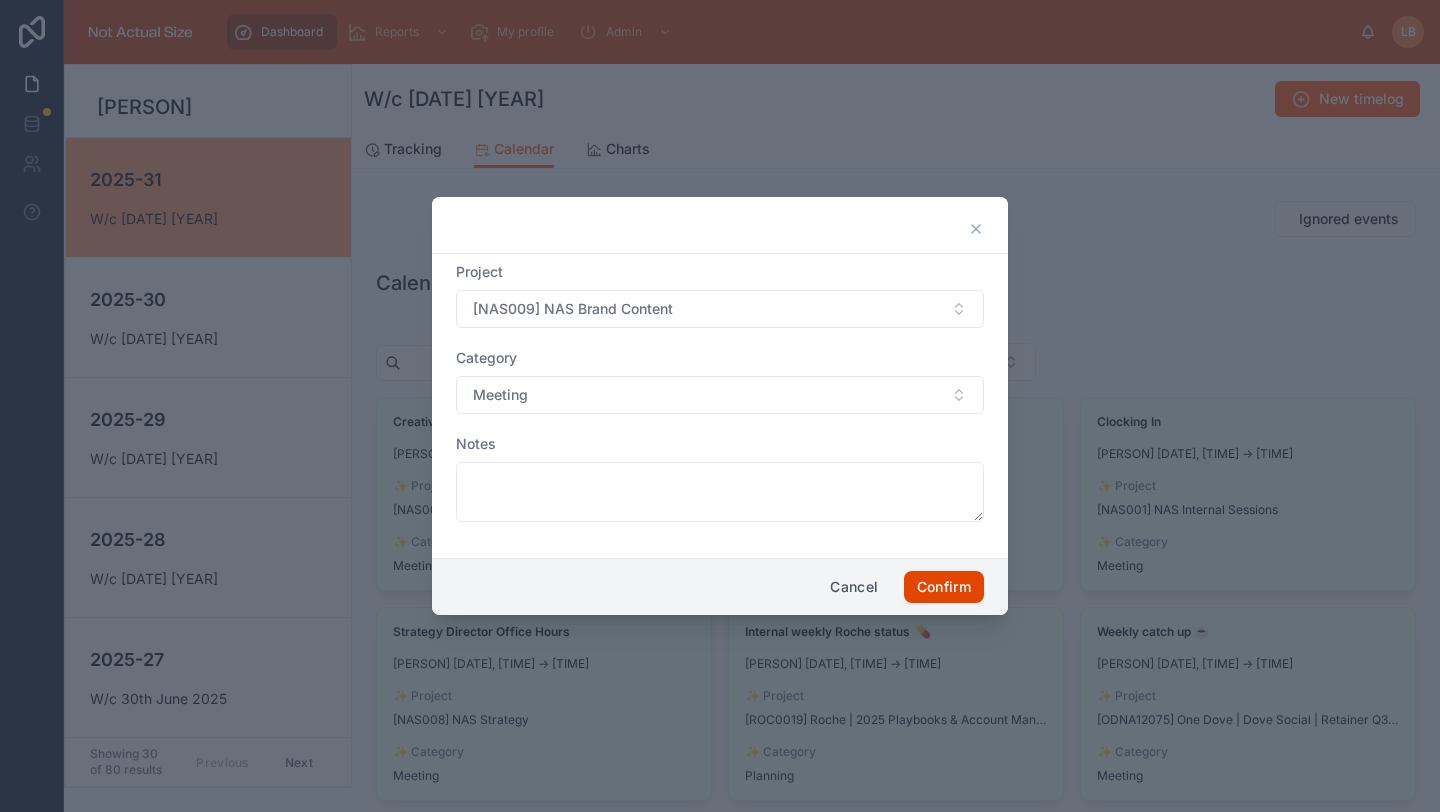 click on "Confirm" at bounding box center (944, 587) 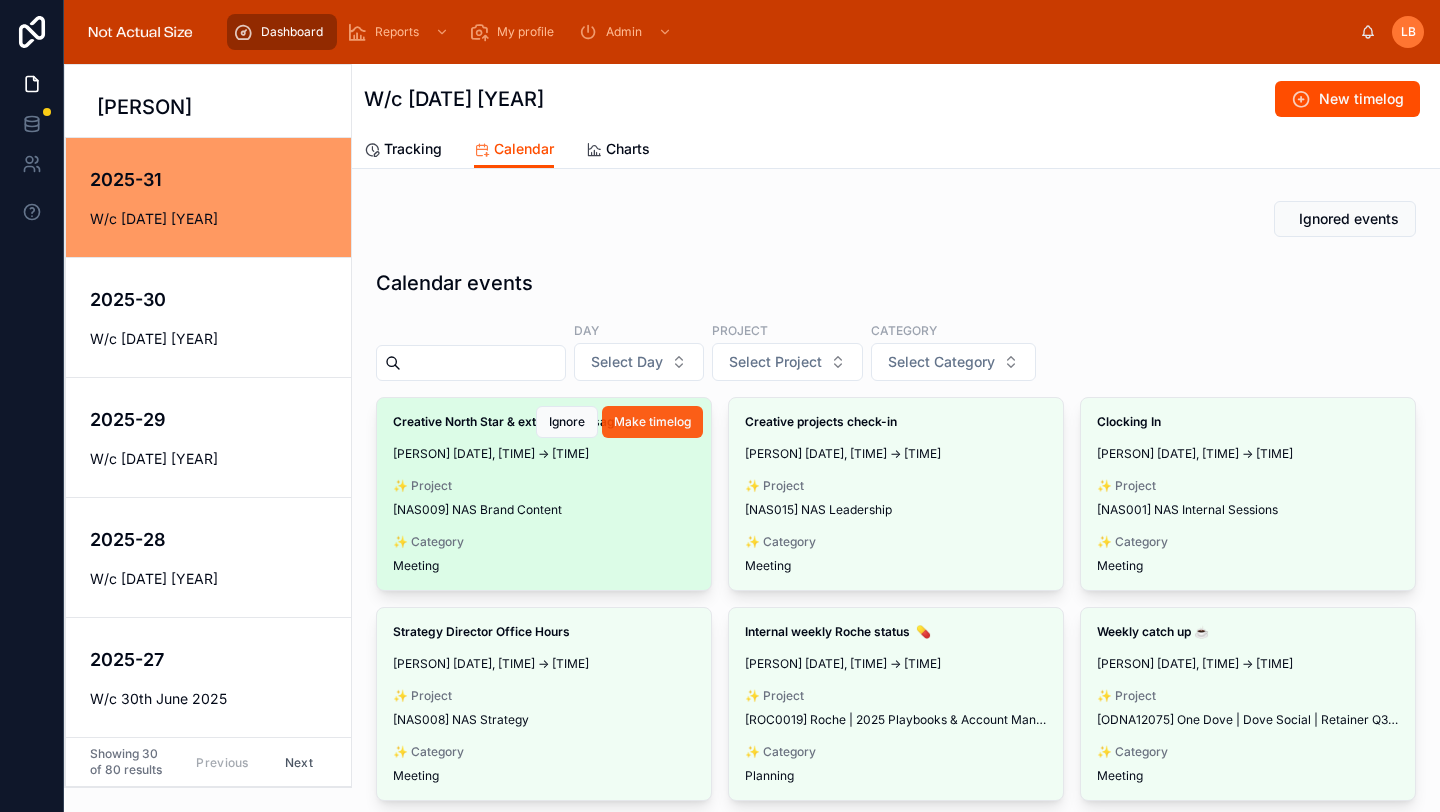 click on "Make timelog" at bounding box center (652, 422) 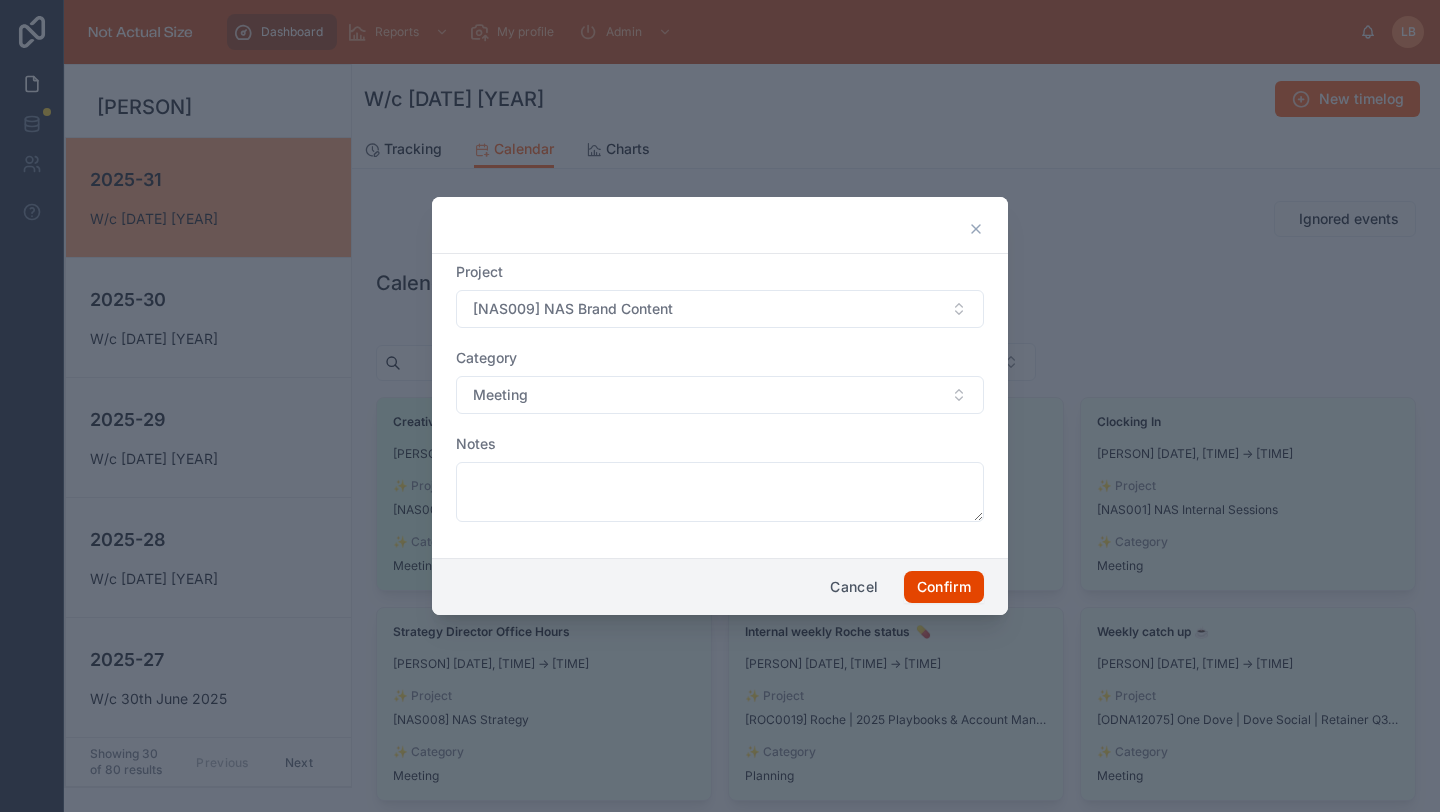 click on "Confirm" at bounding box center [944, 587] 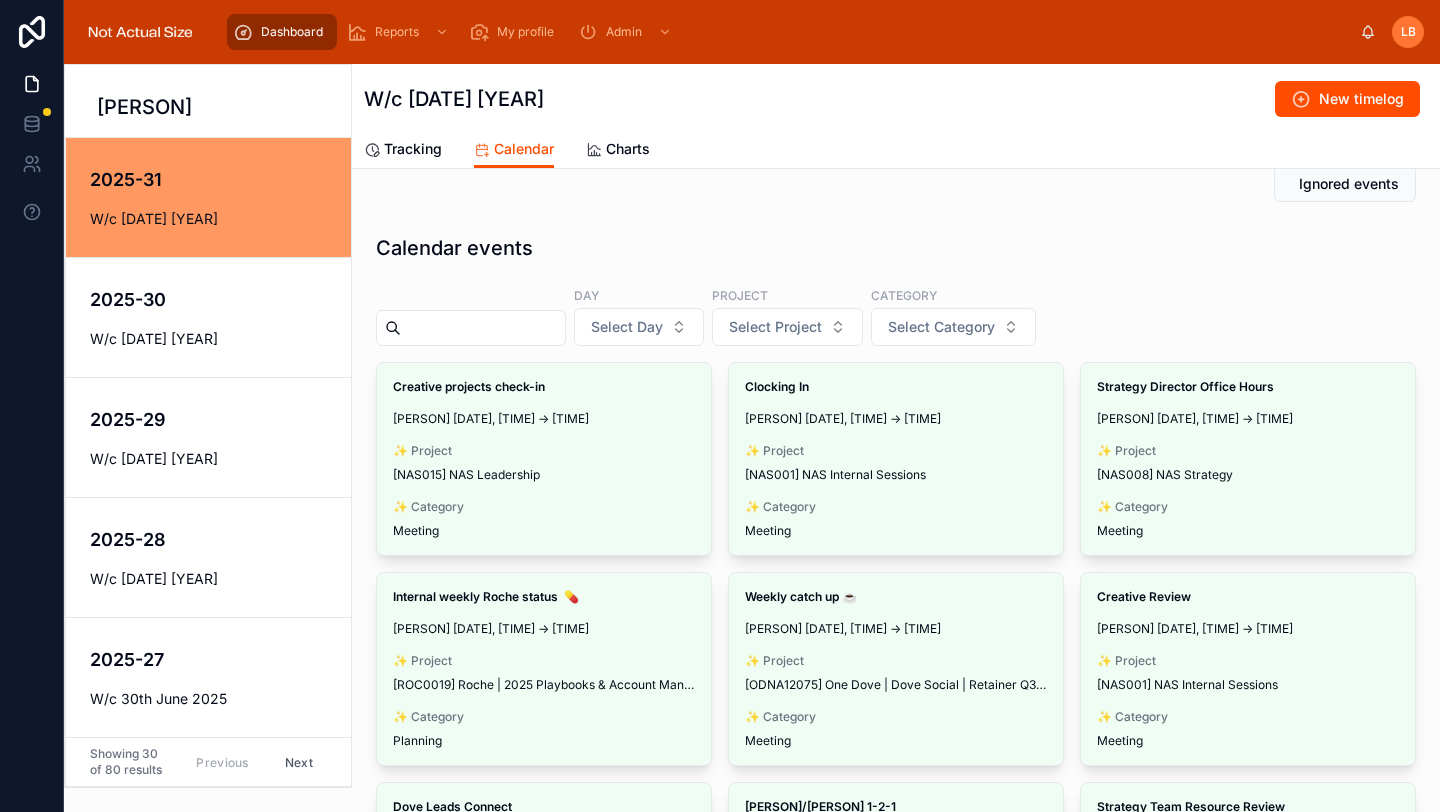 scroll, scrollTop: 33, scrollLeft: 0, axis: vertical 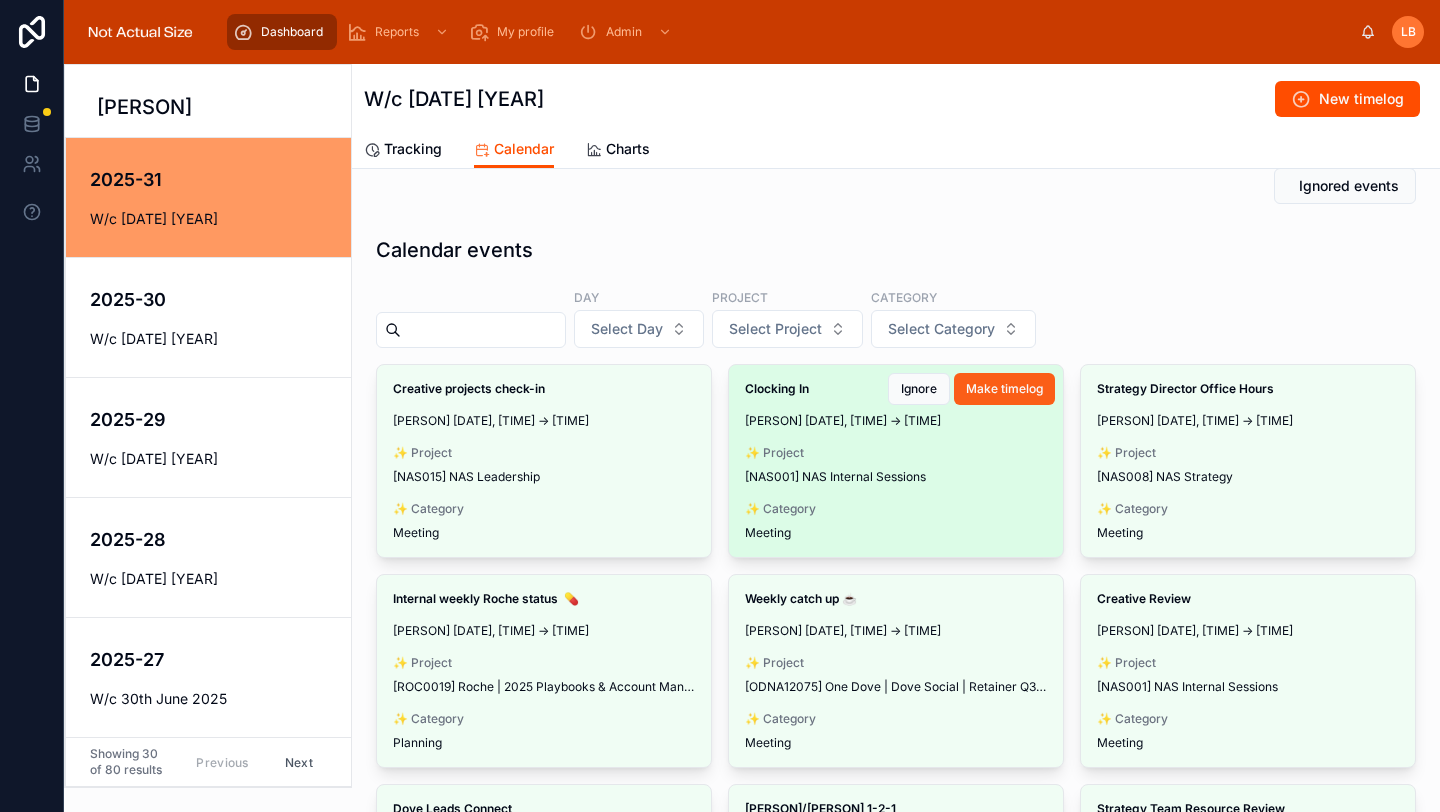 click on "Make timelog" at bounding box center (1004, 389) 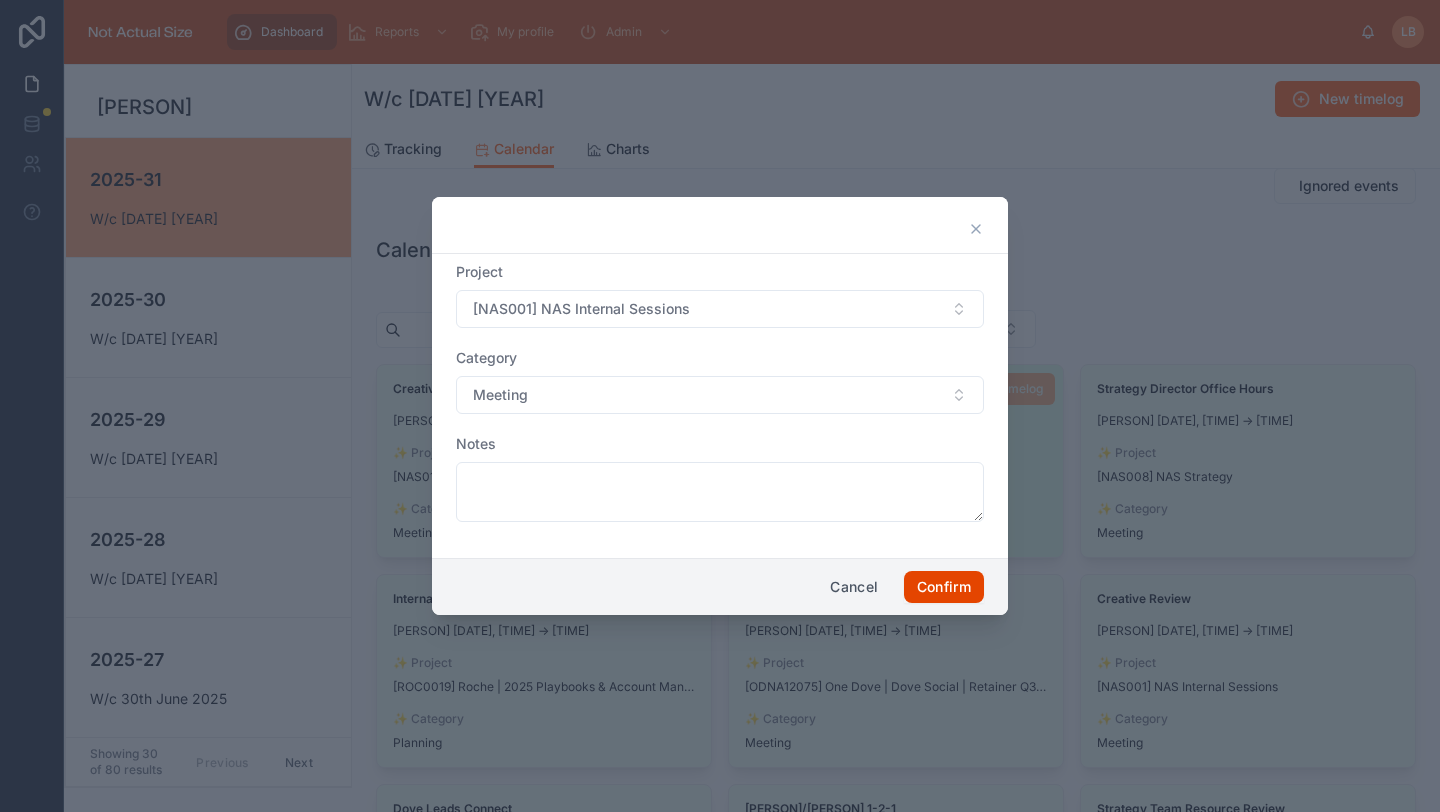 click on "Confirm" at bounding box center [944, 587] 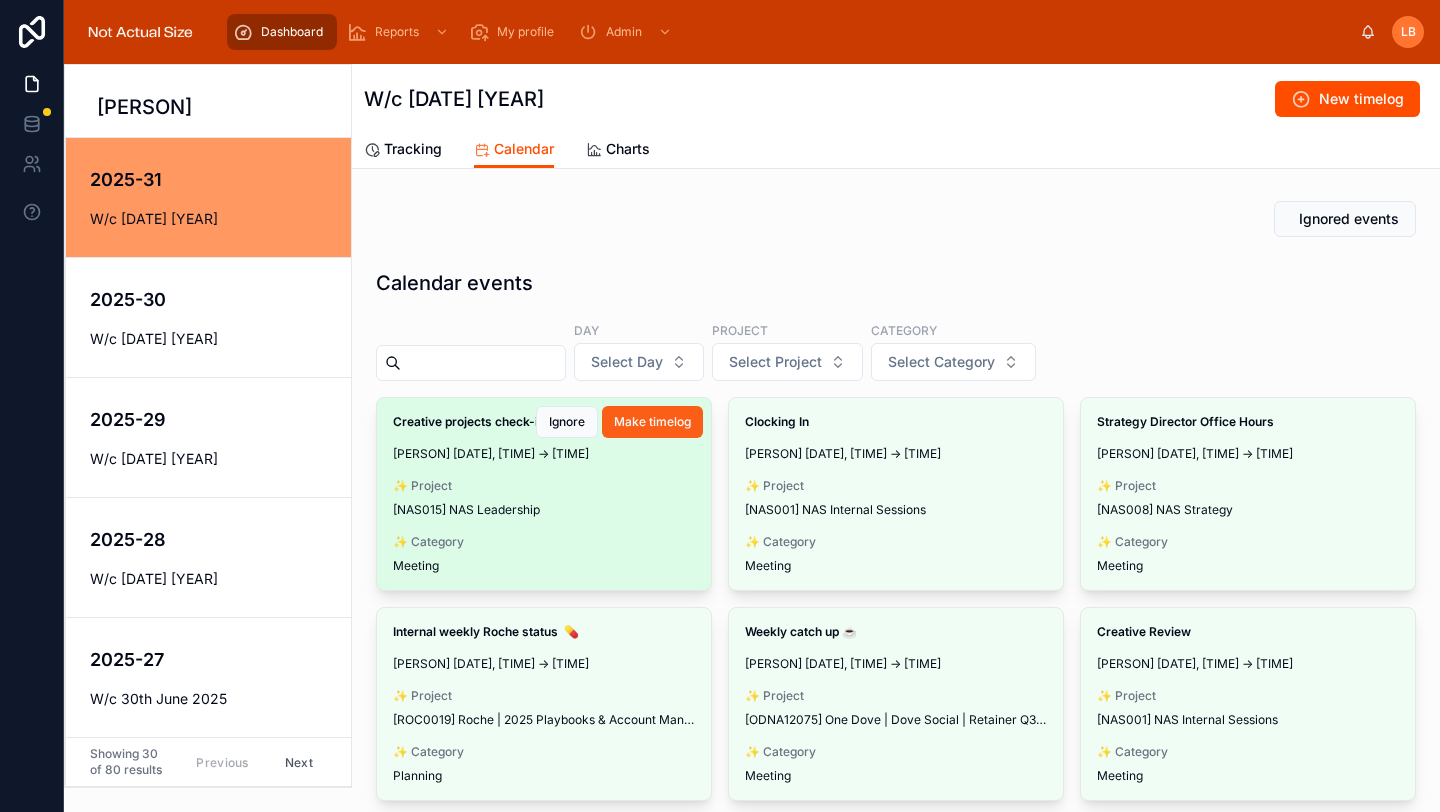 click on "Make timelog" at bounding box center (652, 422) 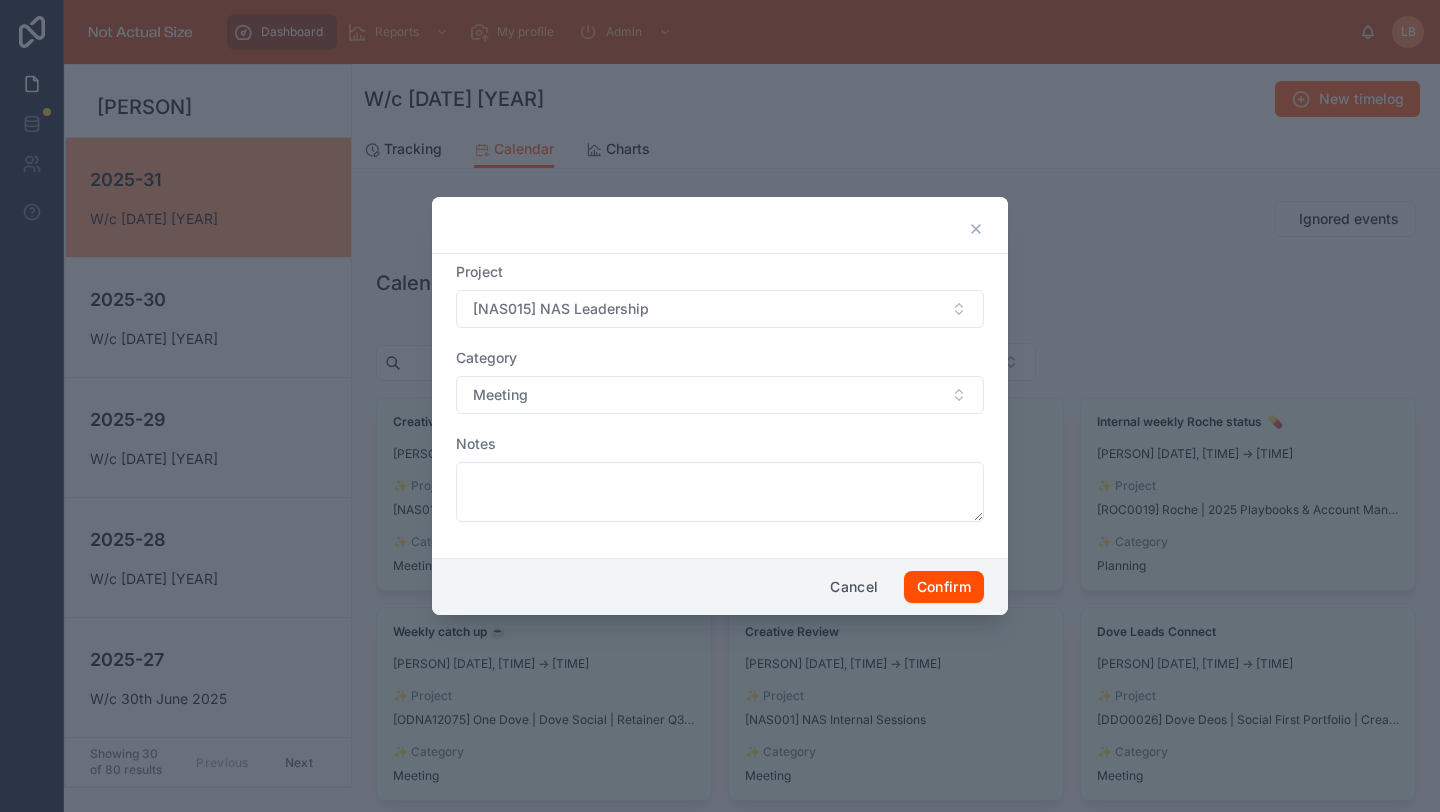 click on "Cancel Confirm" at bounding box center [720, 586] 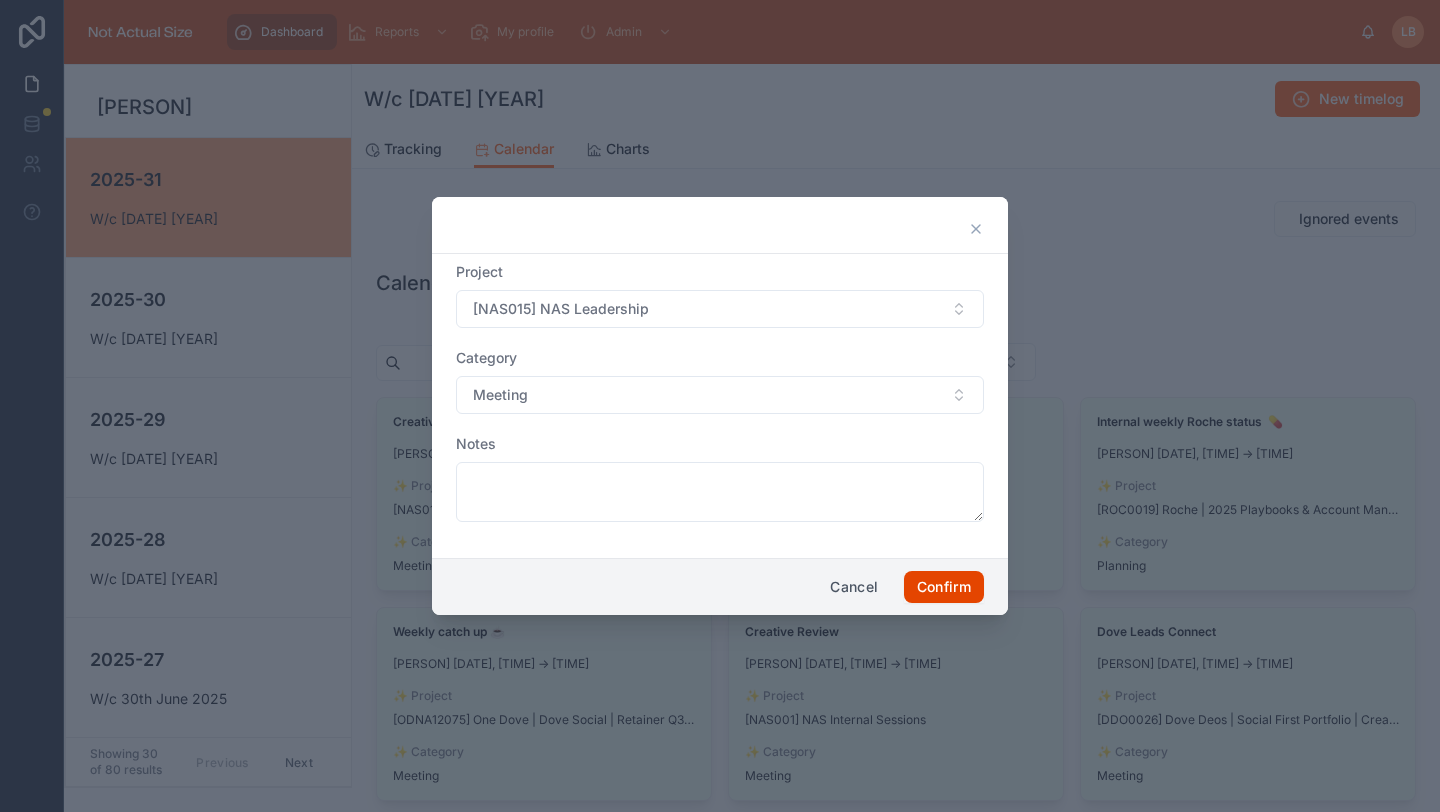 click on "Confirm" at bounding box center (944, 587) 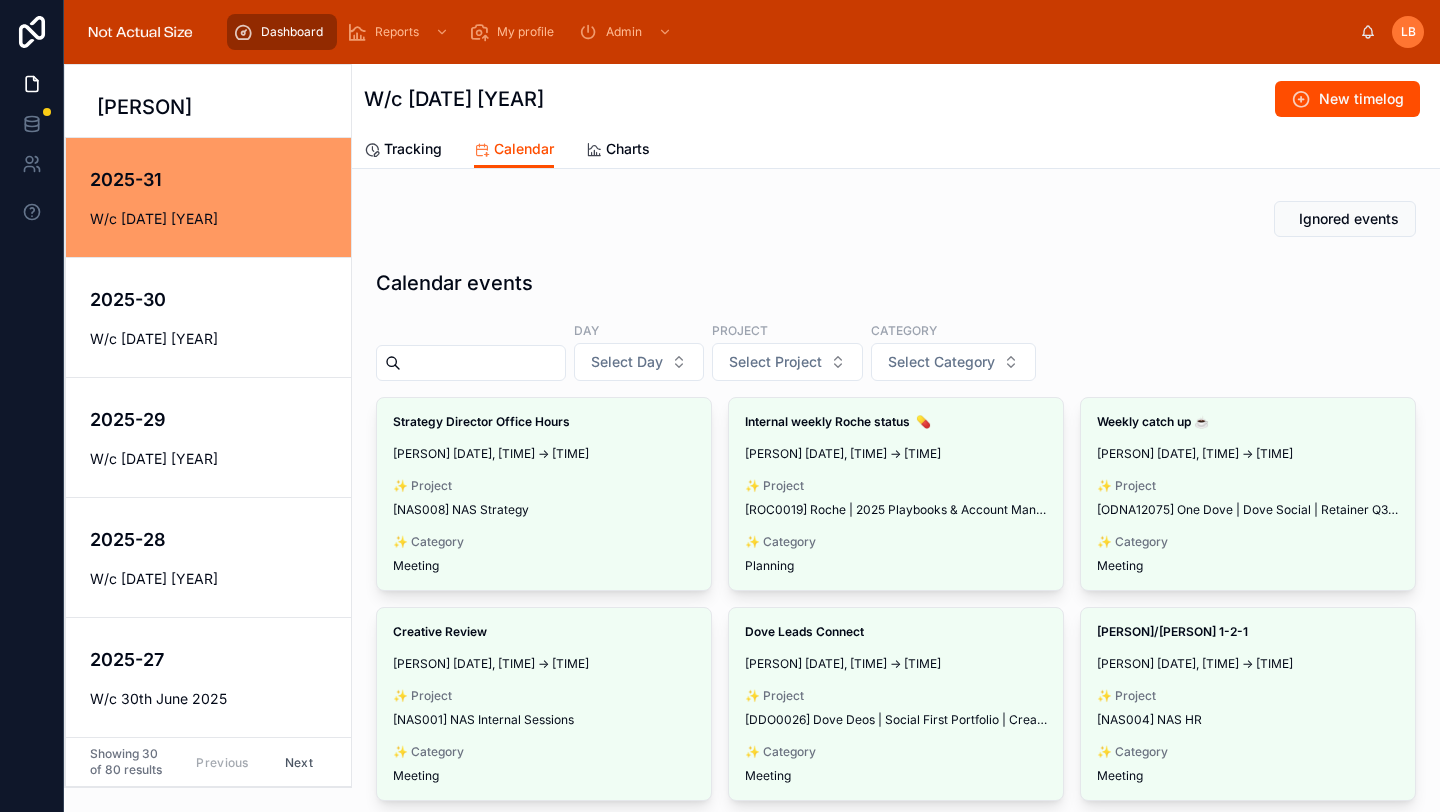 scroll, scrollTop: 95, scrollLeft: 0, axis: vertical 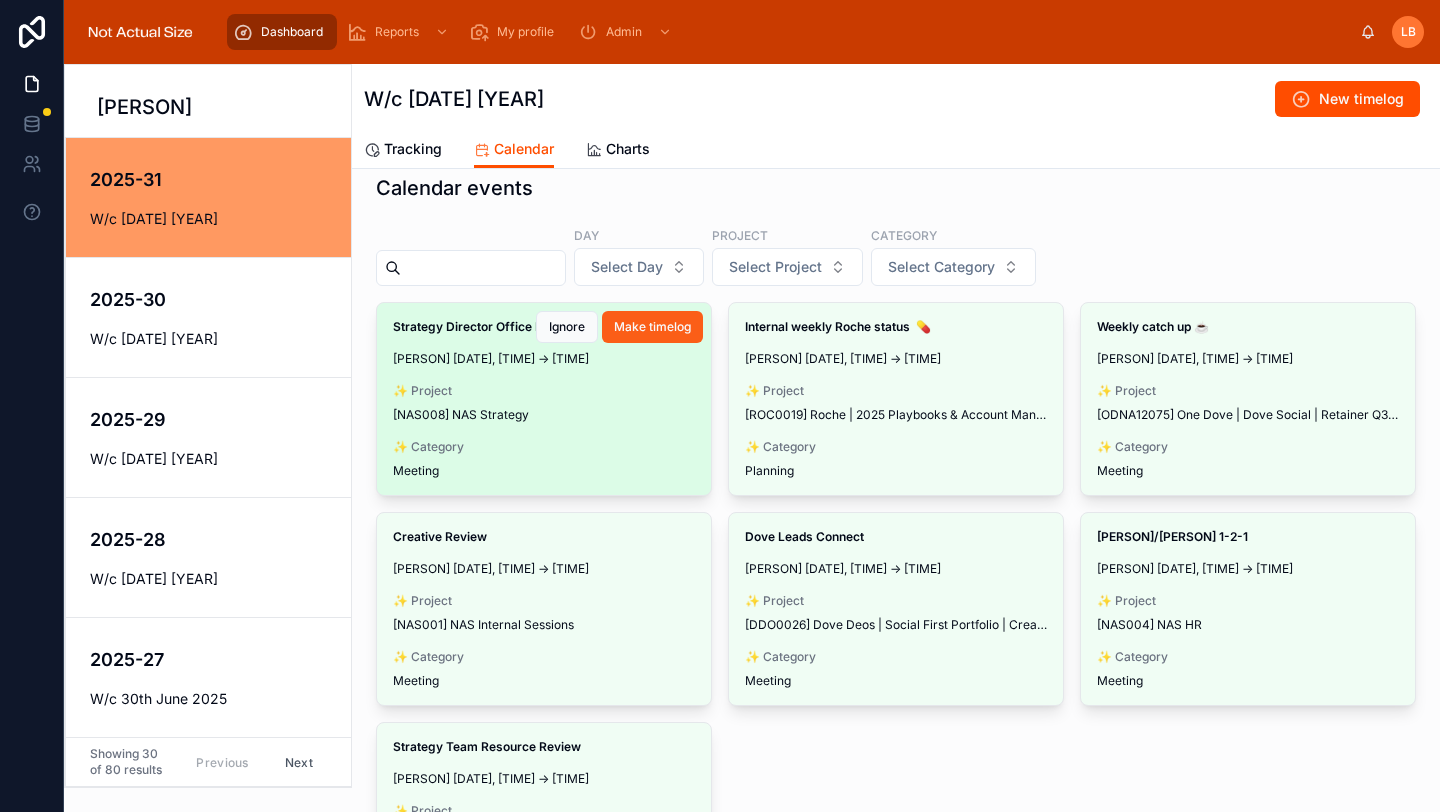 click on "Make timelog" at bounding box center [652, 327] 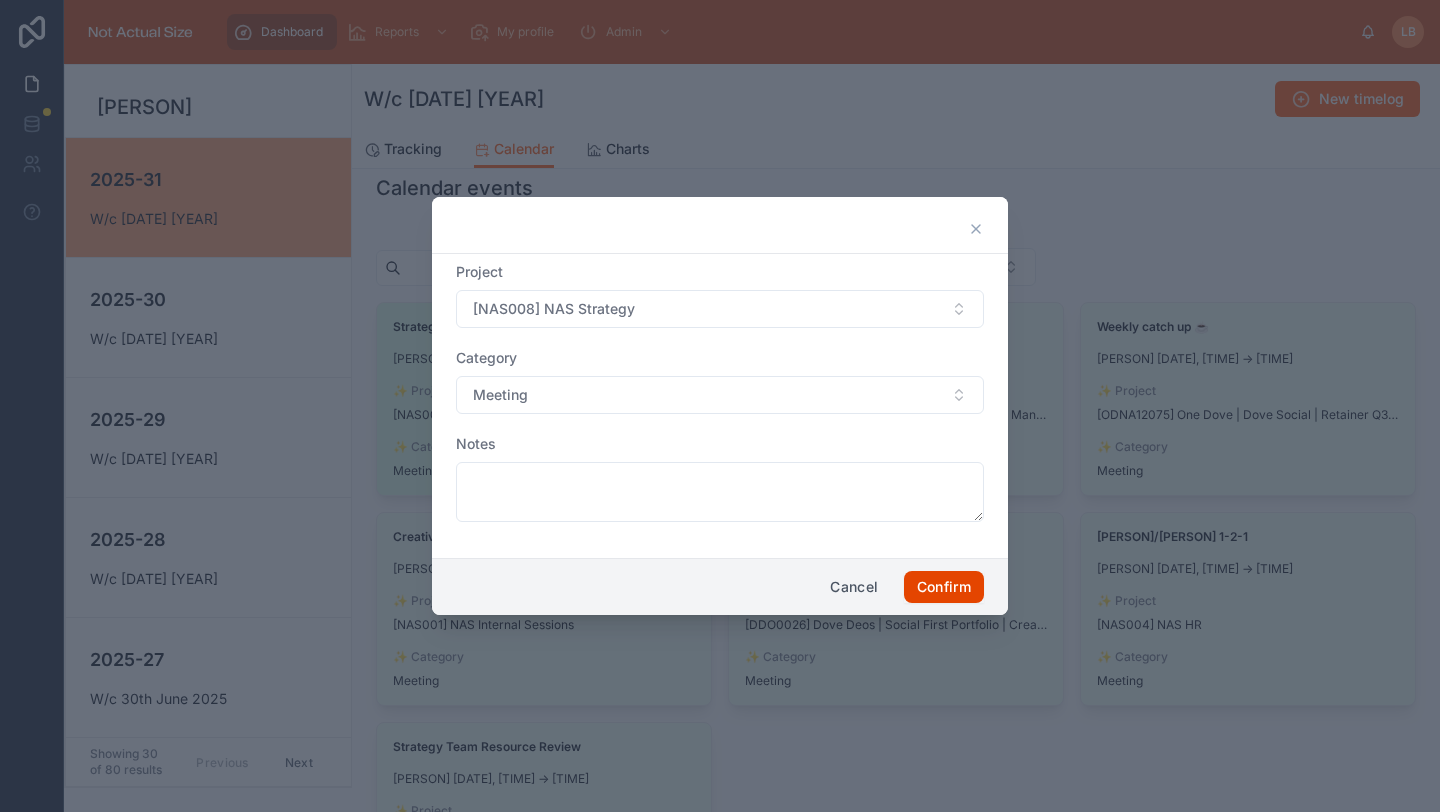 click on "Confirm" at bounding box center [944, 587] 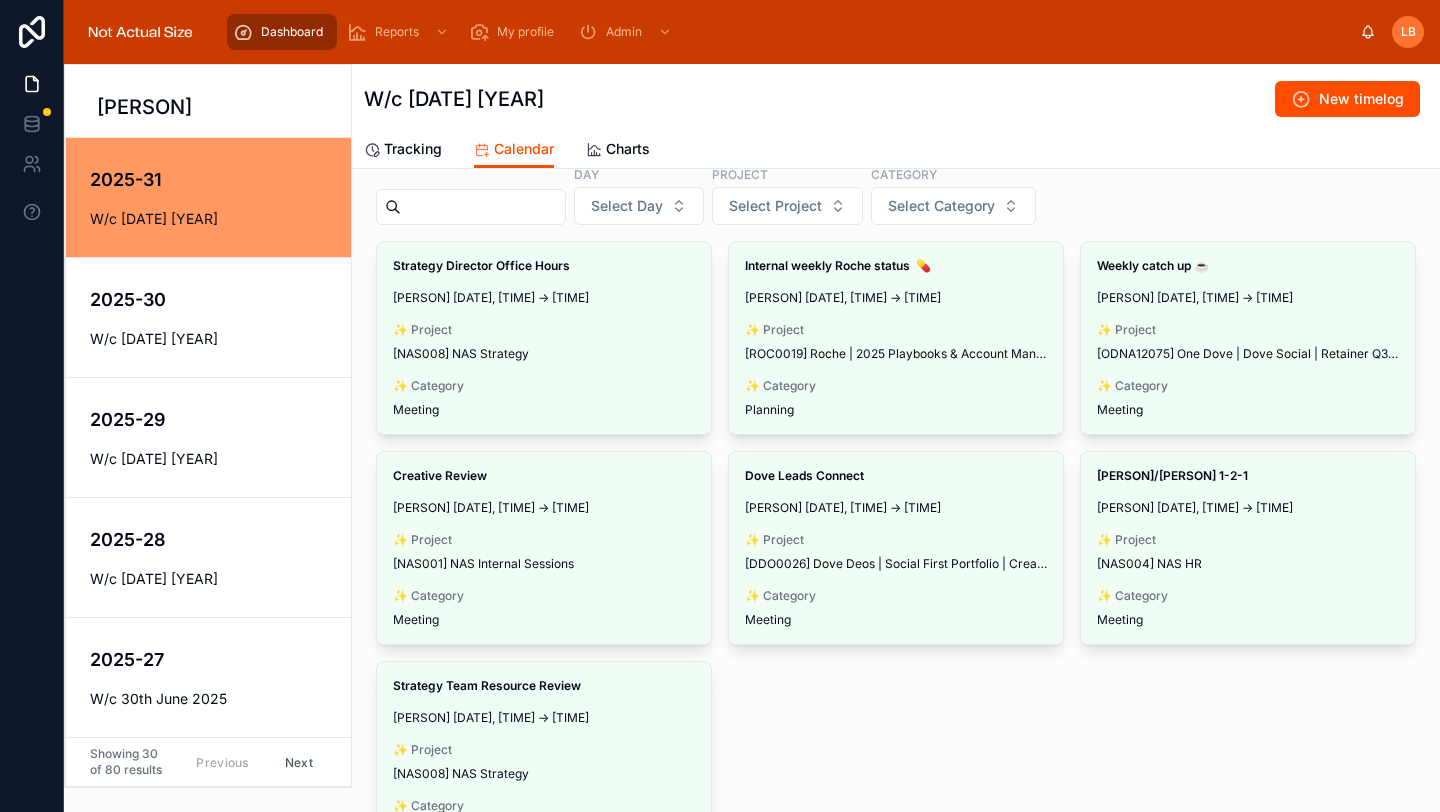 scroll, scrollTop: 157, scrollLeft: 0, axis: vertical 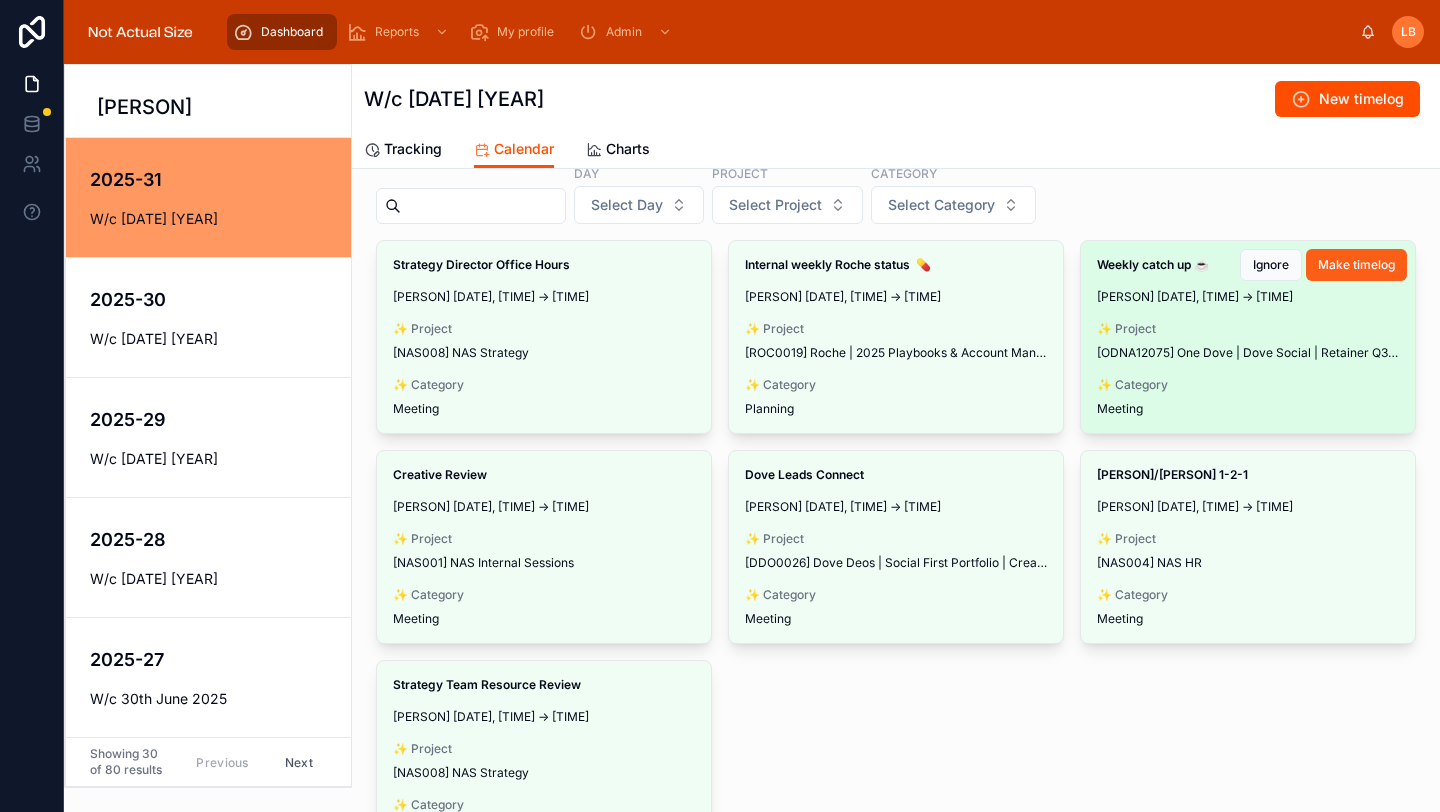 click on "Make timelog" at bounding box center [1356, 265] 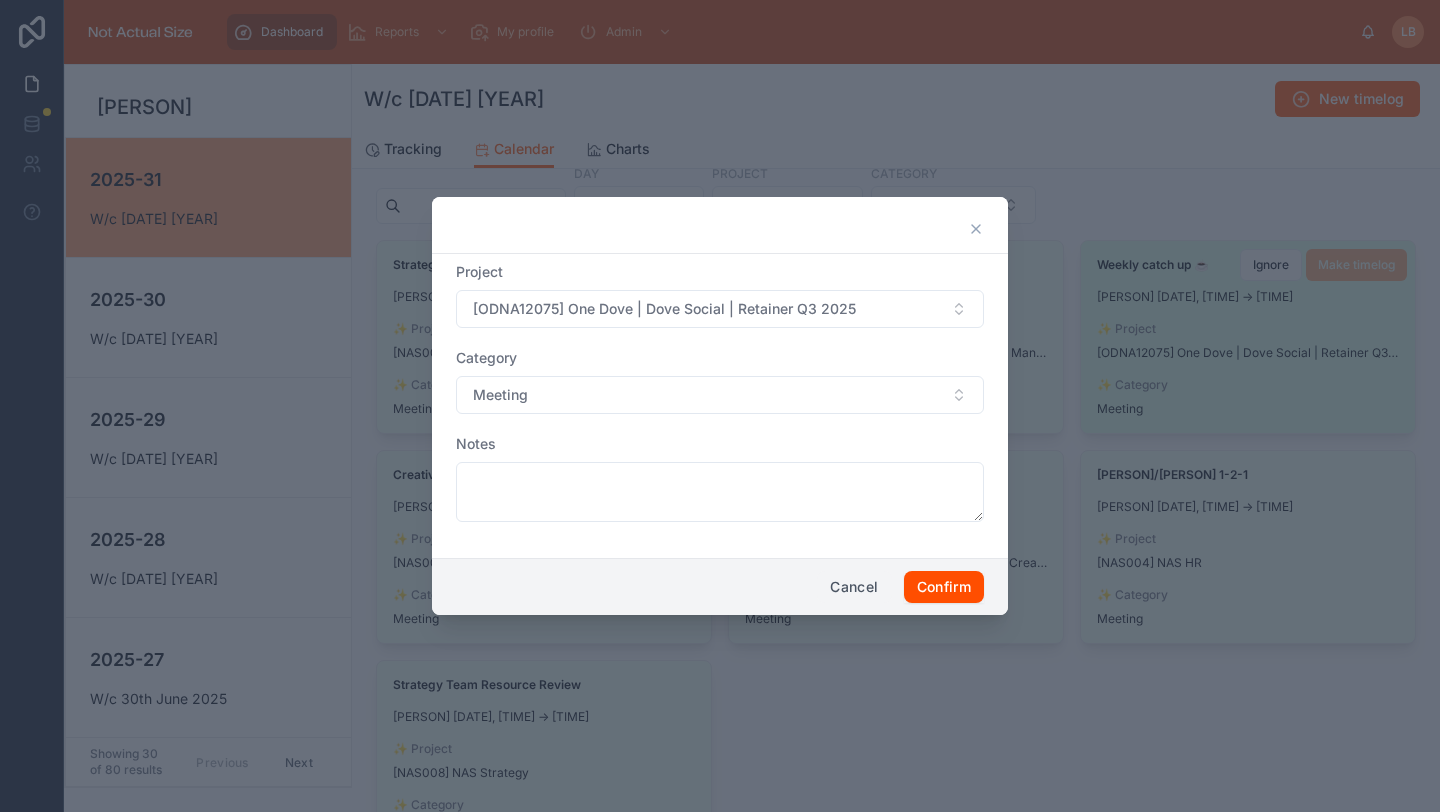 click on "Cancel" at bounding box center [854, 587] 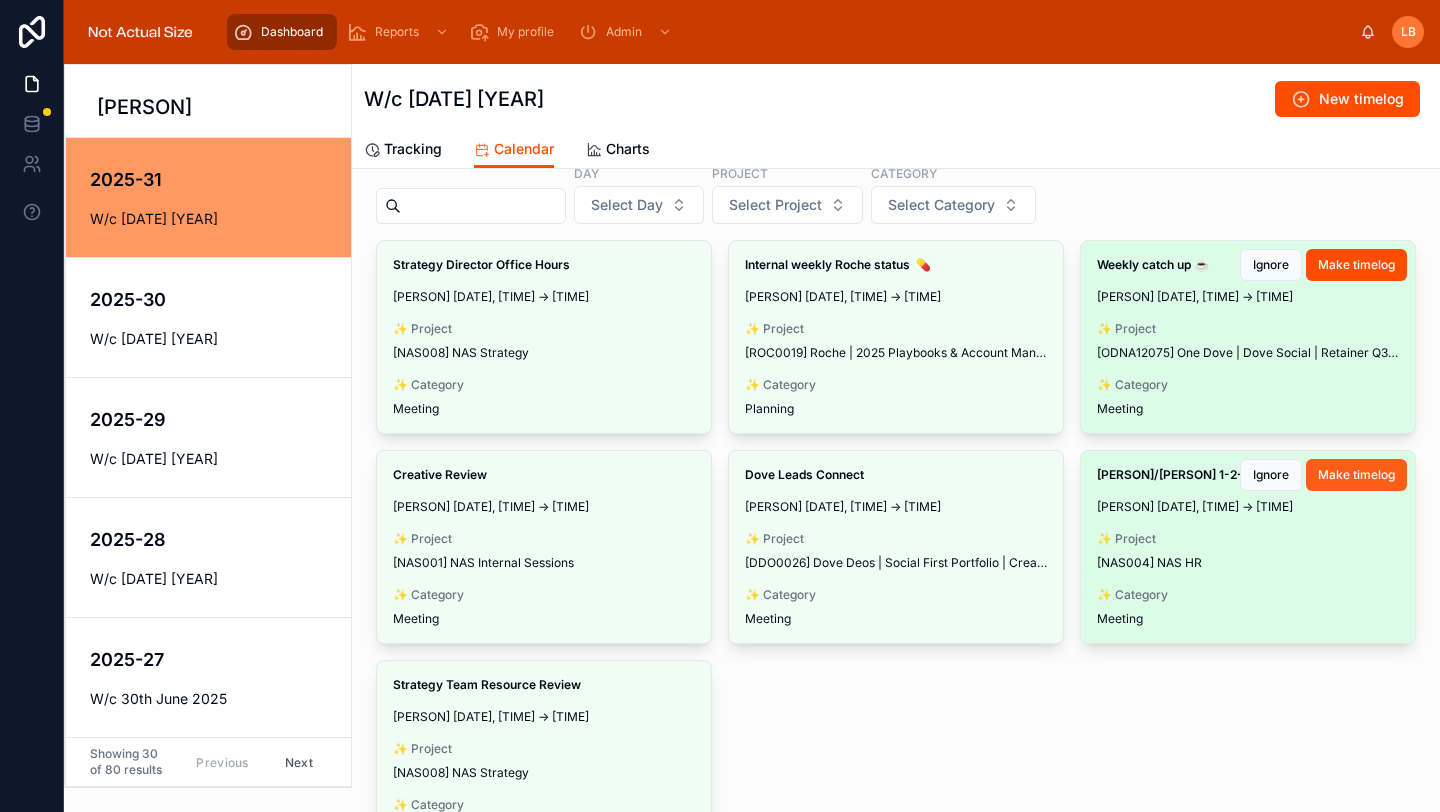 click on "Make timelog" at bounding box center [1356, 475] 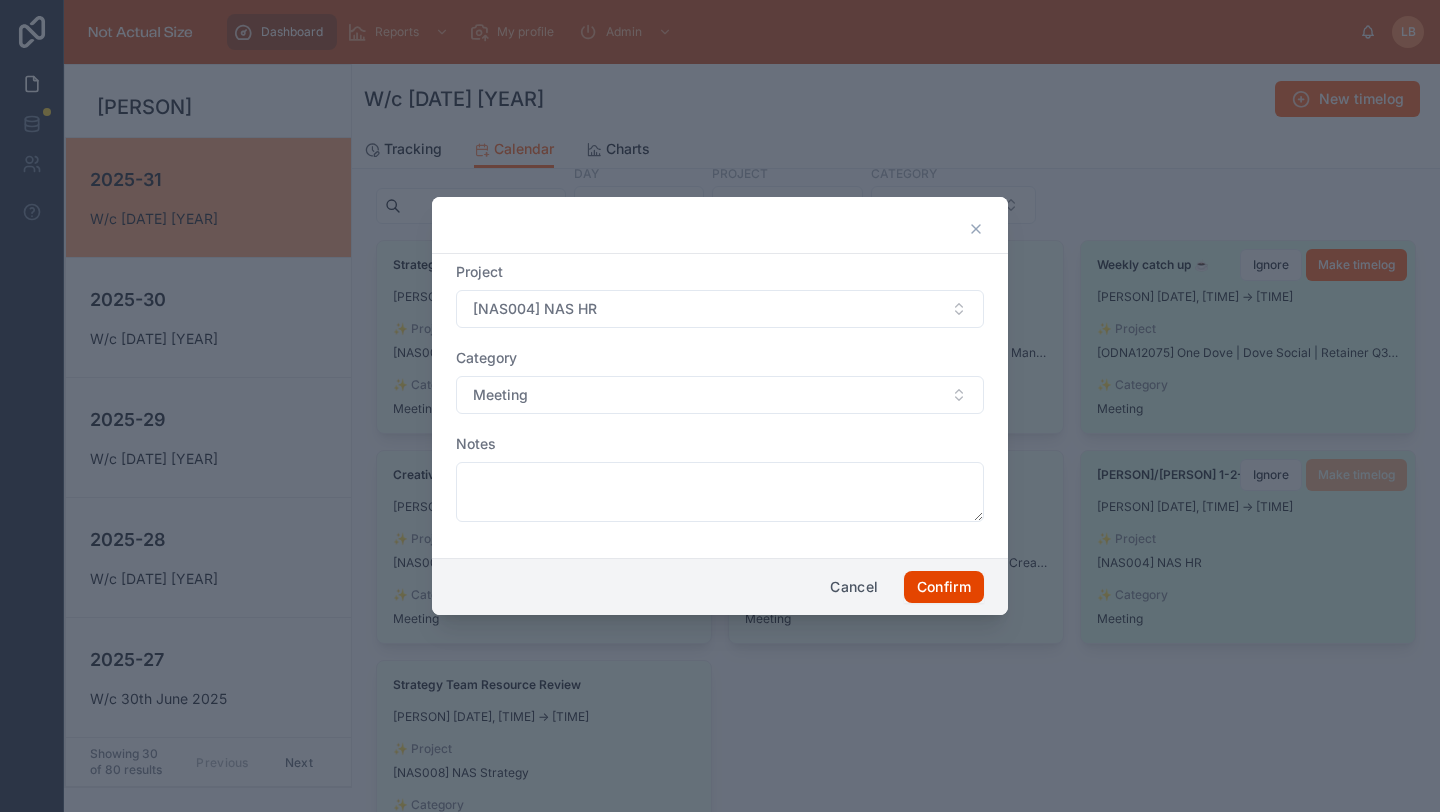 click on "Confirm" at bounding box center (944, 587) 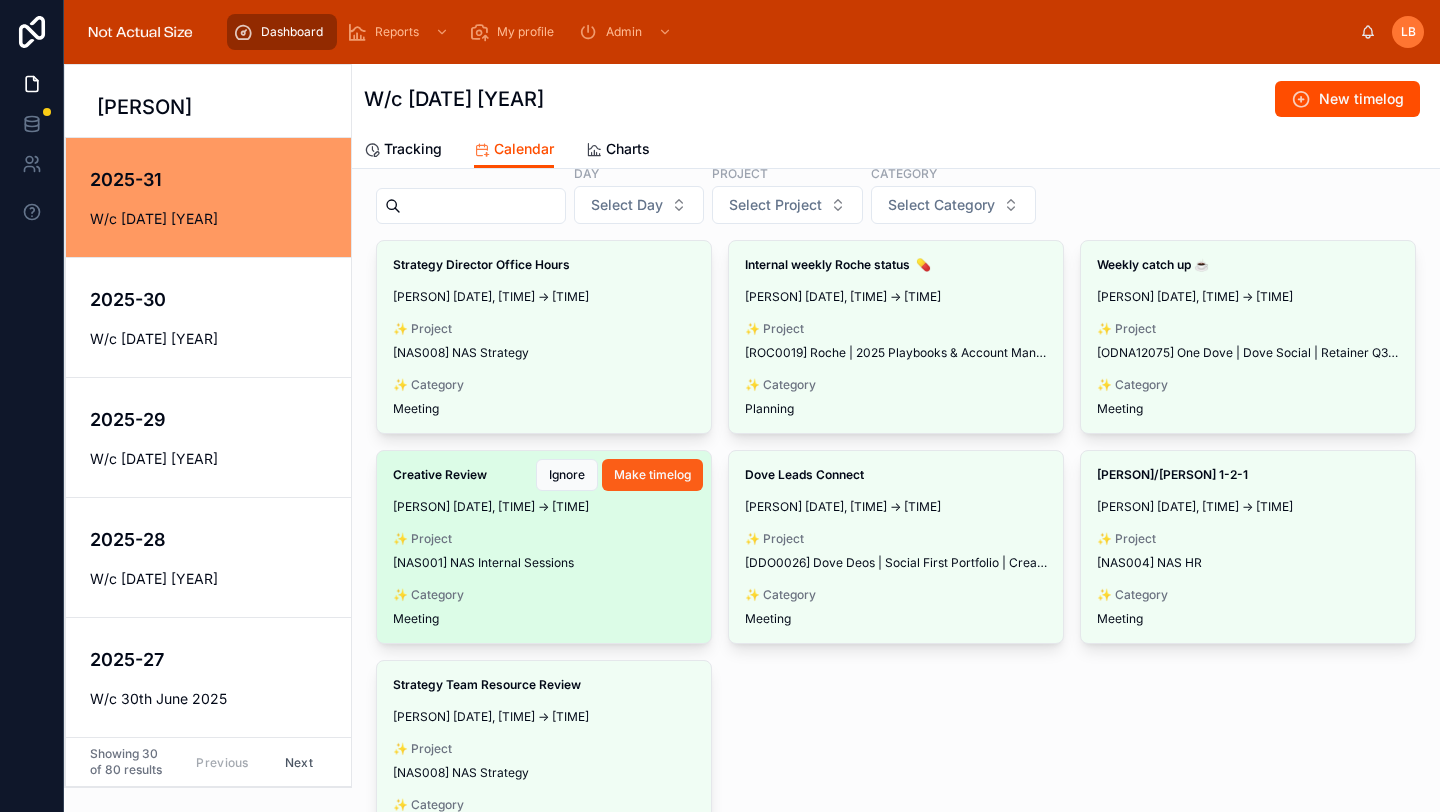 click on "Make timelog" at bounding box center [652, 475] 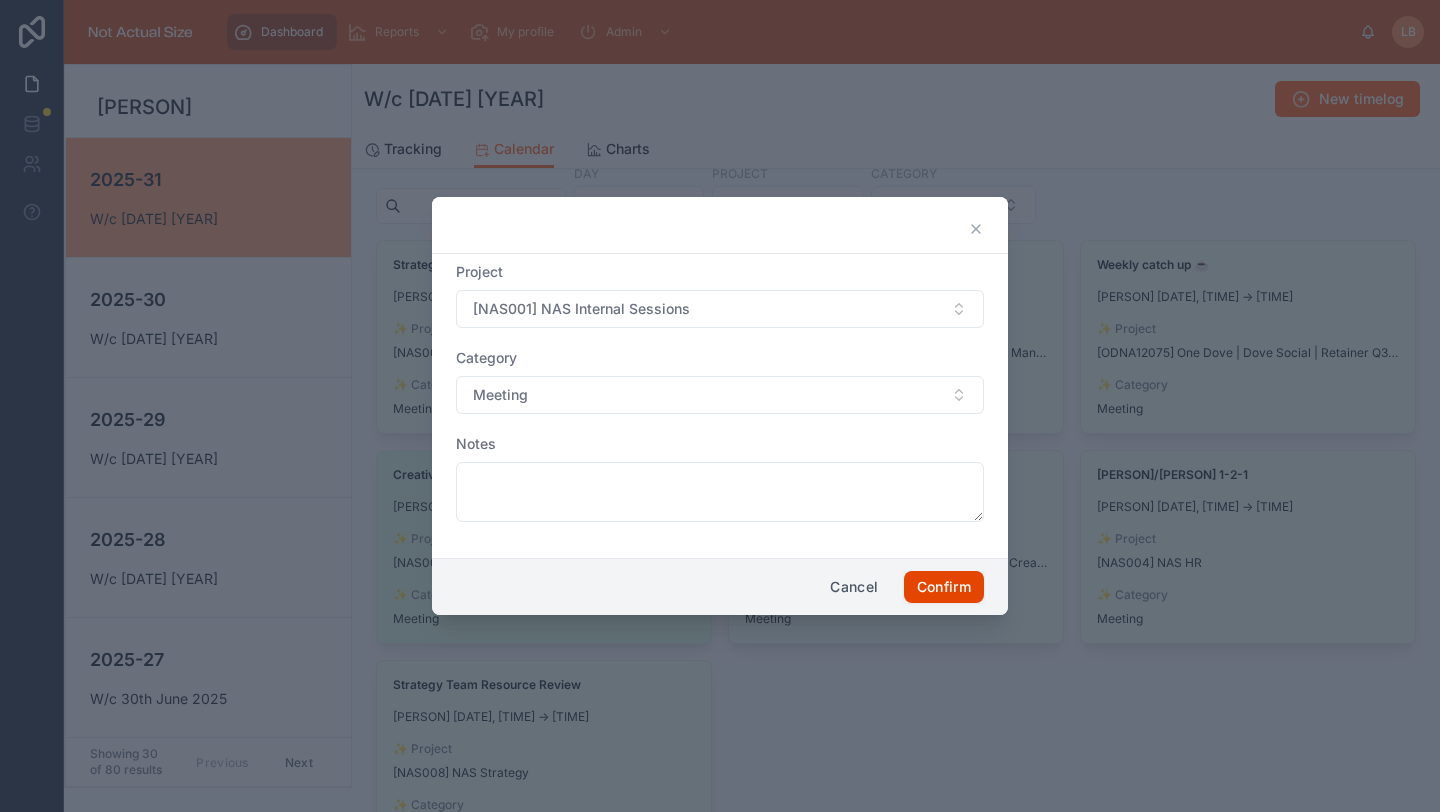 click on "Confirm" at bounding box center [944, 587] 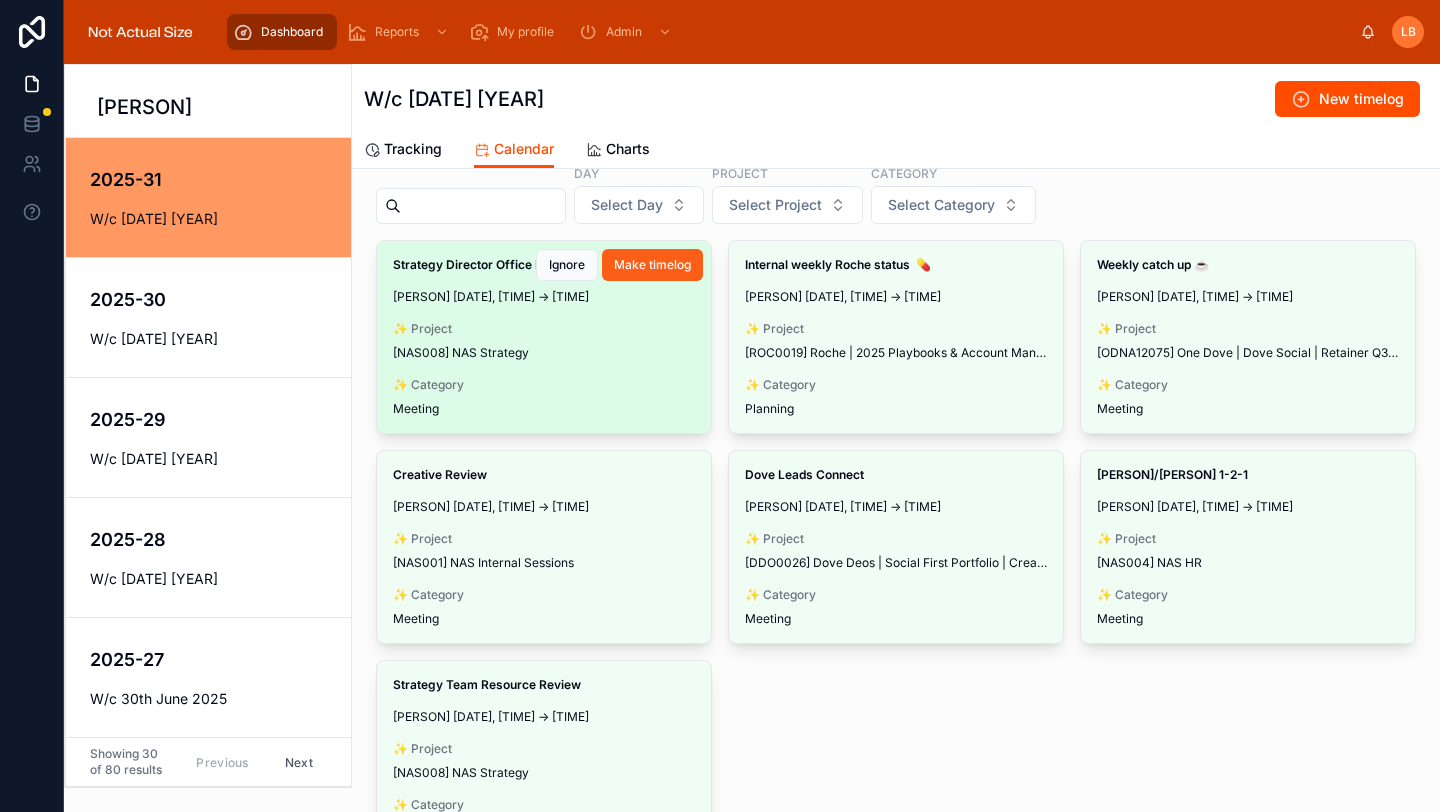 click on "Make timelog" at bounding box center [652, 265] 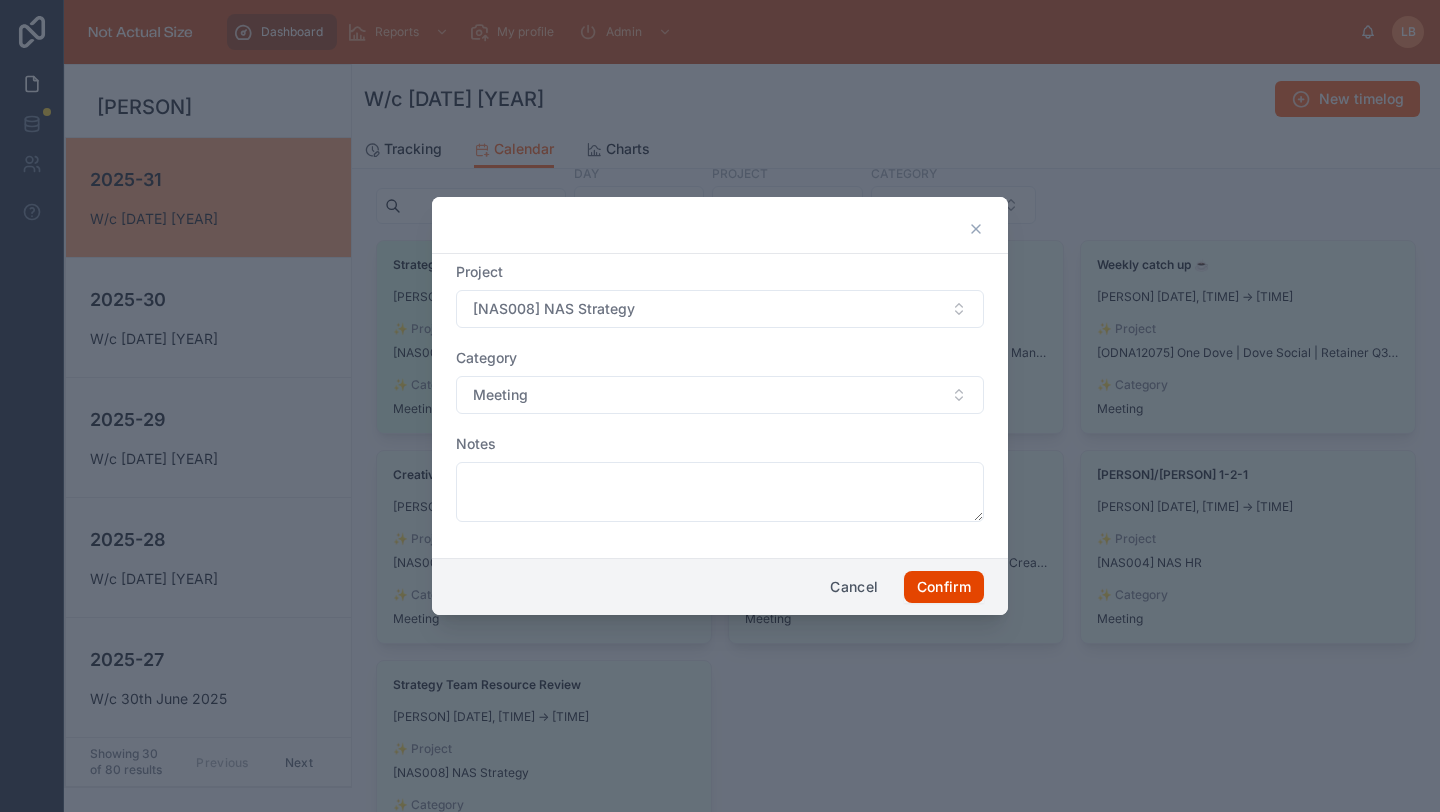 click on "Confirm" at bounding box center [944, 587] 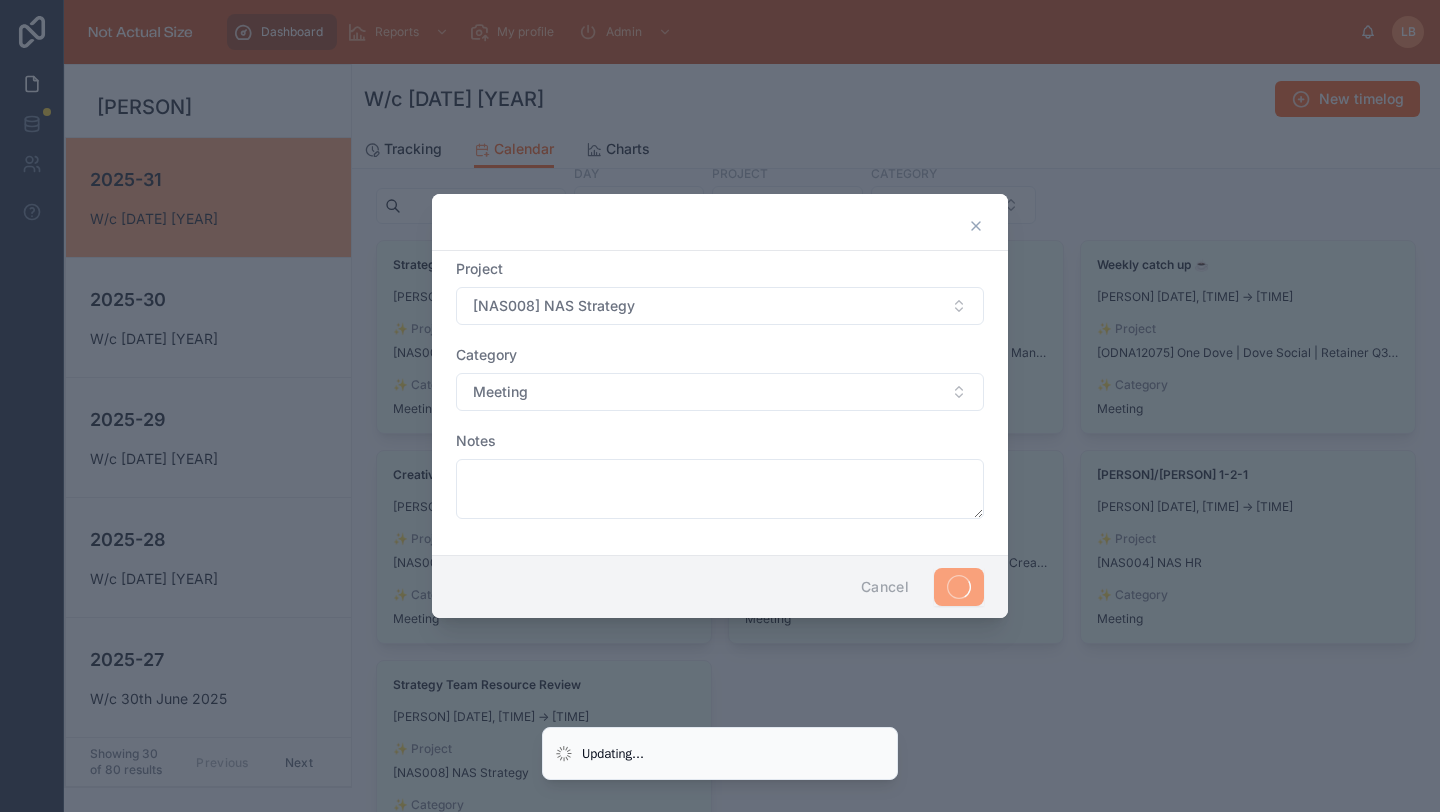 scroll, scrollTop: 125, scrollLeft: 0, axis: vertical 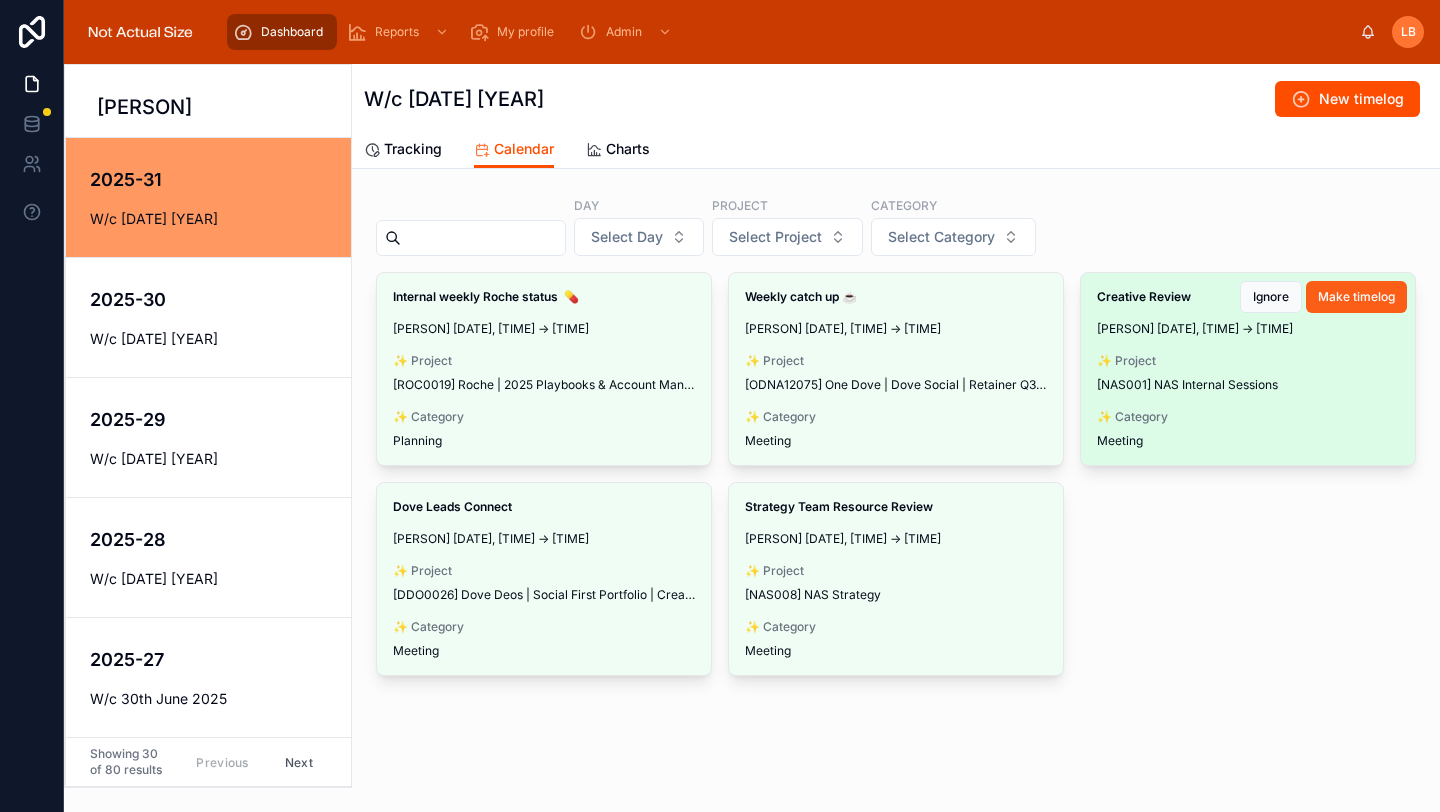 click on "Make timelog" at bounding box center (1356, 297) 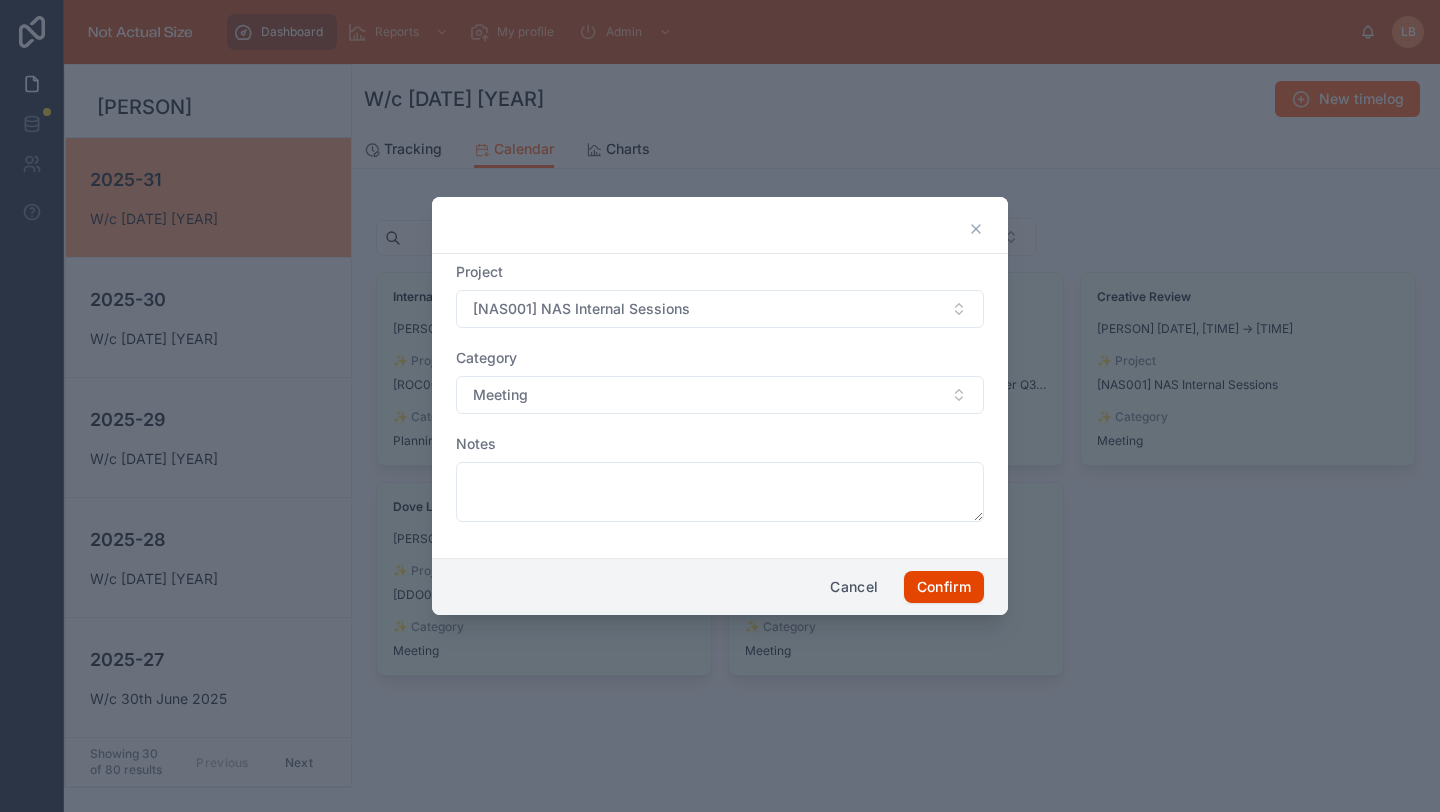 click on "Confirm" at bounding box center (944, 587) 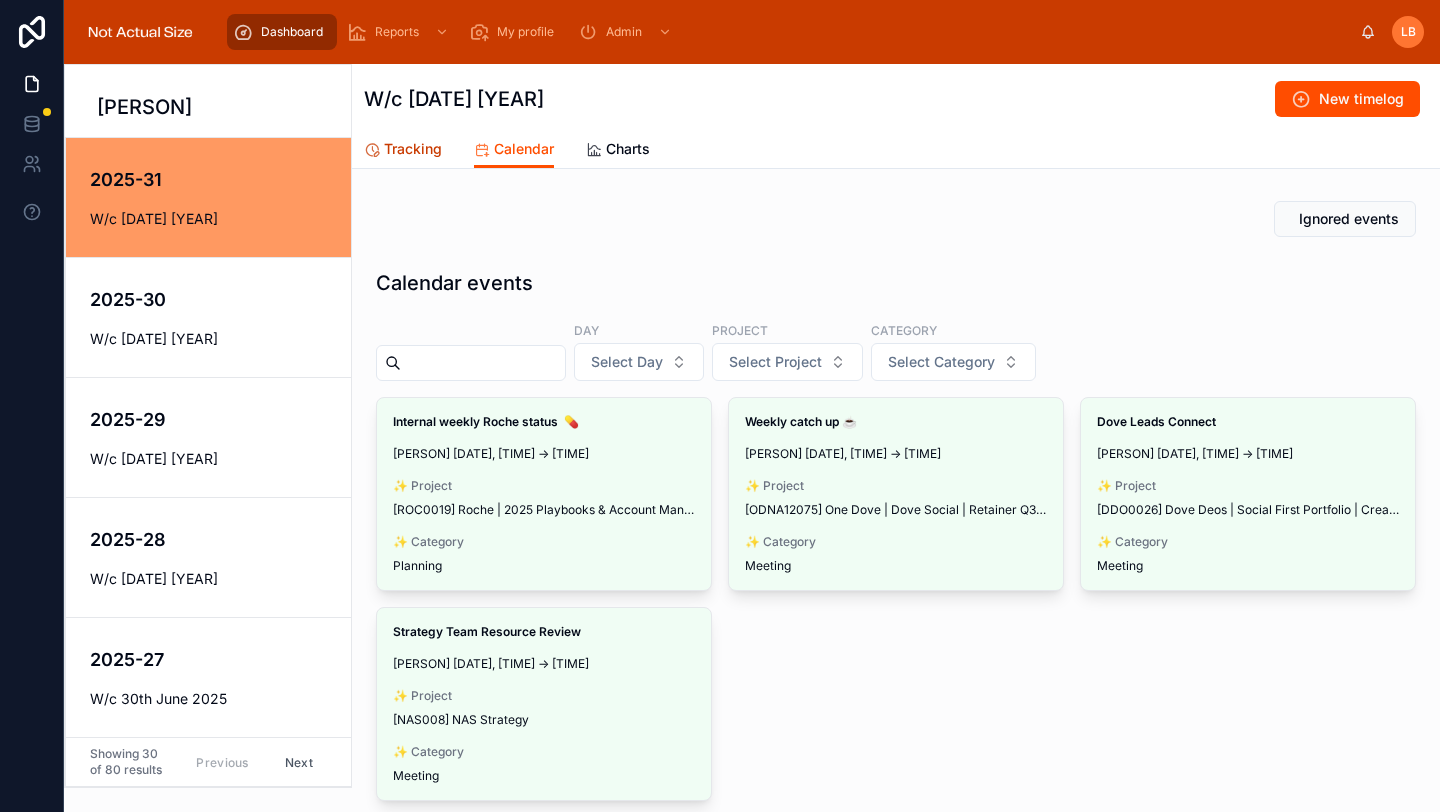 click on "Tracking" at bounding box center [413, 149] 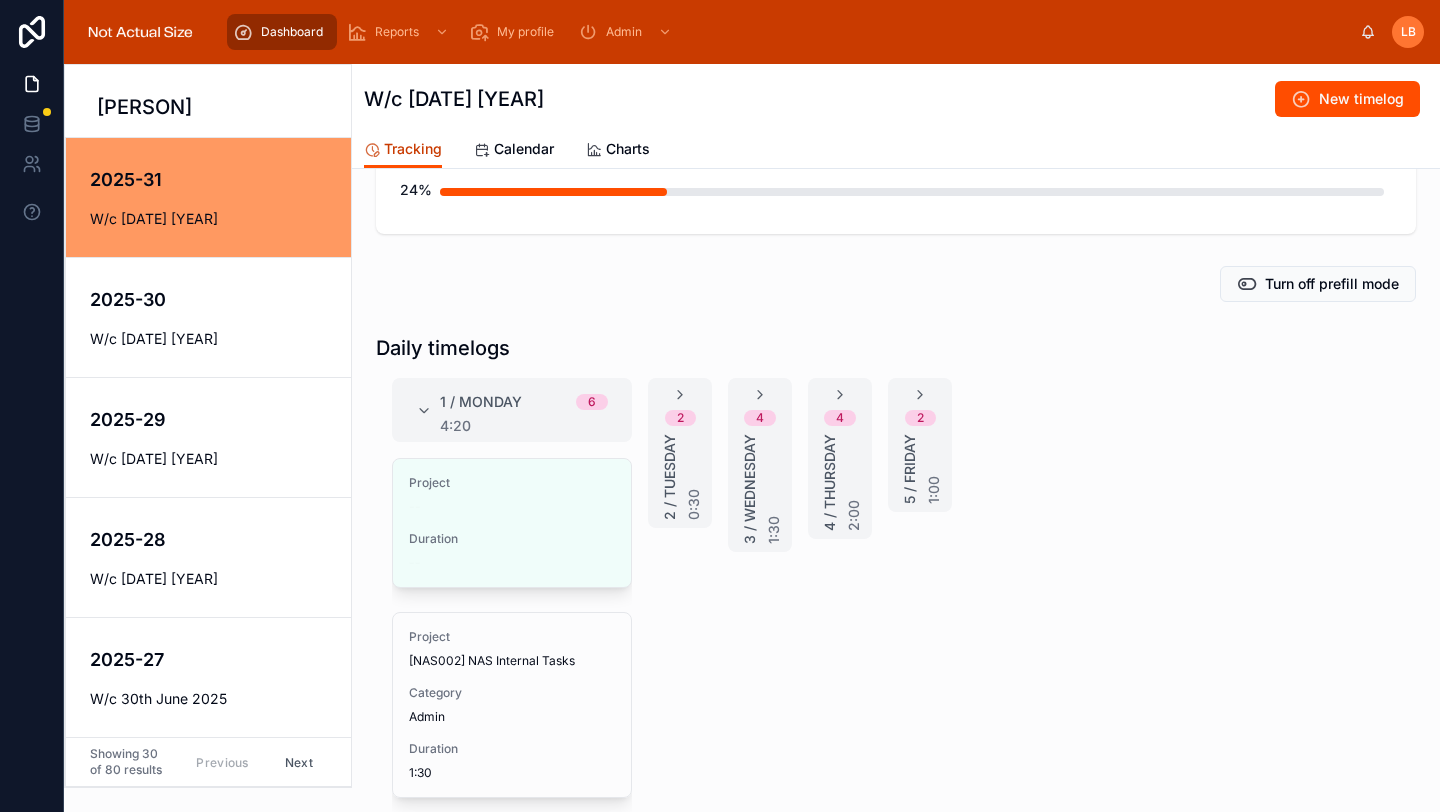 scroll, scrollTop: 236, scrollLeft: 0, axis: vertical 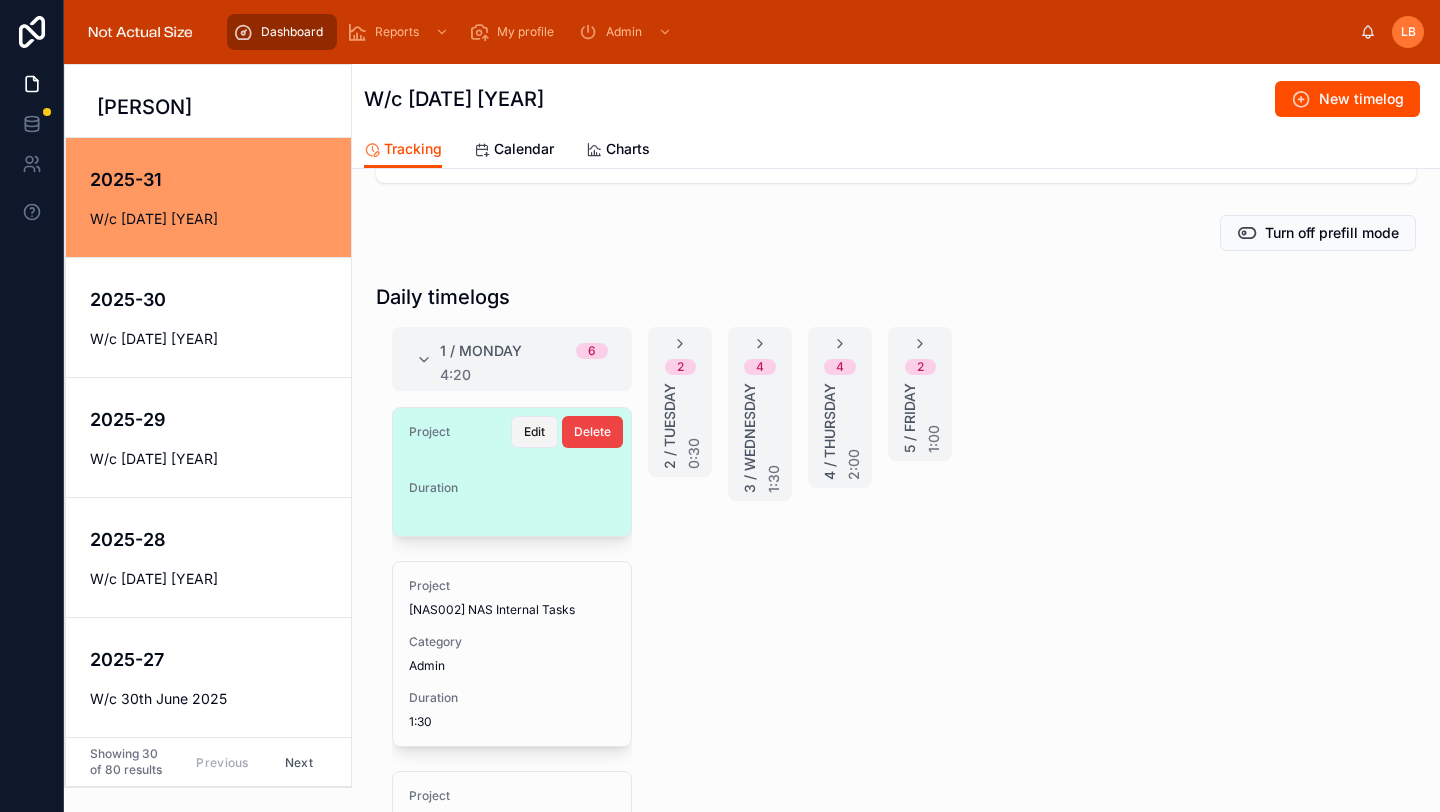 click on "Edit" at bounding box center [534, 432] 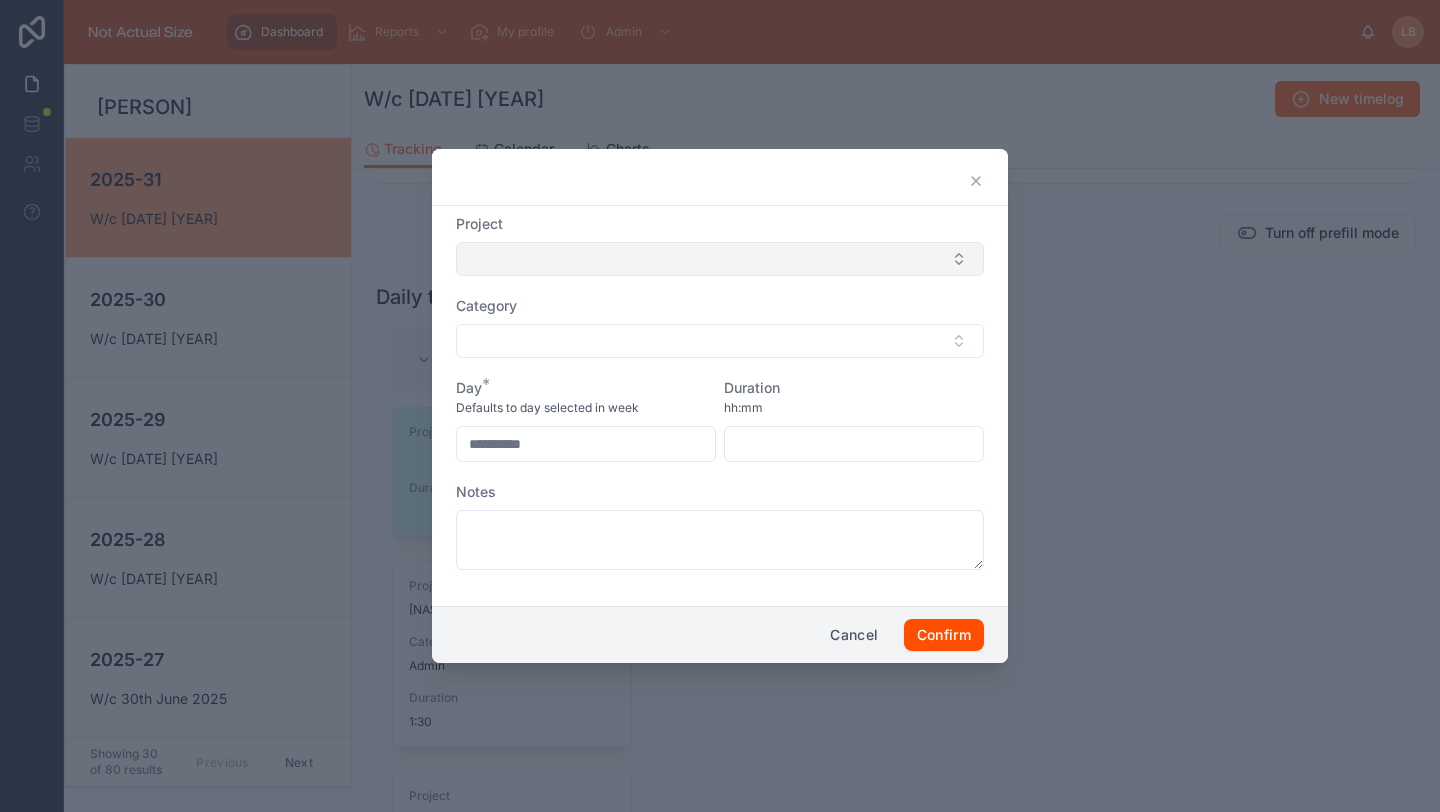 click at bounding box center [720, 259] 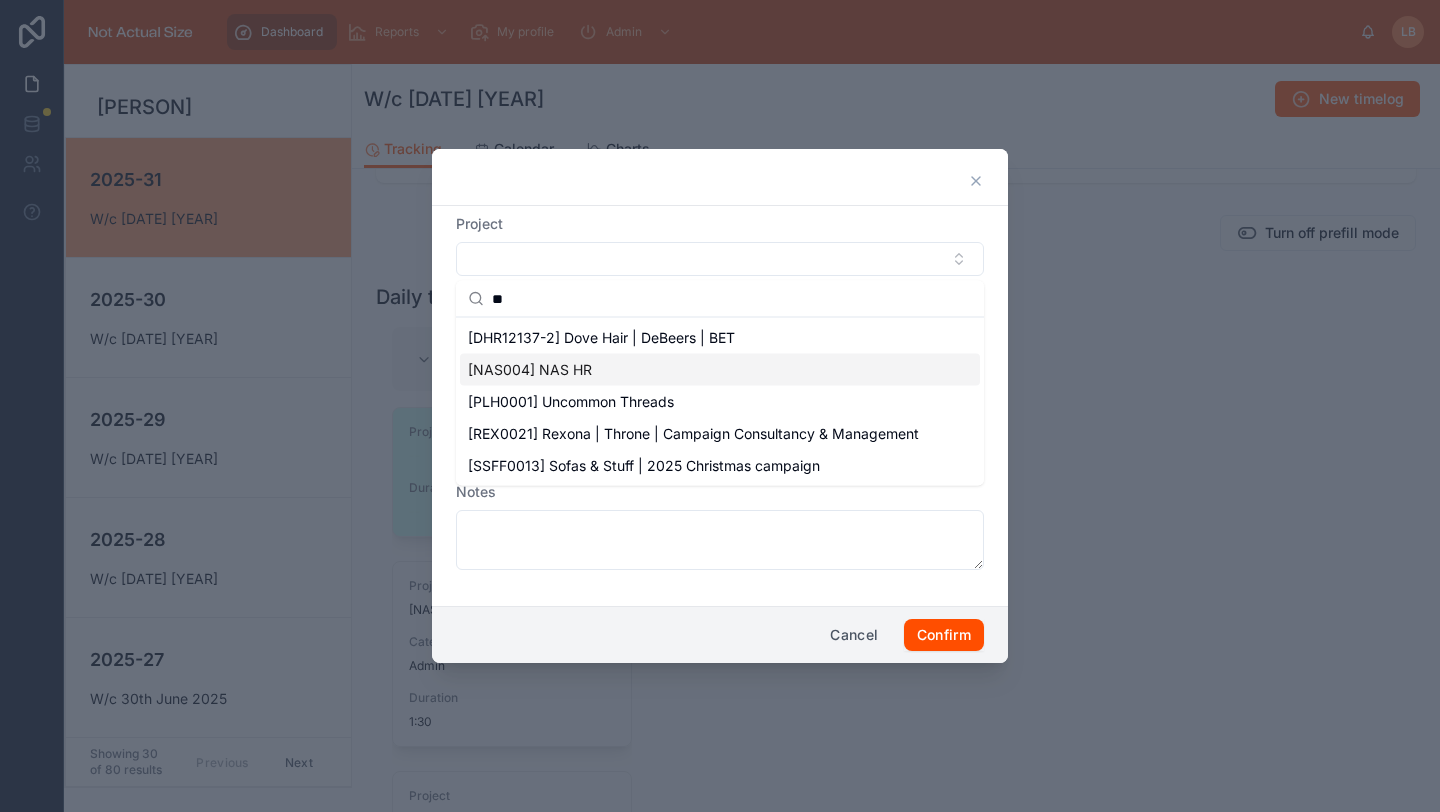 type on "**" 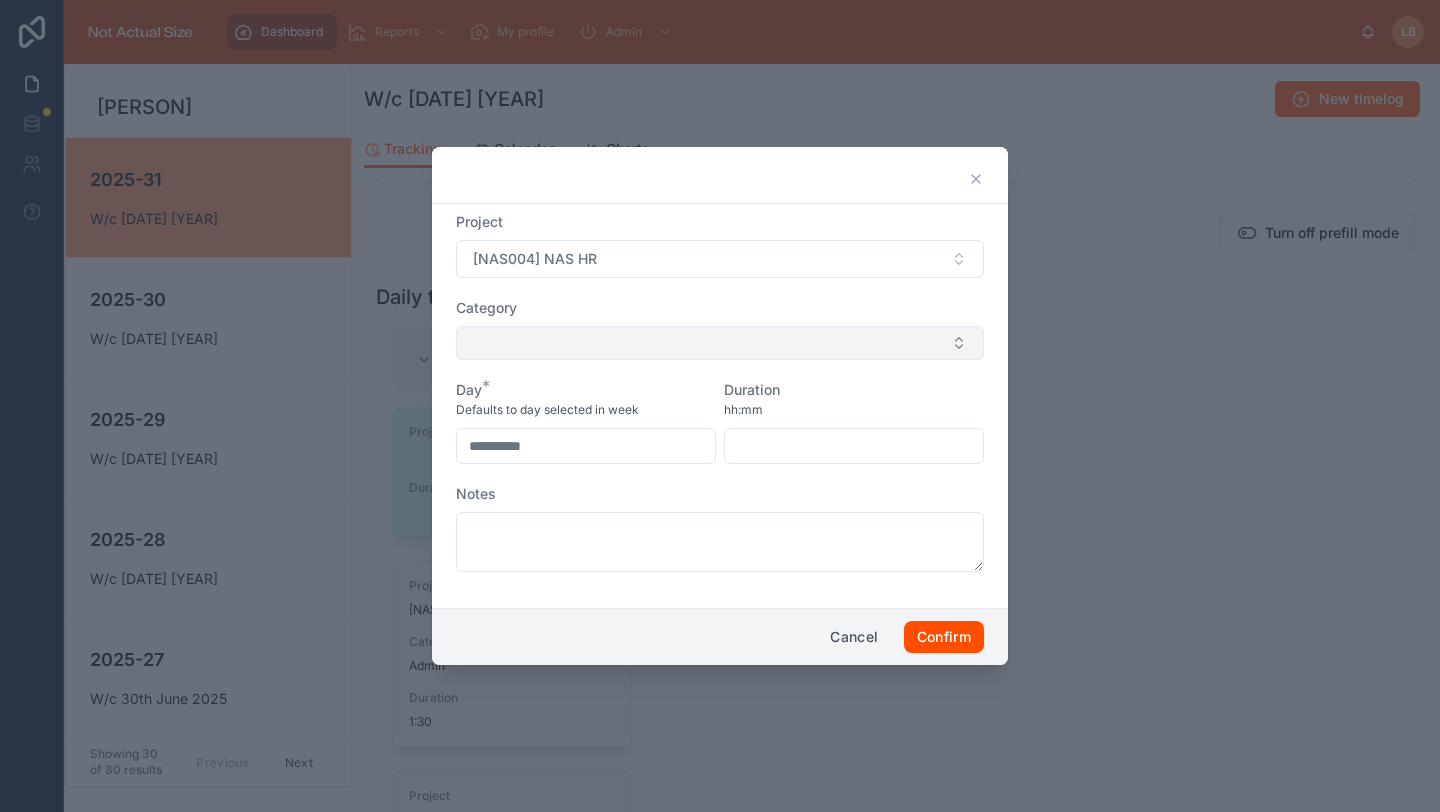 click at bounding box center (720, 343) 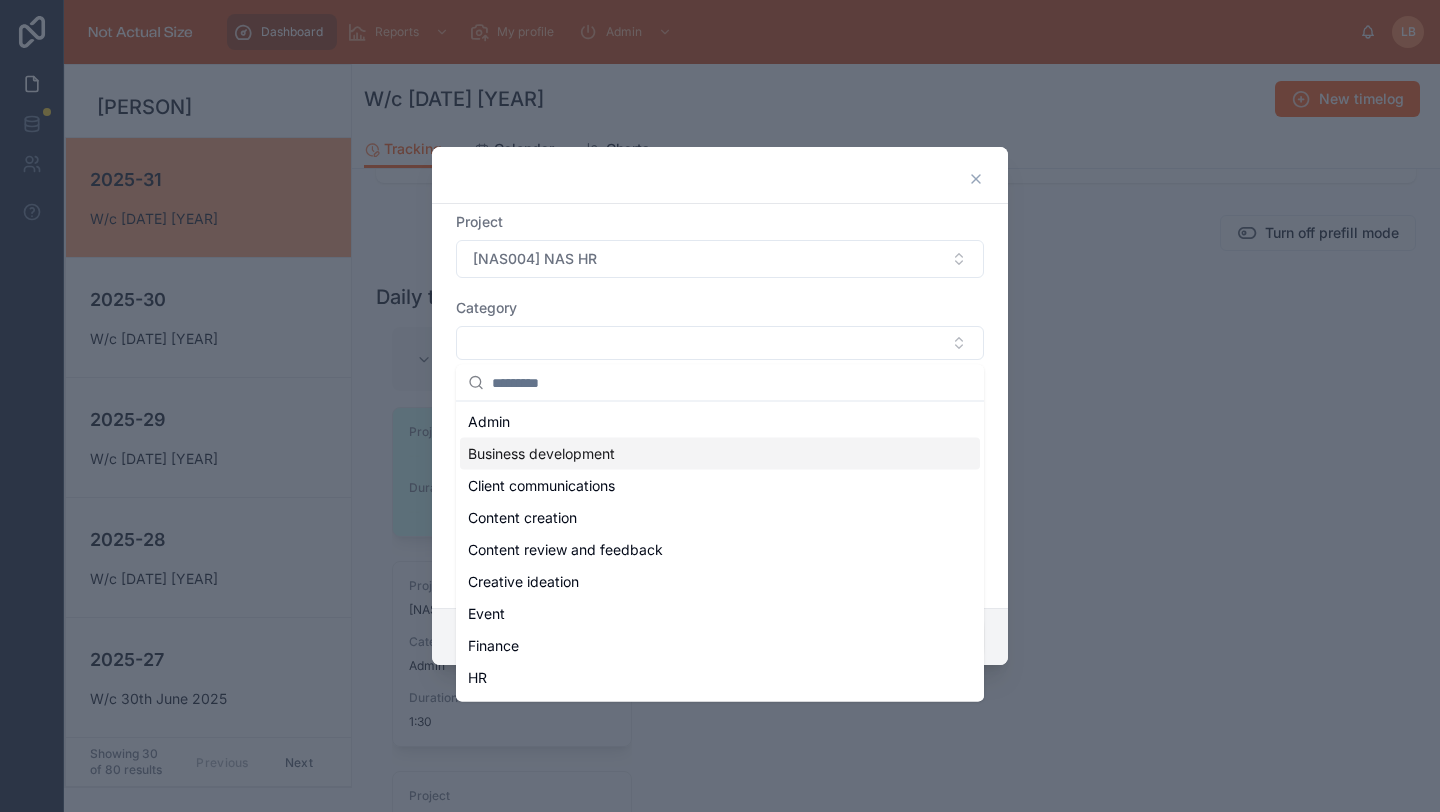 click on "Business development" at bounding box center (720, 454) 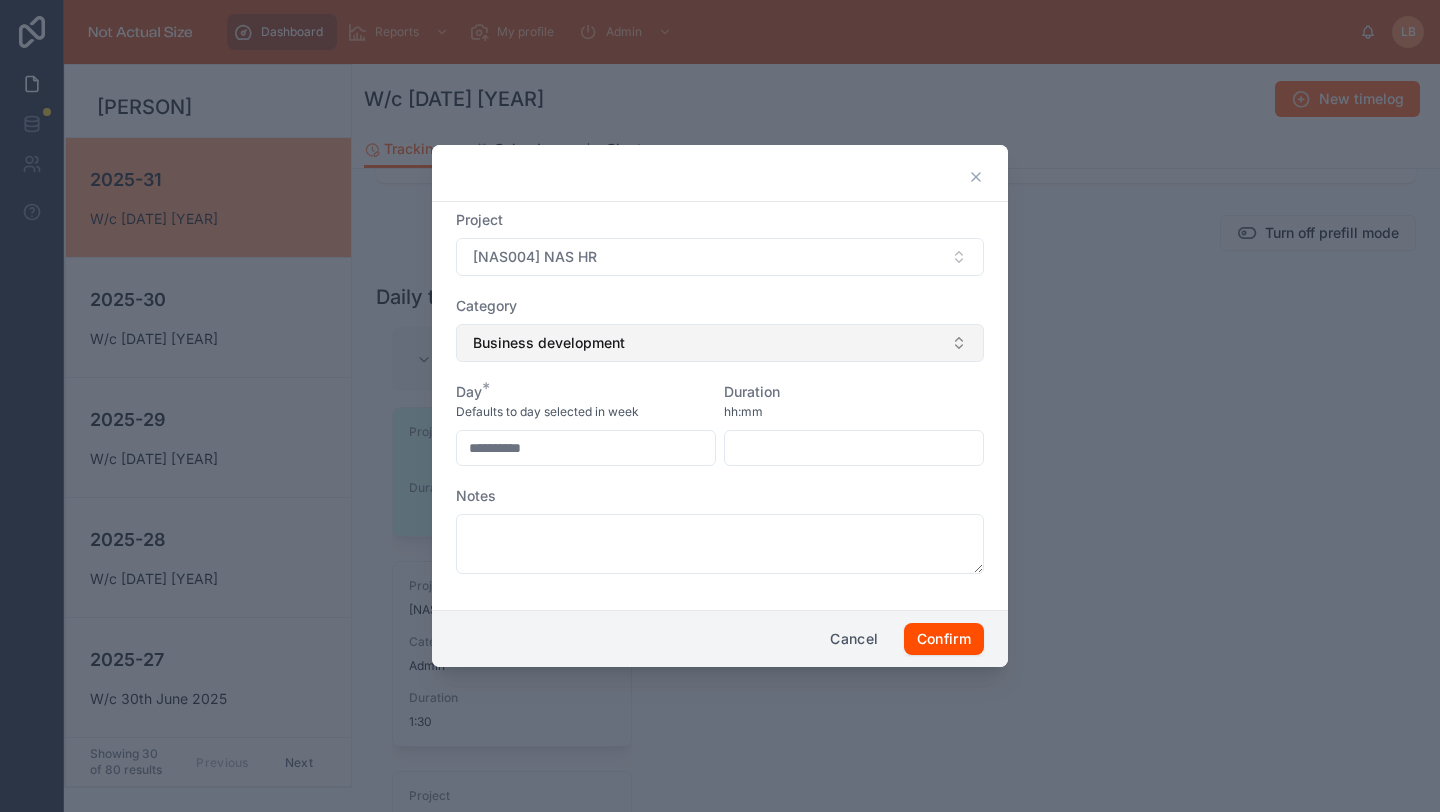 click on "Business development" at bounding box center (720, 343) 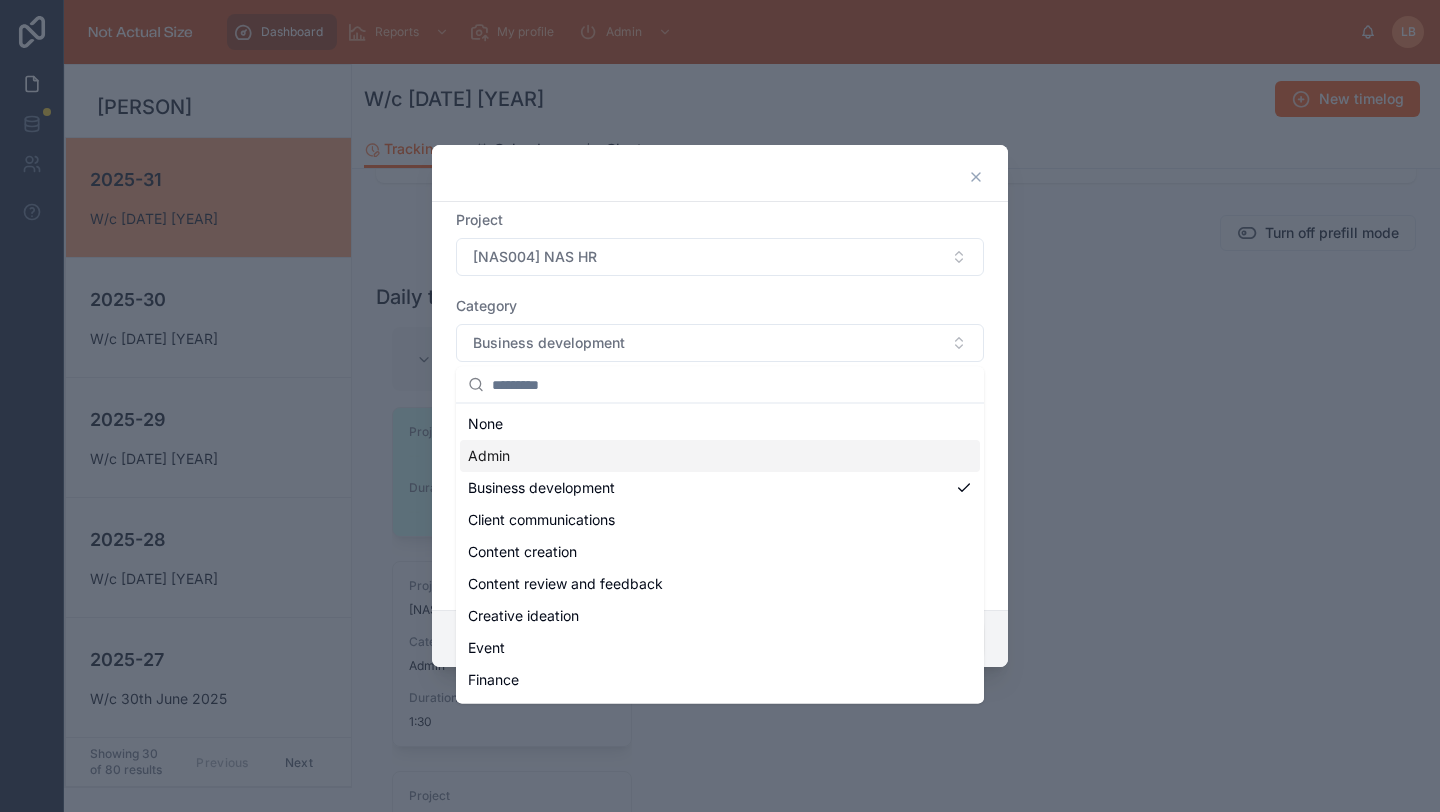 click on "Admin" at bounding box center (720, 456) 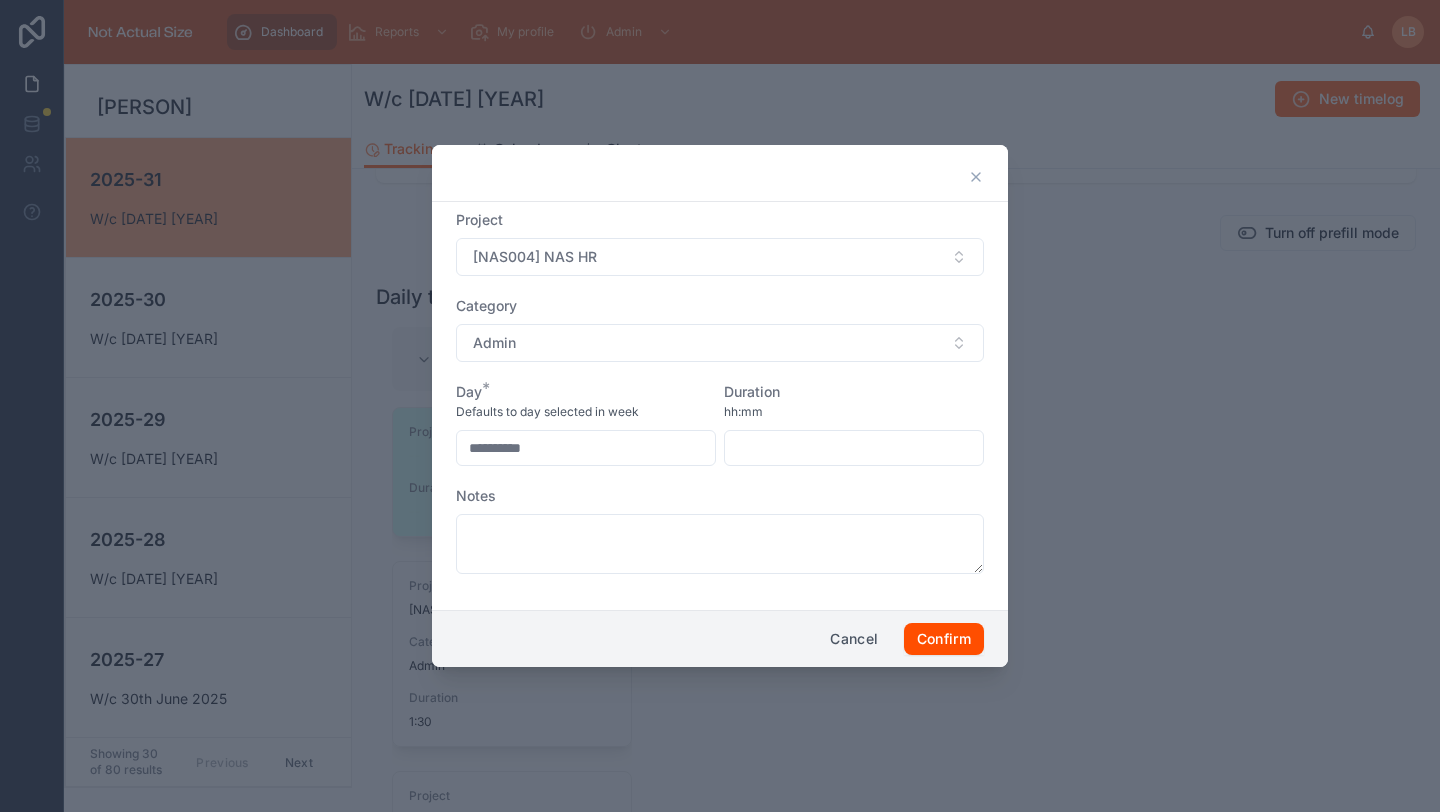 click at bounding box center [854, 448] 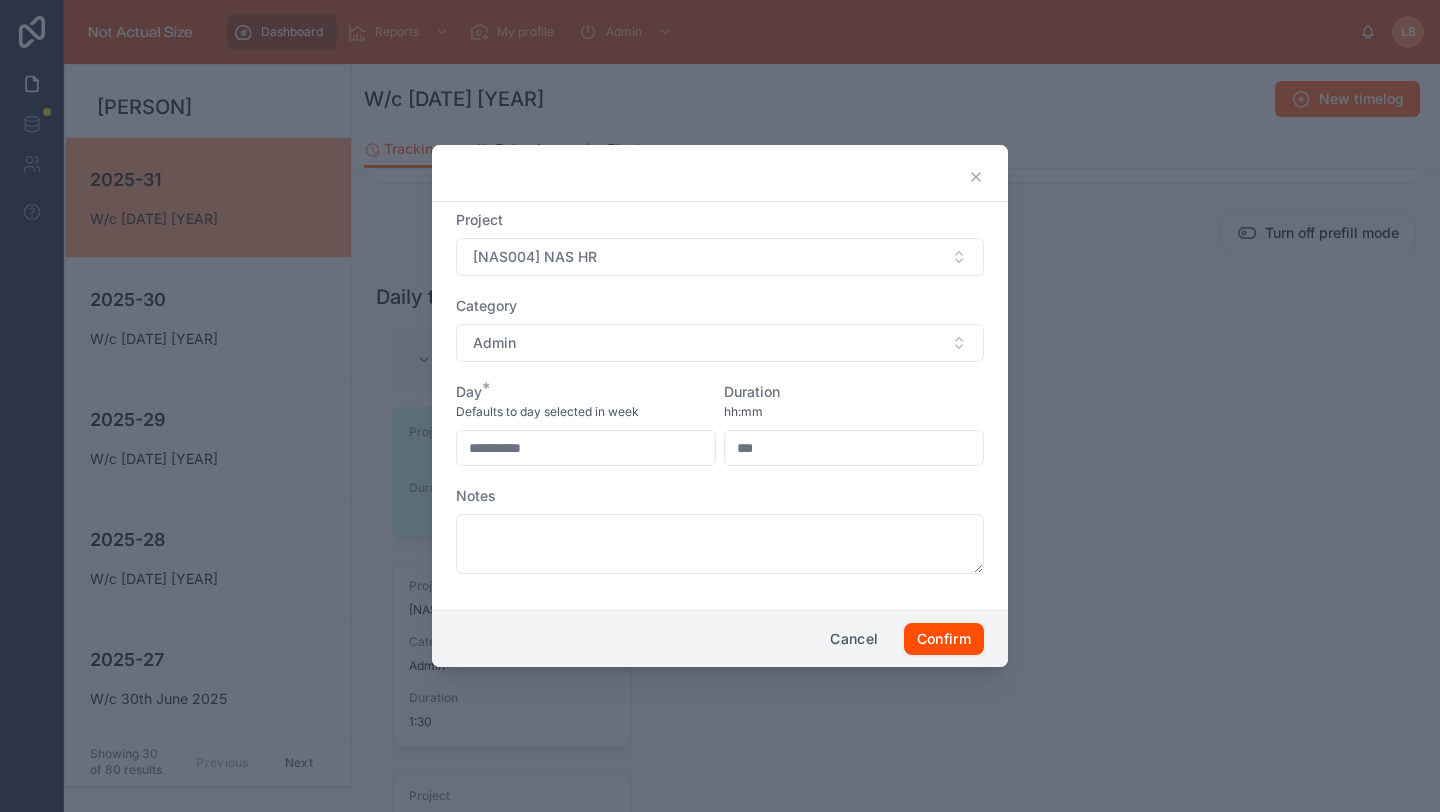 type on "****" 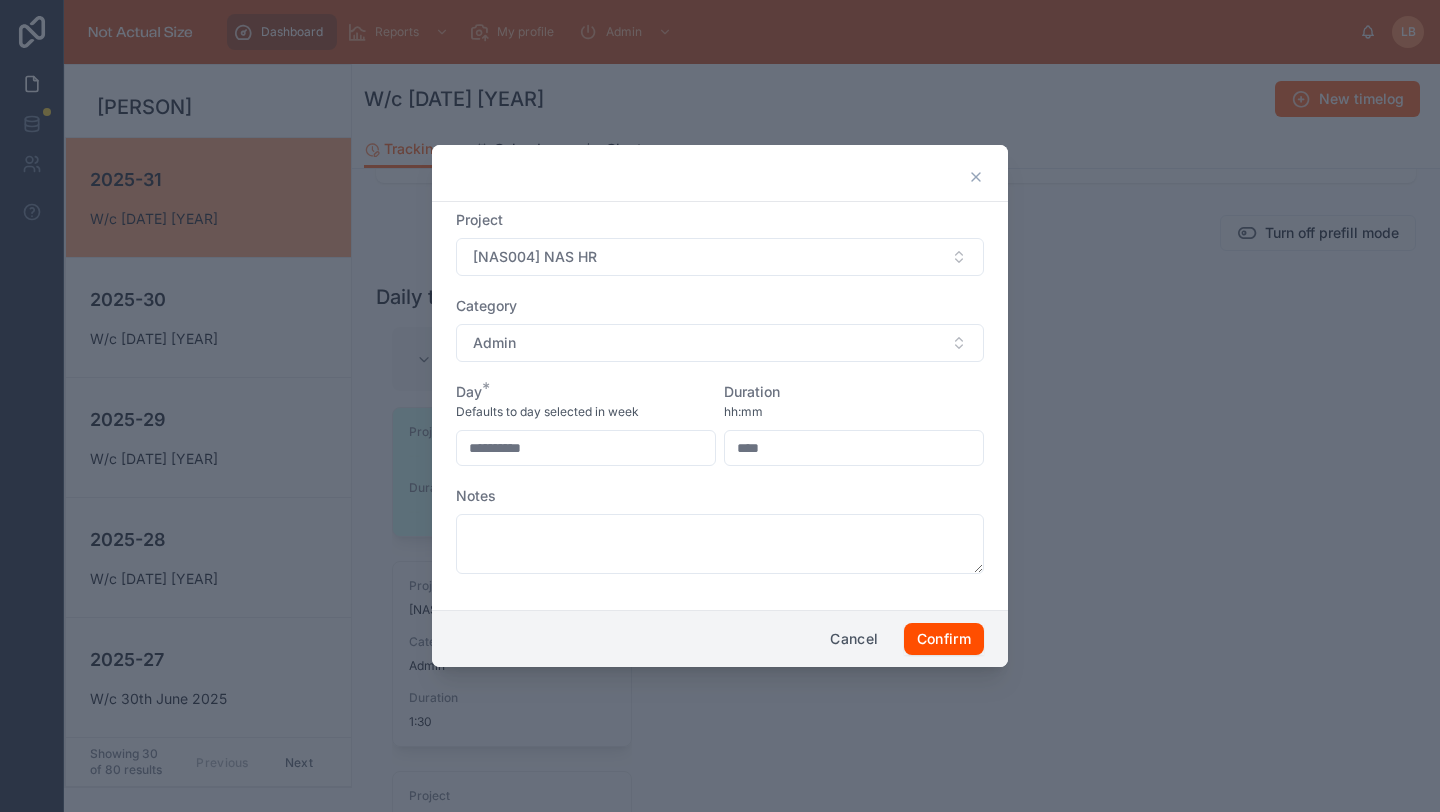 click on "Duration" at bounding box center (854, 392) 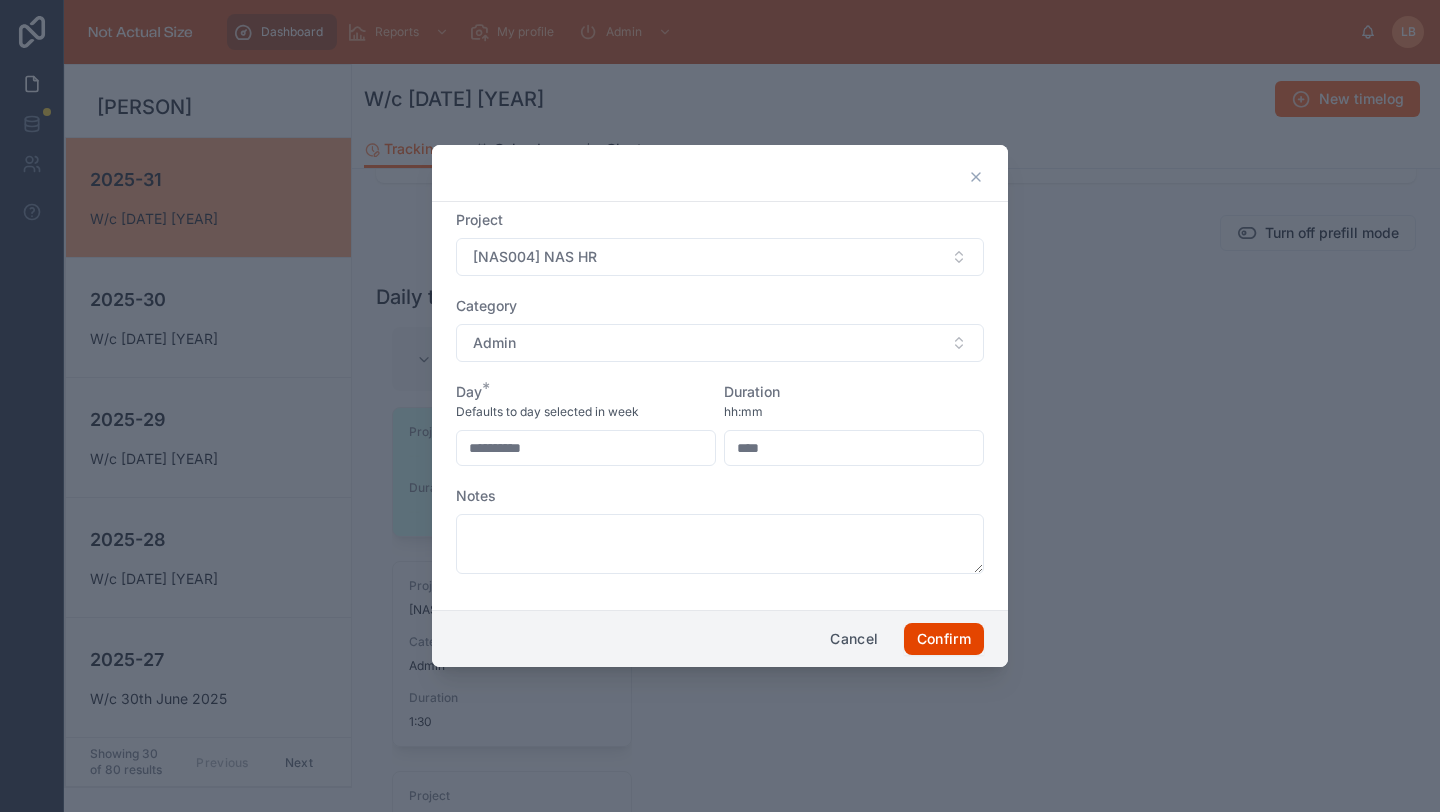 click on "Confirm" at bounding box center (944, 639) 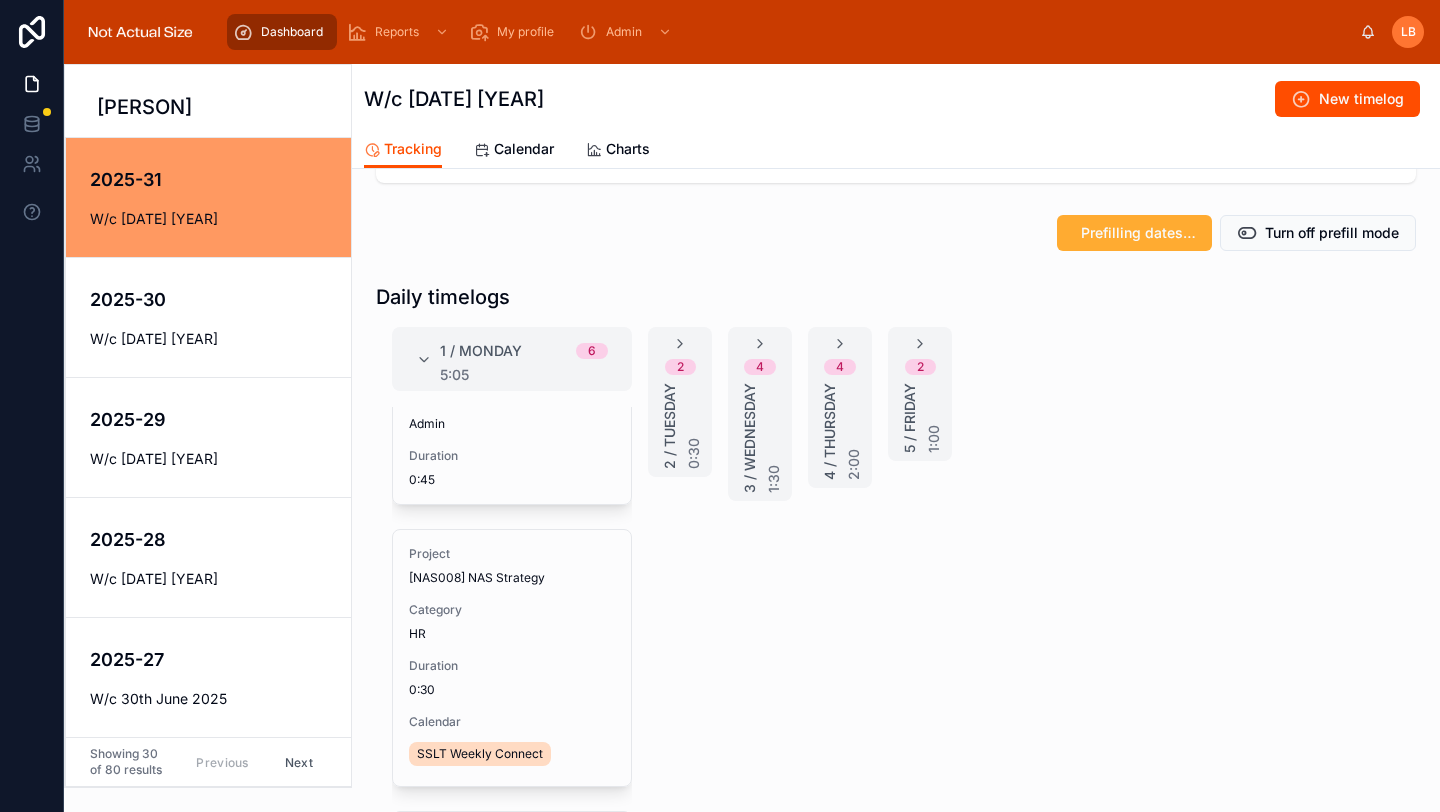 scroll, scrollTop: 1059, scrollLeft: 0, axis: vertical 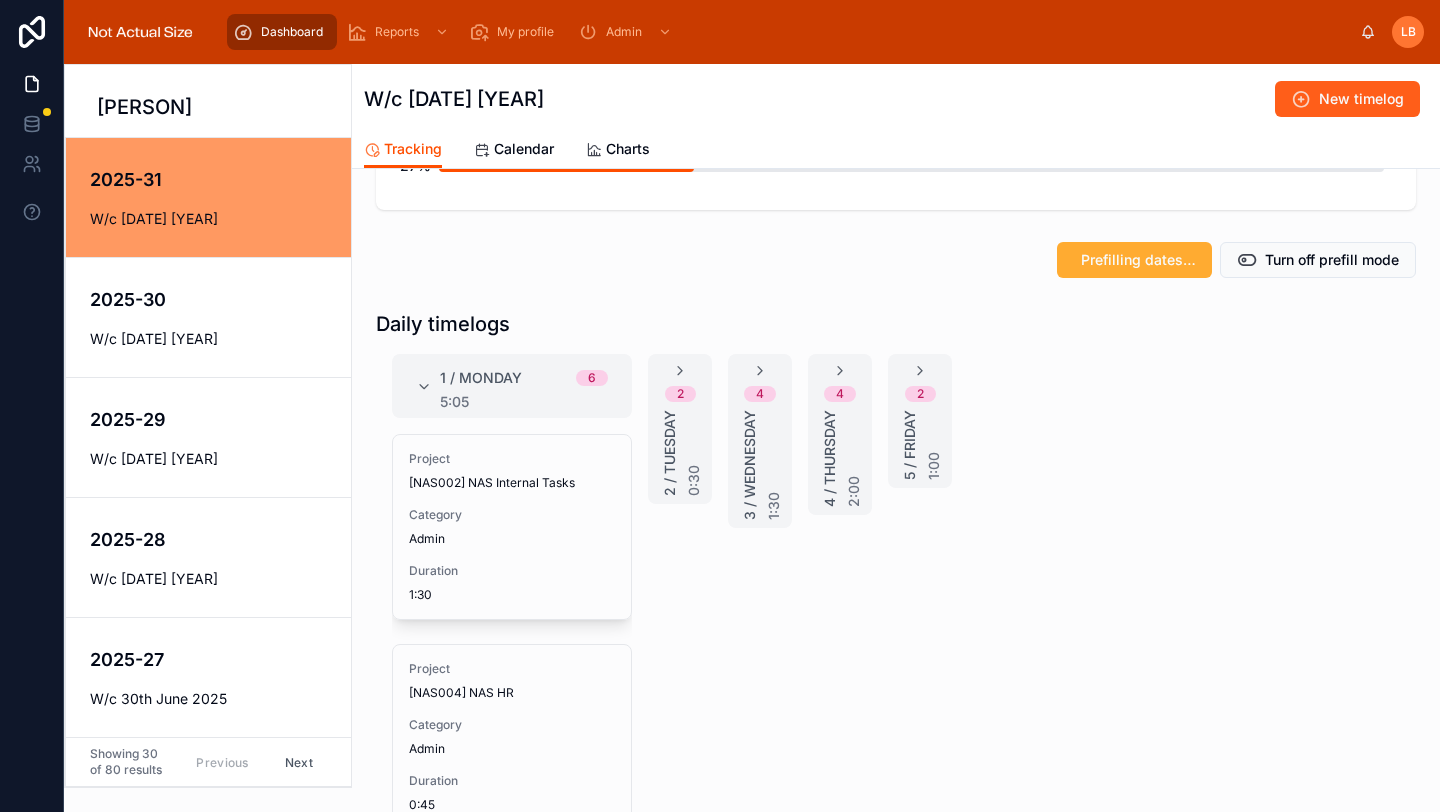 click on "New timelog" at bounding box center (1361, 99) 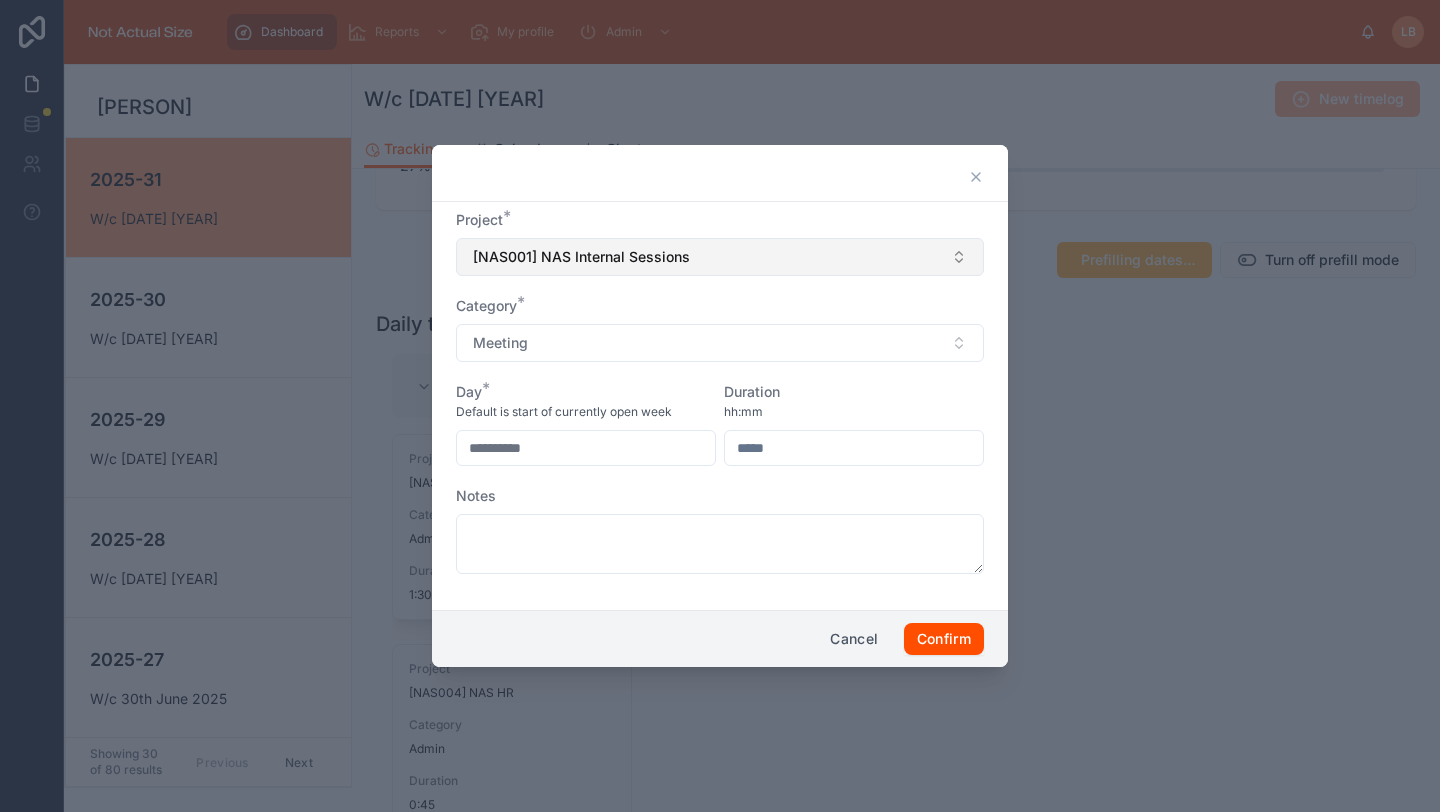 click on "[NAS001] NAS Internal Sessions" at bounding box center (581, 257) 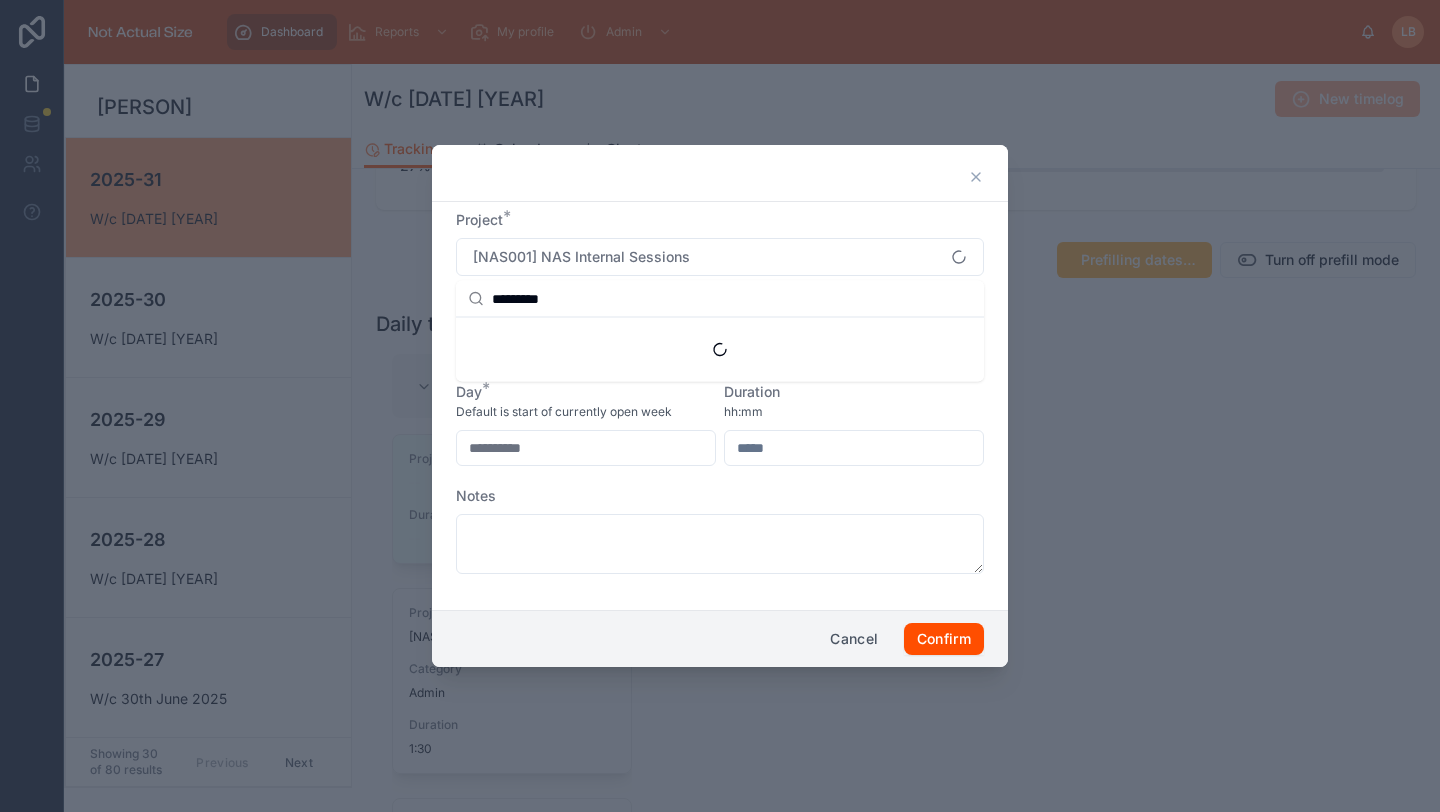 type on "*********" 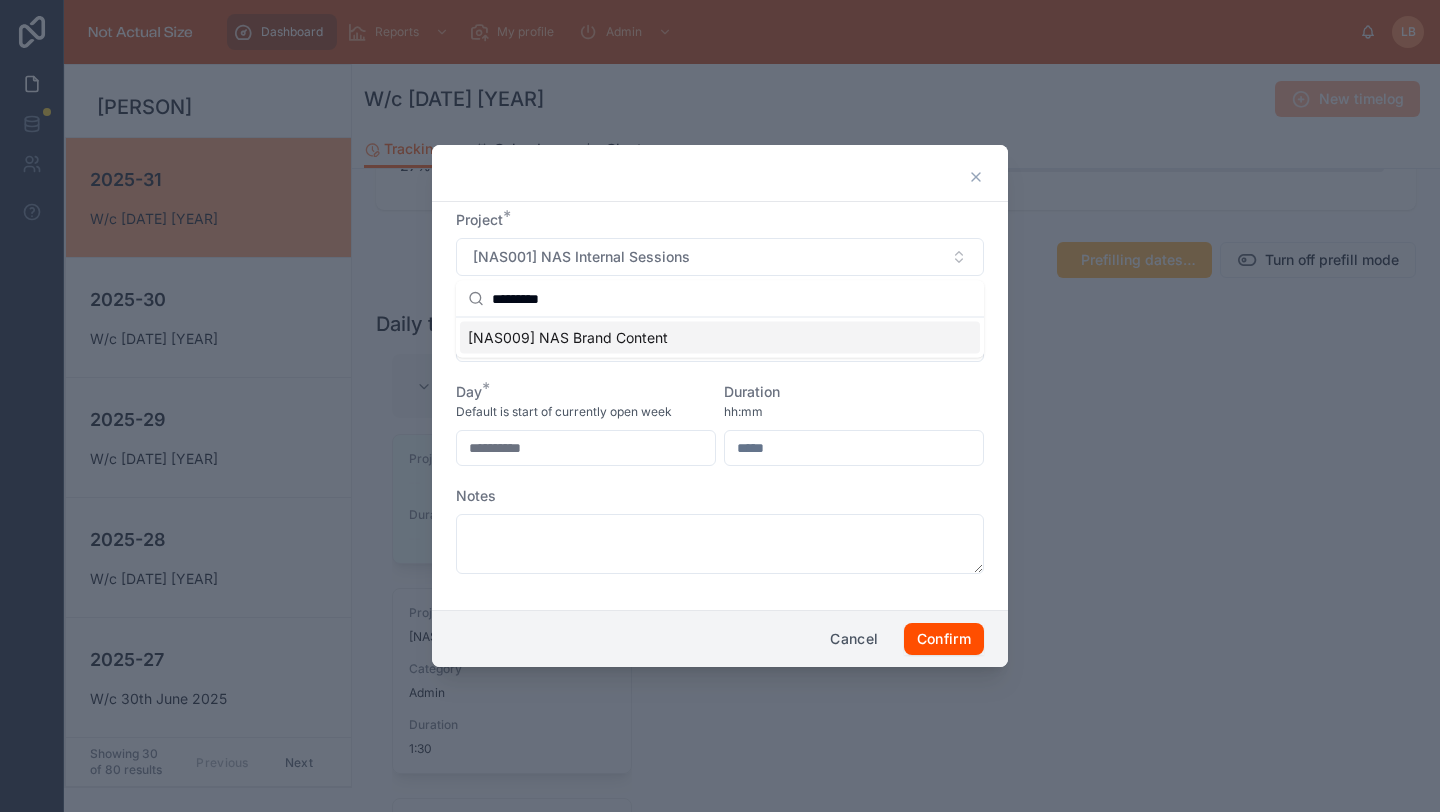 click on "[NAS009] NAS Brand Content" at bounding box center [568, 338] 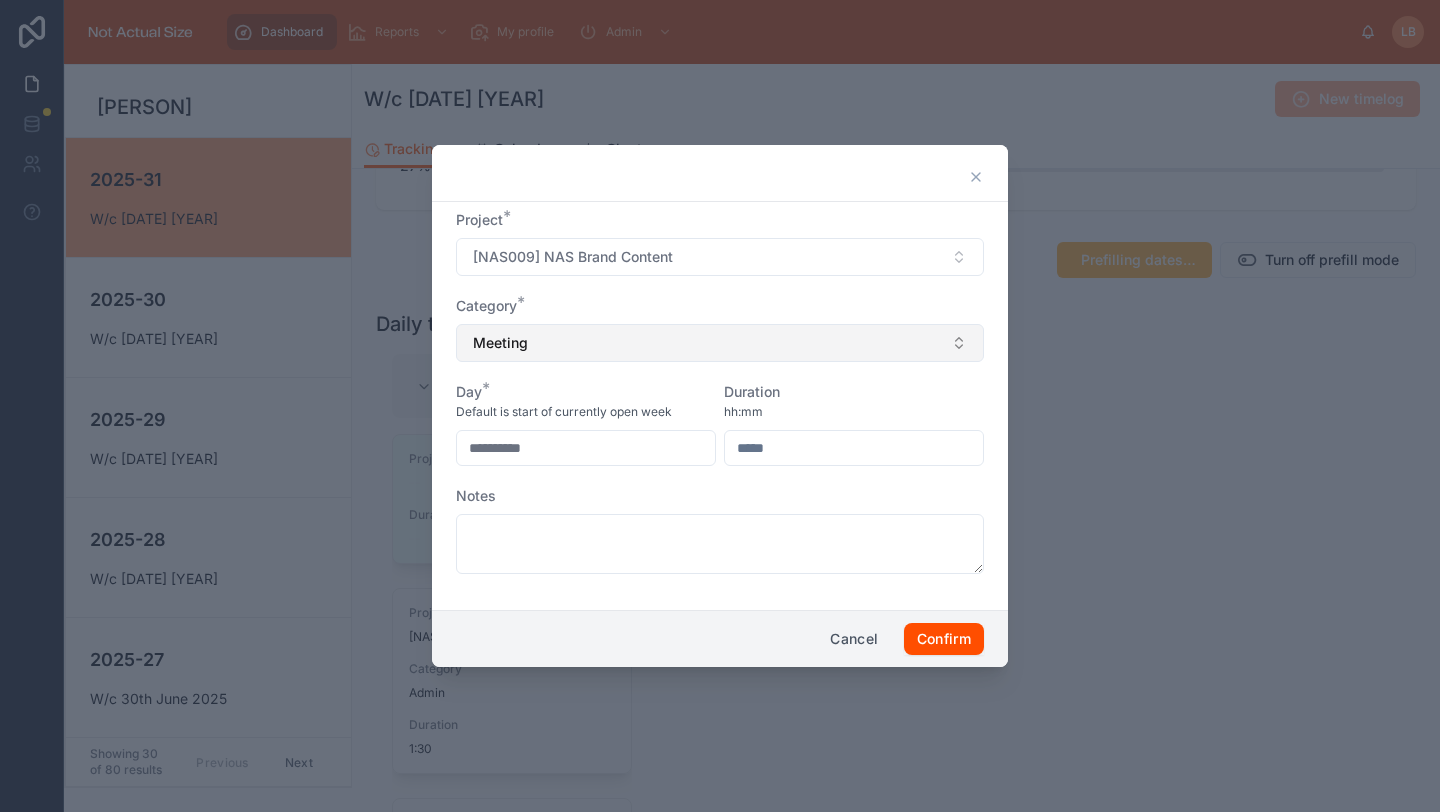 click on "Meeting" at bounding box center [720, 343] 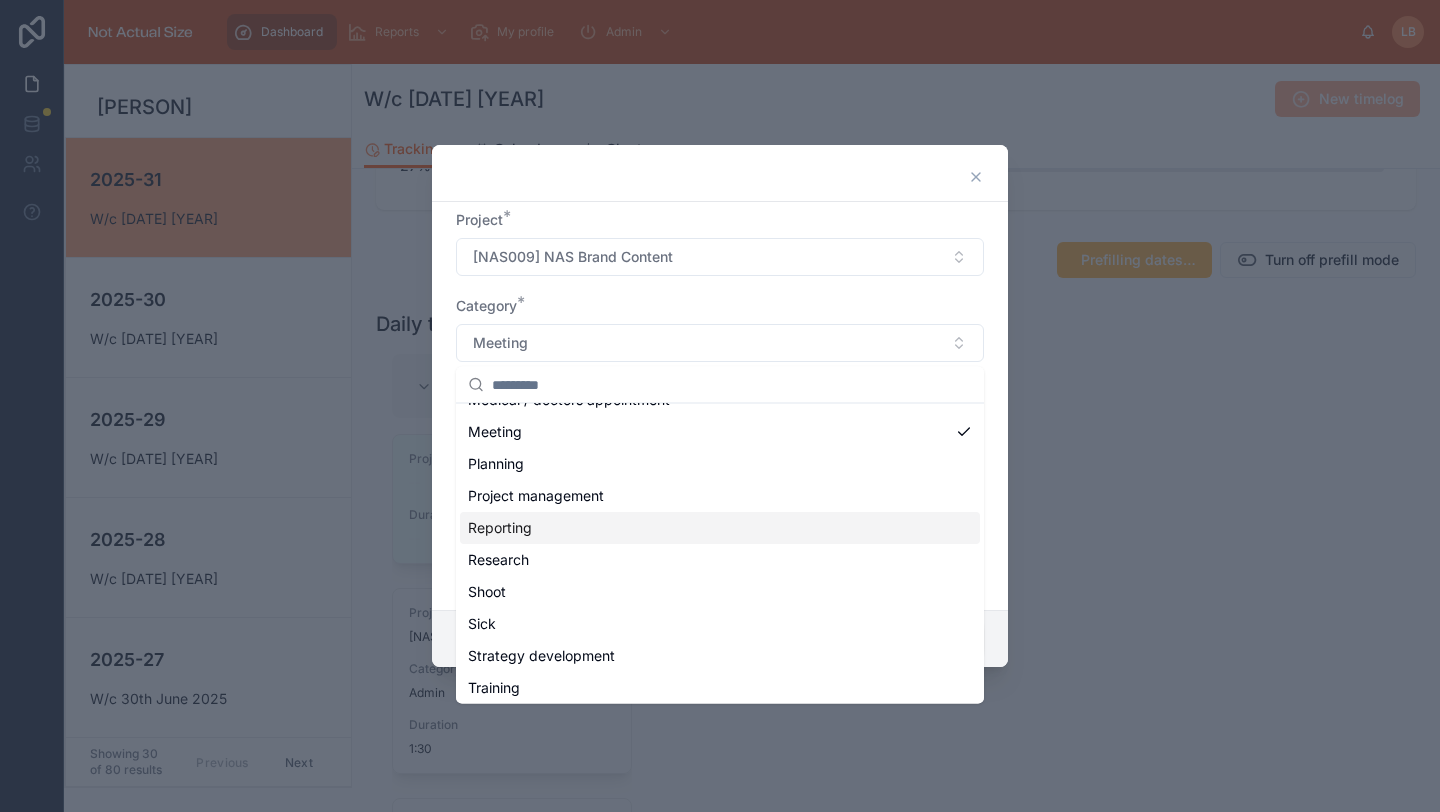 scroll, scrollTop: 375, scrollLeft: 0, axis: vertical 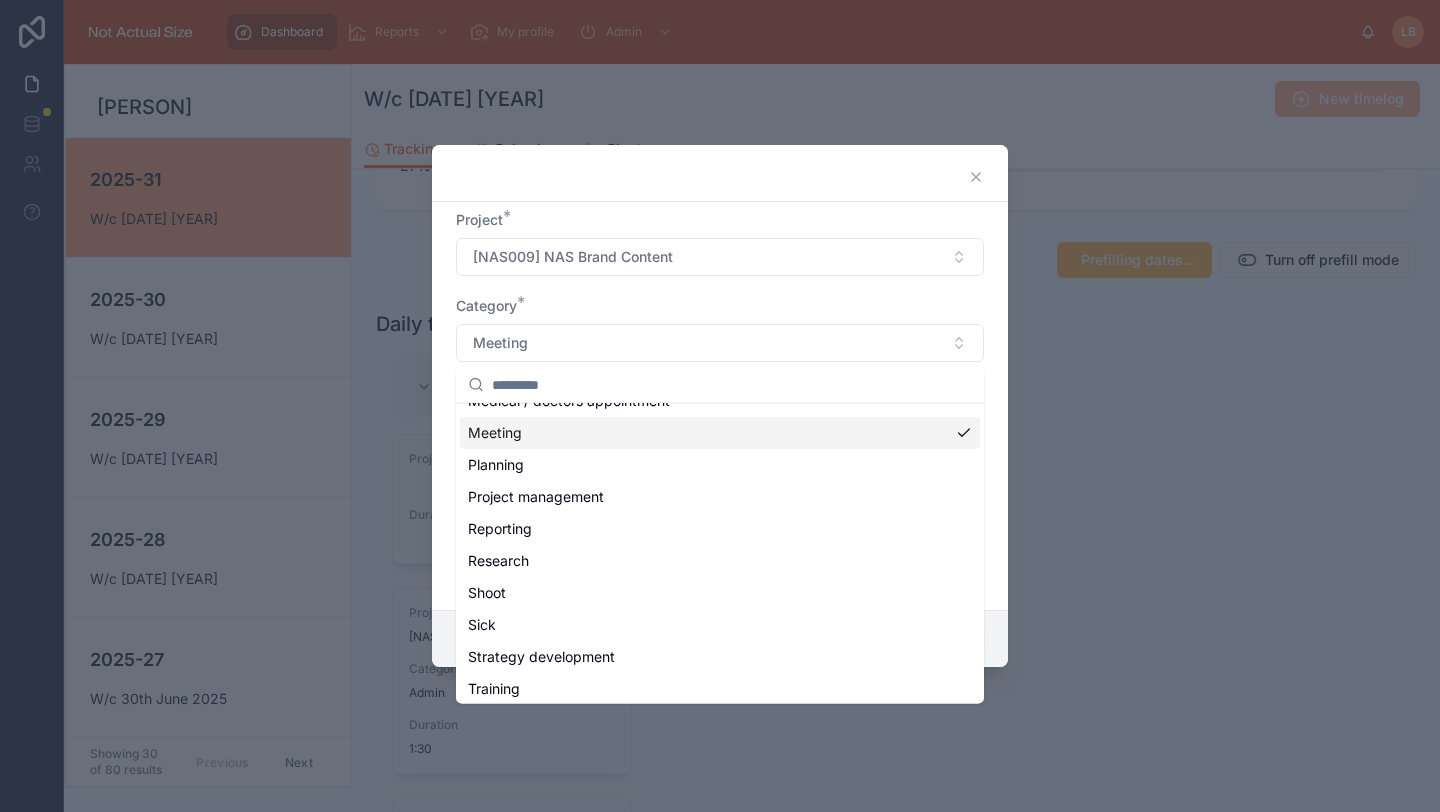 click on "Meeting" at bounding box center [720, 433] 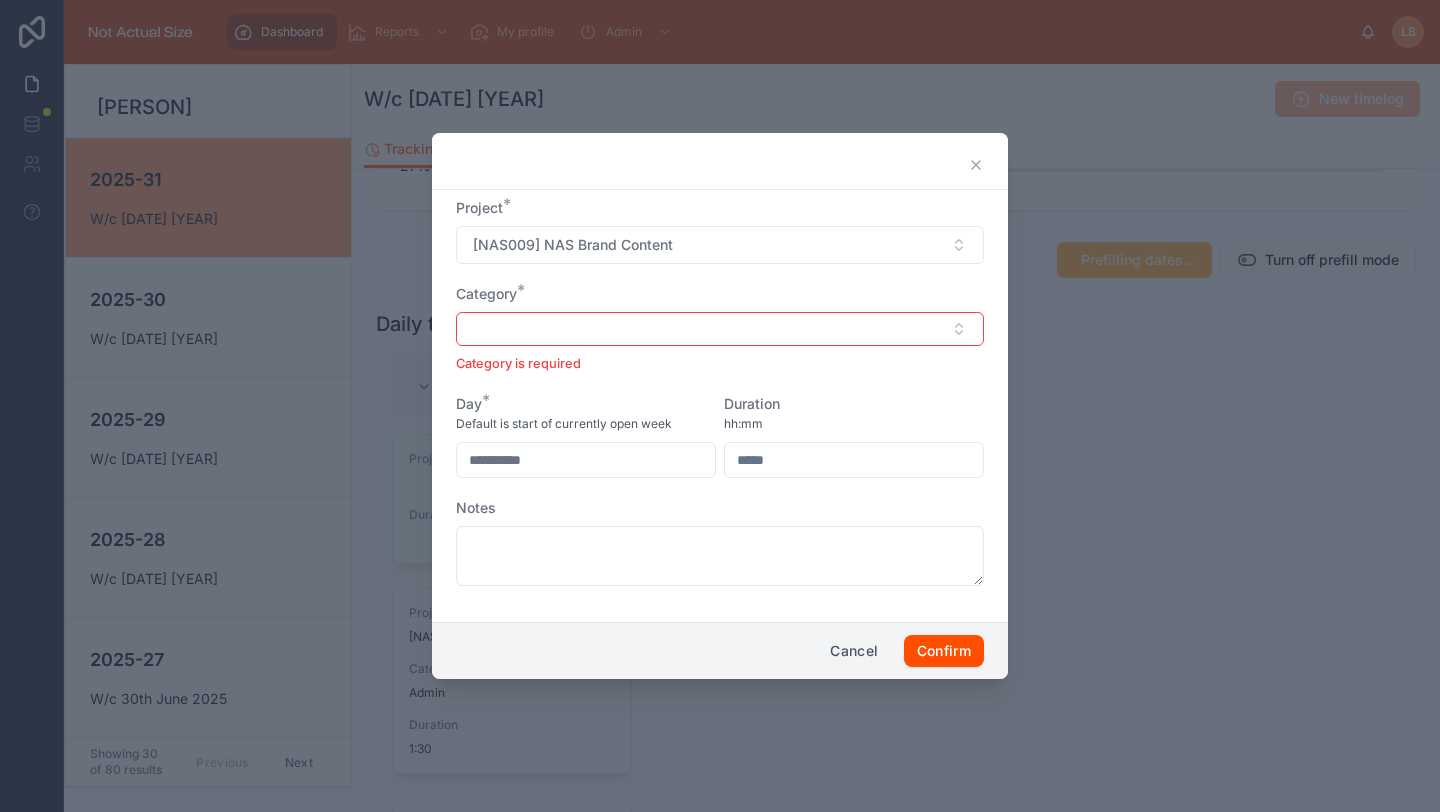 click at bounding box center [854, 460] 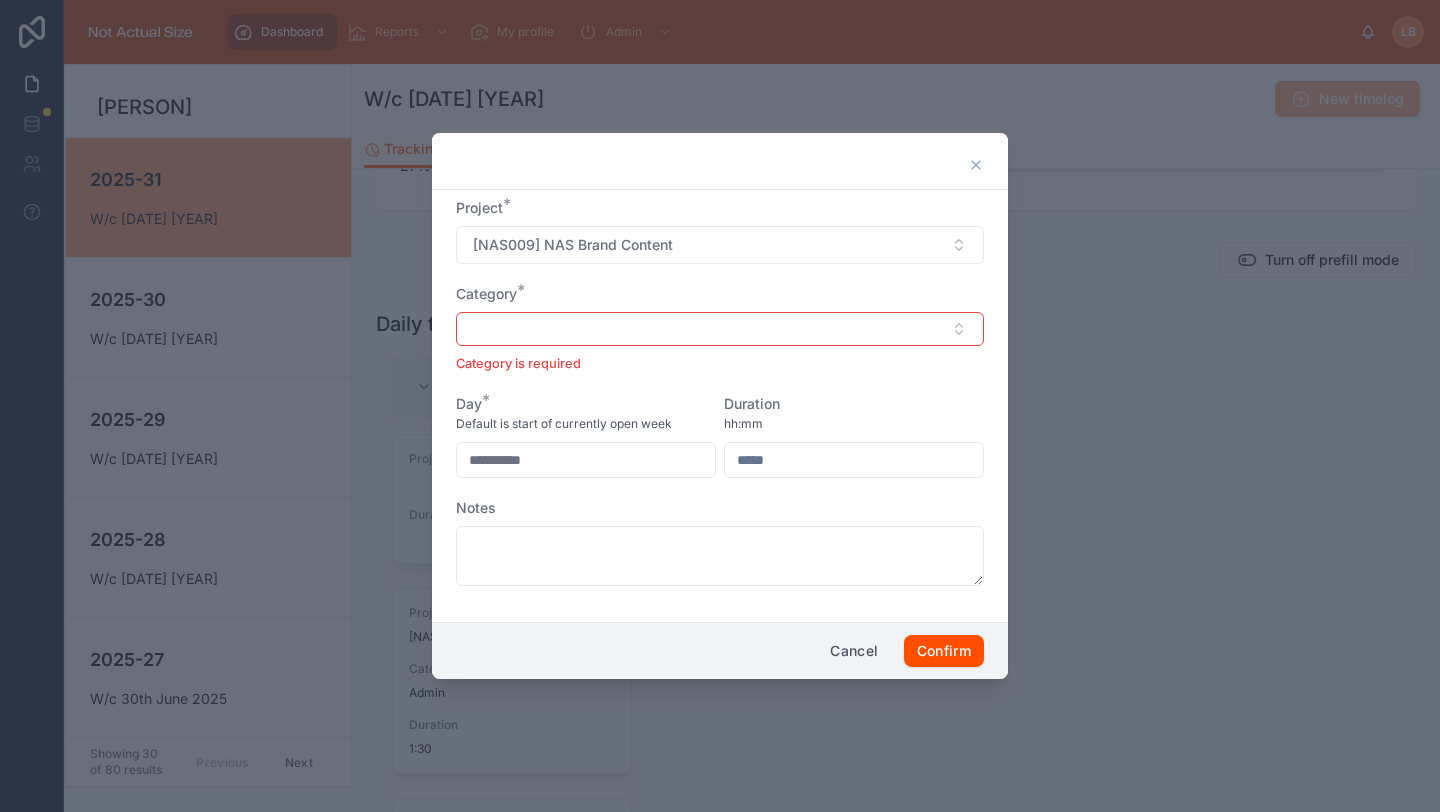 click at bounding box center (854, 460) 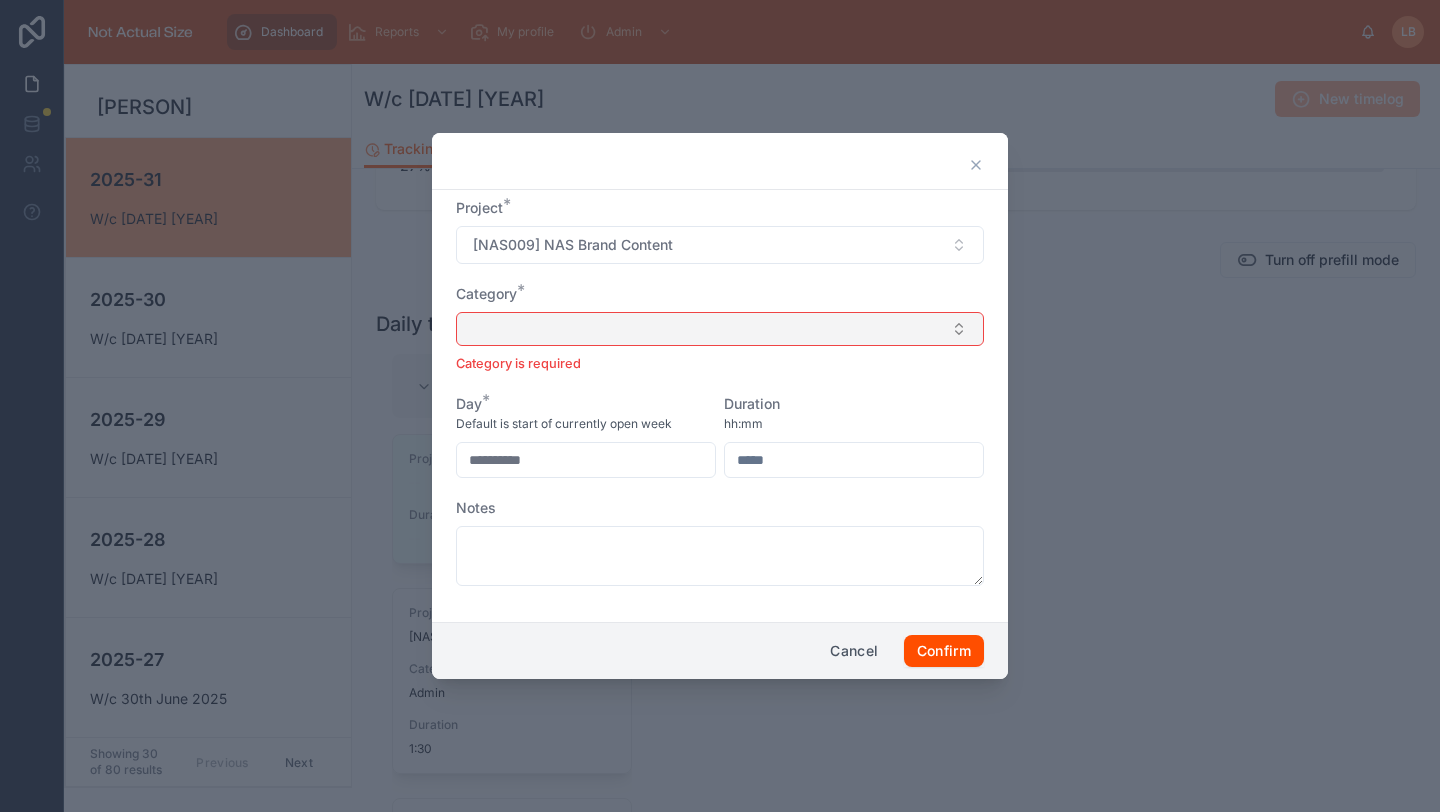 click at bounding box center [720, 329] 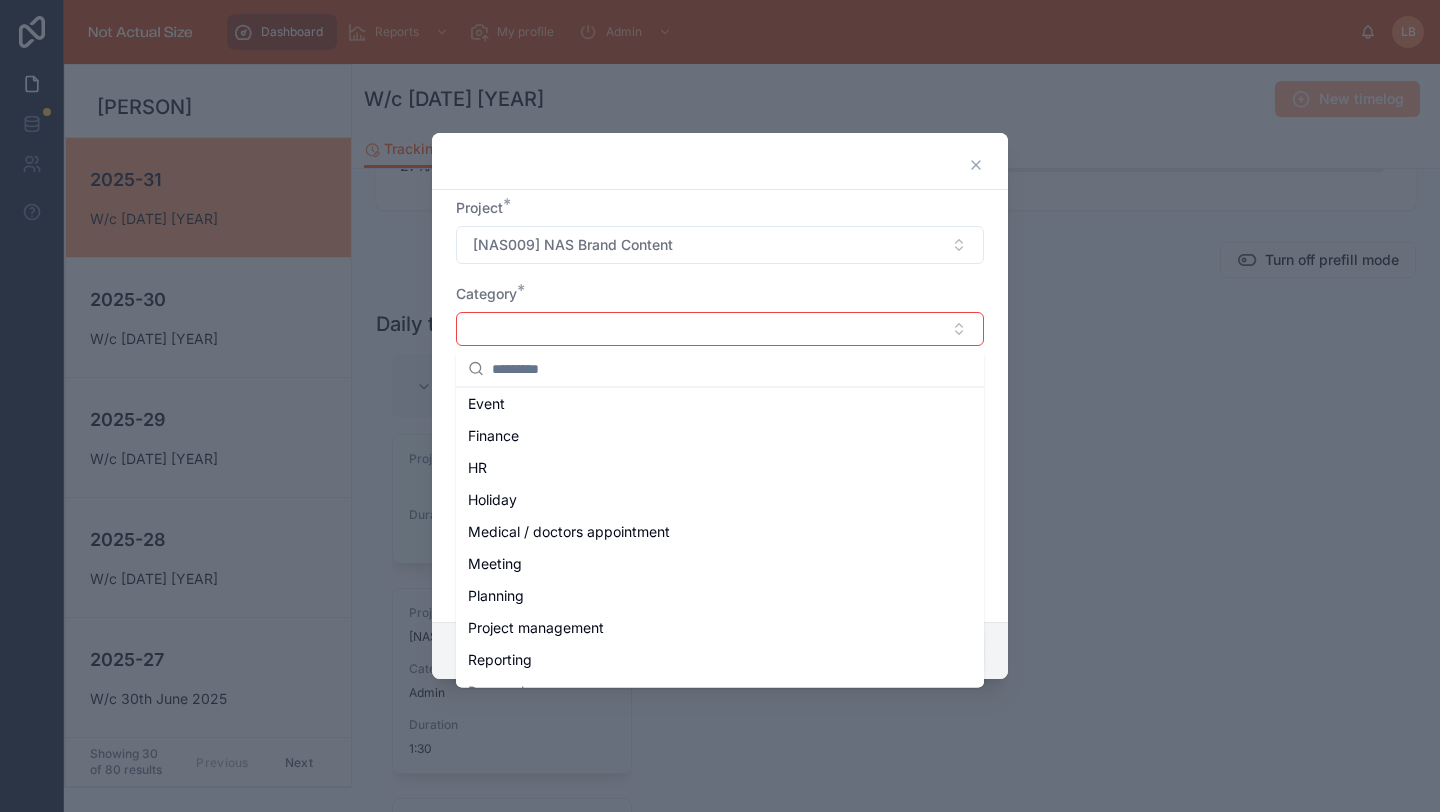 scroll, scrollTop: 226, scrollLeft: 0, axis: vertical 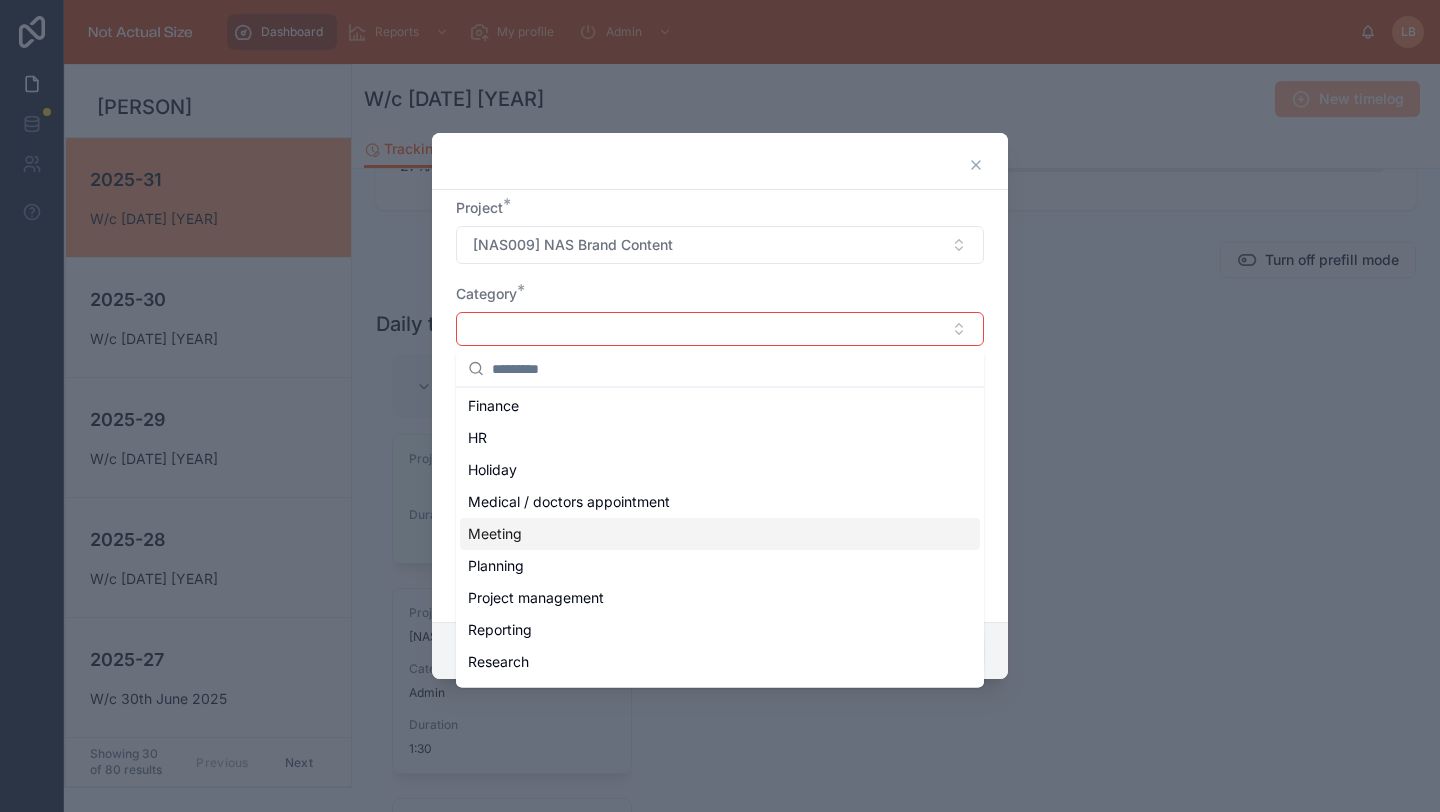 click on "Meeting" at bounding box center (720, 534) 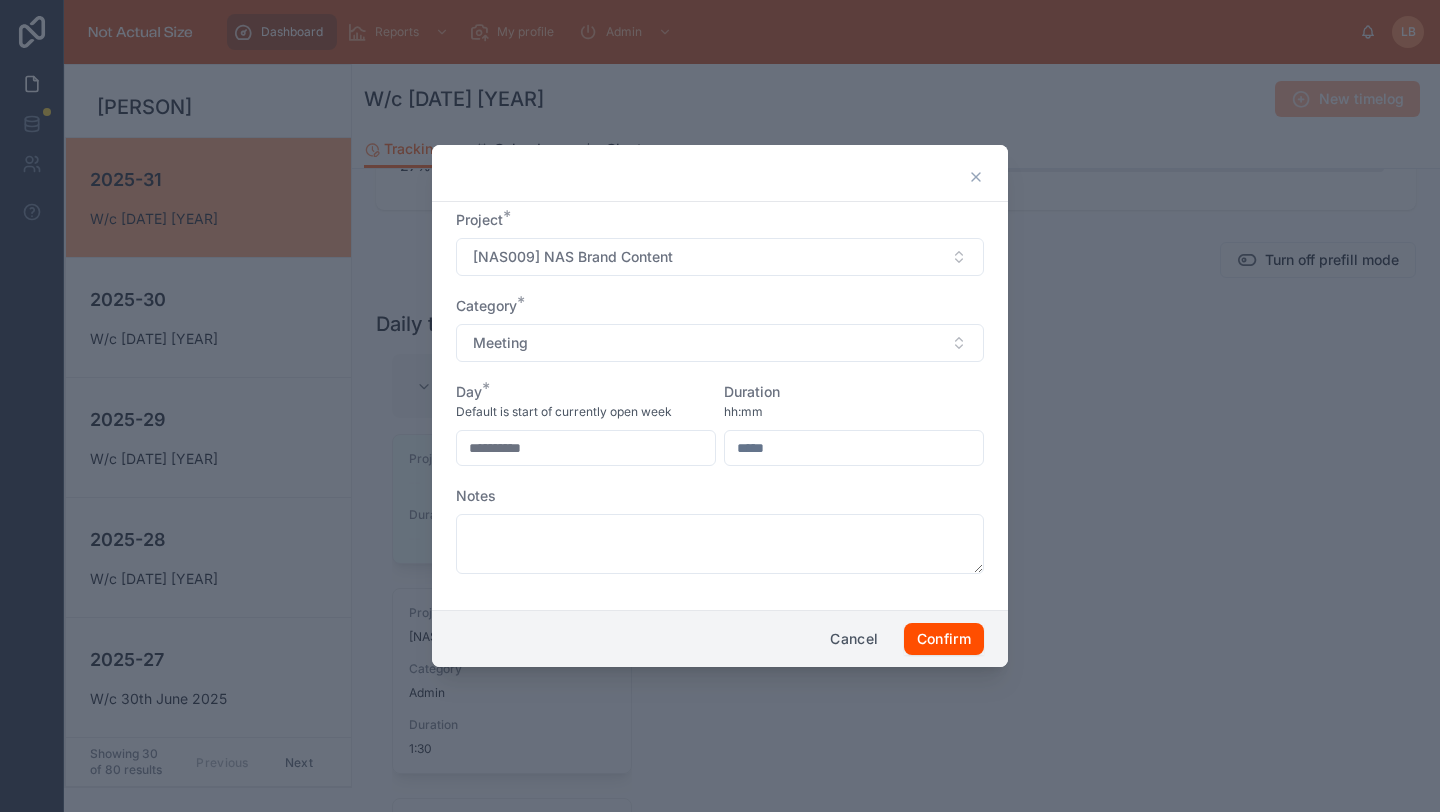 click at bounding box center (854, 448) 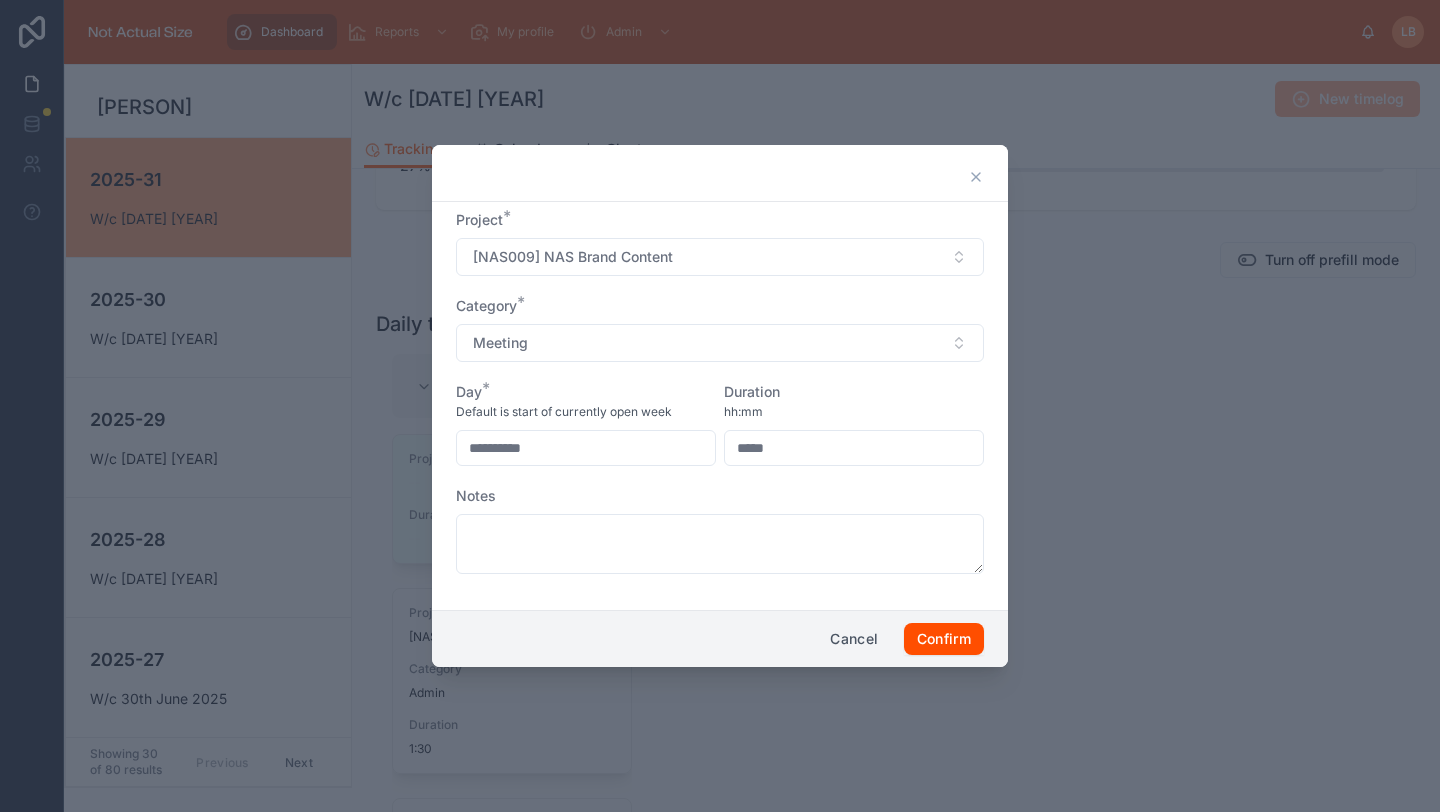 type on "****" 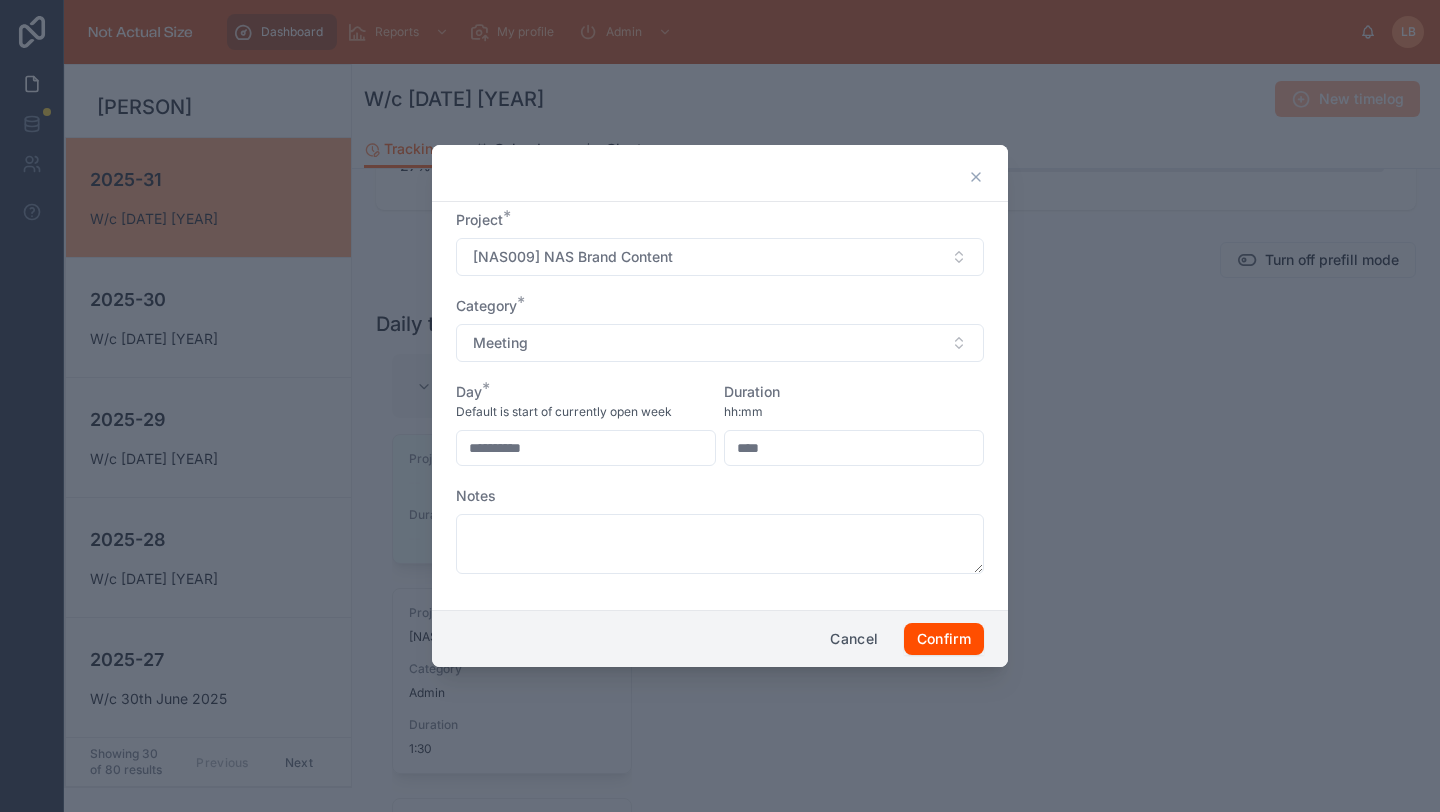click on "Duration hh:mm ****" at bounding box center [854, 424] 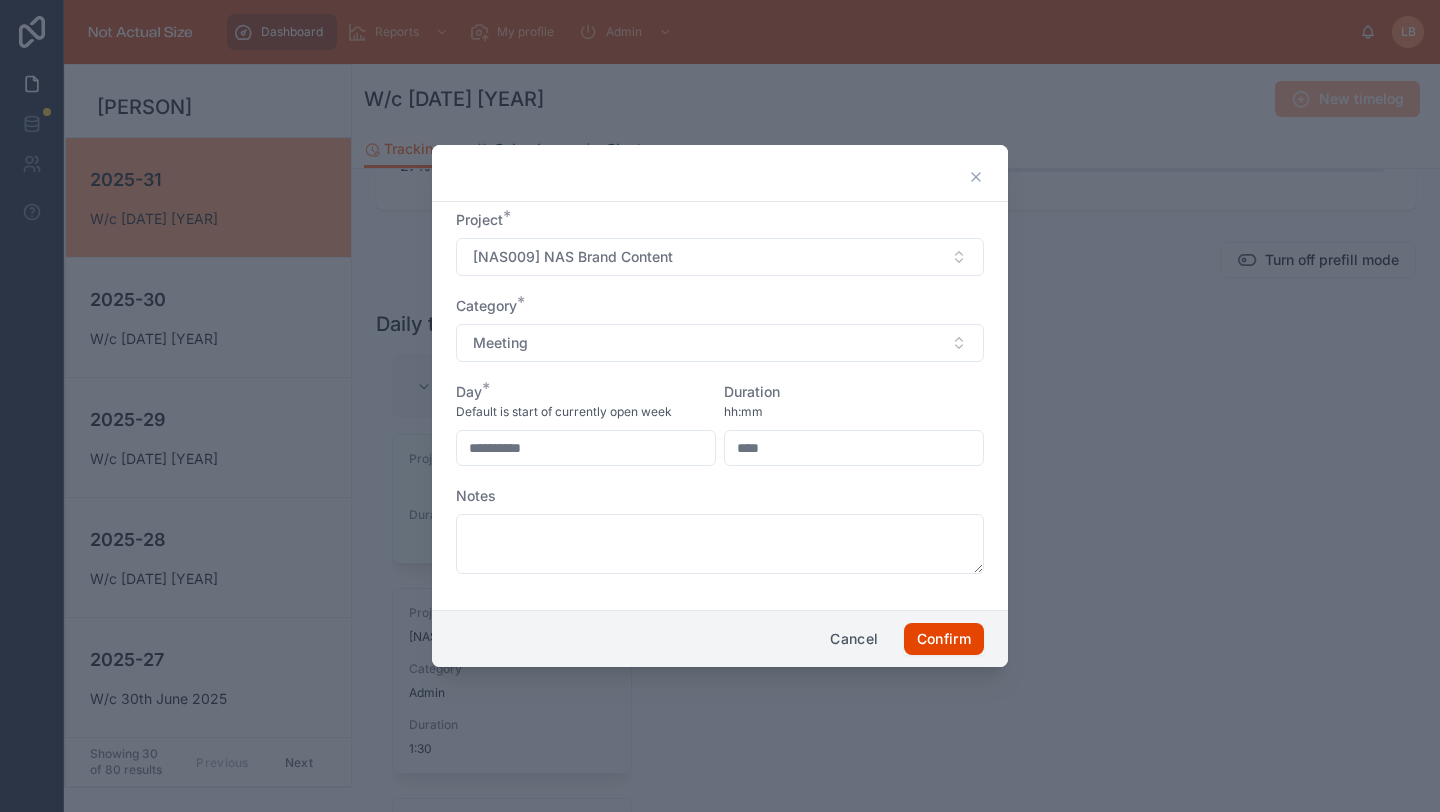 click on "Confirm" at bounding box center (944, 639) 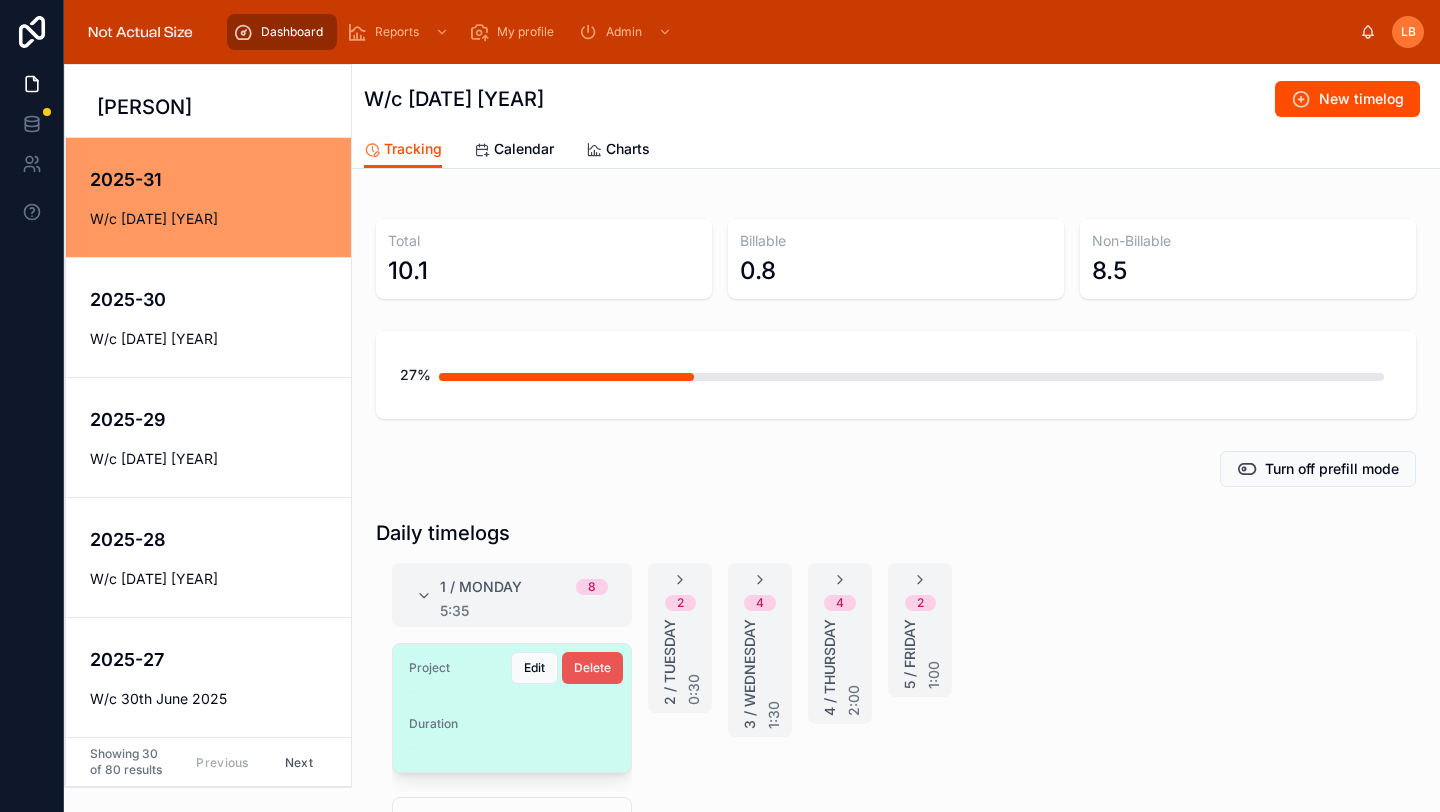 click on "Delete" at bounding box center [592, 668] 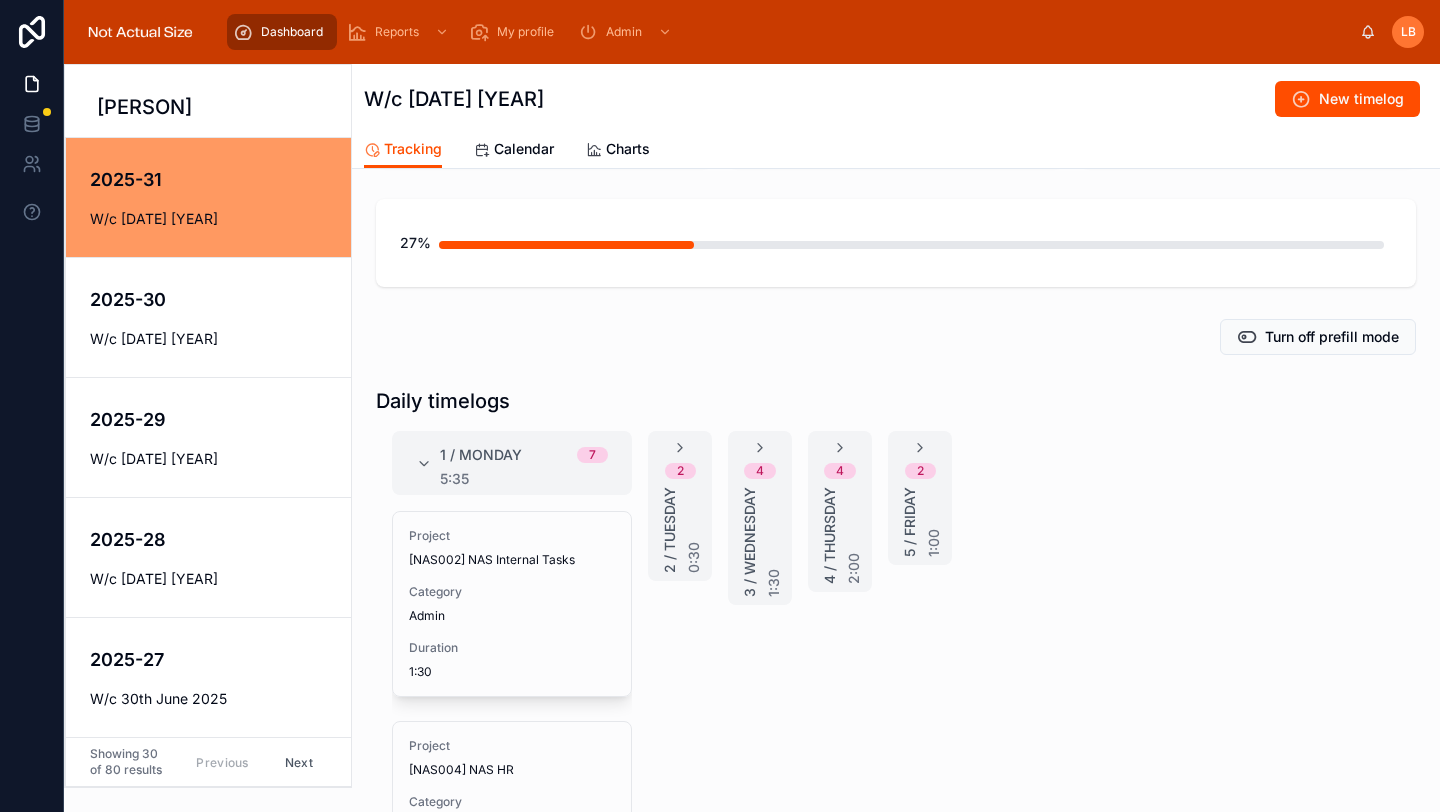 scroll, scrollTop: 136, scrollLeft: 0, axis: vertical 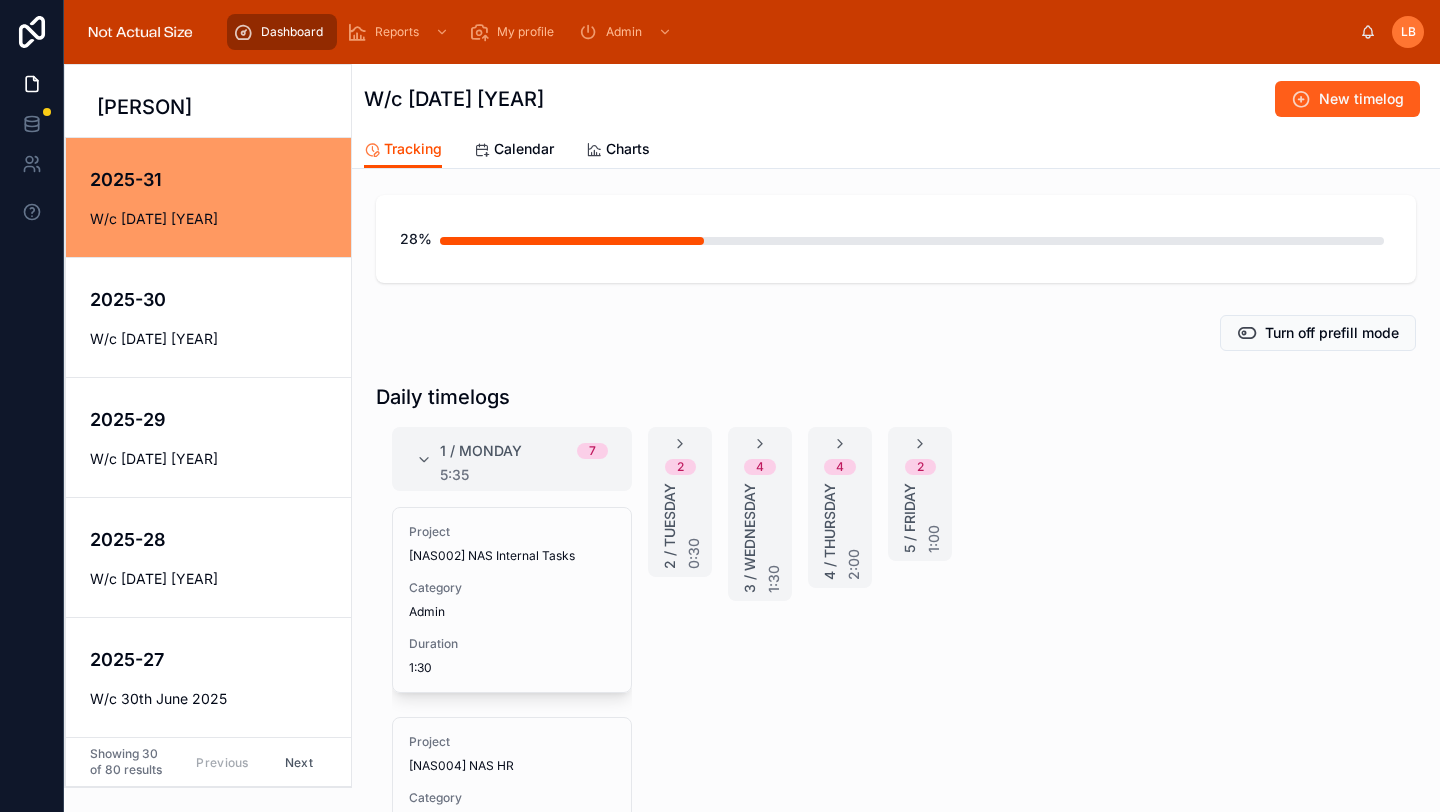click on "New timelog" at bounding box center (1347, 99) 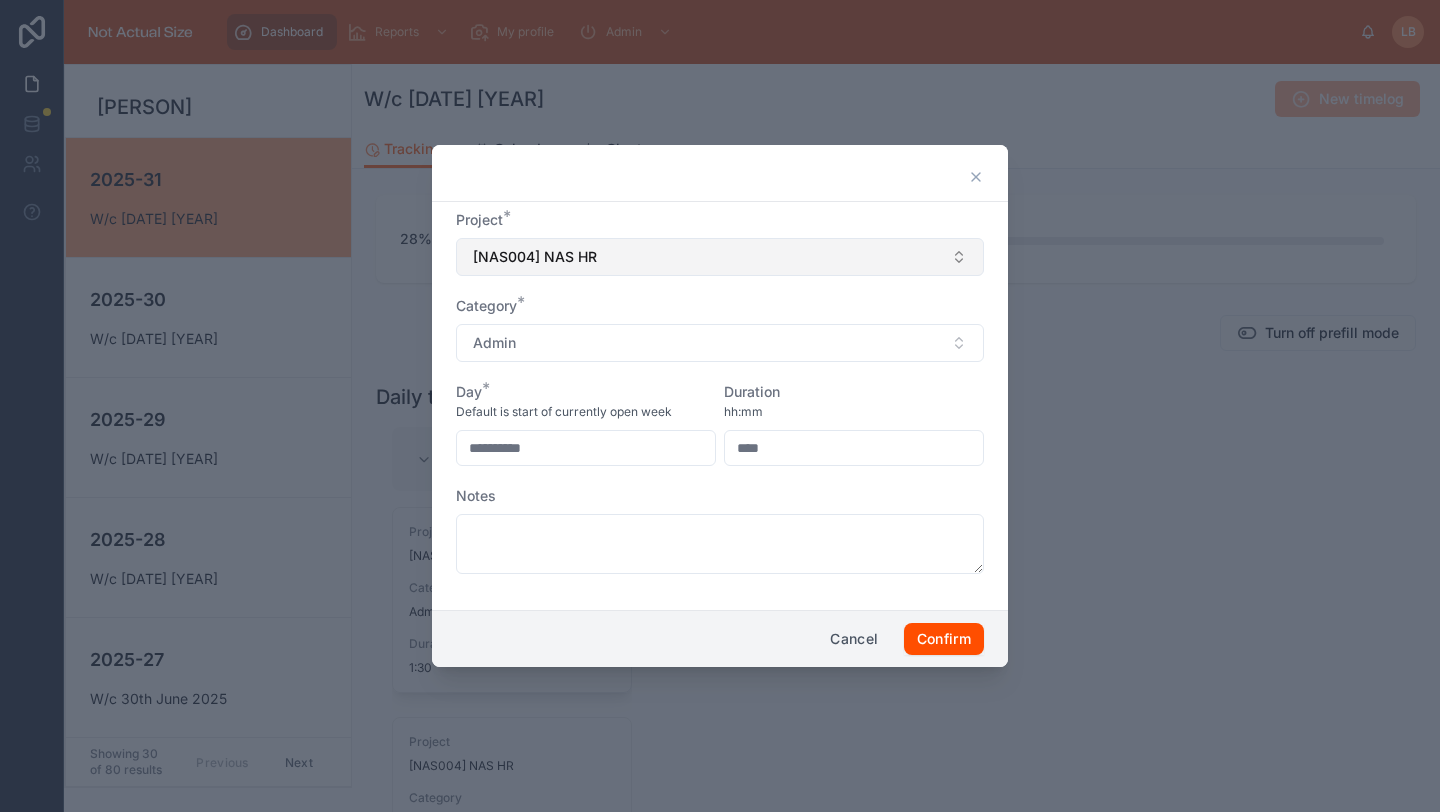 click on "[NAS004] NAS HR" at bounding box center (720, 257) 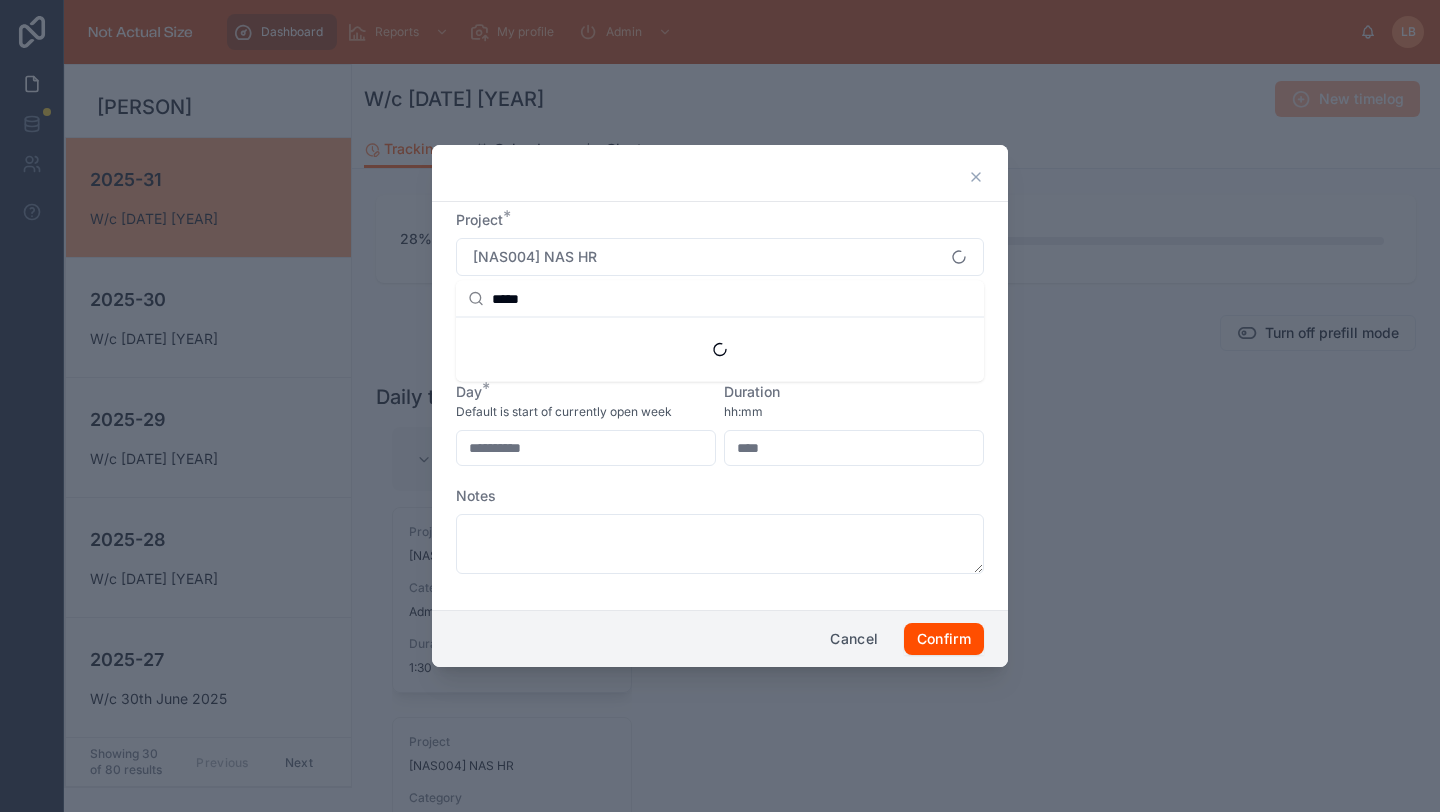 type on "*****" 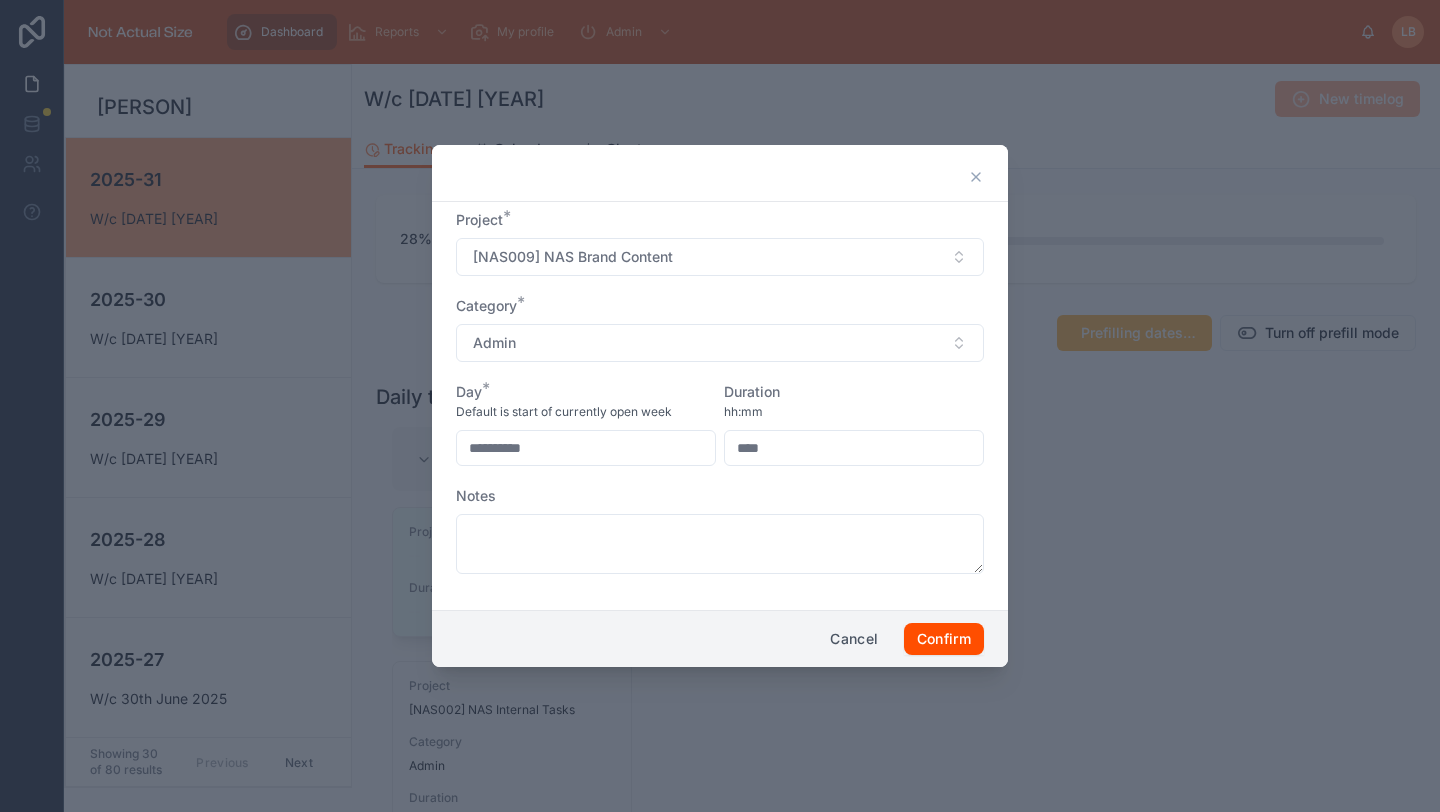click on "Admin" at bounding box center [720, 343] 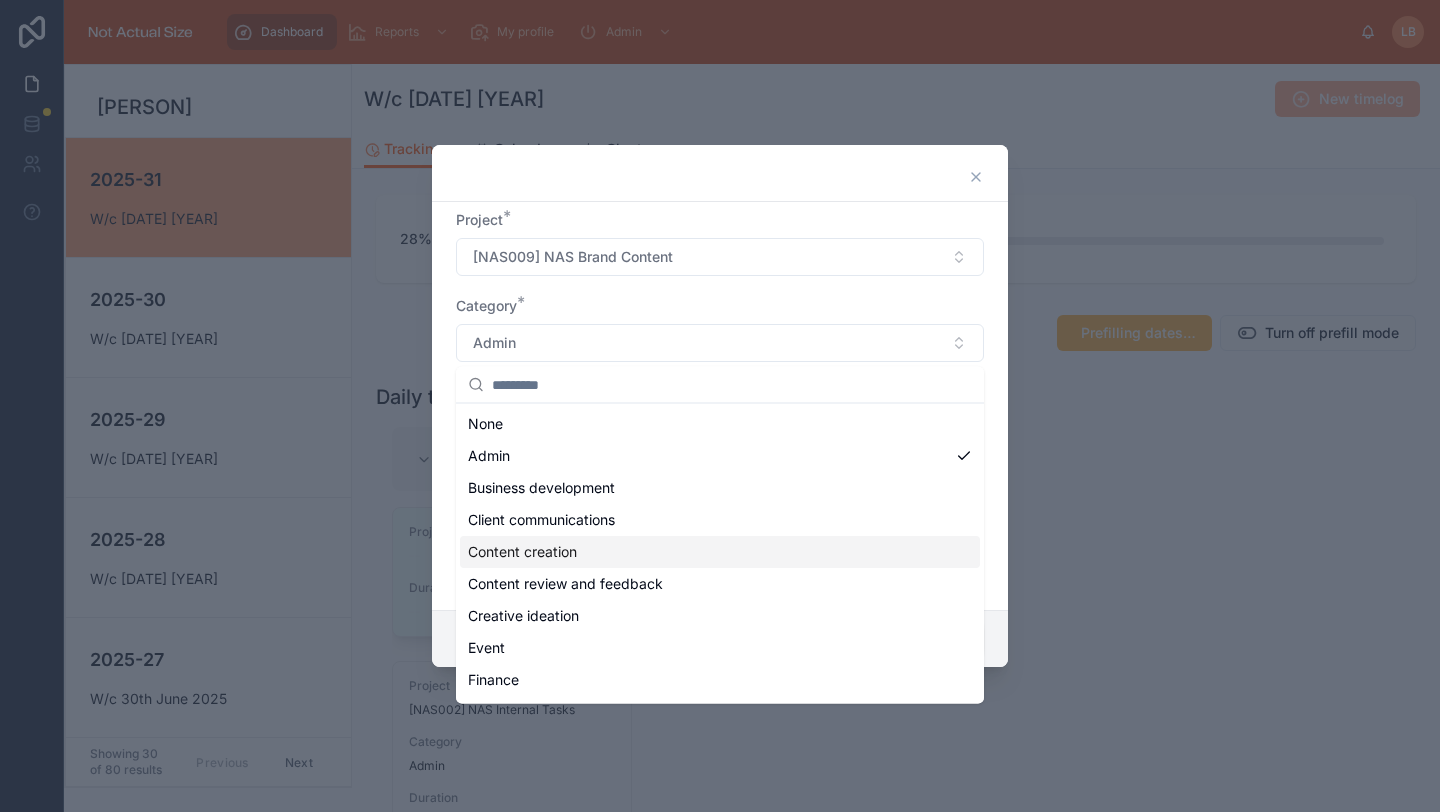 scroll, scrollTop: 16, scrollLeft: 0, axis: vertical 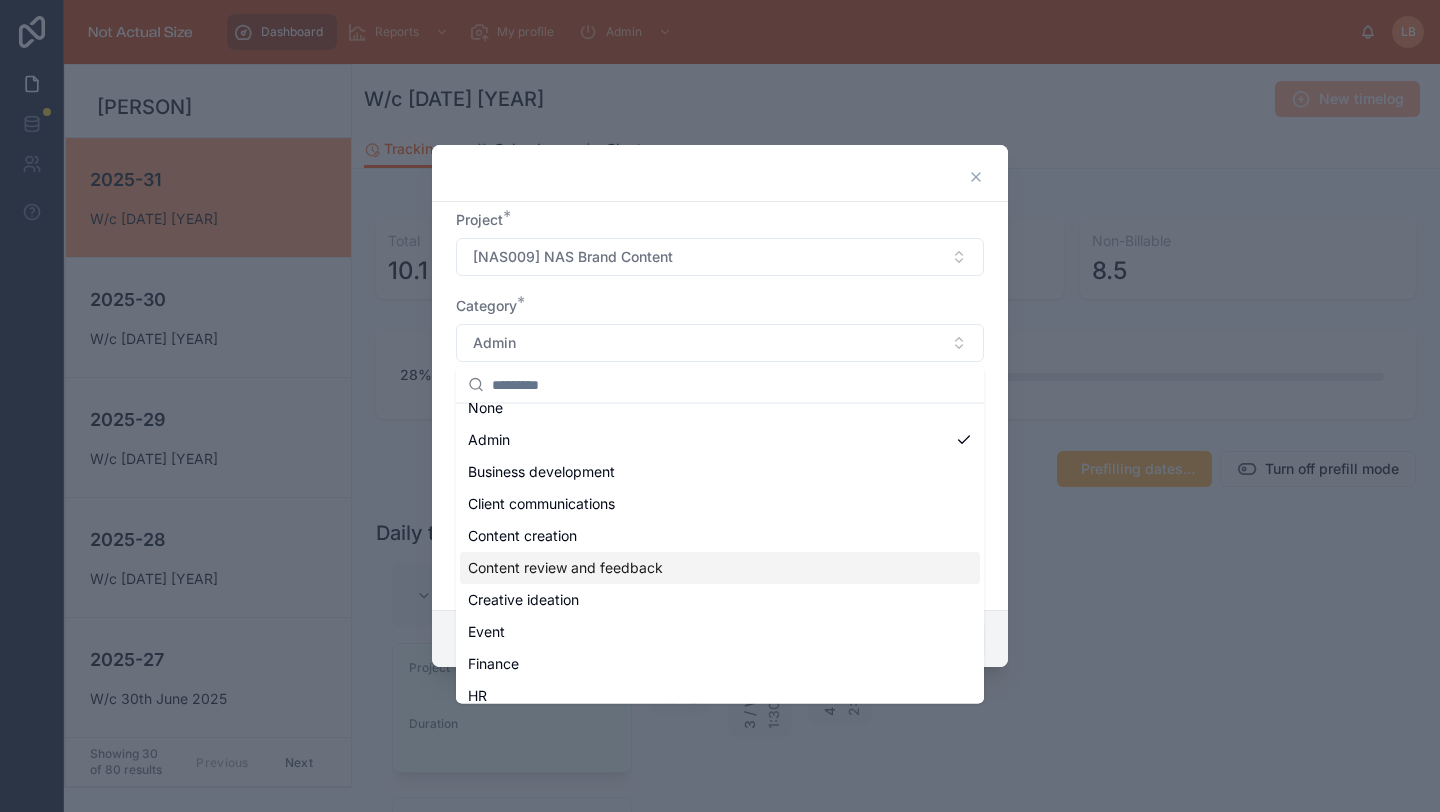 click on "Content review and feedback" at bounding box center [565, 568] 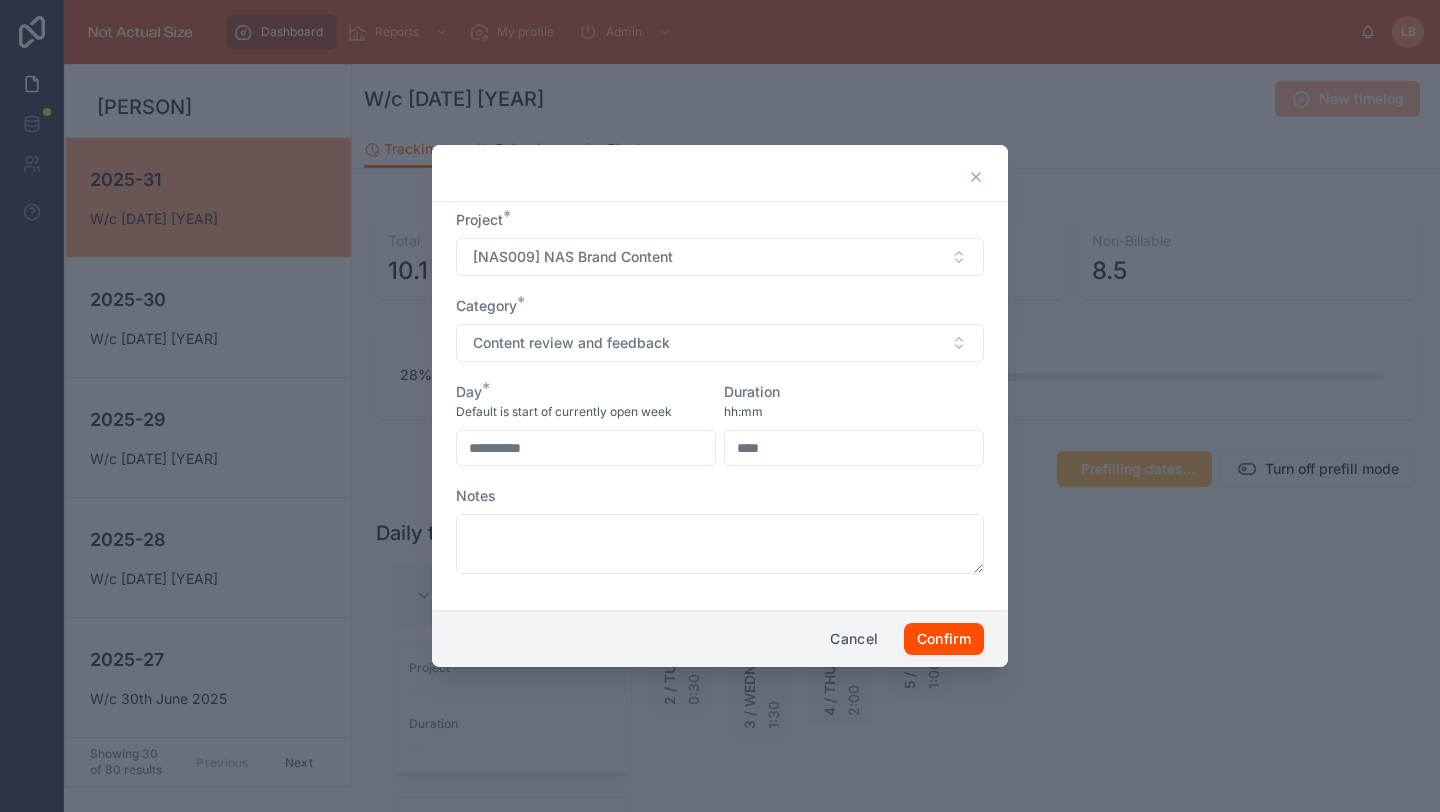 click on "****" at bounding box center [854, 448] 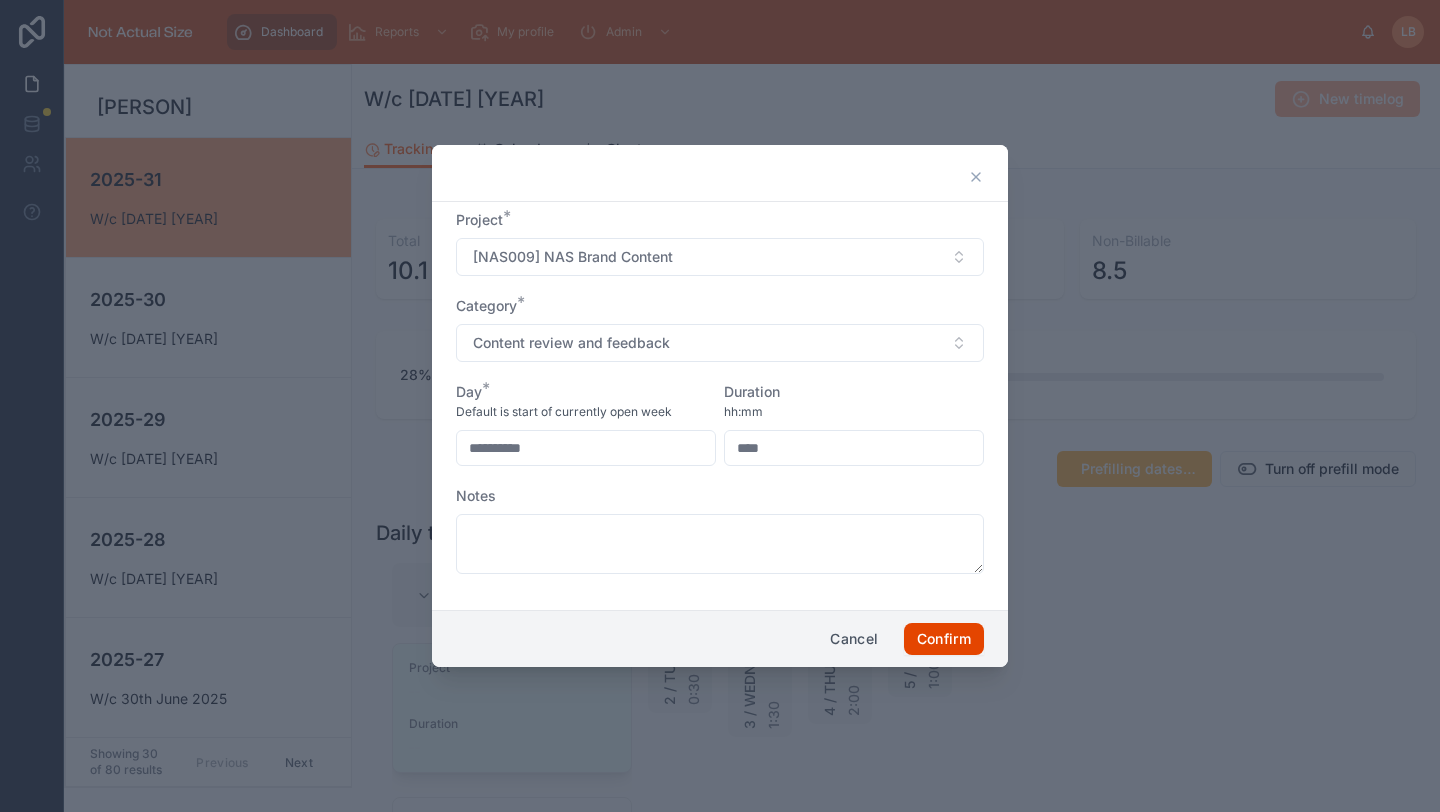 type on "****" 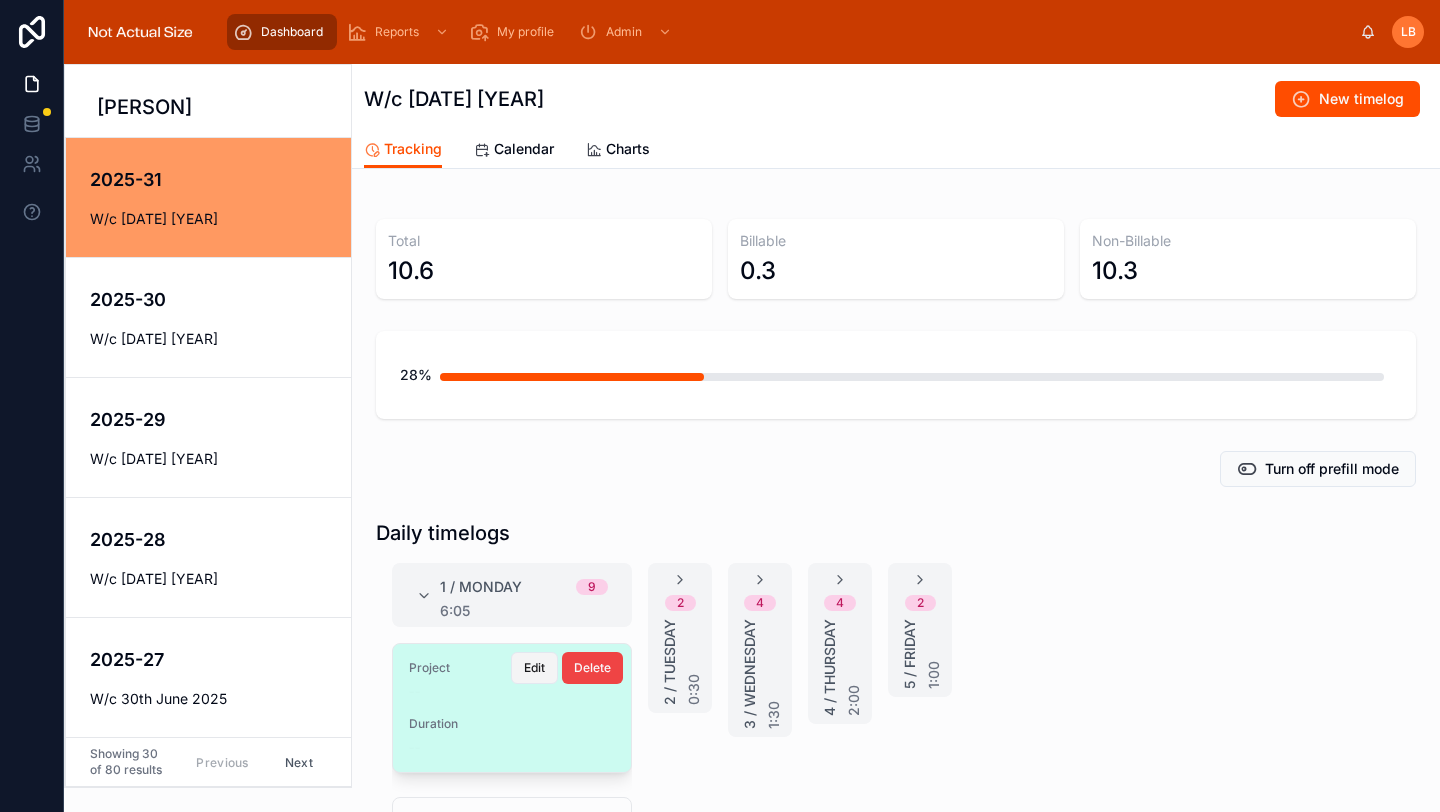click on "Edit" at bounding box center (534, 668) 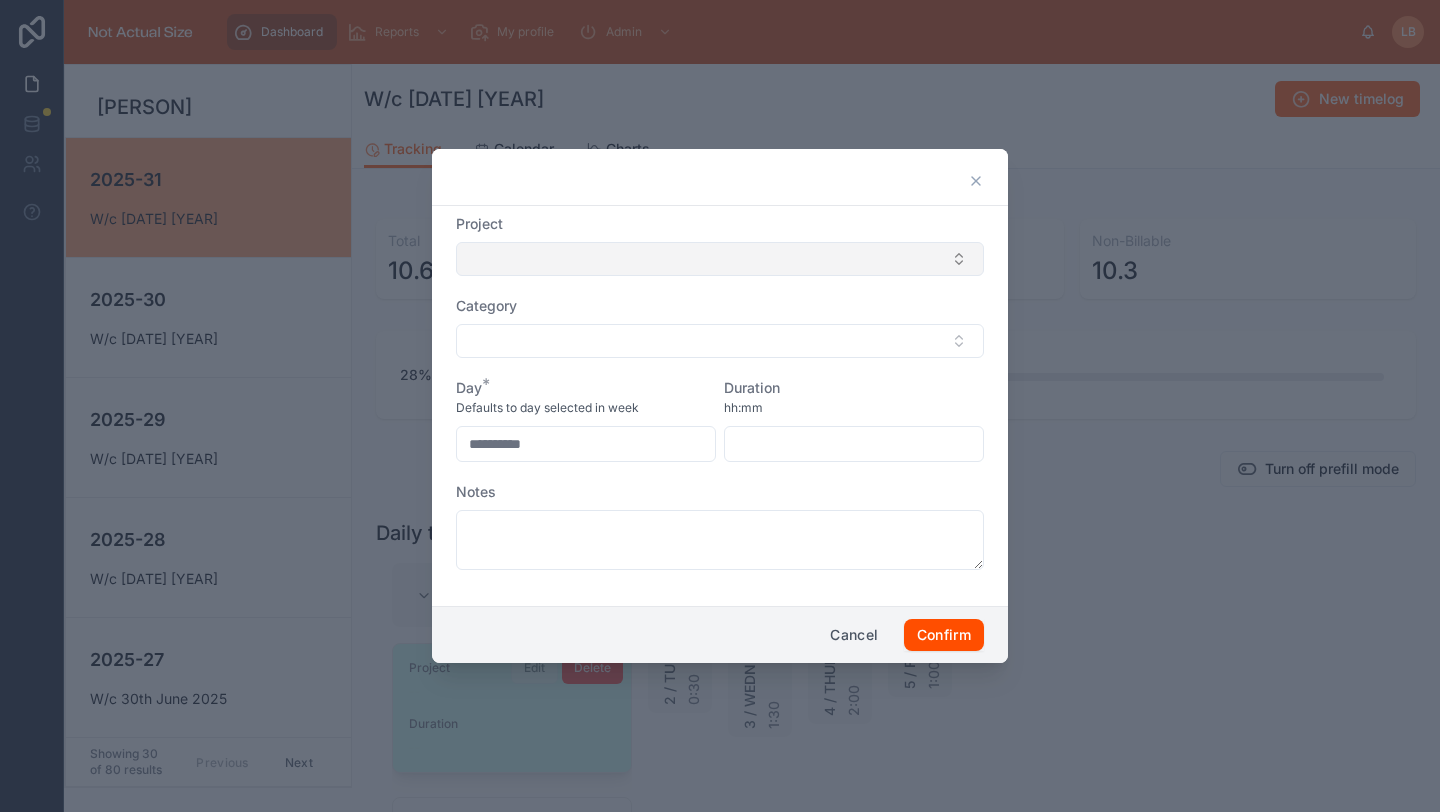 click at bounding box center (720, 259) 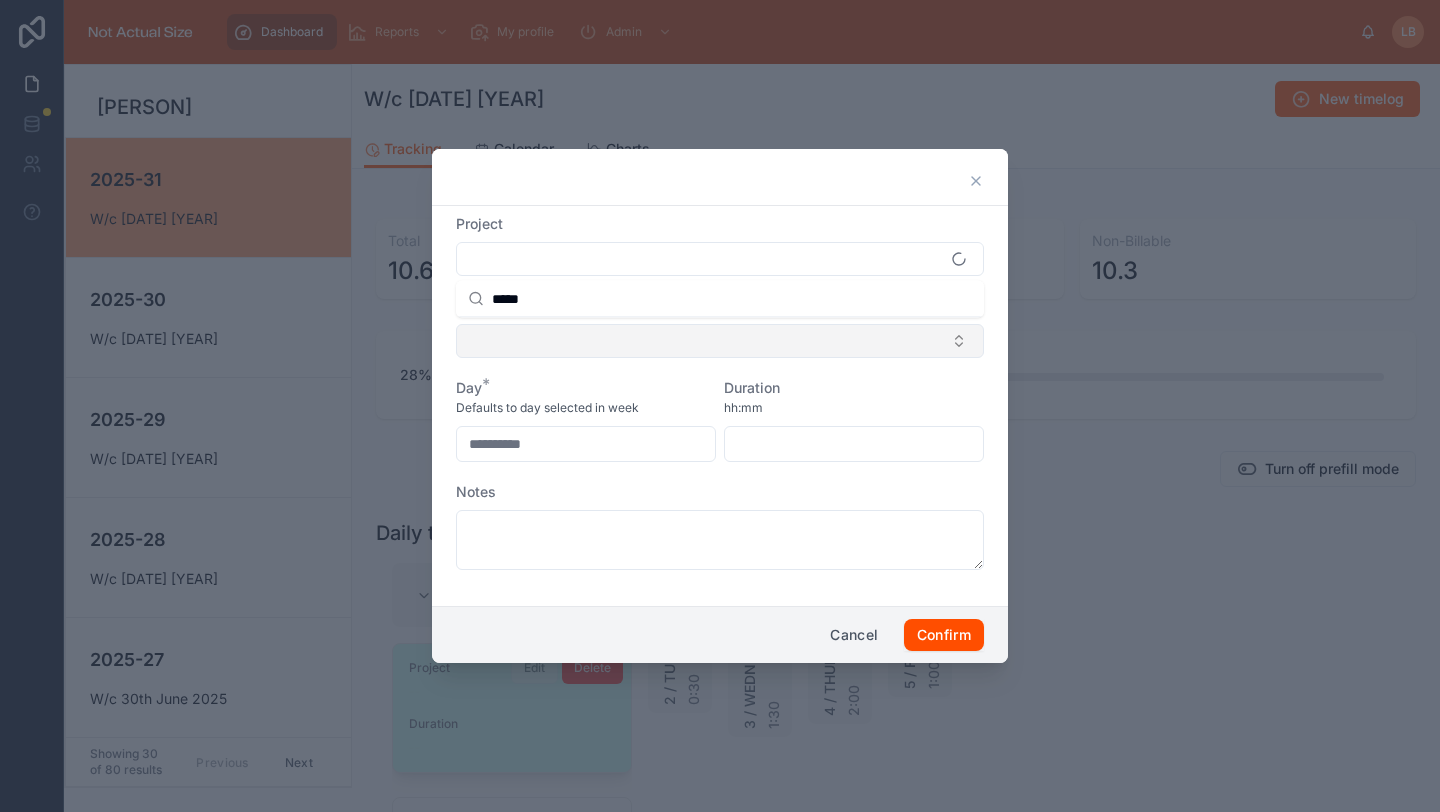 type on "*****" 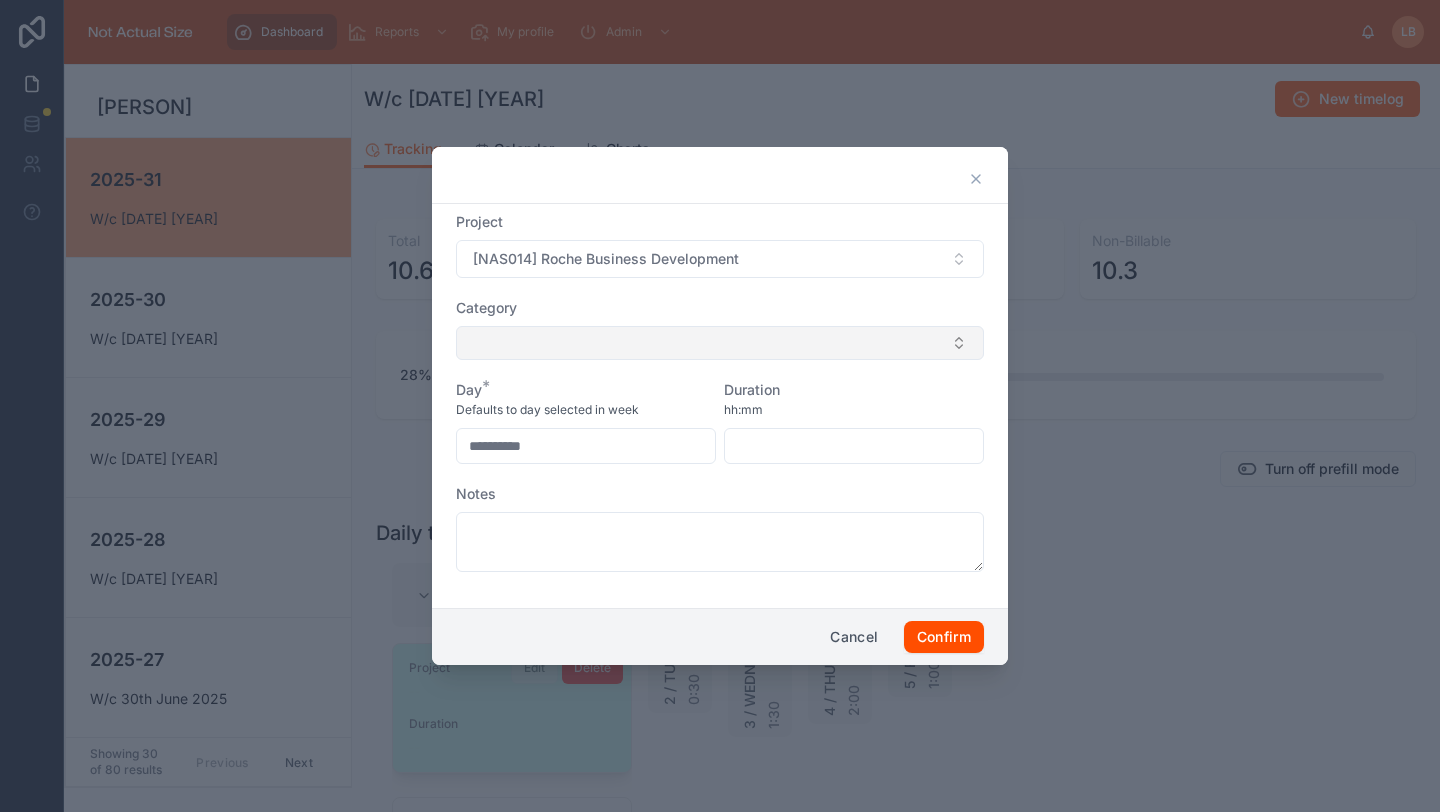 click at bounding box center [720, 343] 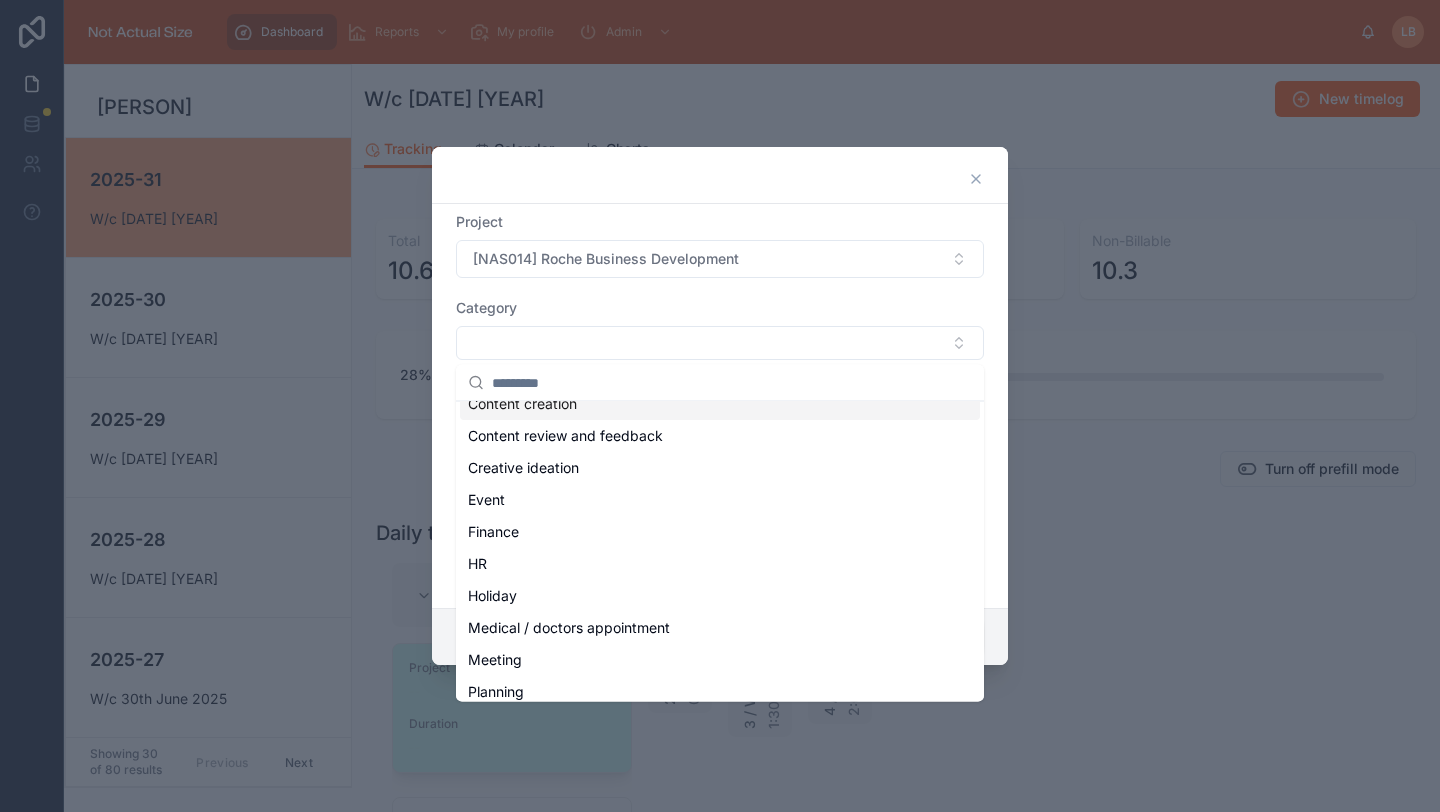 scroll, scrollTop: 113, scrollLeft: 0, axis: vertical 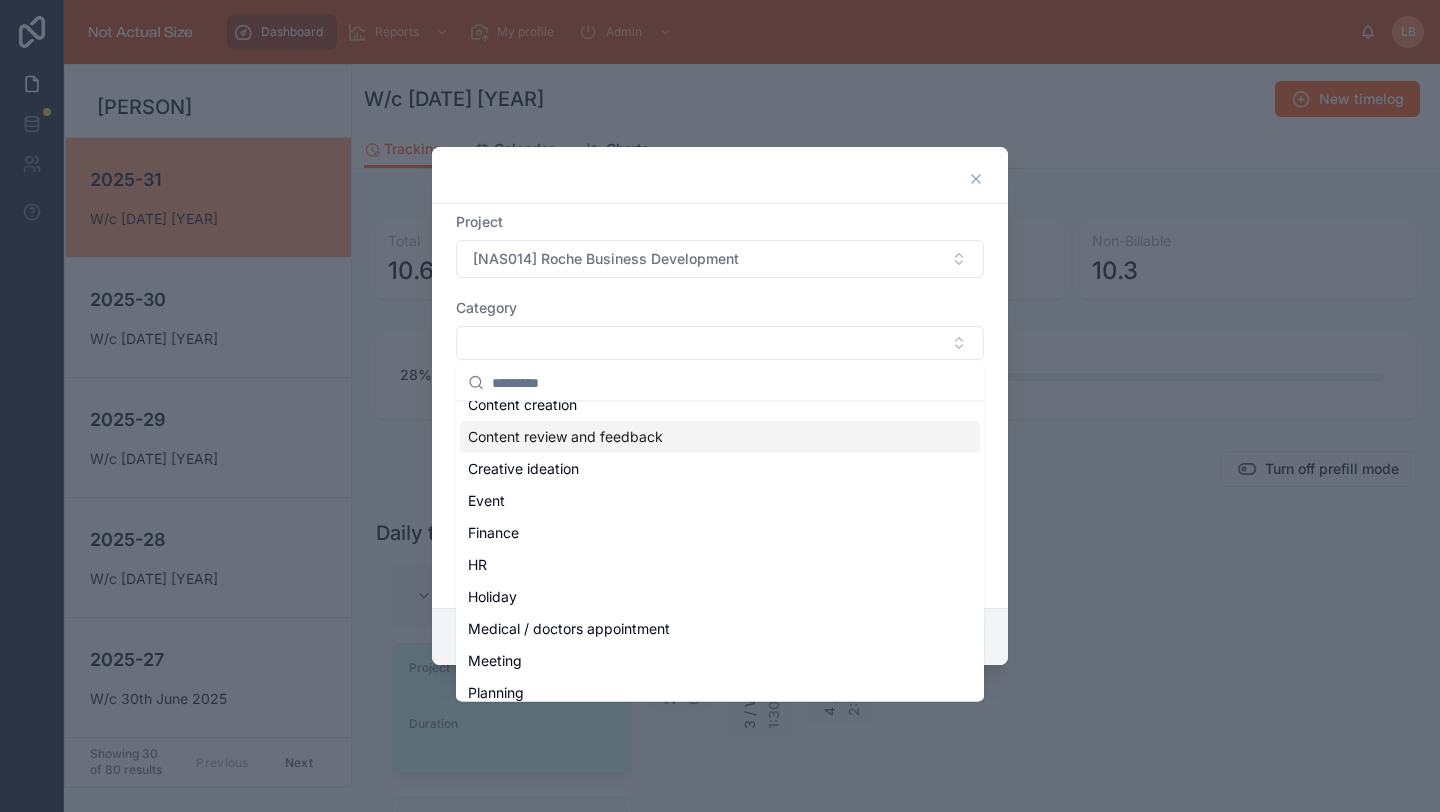 click on "Content review and feedback" at bounding box center (565, 437) 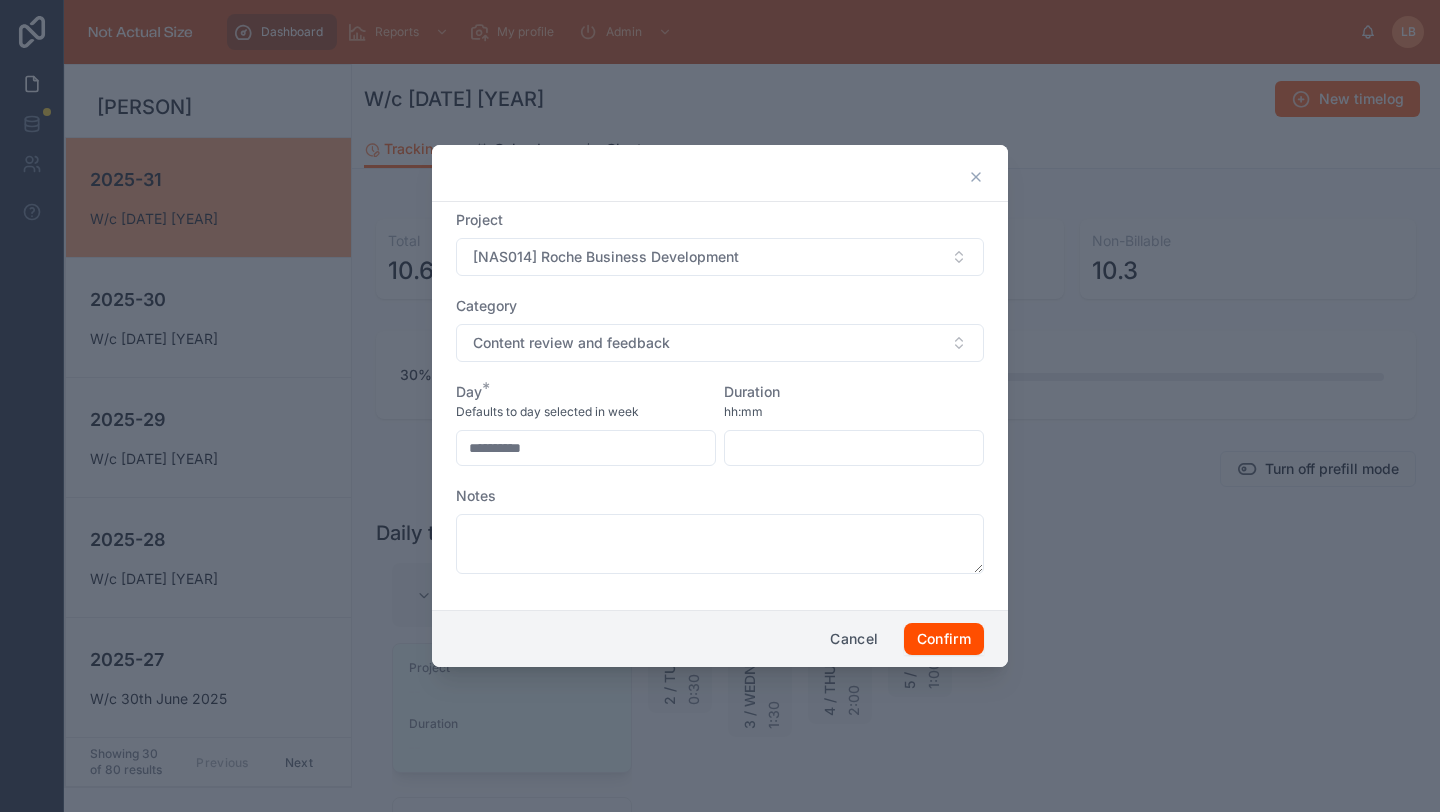 click at bounding box center (854, 448) 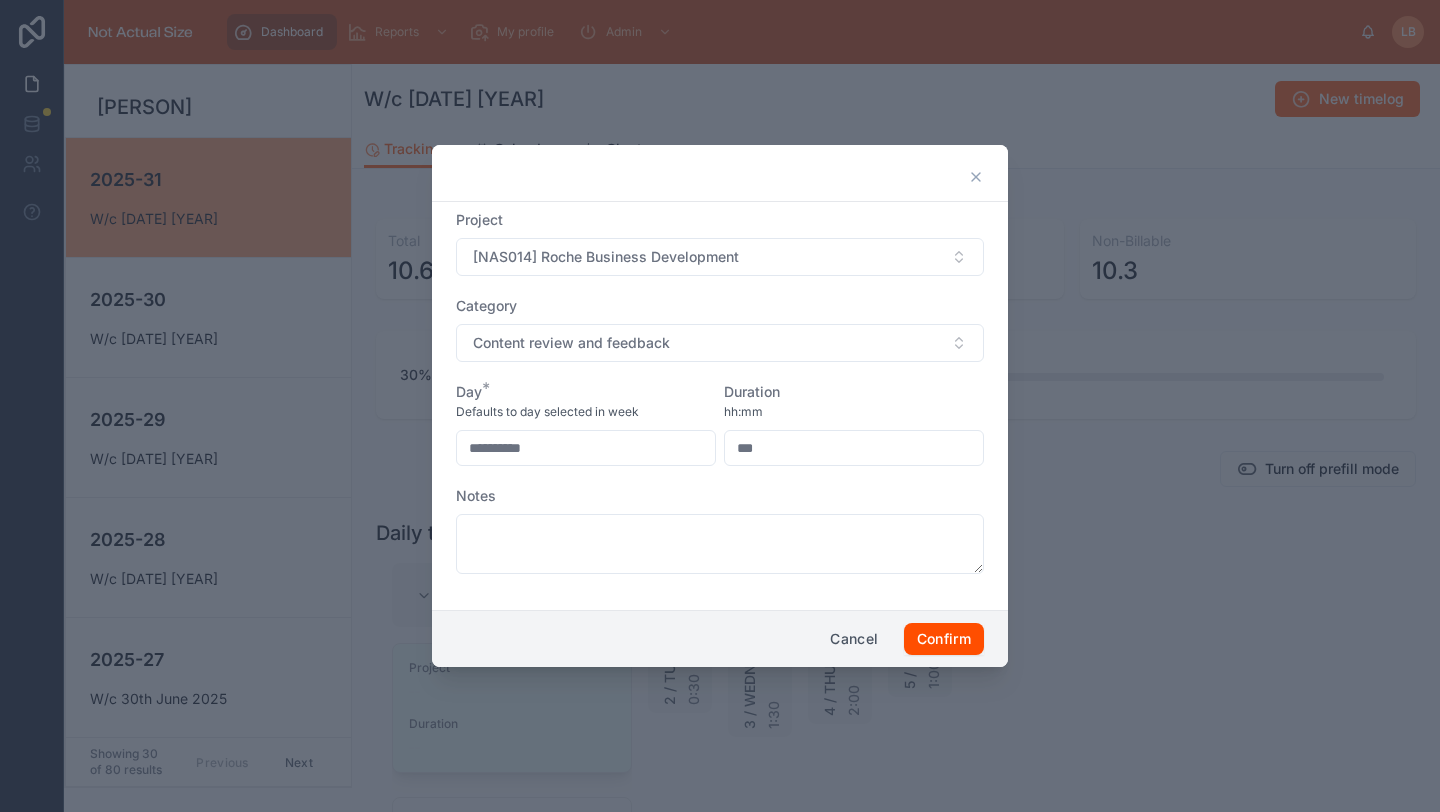 type on "****" 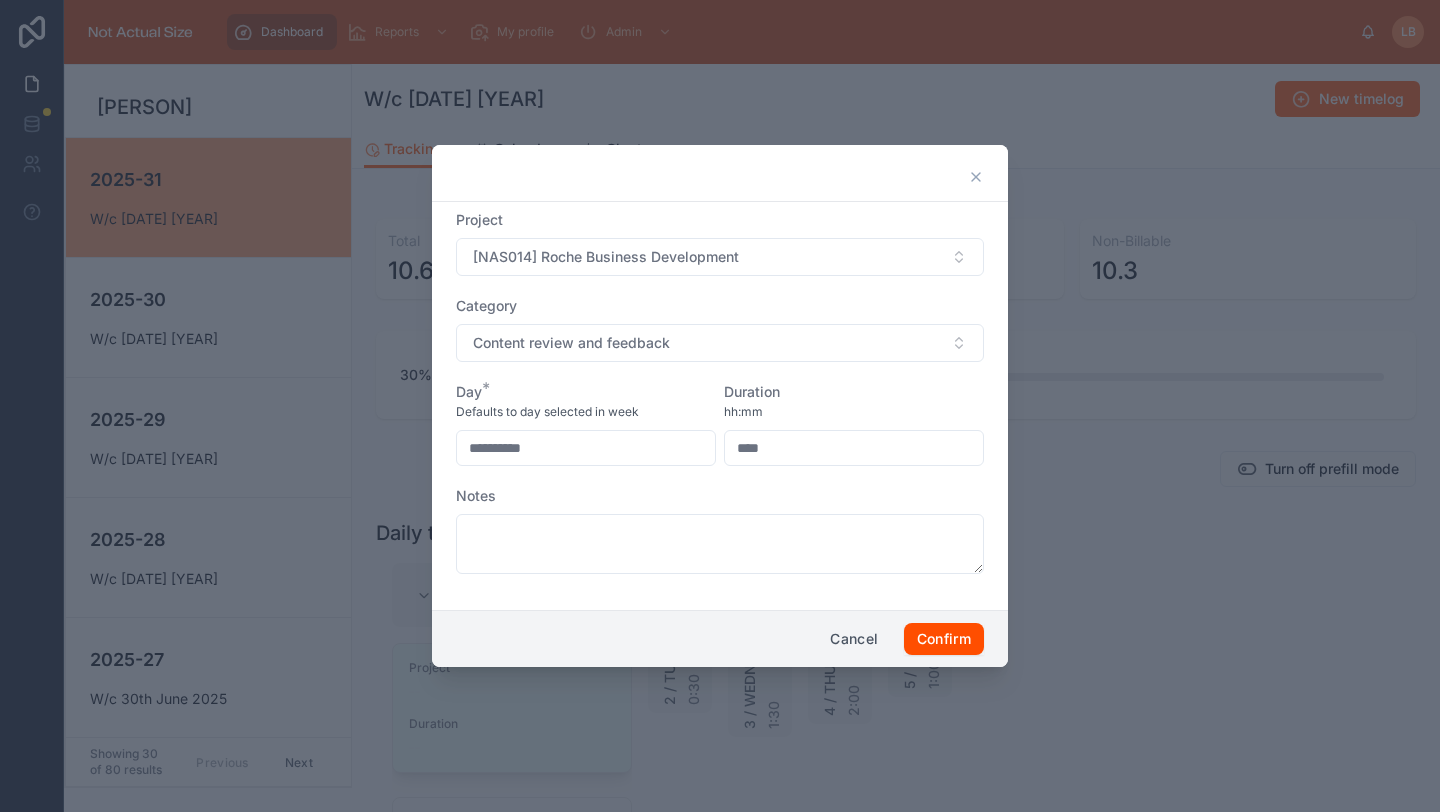 click on "hh:mm" at bounding box center (854, 412) 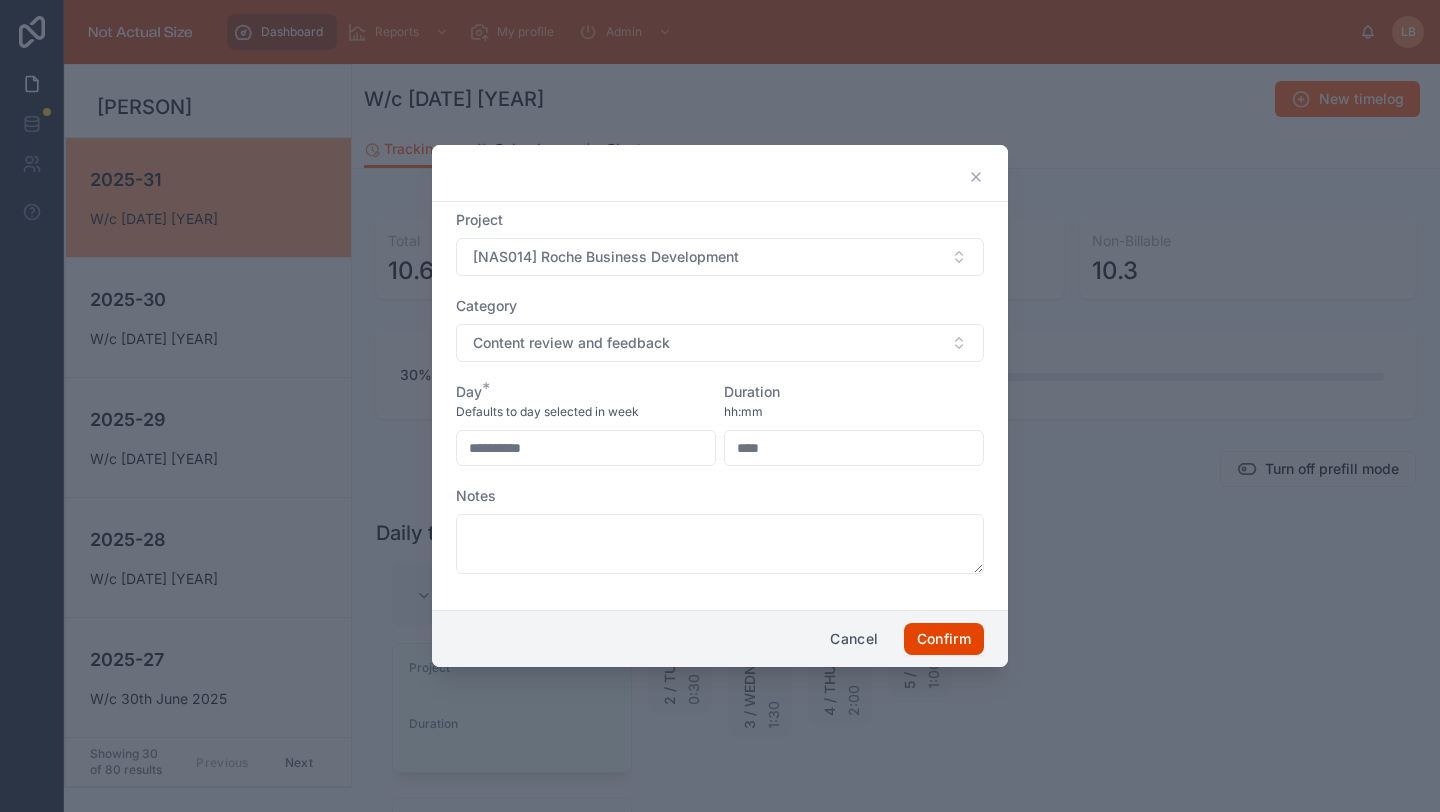 click on "Confirm" at bounding box center (944, 639) 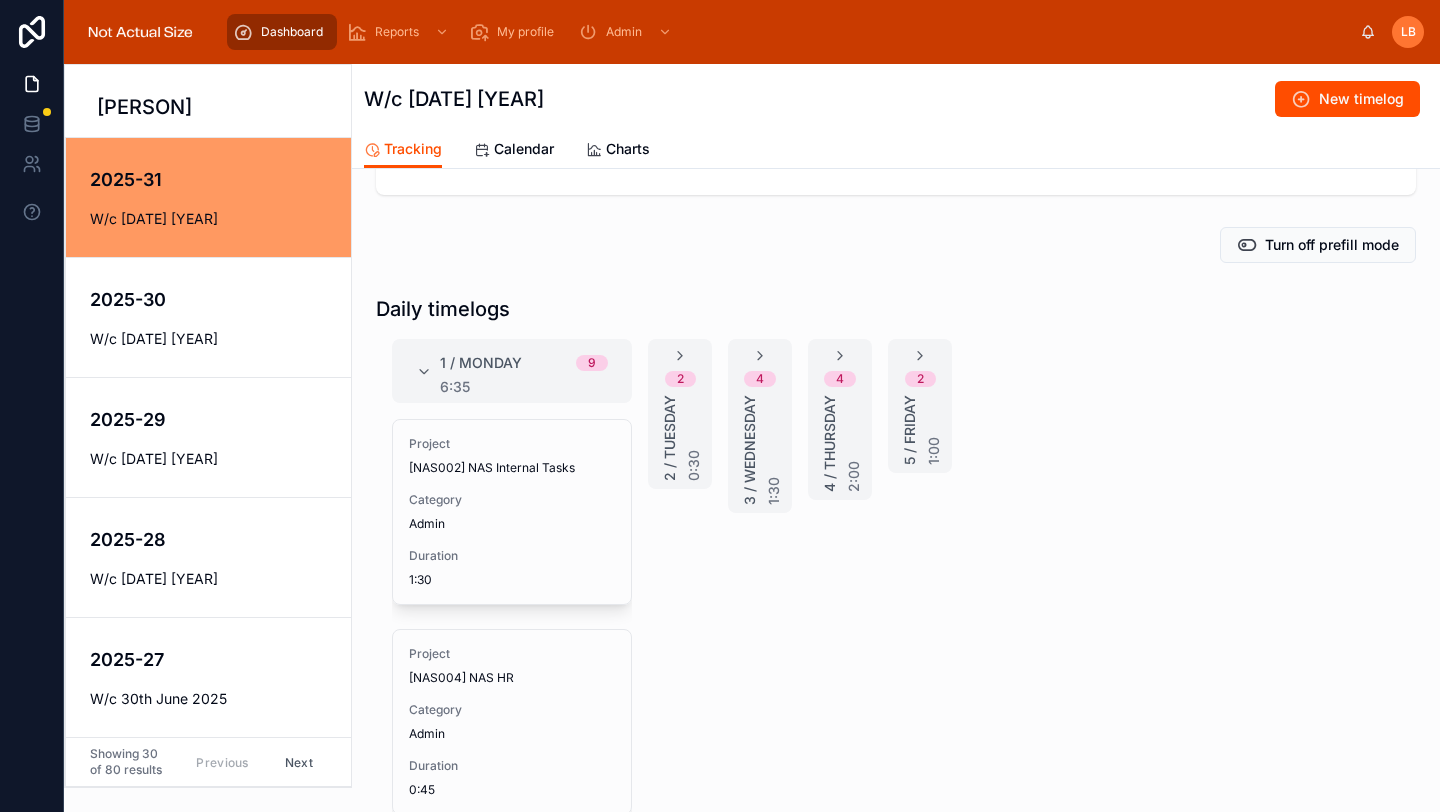 scroll, scrollTop: 226, scrollLeft: 0, axis: vertical 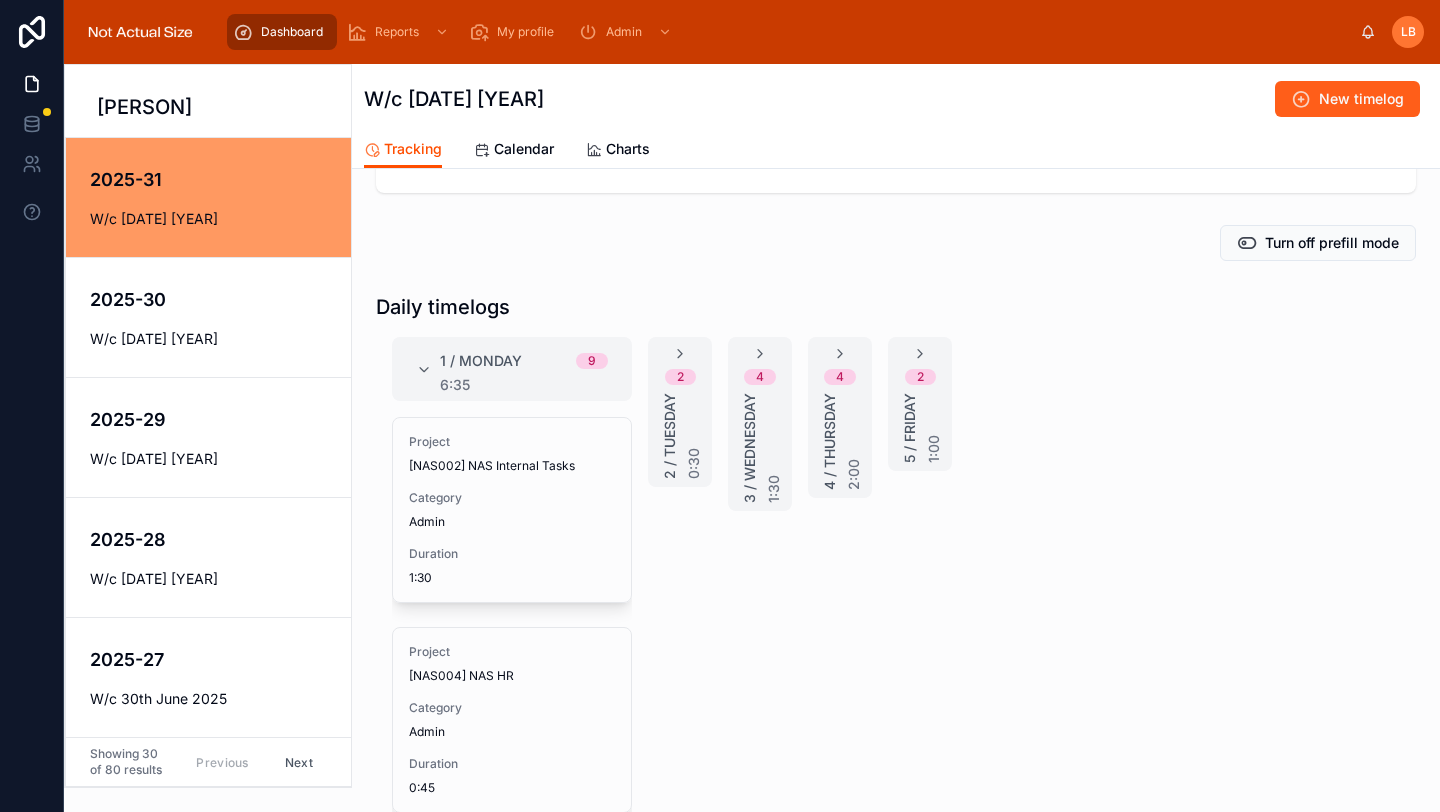 click on "New timelog" at bounding box center [1347, 99] 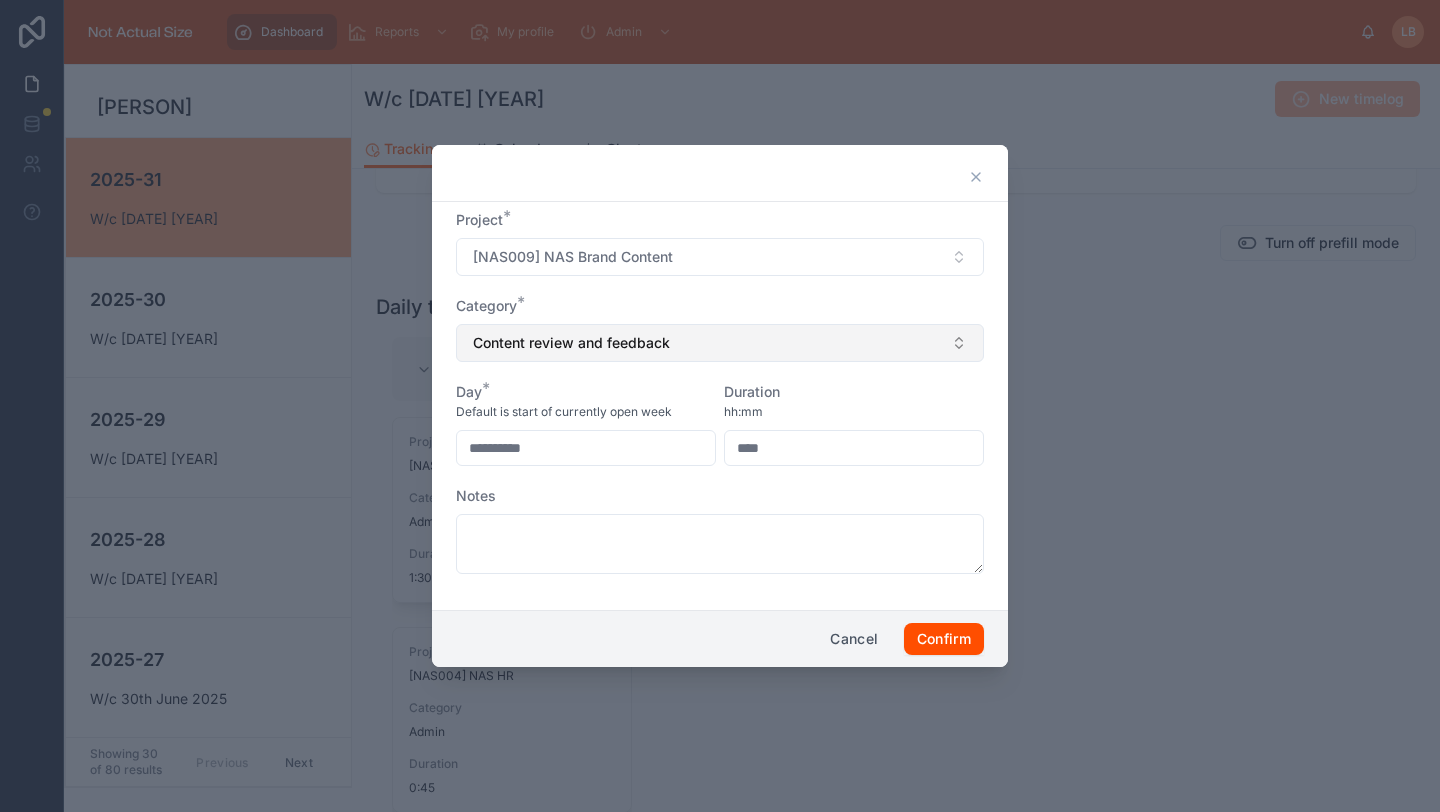 click on "Content review and feedback" at bounding box center [720, 343] 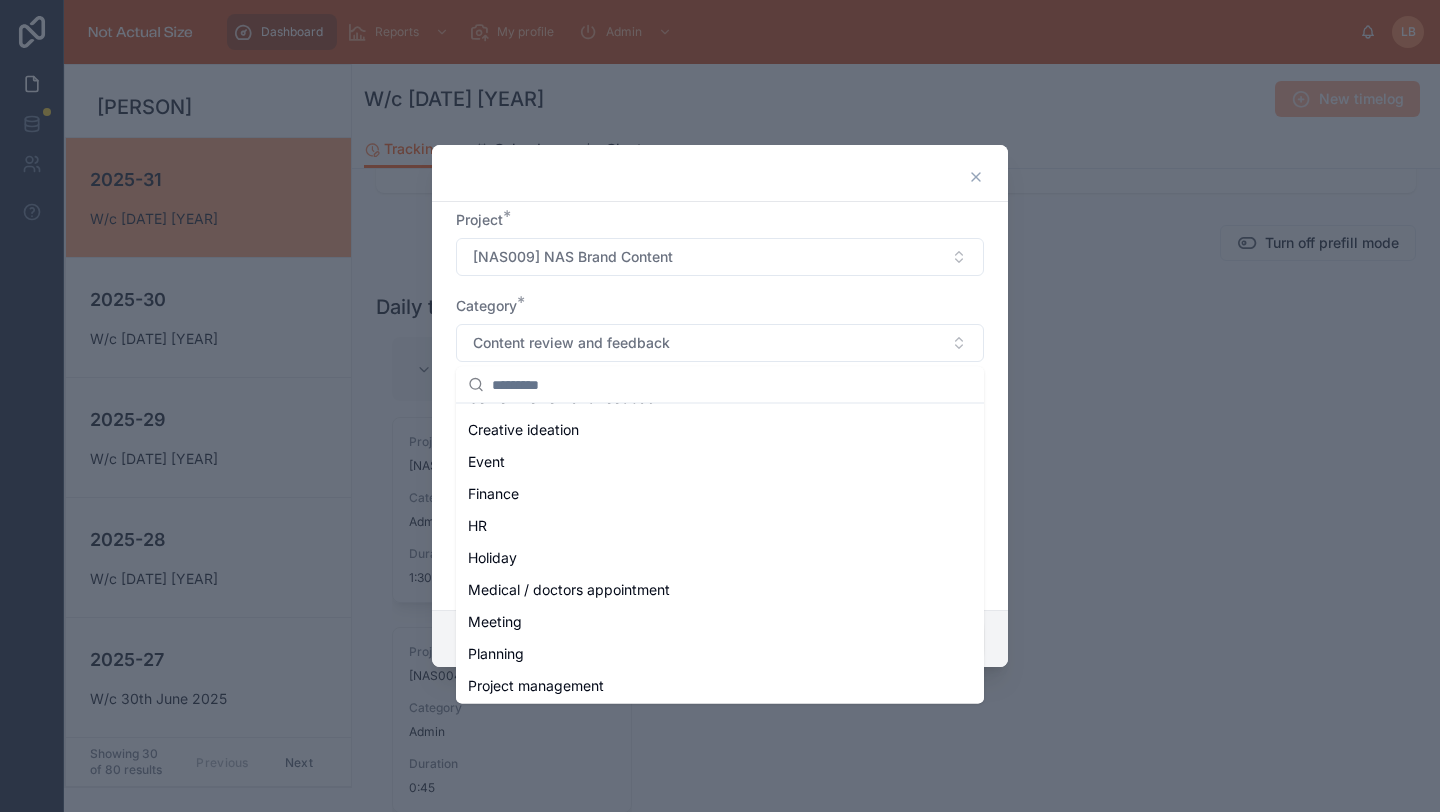 scroll, scrollTop: 193, scrollLeft: 0, axis: vertical 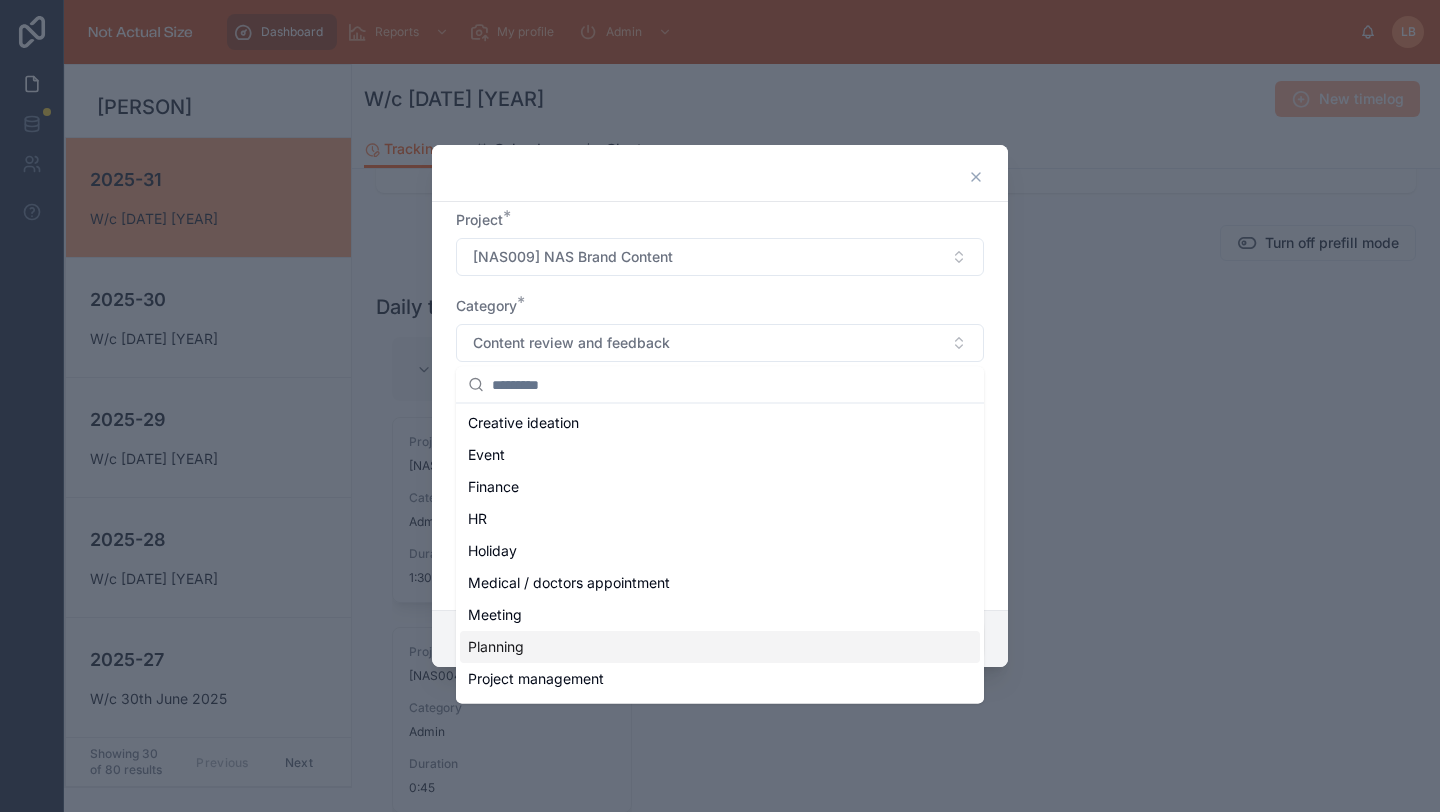 click on "Planning" at bounding box center [720, 647] 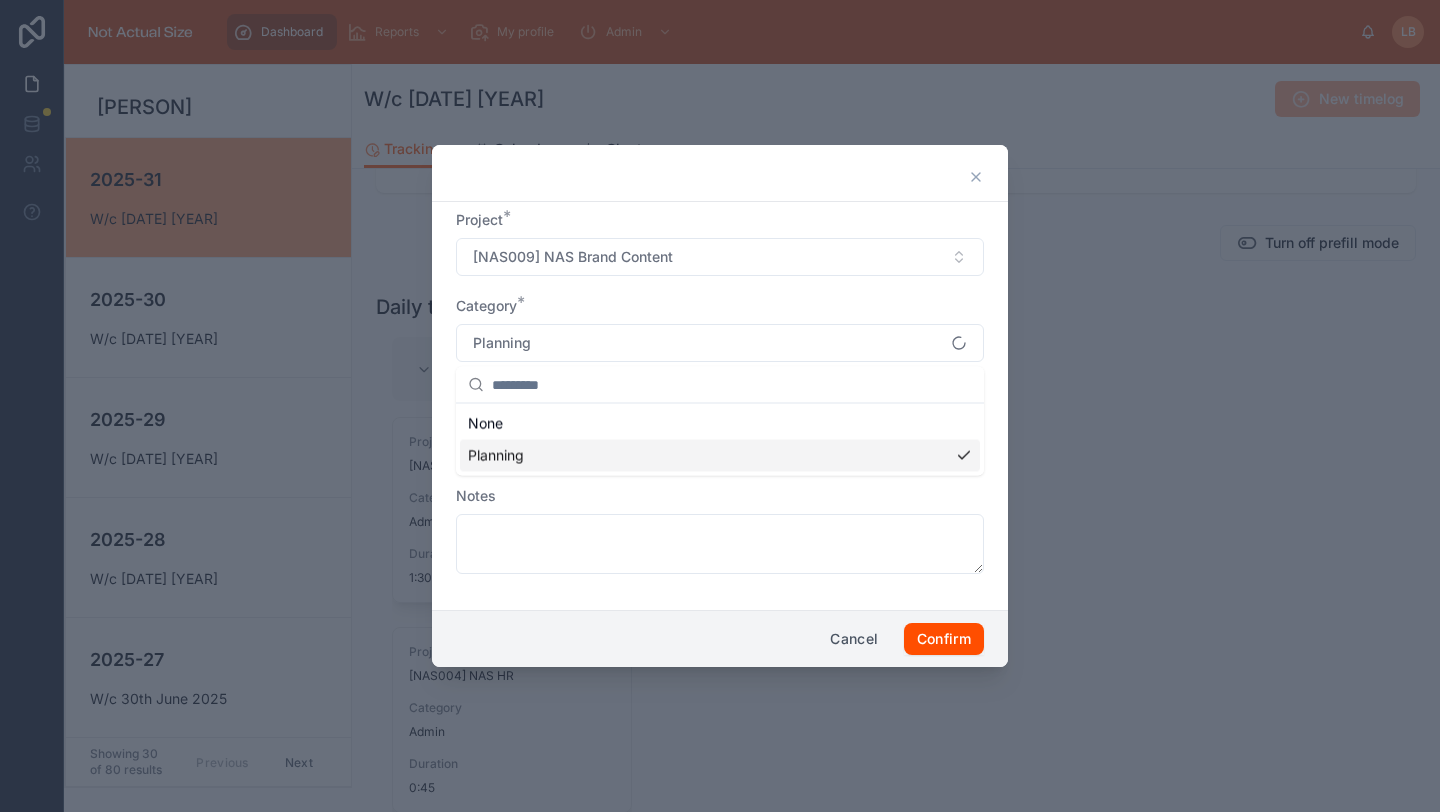 scroll, scrollTop: 0, scrollLeft: 0, axis: both 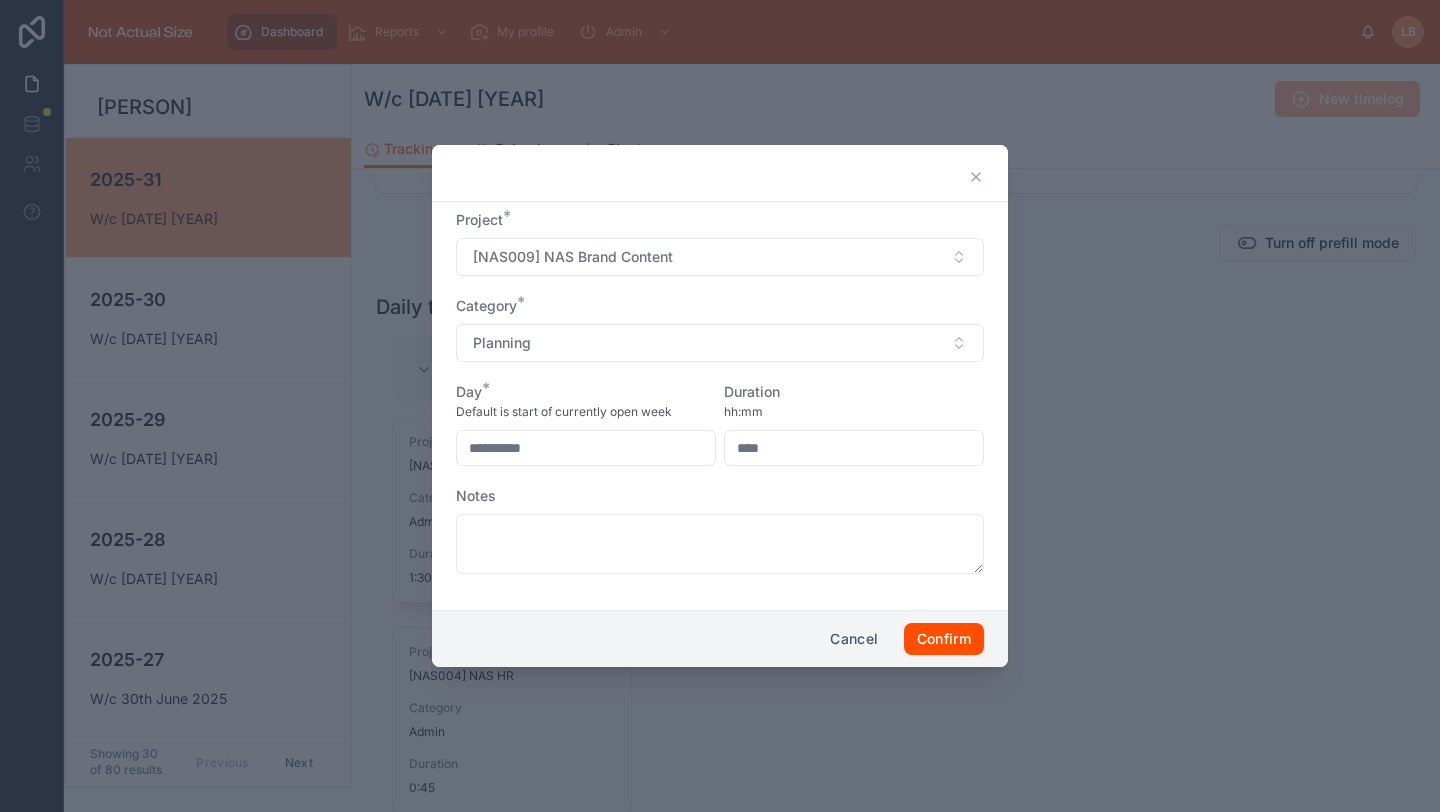 click on "****" at bounding box center (854, 448) 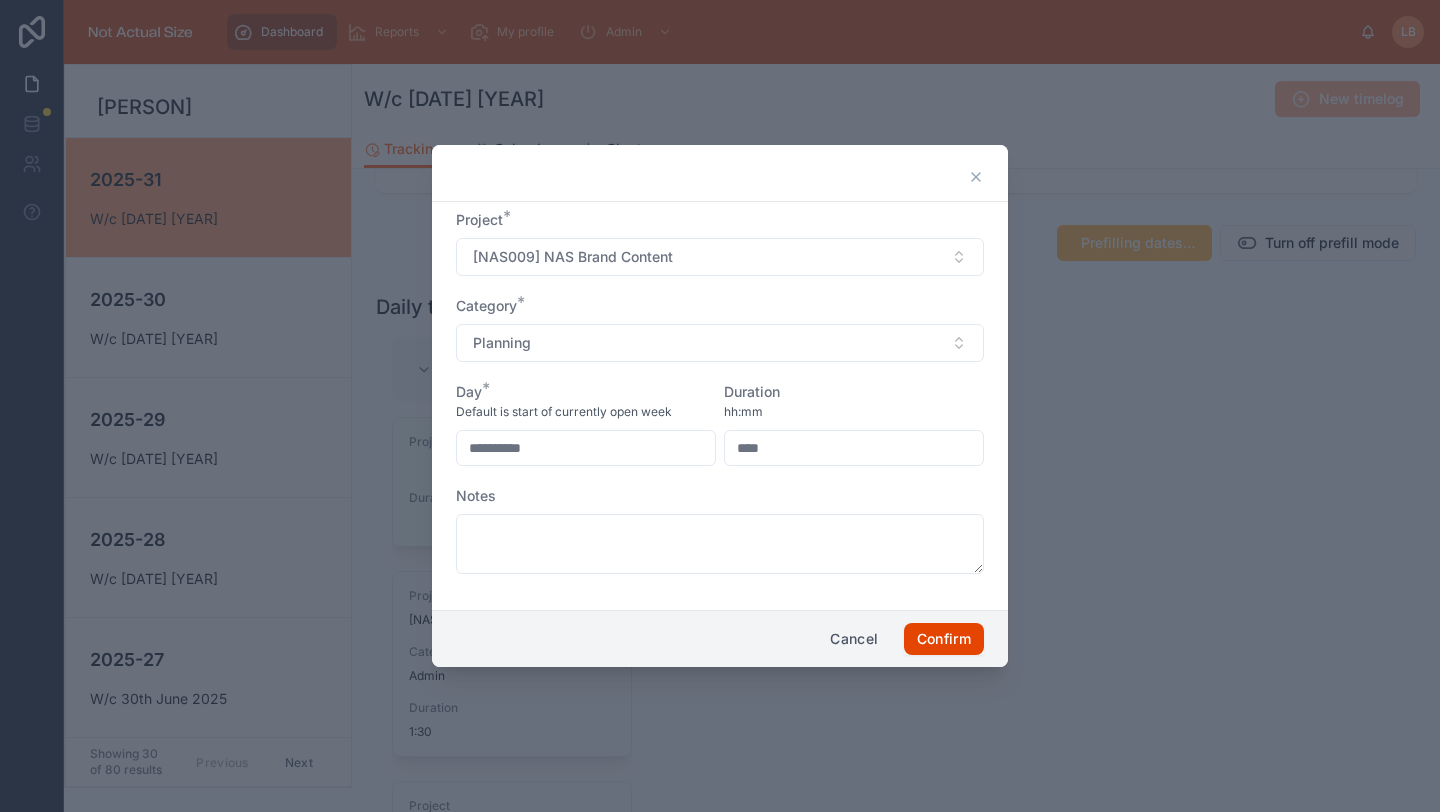 type on "****" 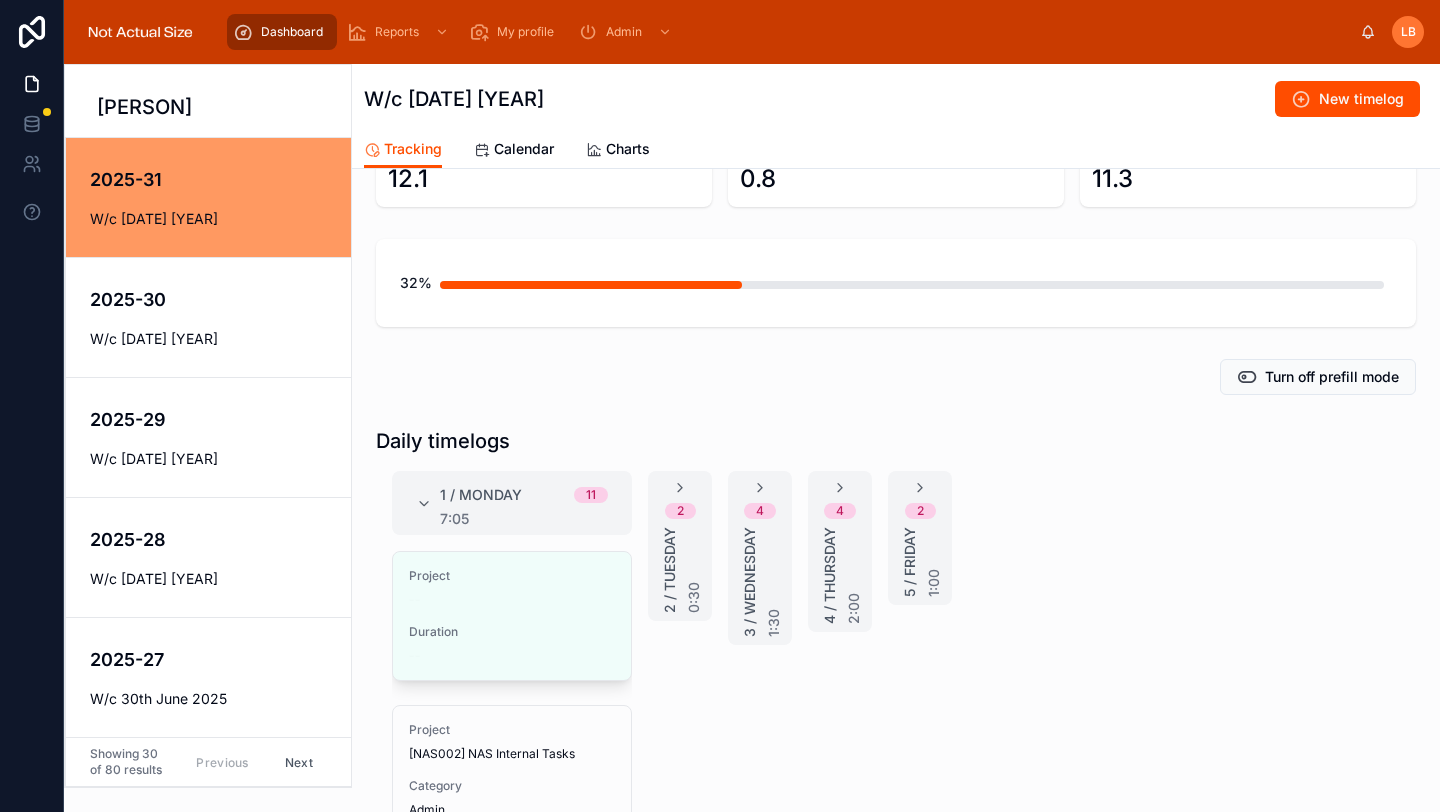 scroll, scrollTop: 203, scrollLeft: 0, axis: vertical 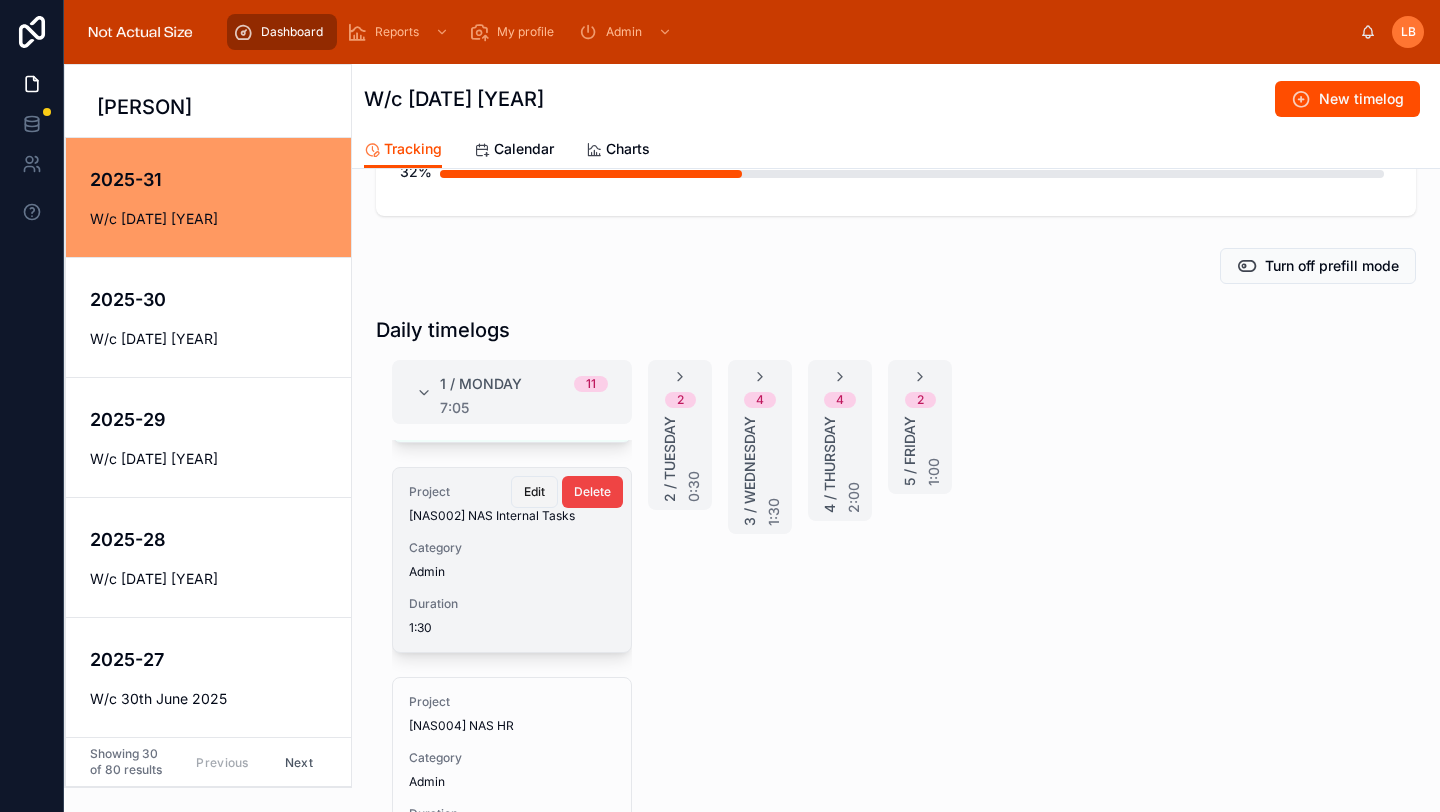 click on "Edit" at bounding box center (534, 492) 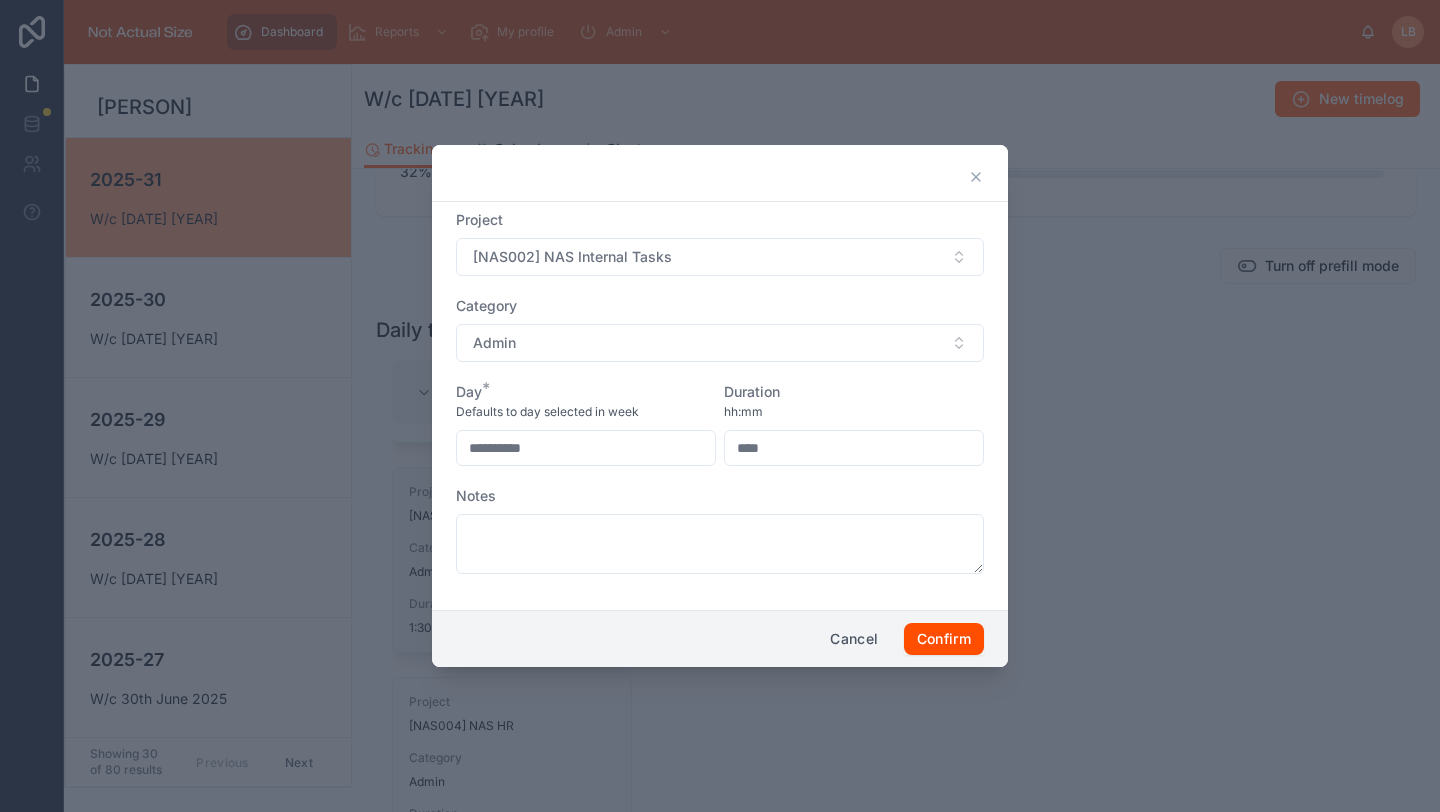 click on "Cancel" at bounding box center [854, 639] 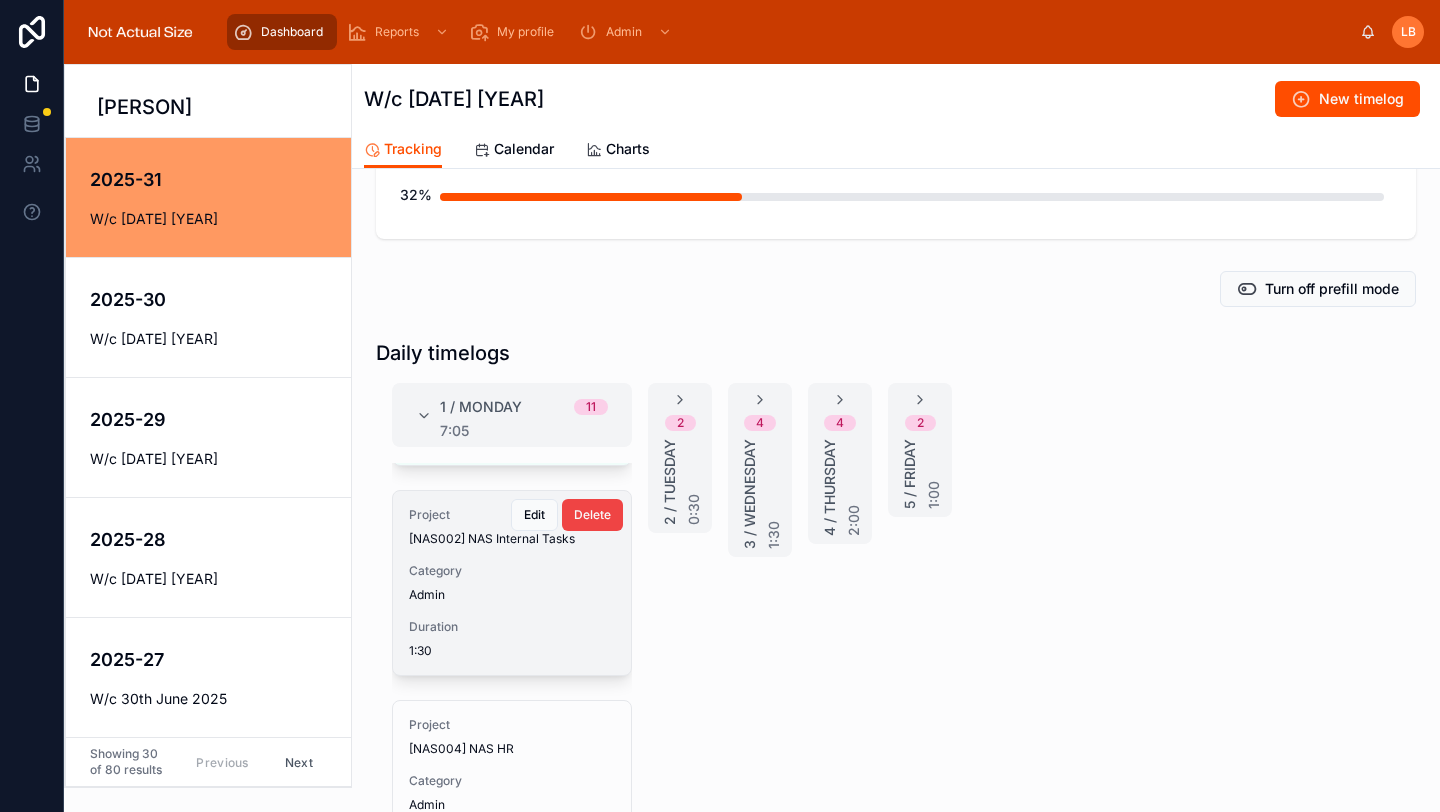 scroll, scrollTop: 174, scrollLeft: 0, axis: vertical 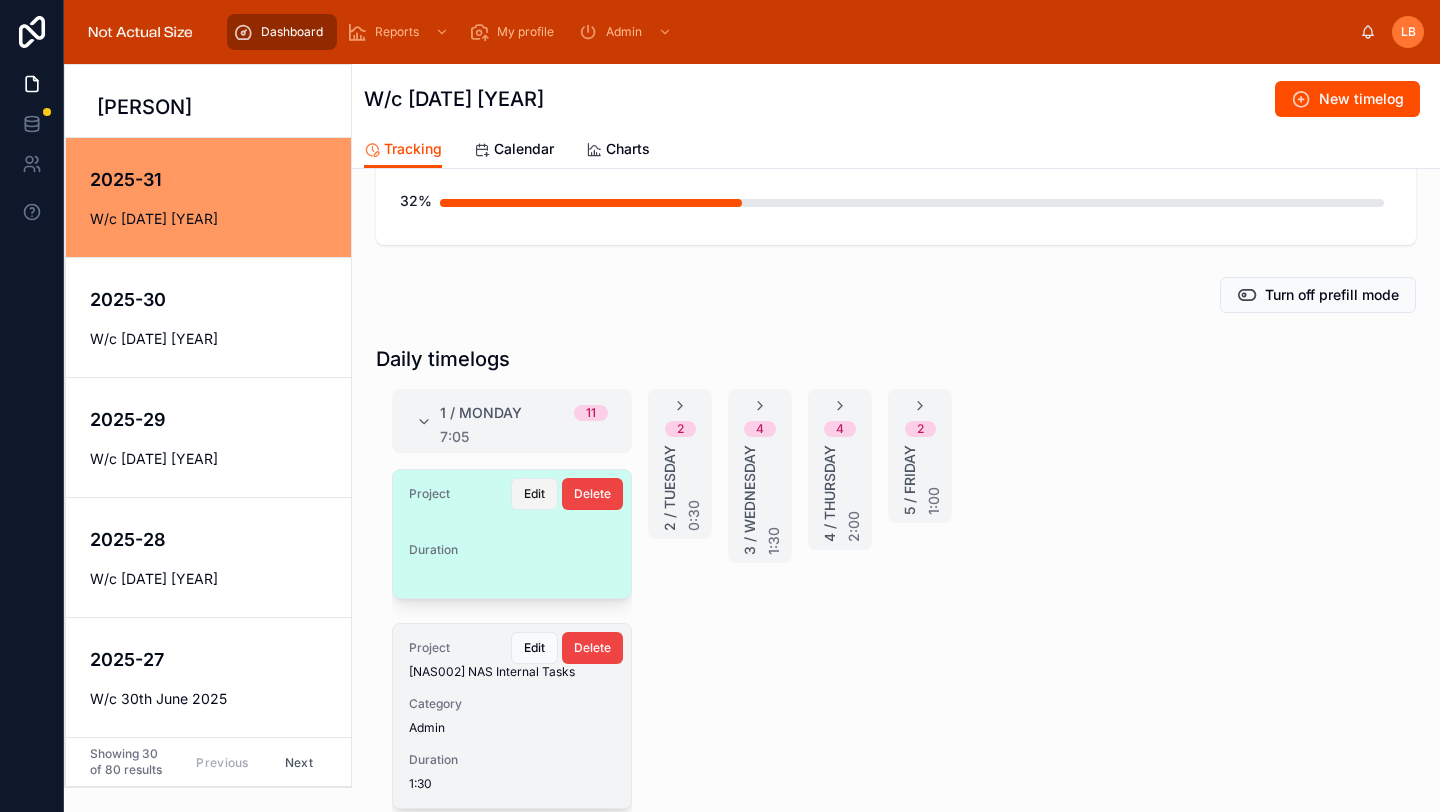 click on "Edit" at bounding box center (534, 494) 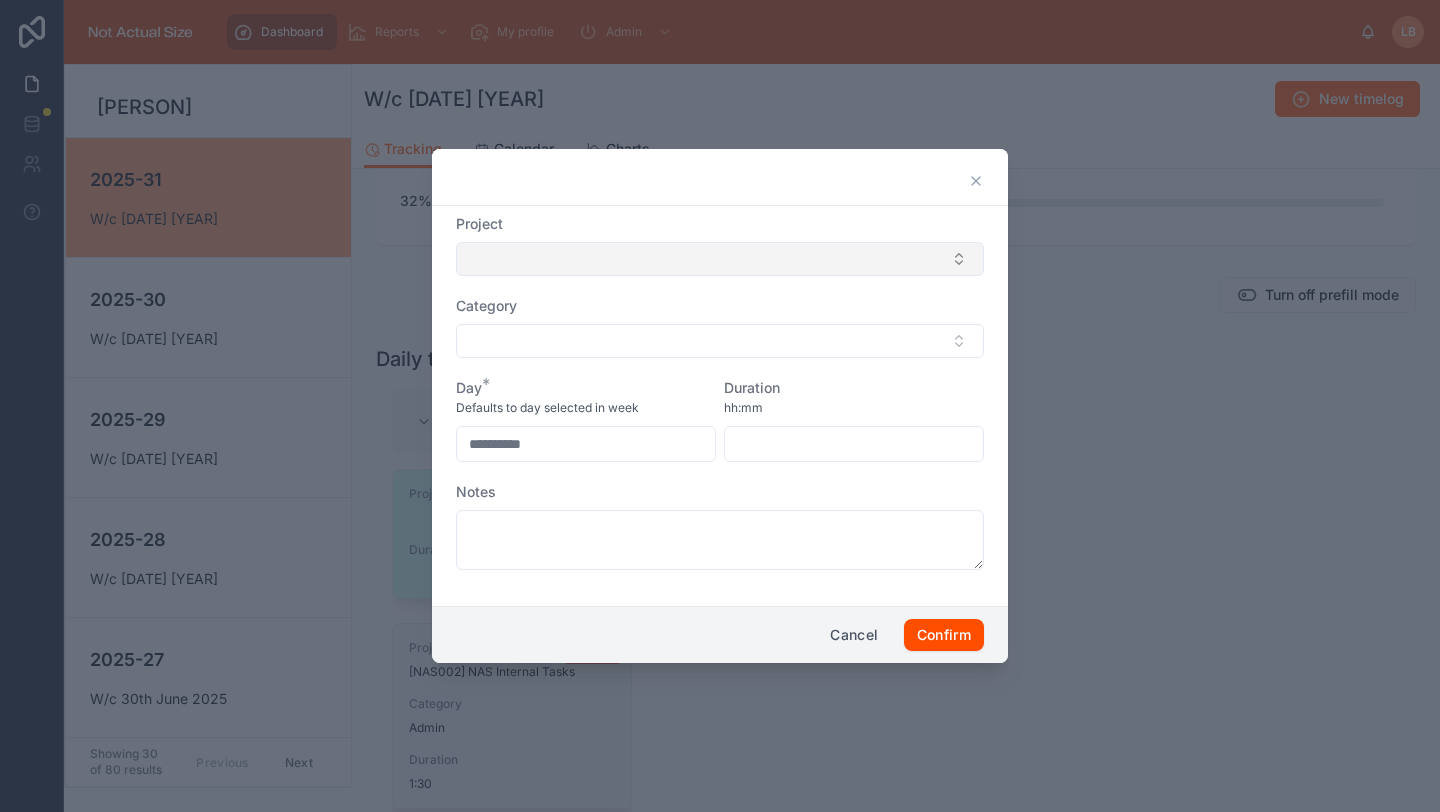 click at bounding box center (720, 259) 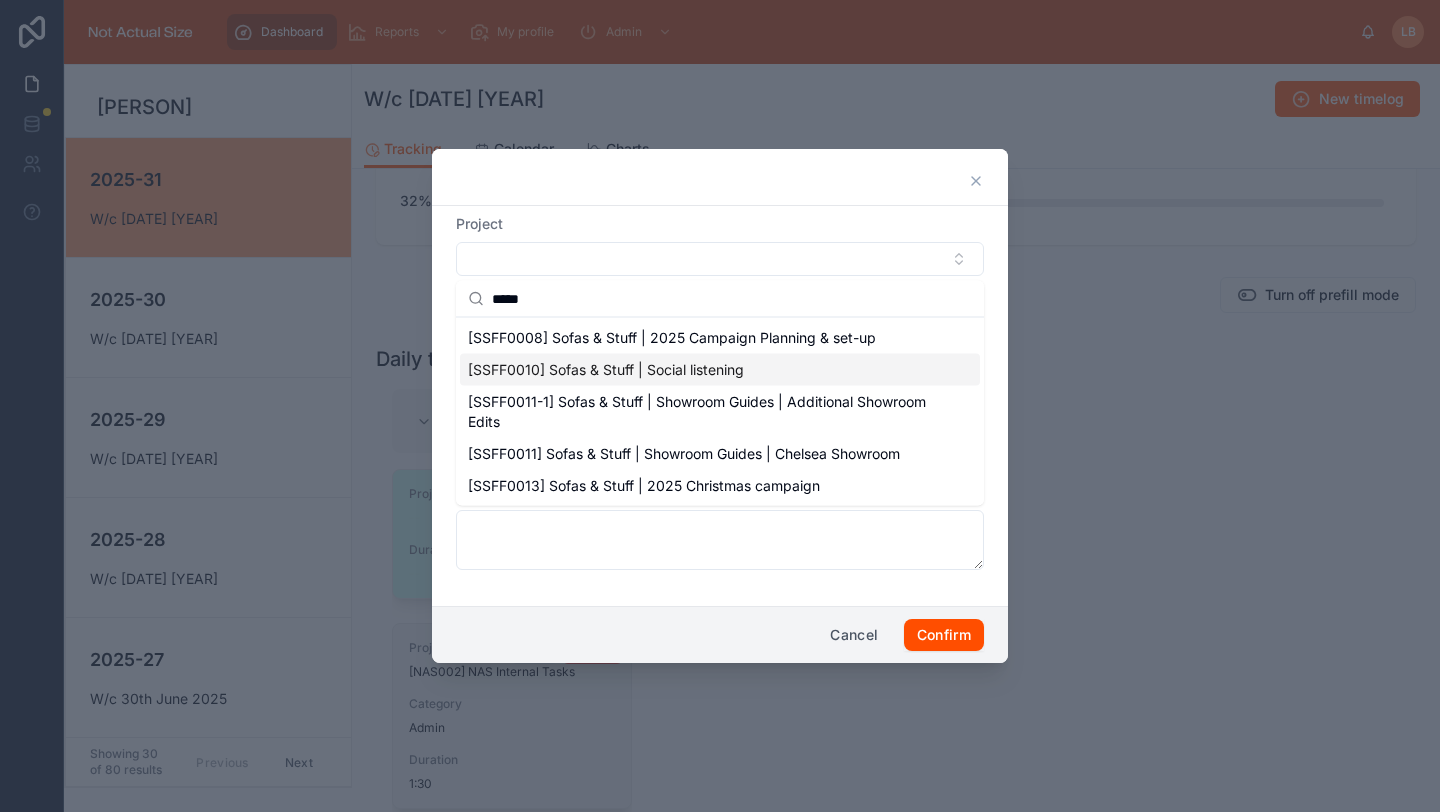 type on "*****" 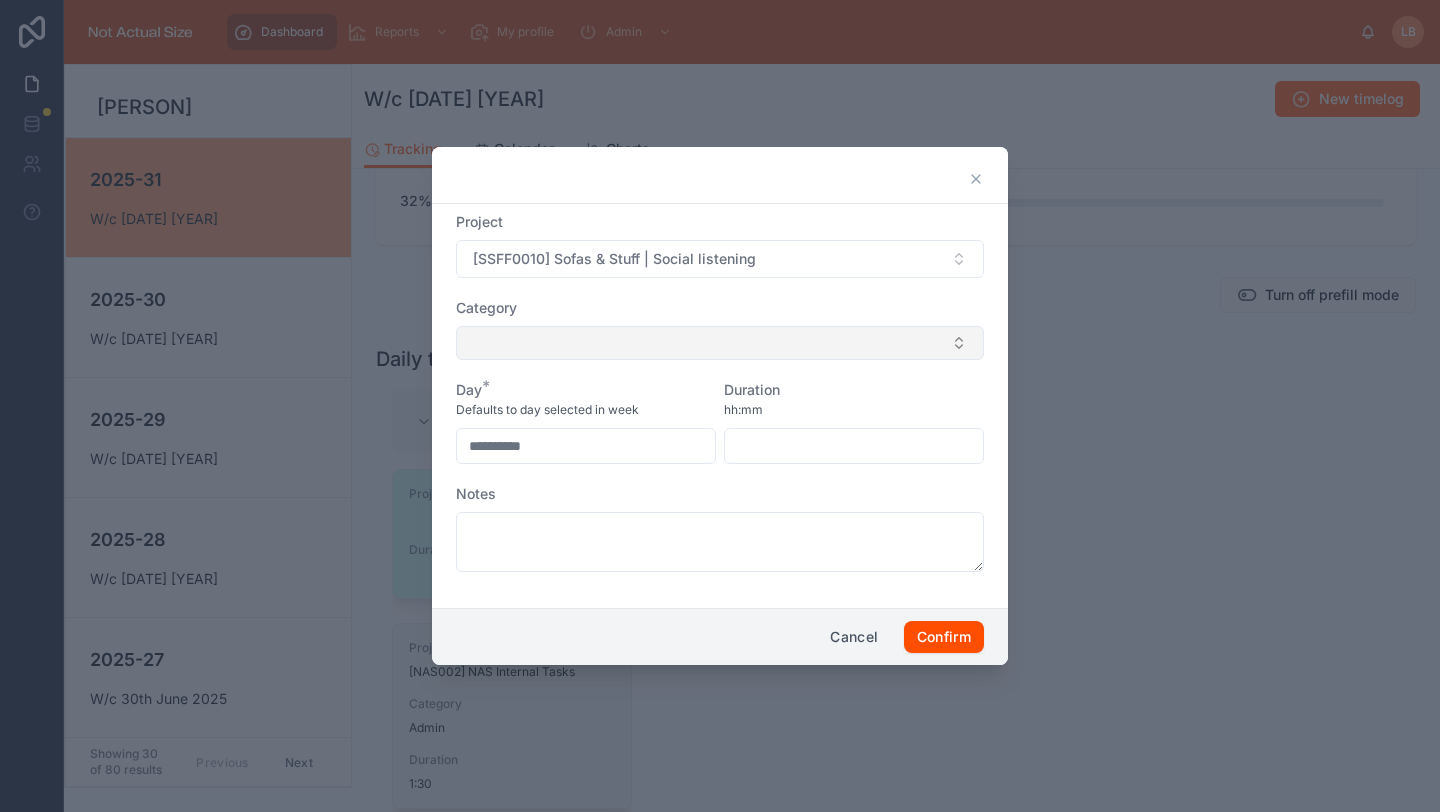 click at bounding box center (720, 343) 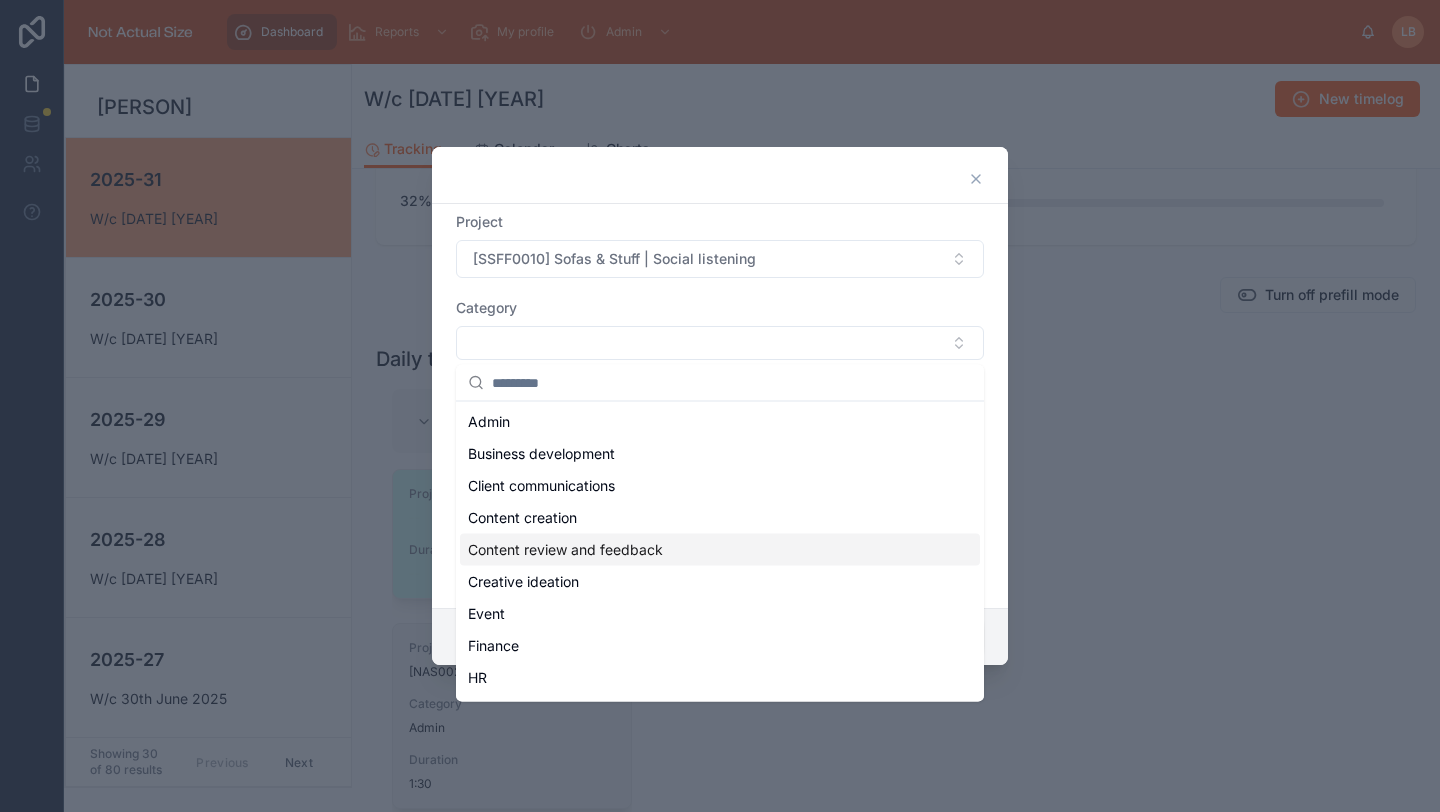 click on "Content review and feedback" at bounding box center [565, 550] 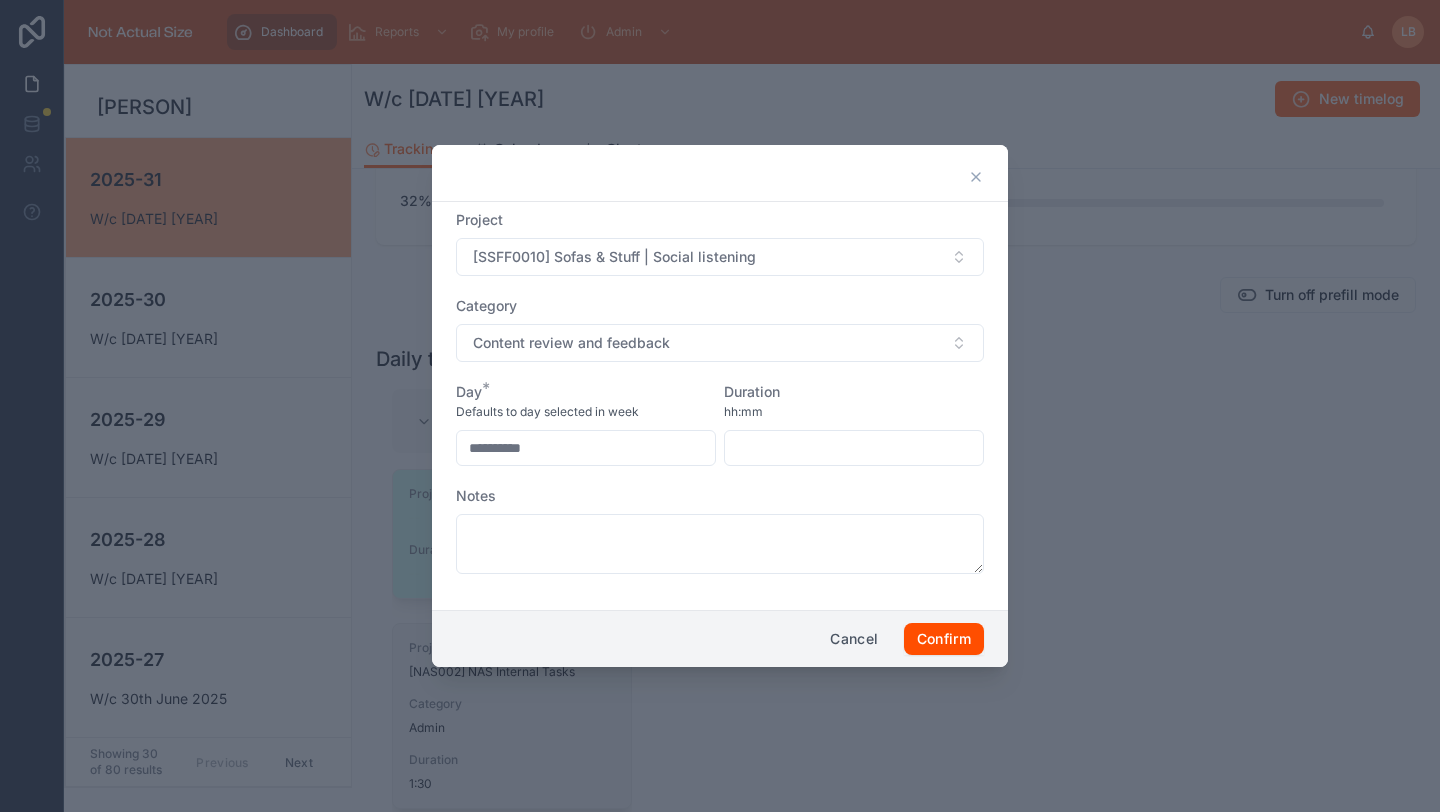 click at bounding box center (854, 448) 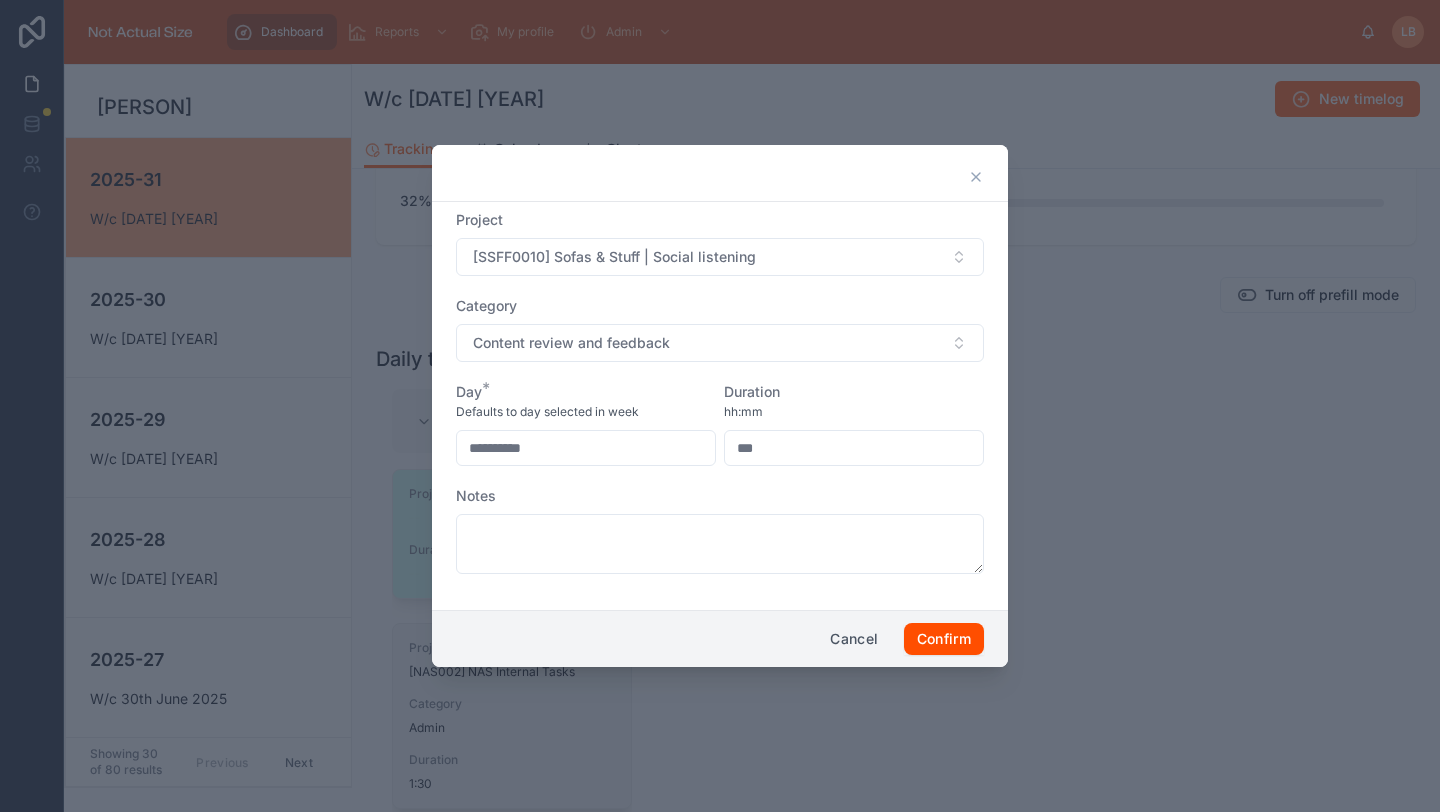 type on "****" 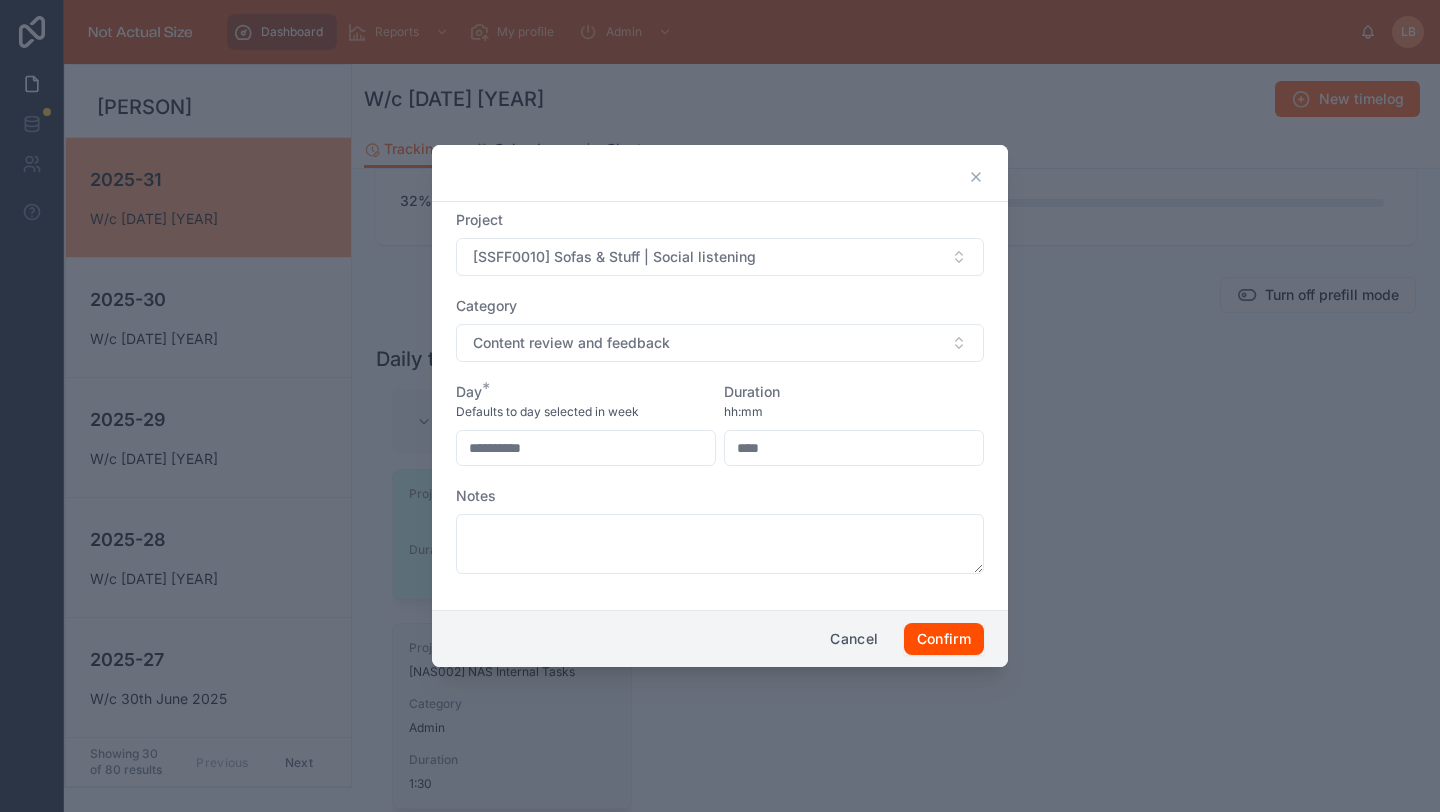 click on "hh:mm" at bounding box center [854, 412] 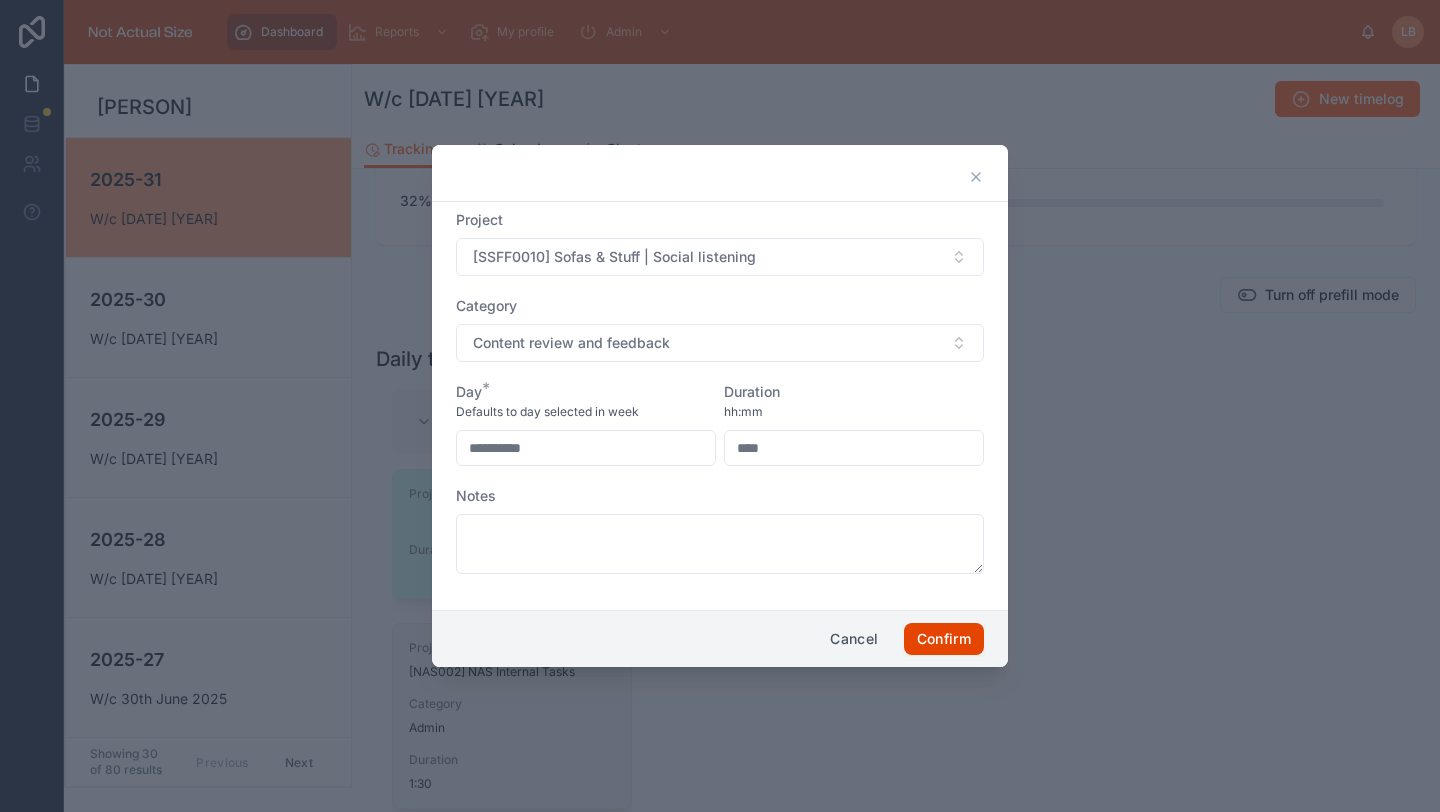 click on "Confirm" at bounding box center [944, 639] 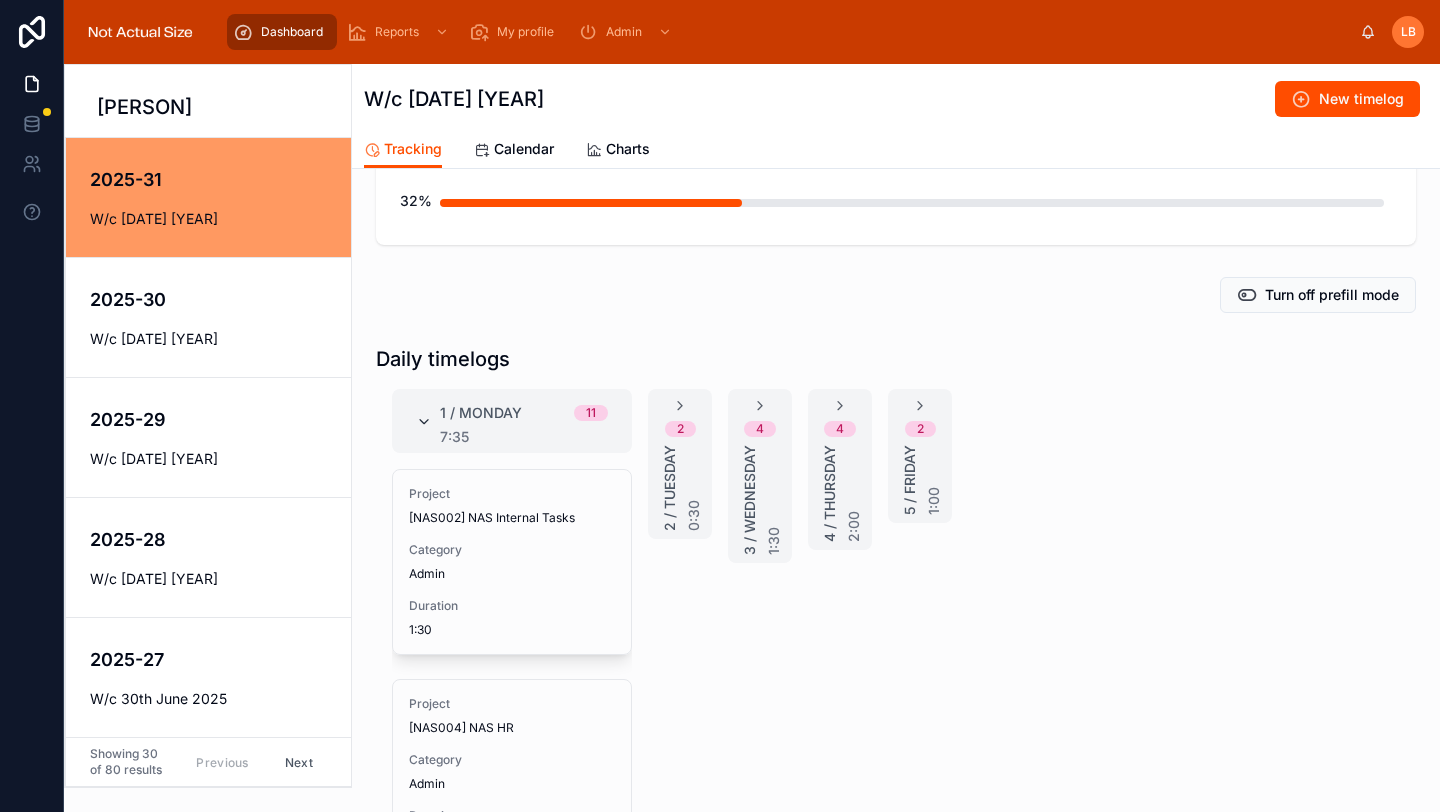 click at bounding box center [424, 422] 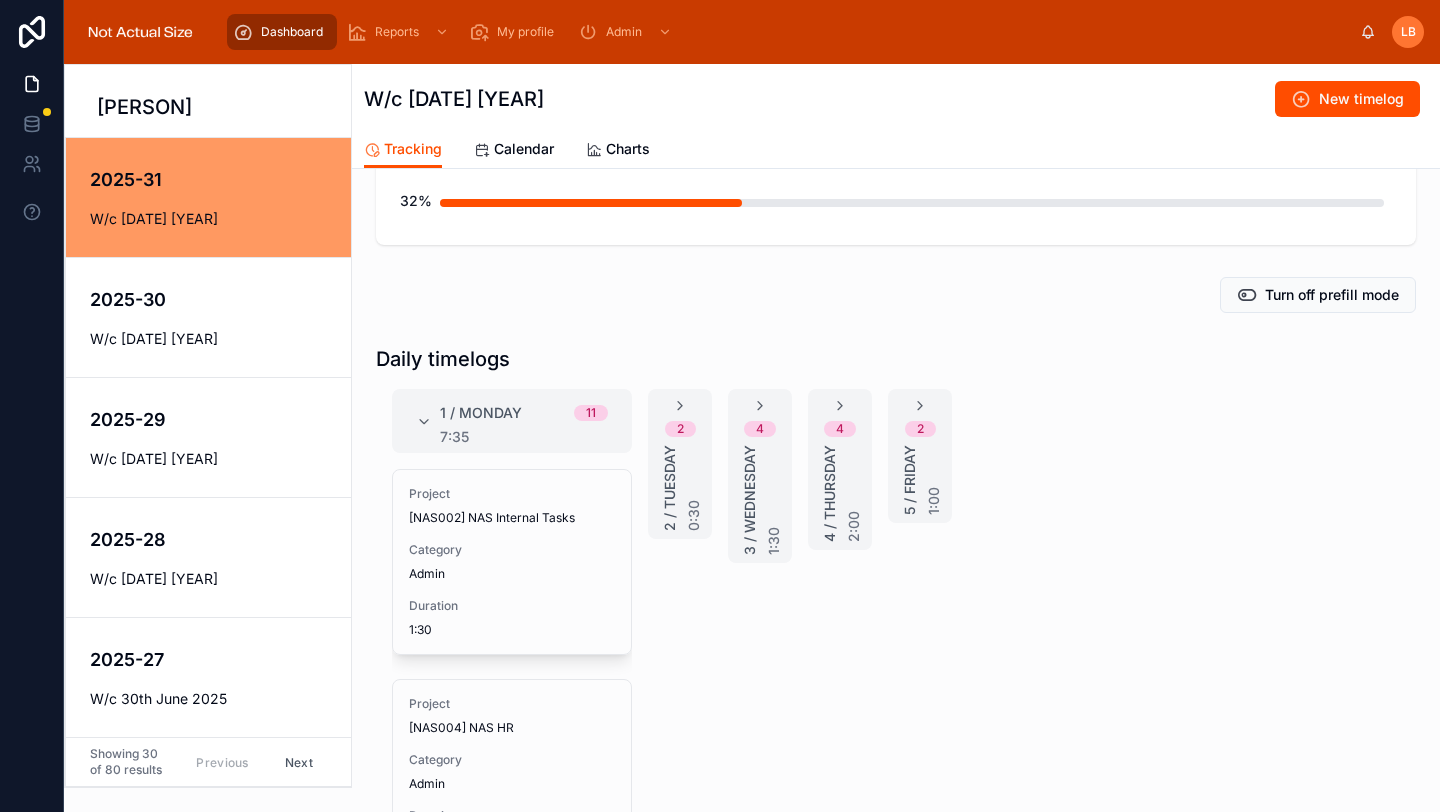 scroll, scrollTop: 61, scrollLeft: 0, axis: vertical 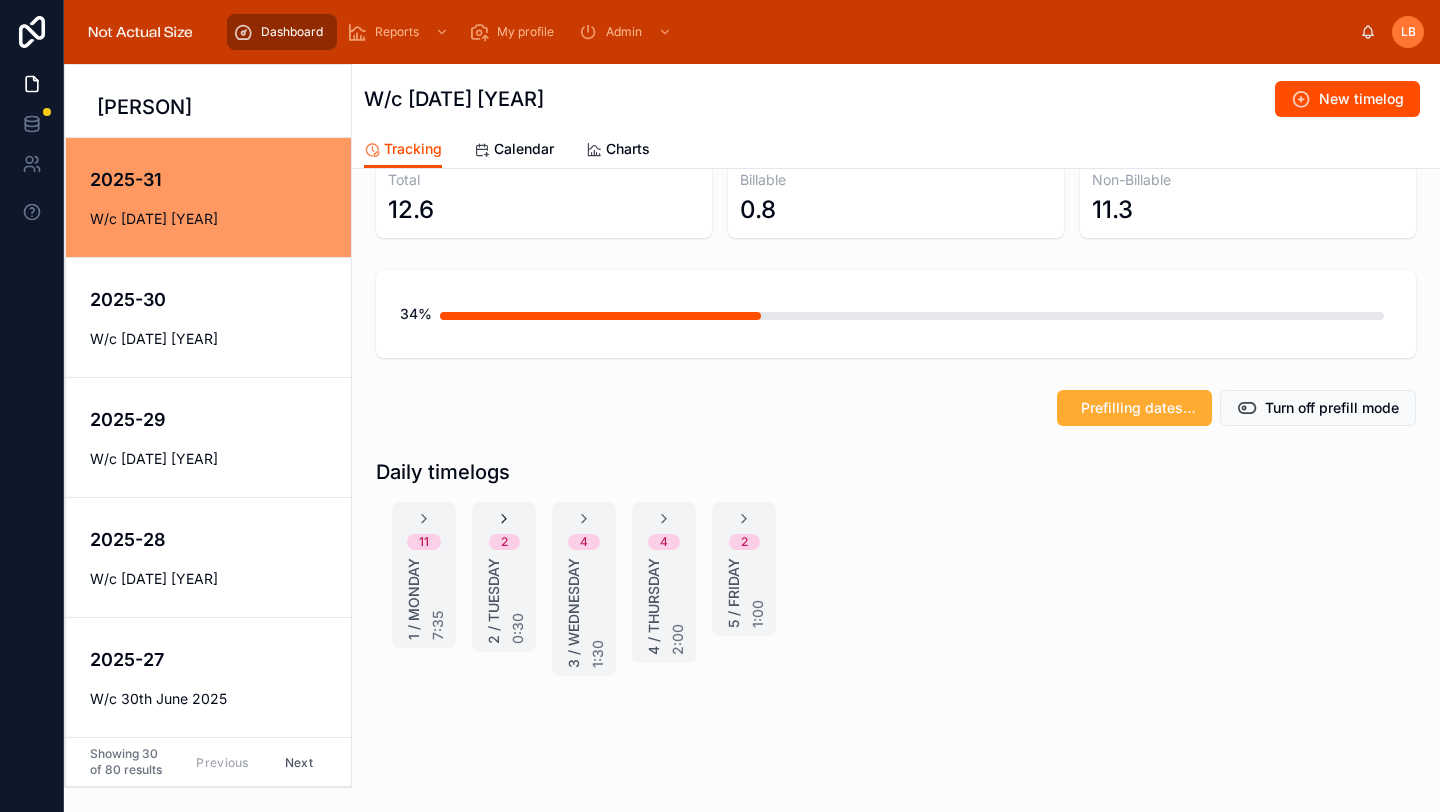 click at bounding box center [504, 519] 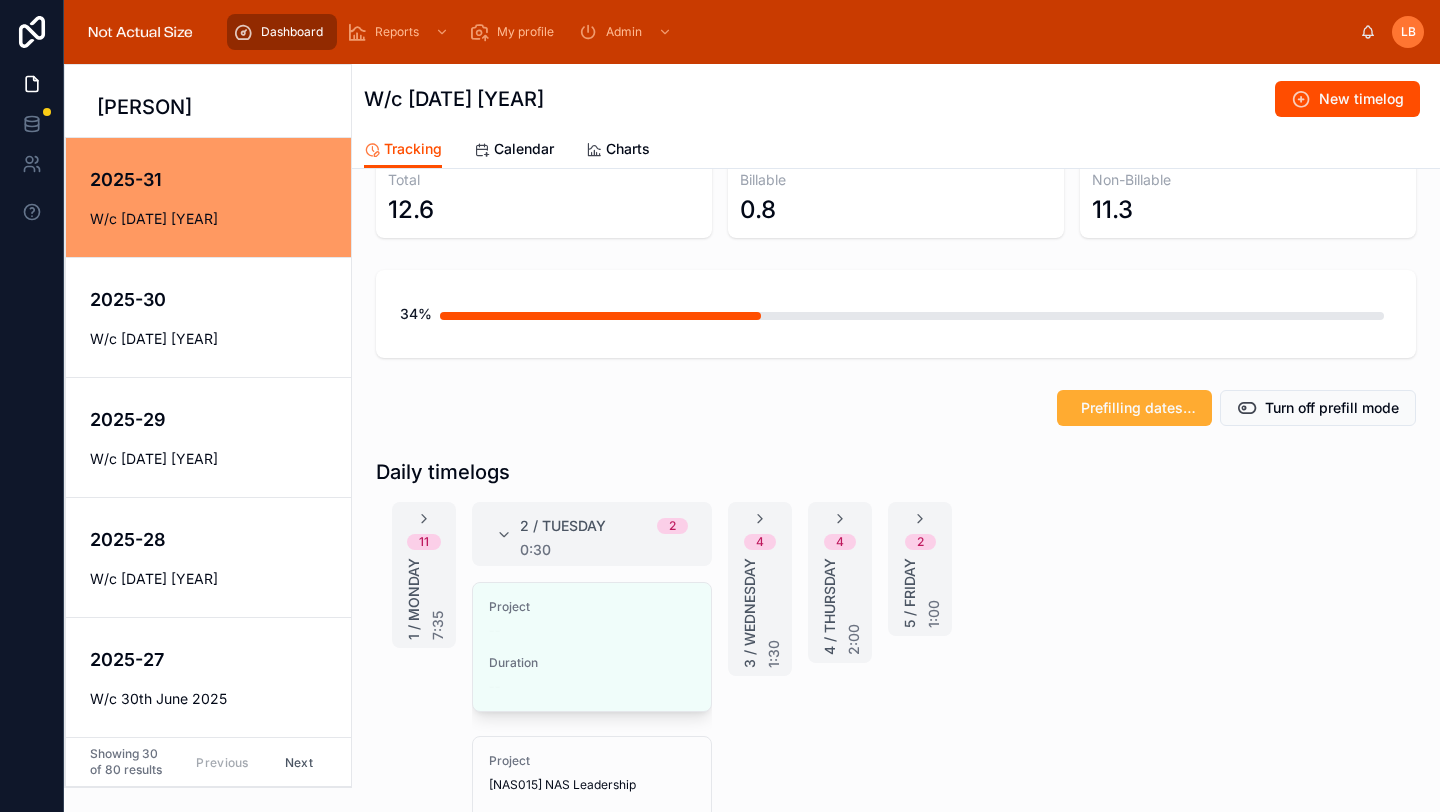scroll, scrollTop: 198, scrollLeft: 0, axis: vertical 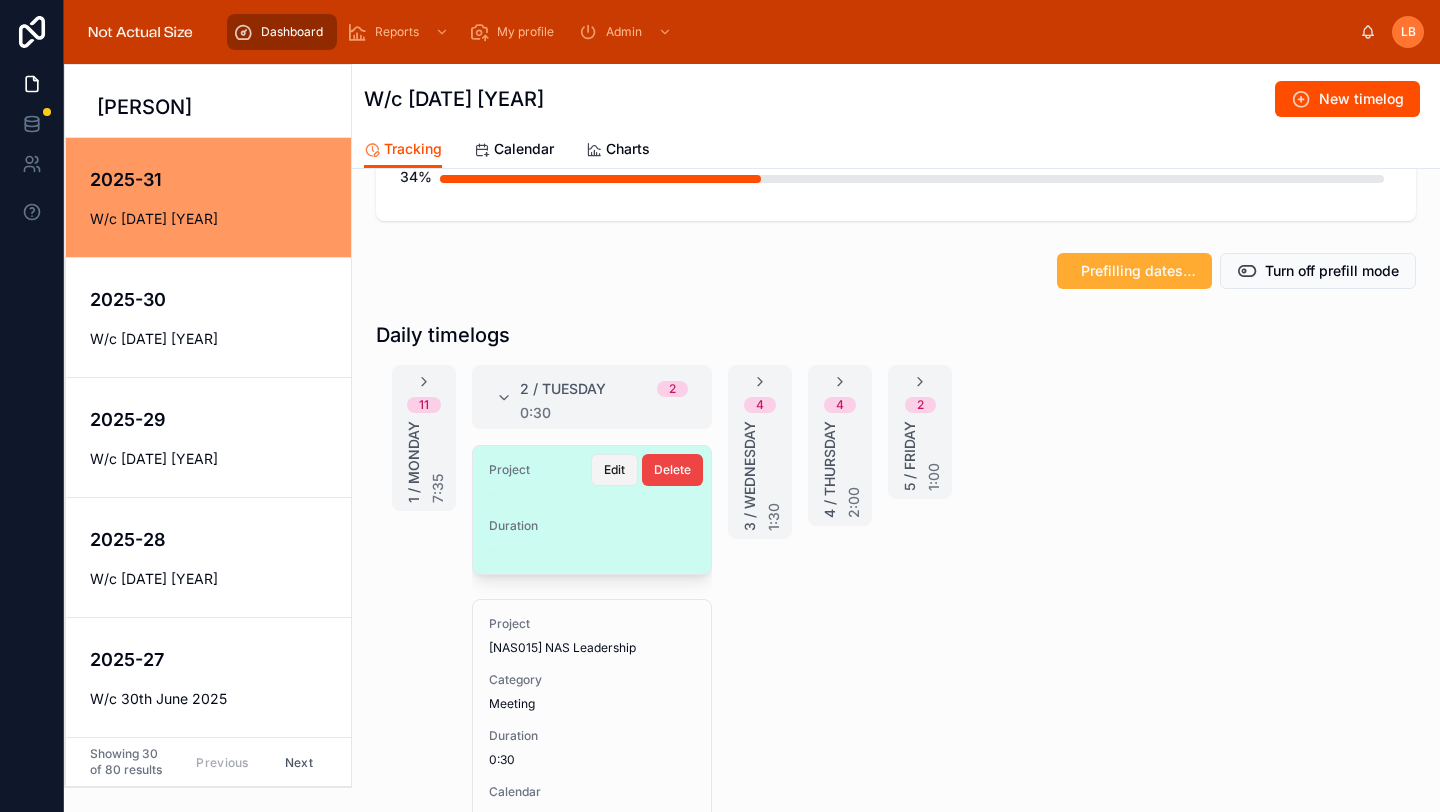 click on "Edit" at bounding box center [614, 470] 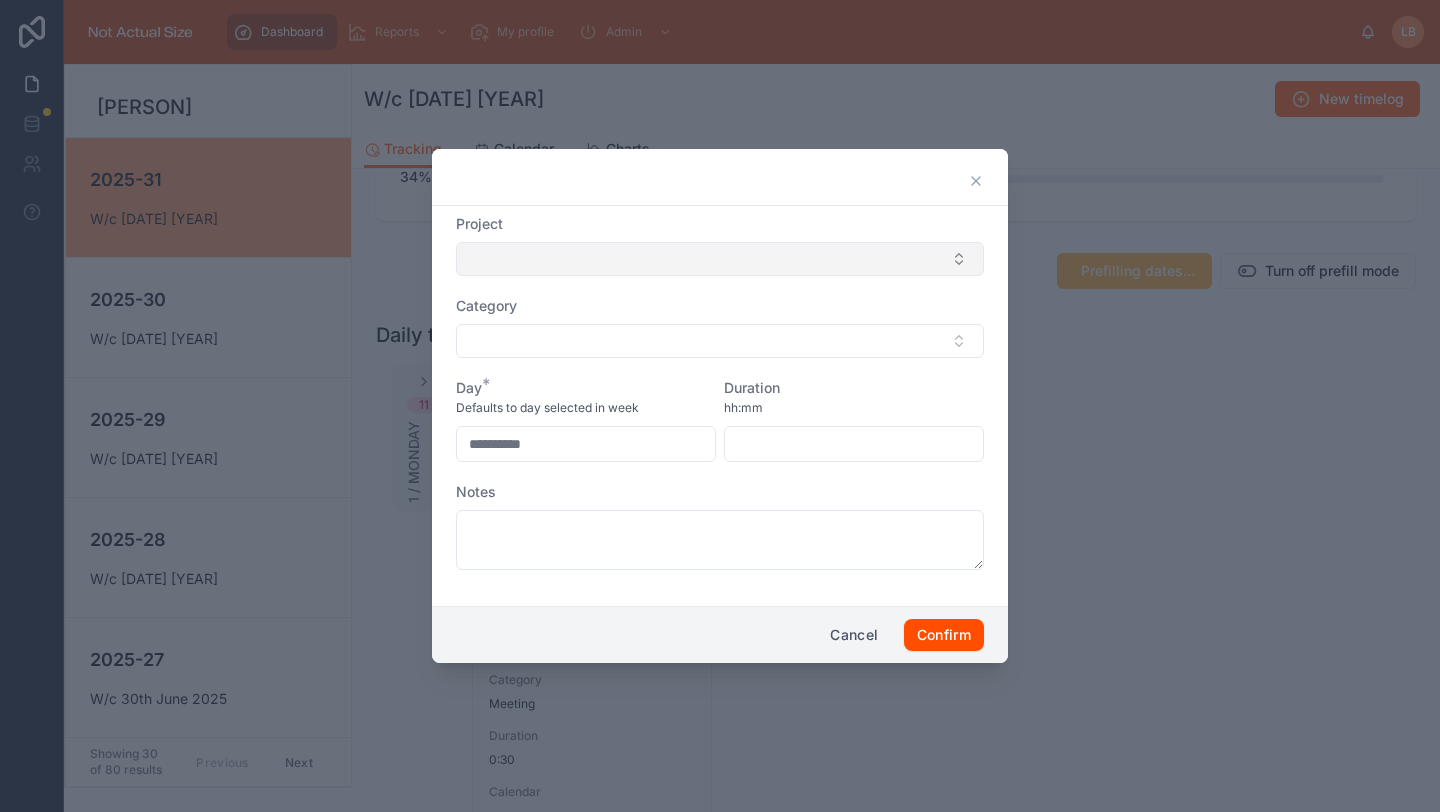 click at bounding box center (720, 259) 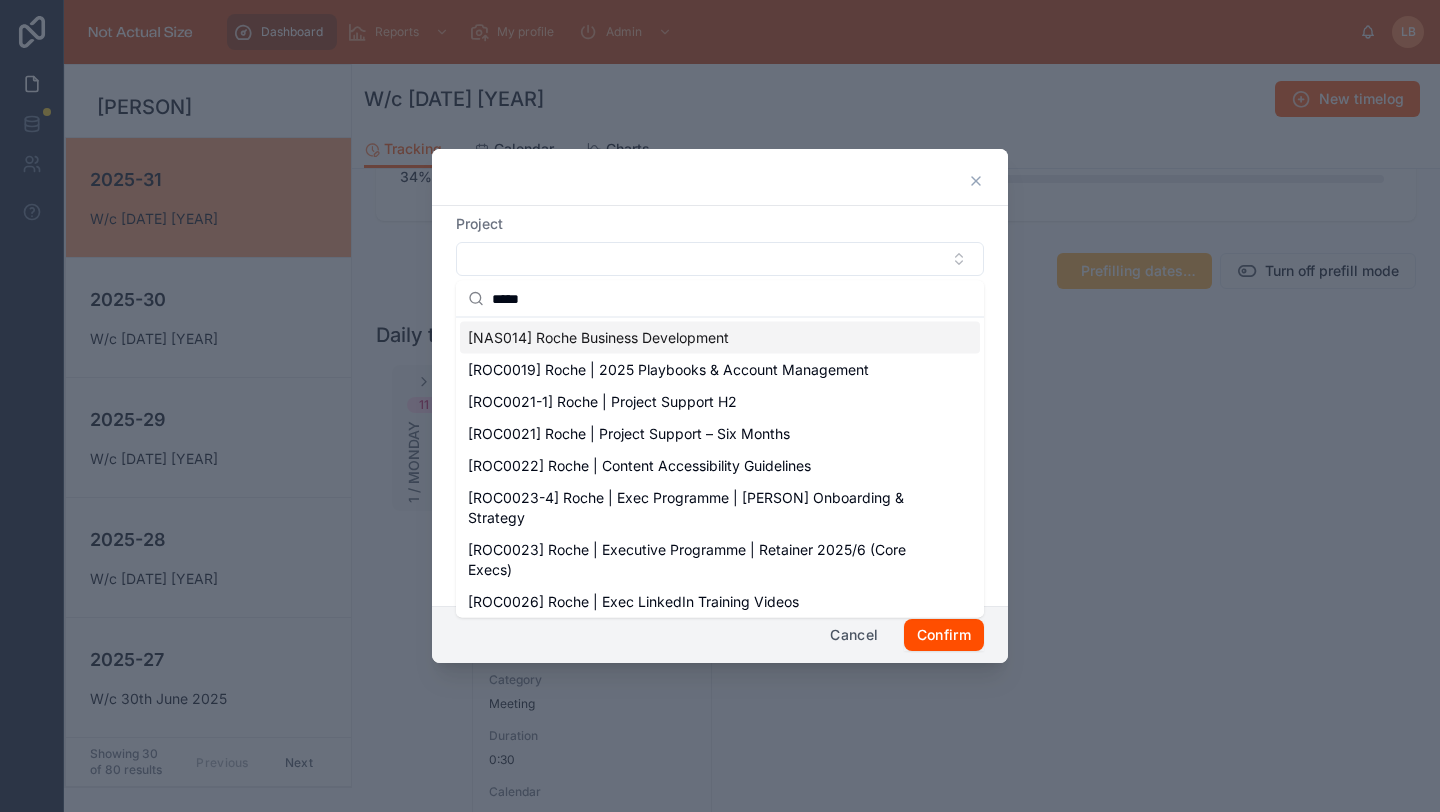 type on "*****" 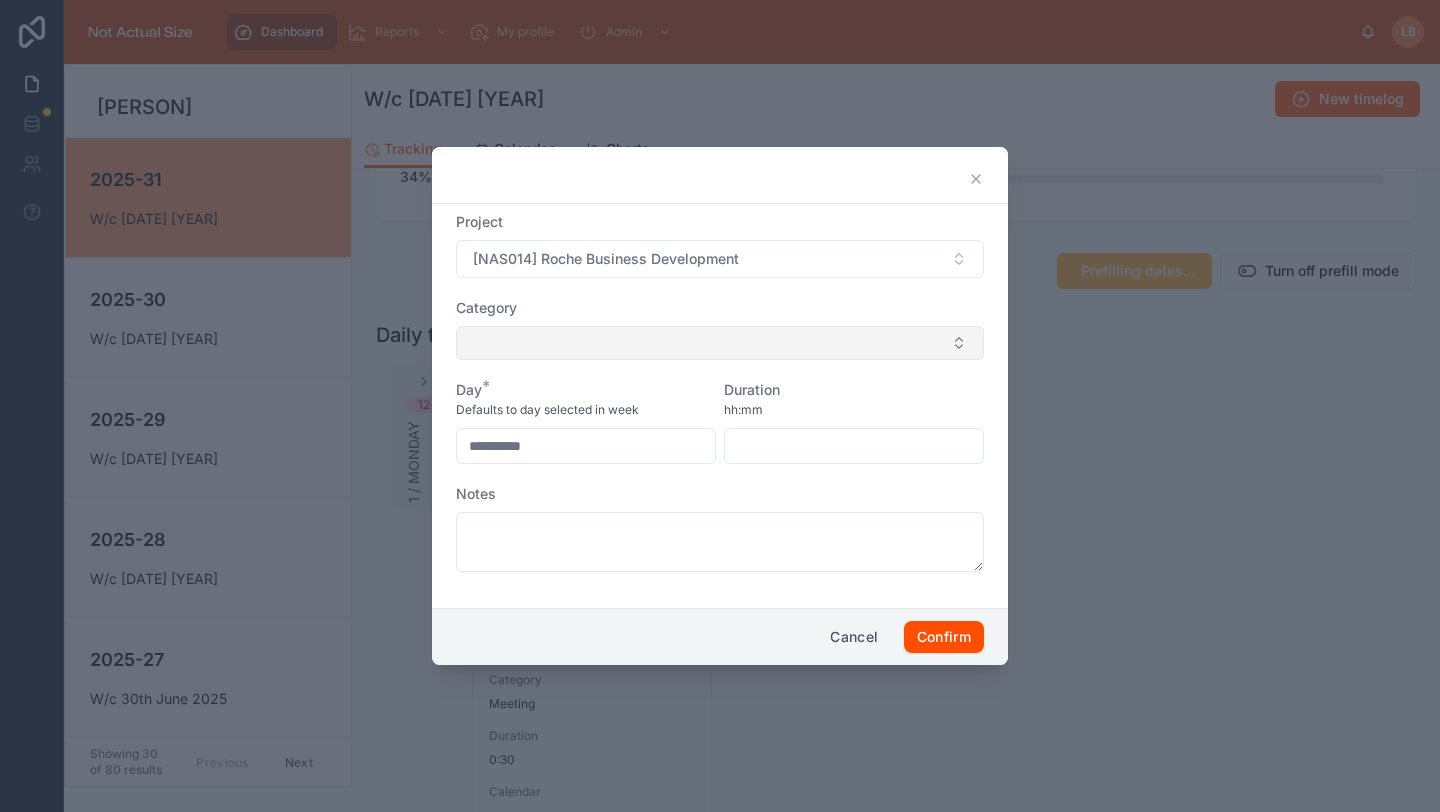 click at bounding box center (720, 343) 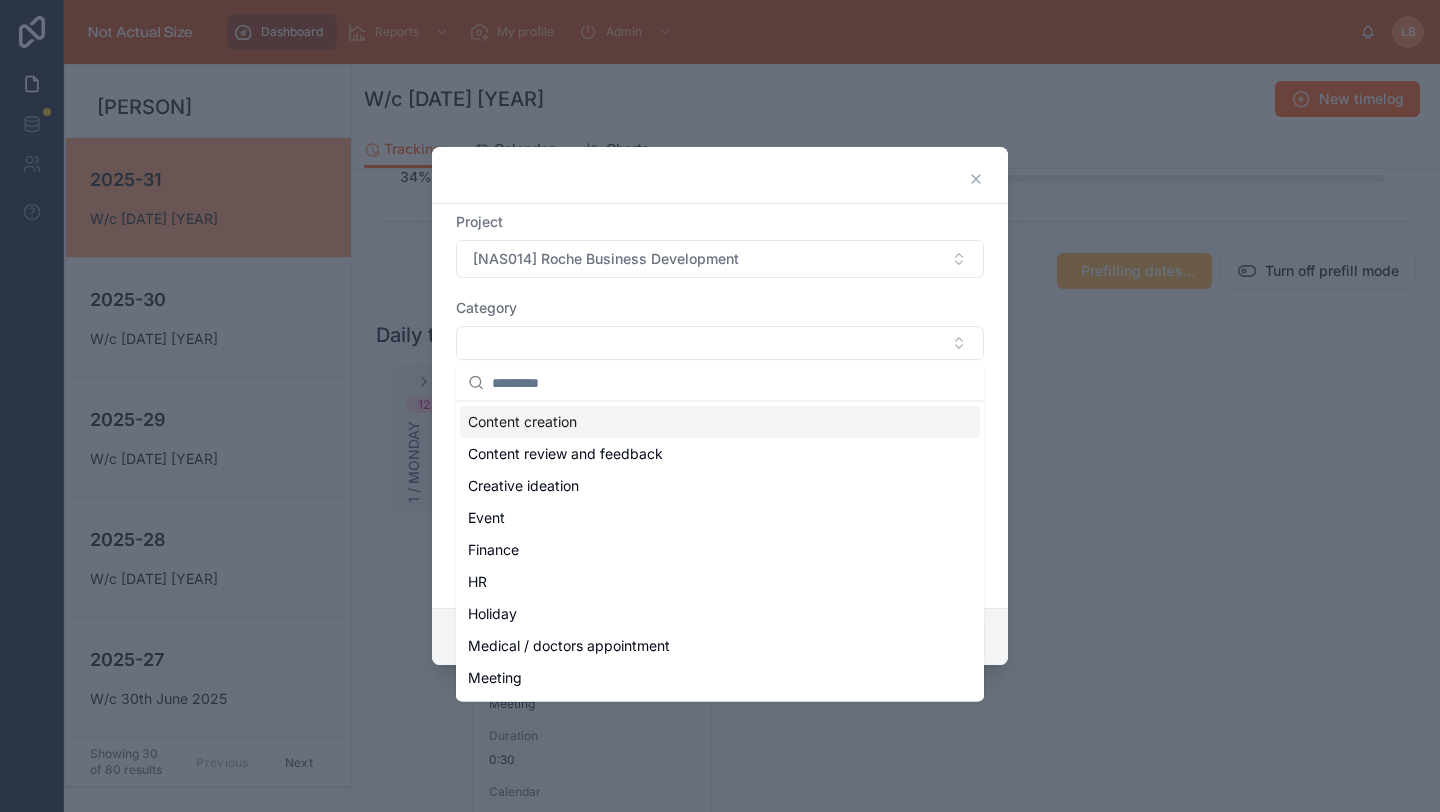 scroll, scrollTop: 115, scrollLeft: 0, axis: vertical 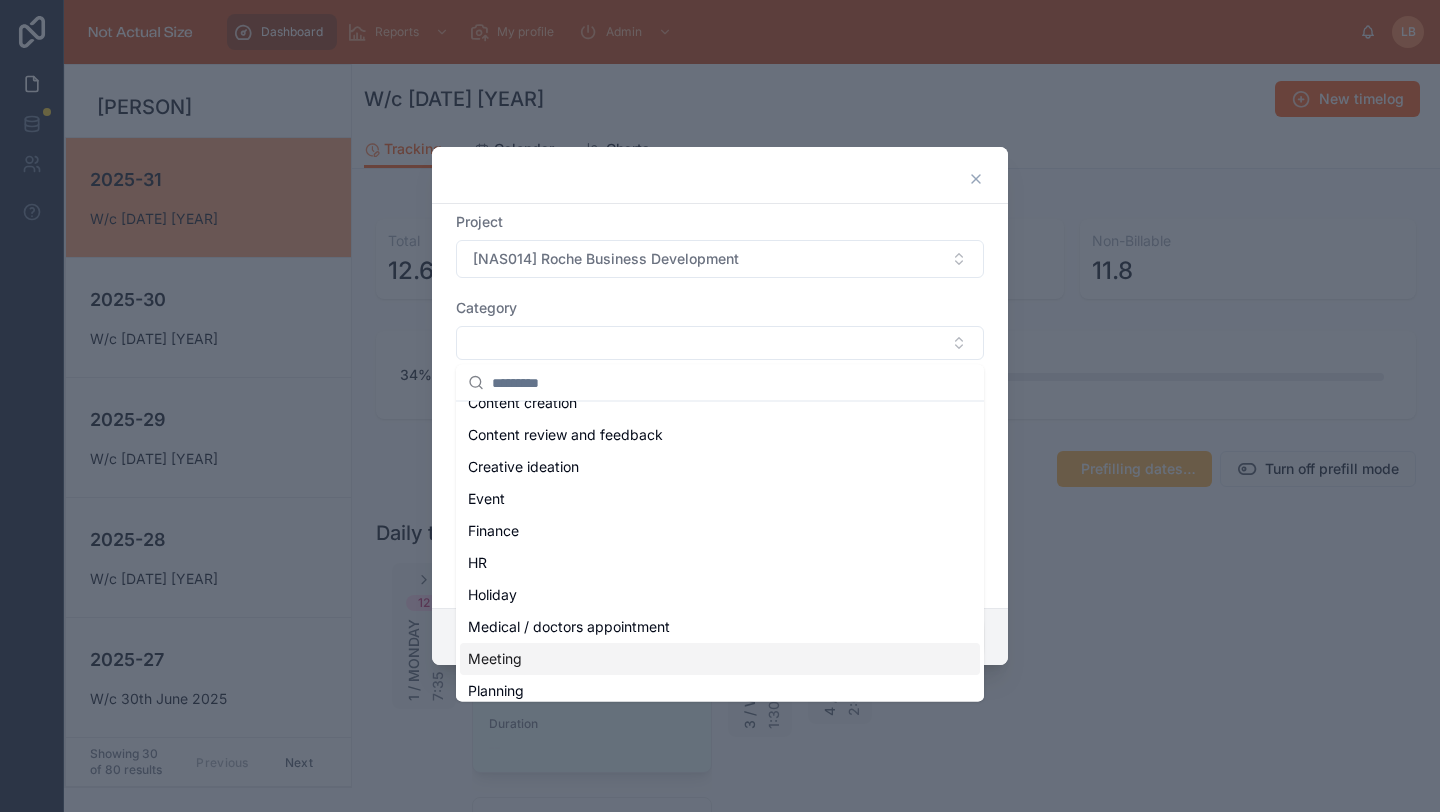 click on "Meeting" at bounding box center (720, 659) 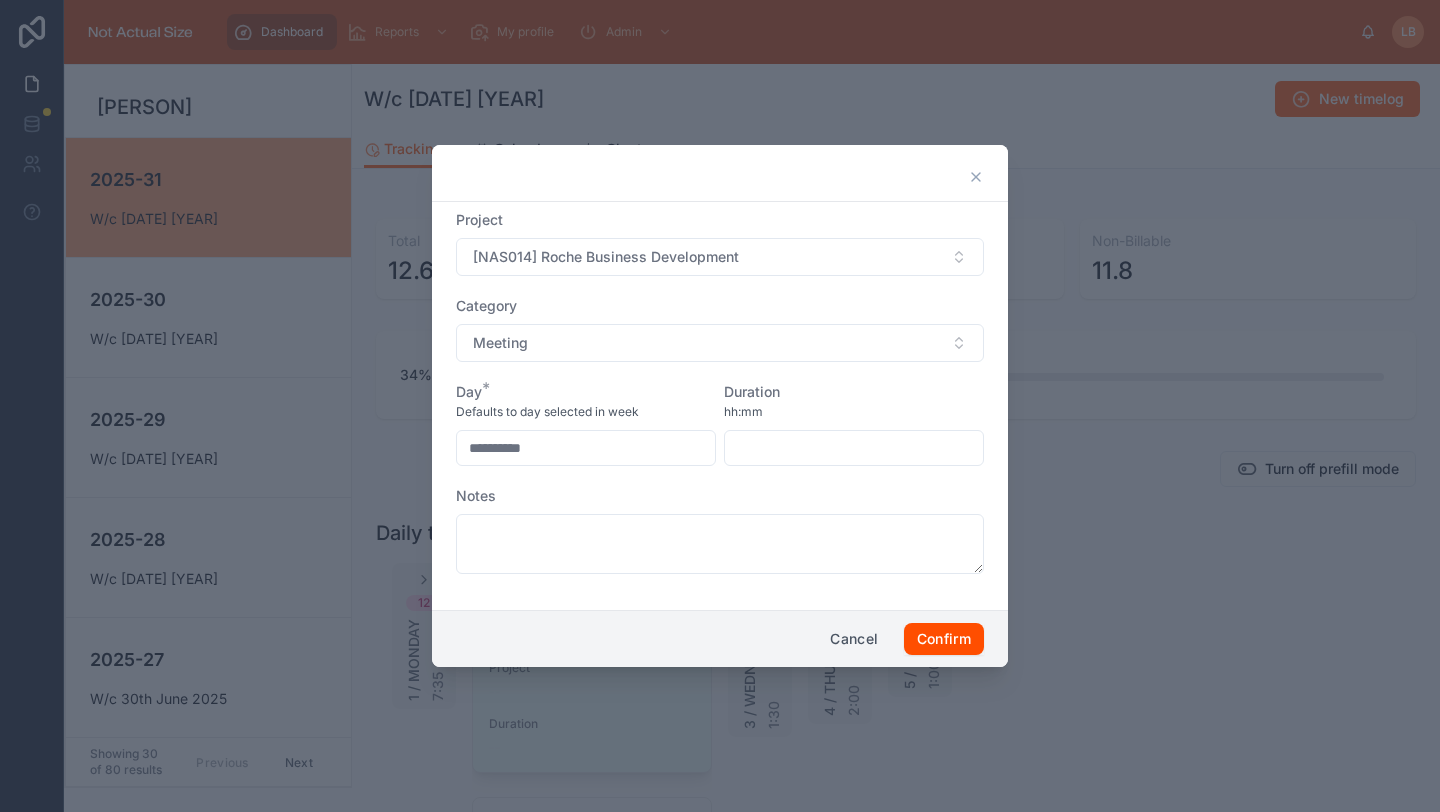 click at bounding box center [854, 448] 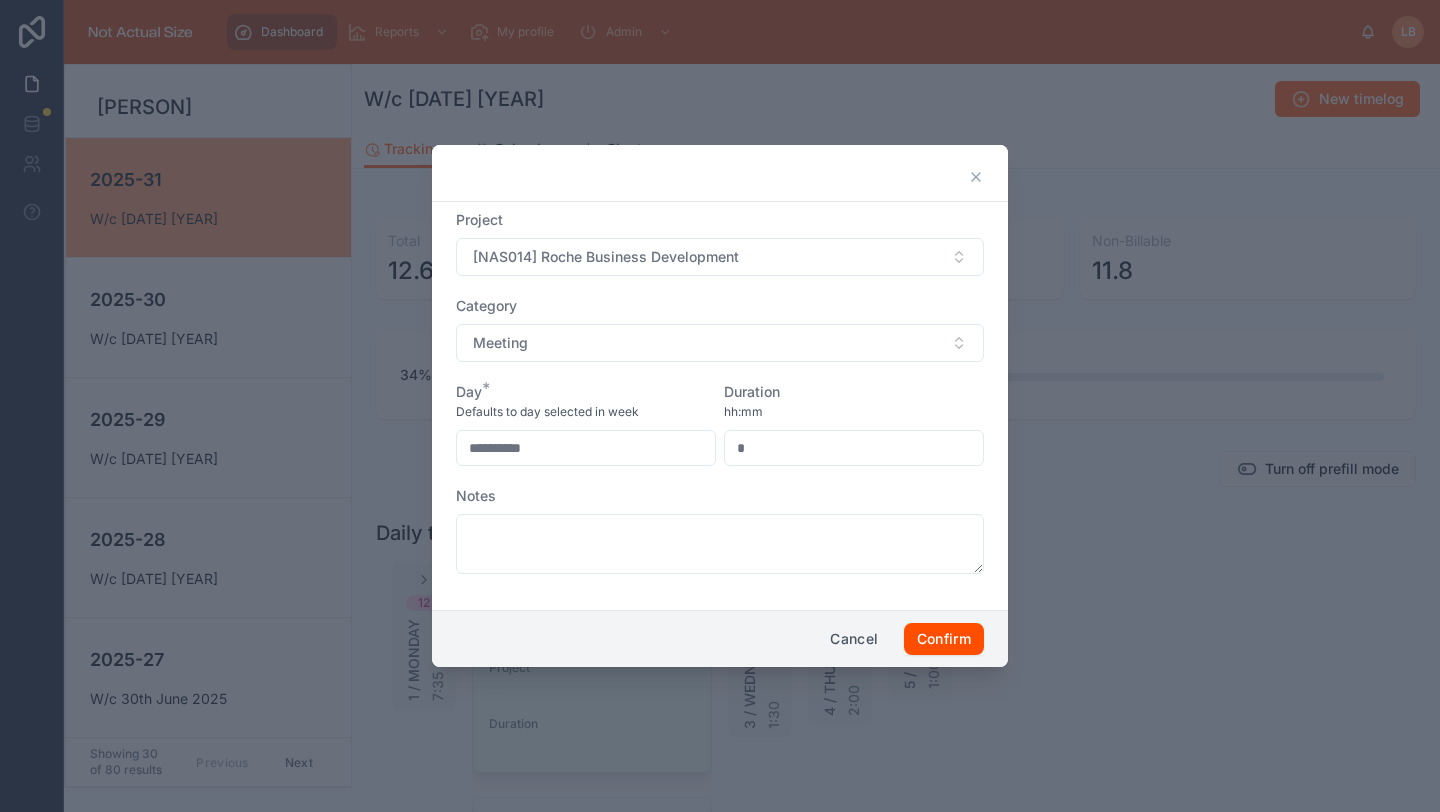 type on "****" 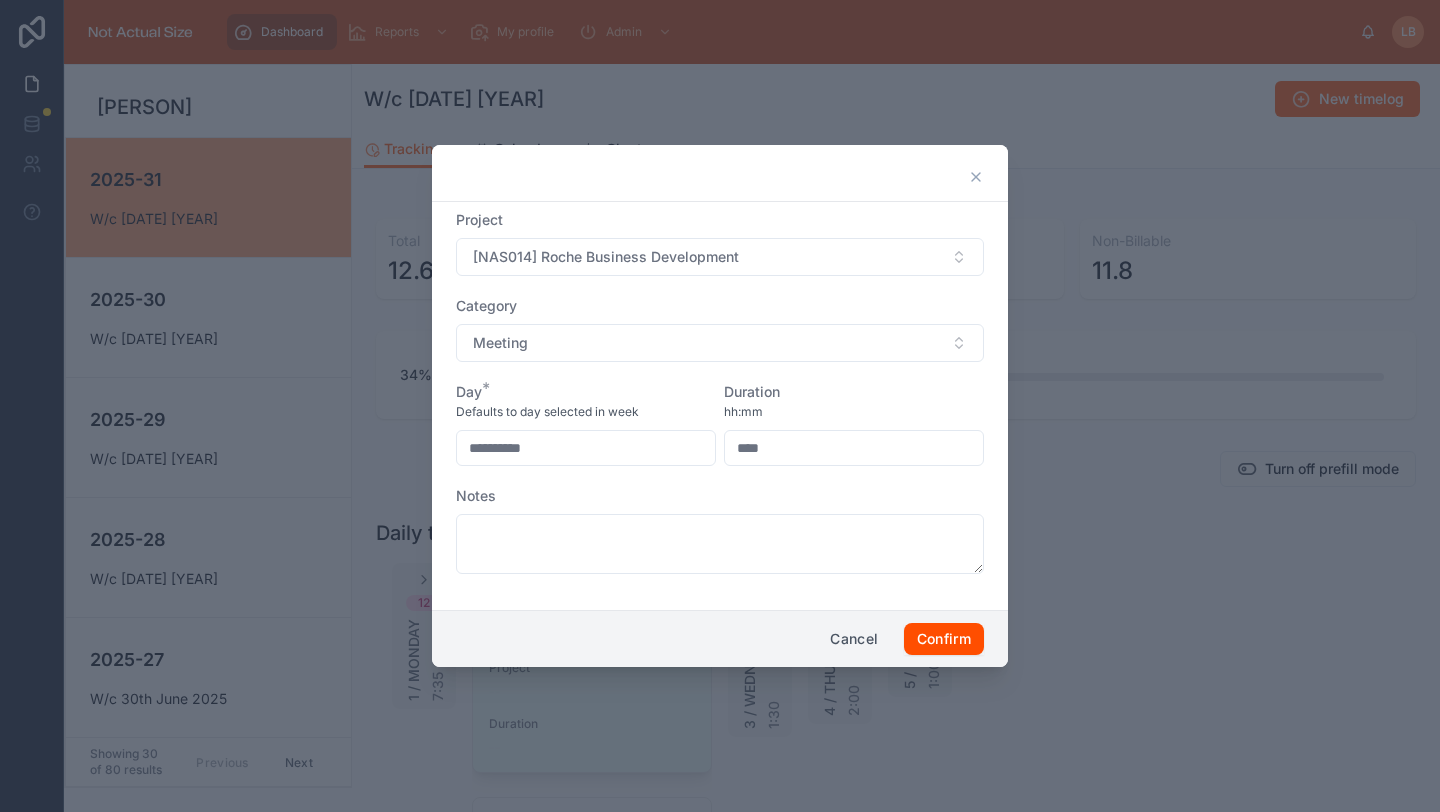 click on "Duration" at bounding box center [854, 392] 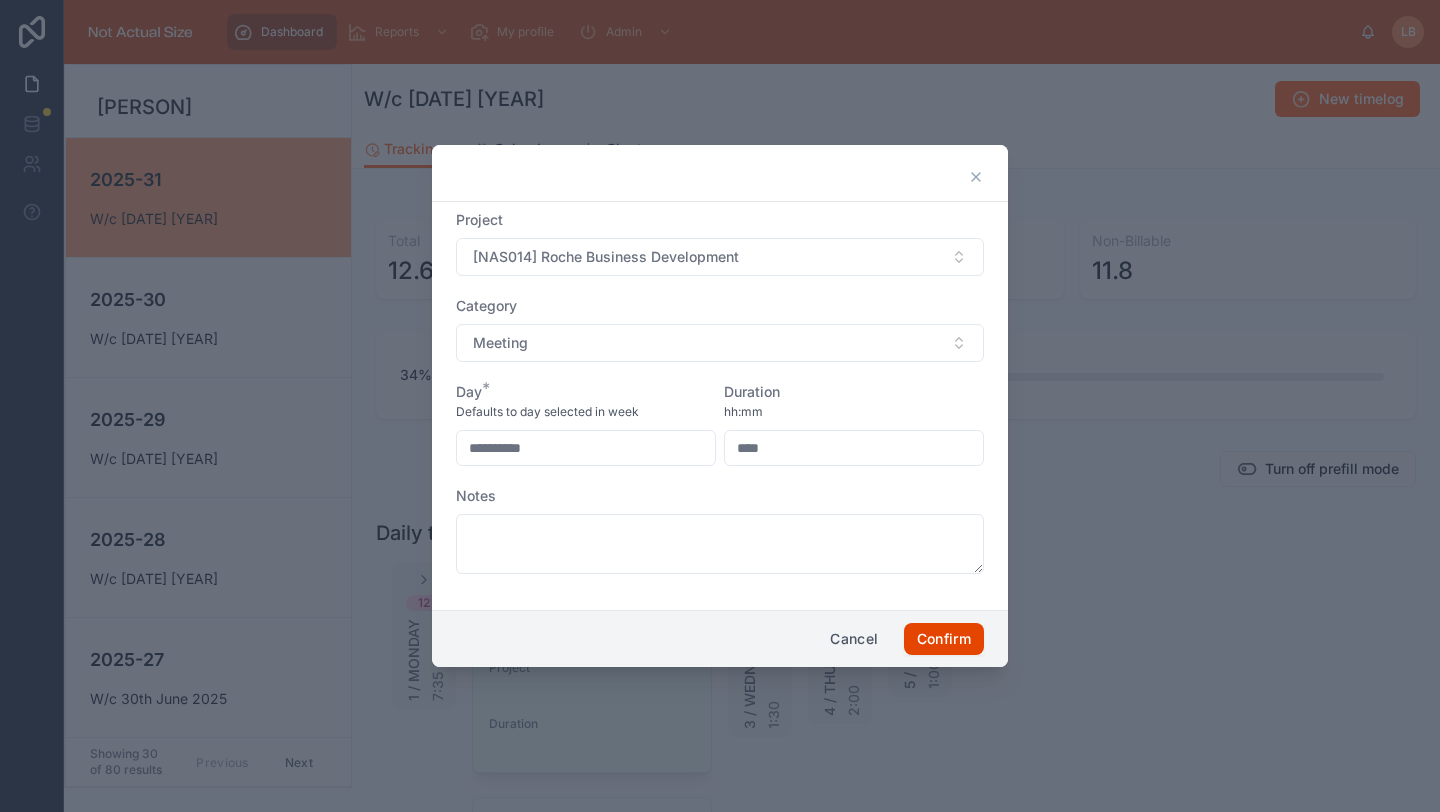 click on "Confirm" at bounding box center [944, 639] 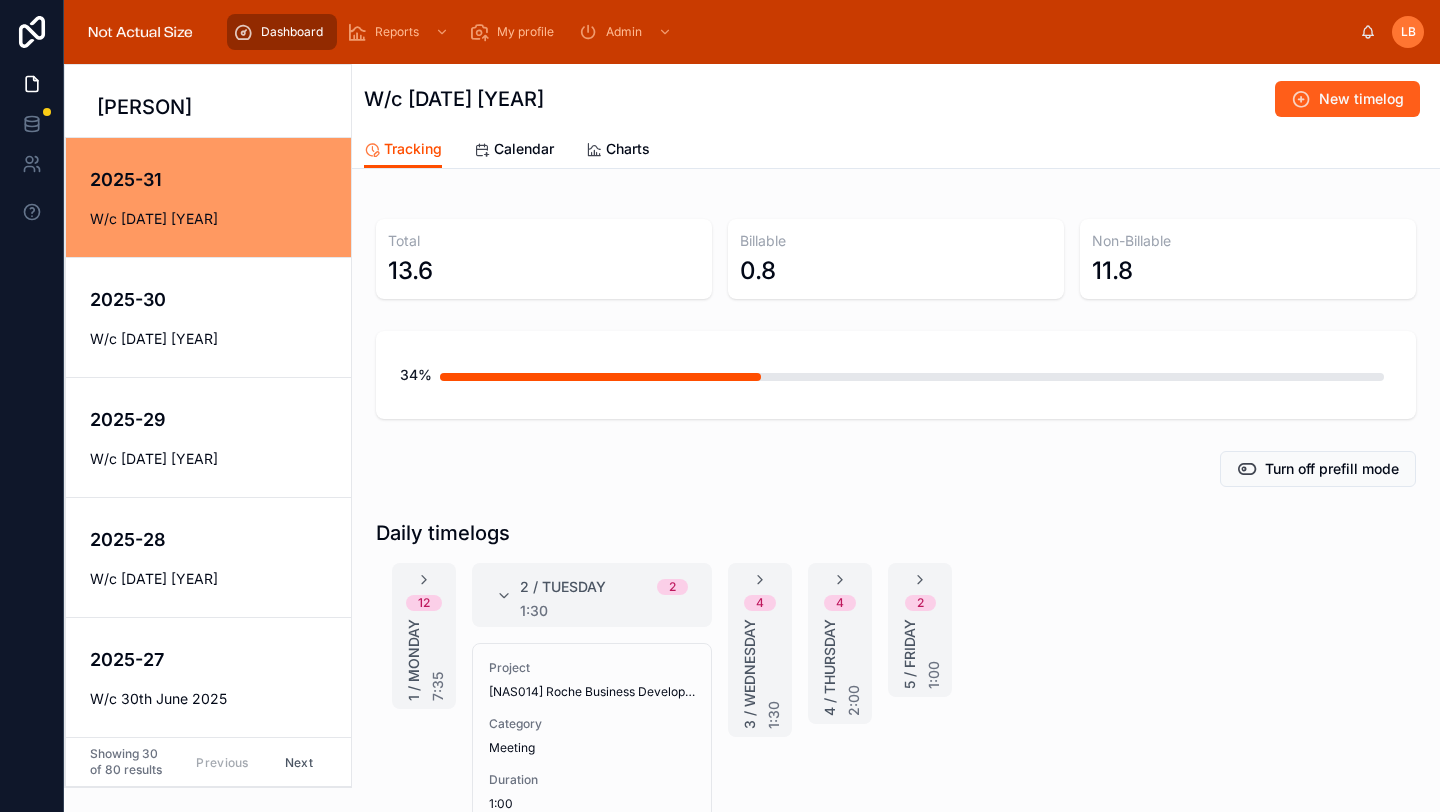 click on "New timelog" at bounding box center (1361, 99) 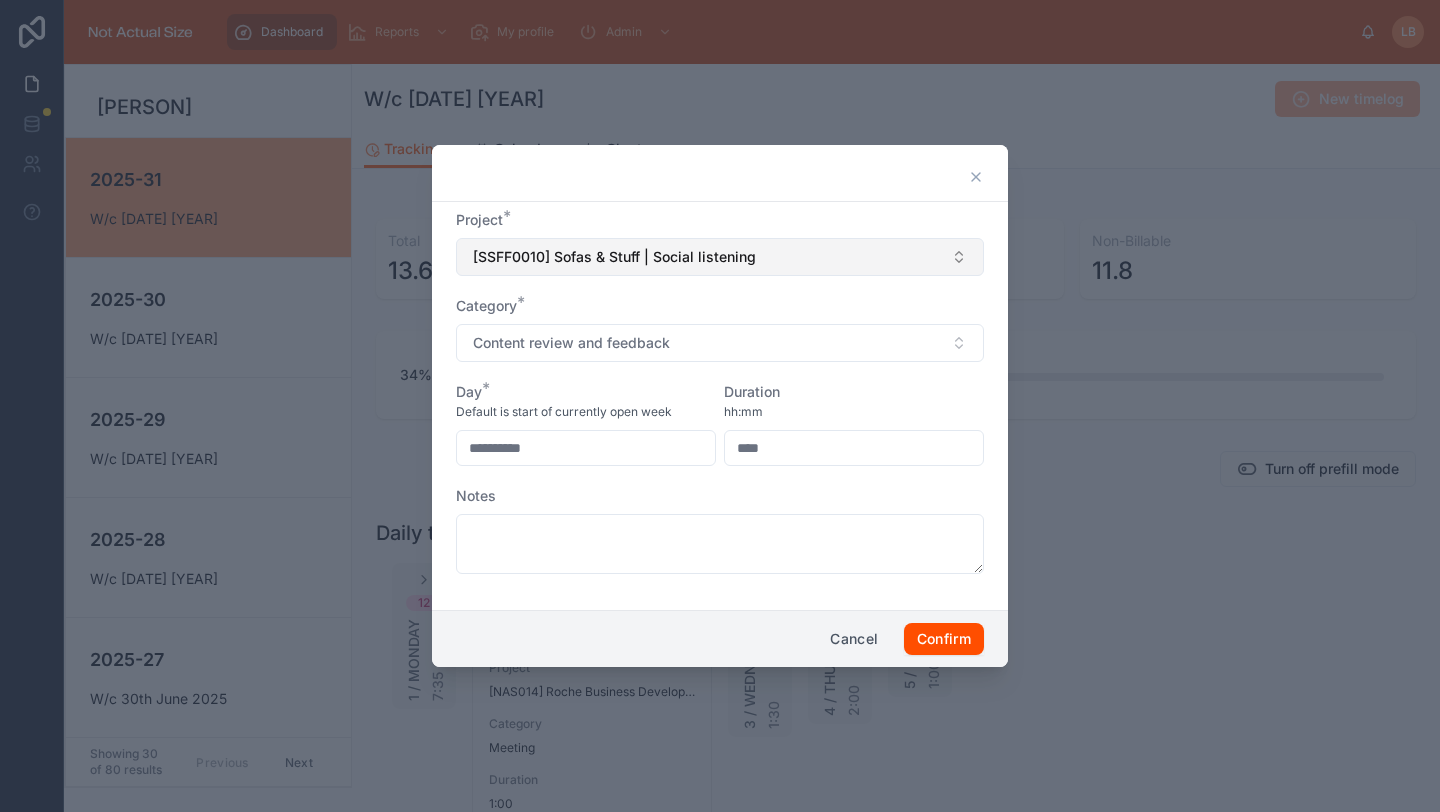 click on "[SSFF0010] Sofas & Stuff | Social listening" at bounding box center (614, 257) 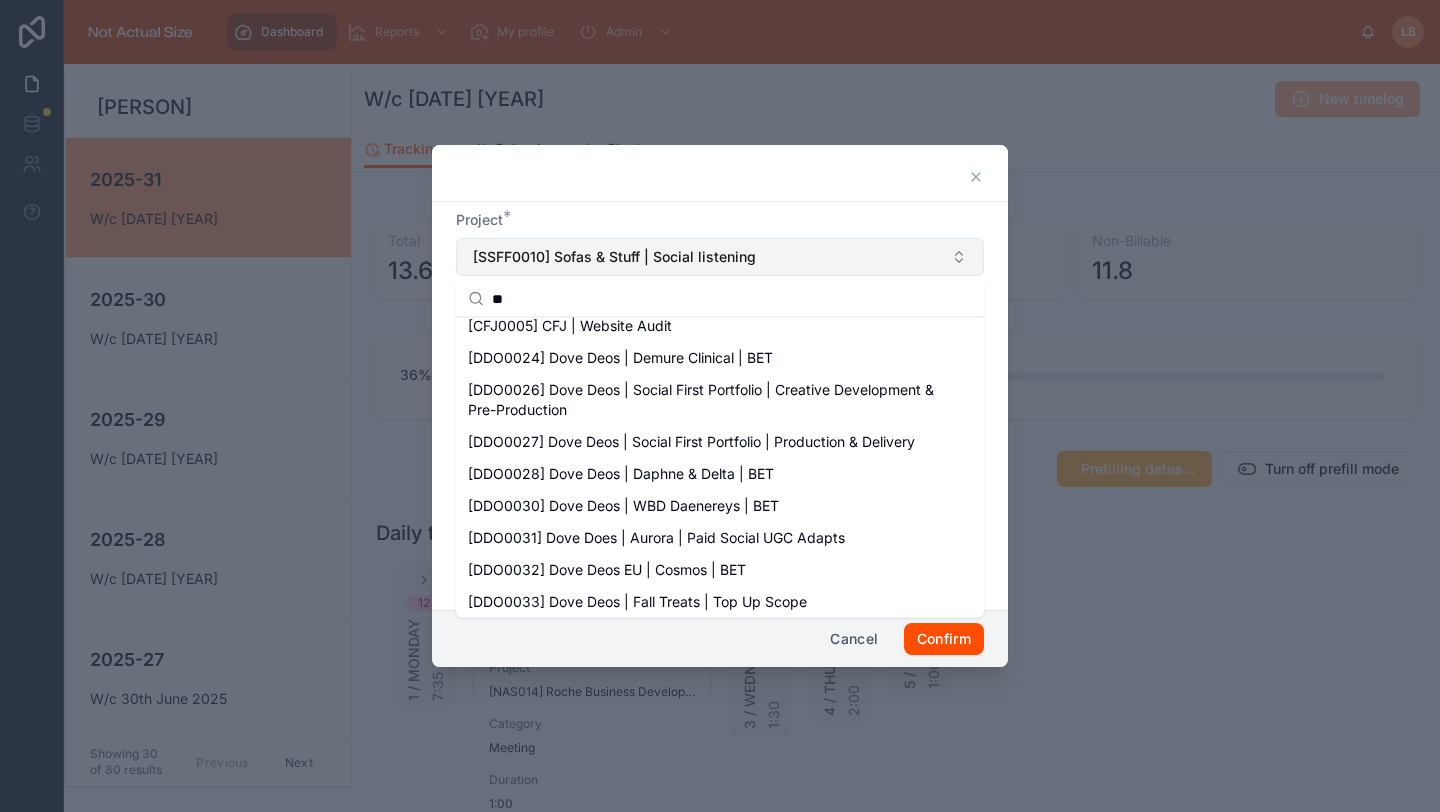 scroll, scrollTop: 0, scrollLeft: 0, axis: both 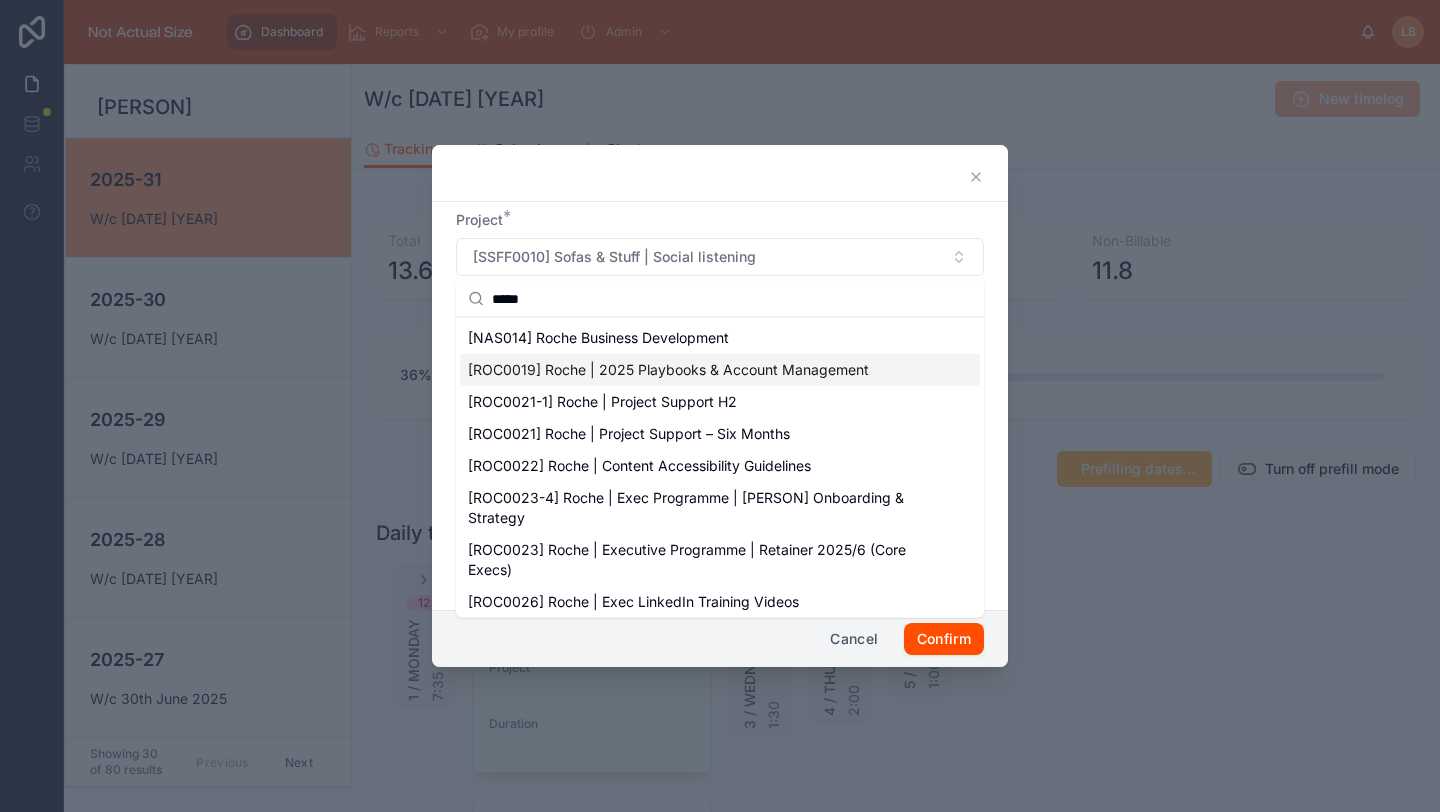 type on "*****" 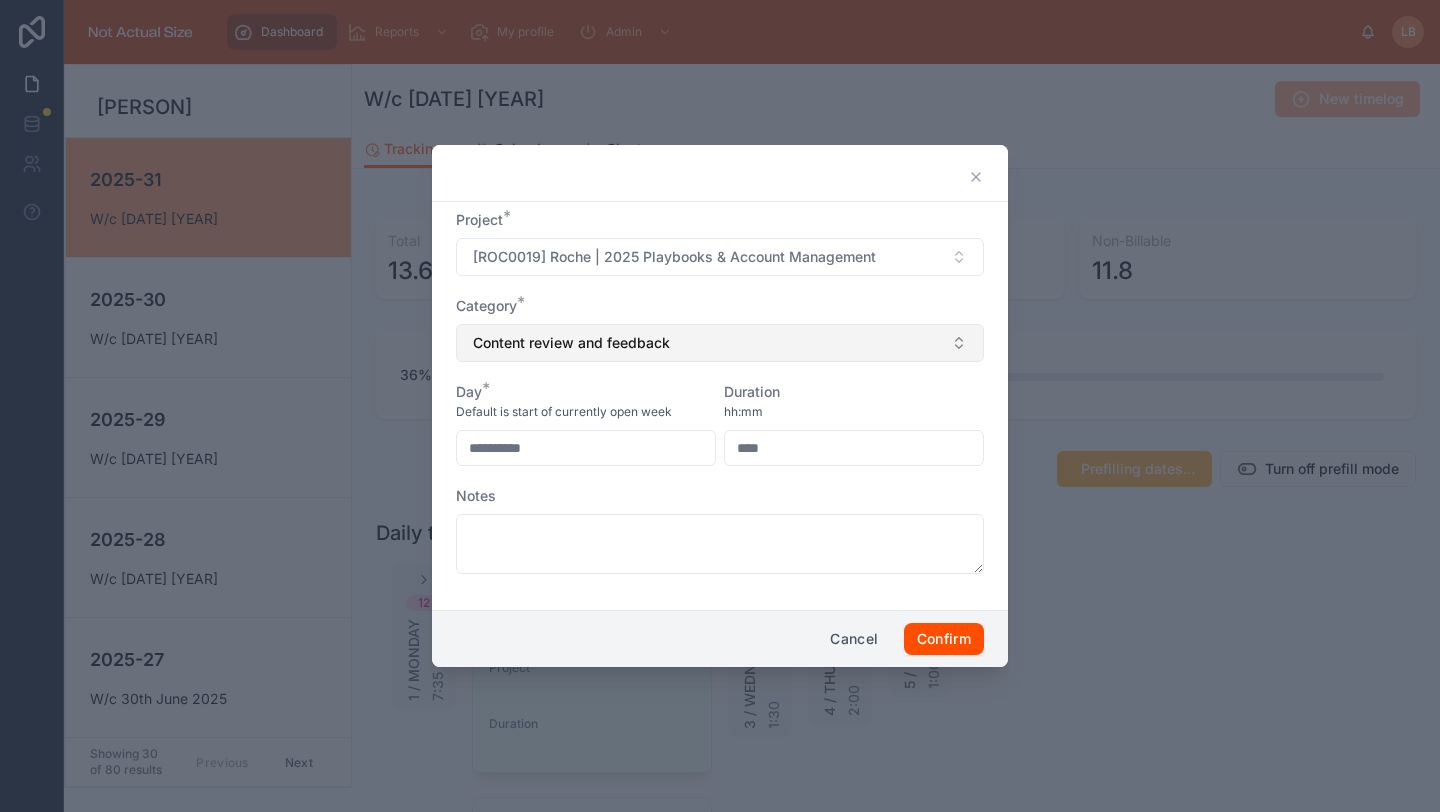 click on "Content review and feedback" at bounding box center (571, 343) 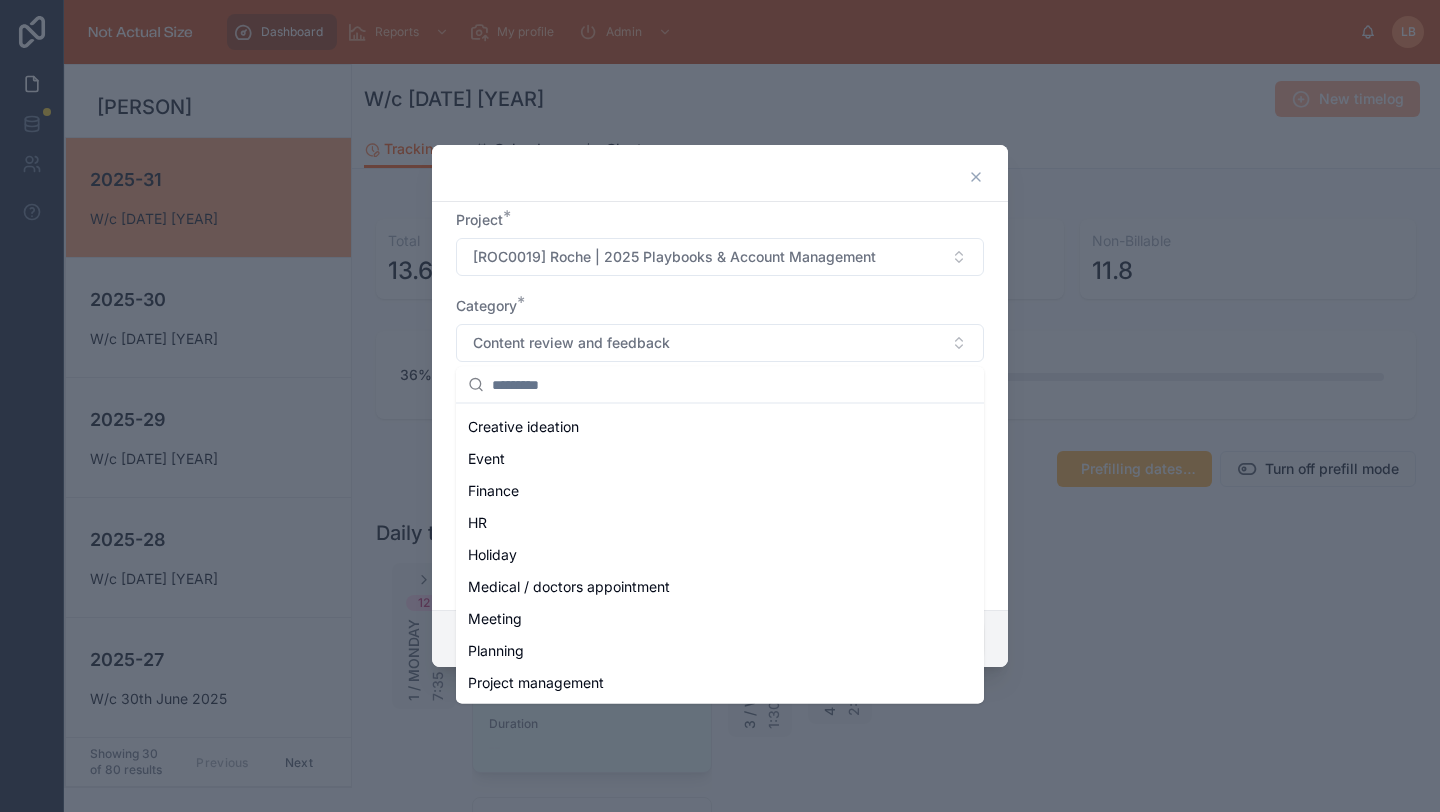scroll, scrollTop: 192, scrollLeft: 0, axis: vertical 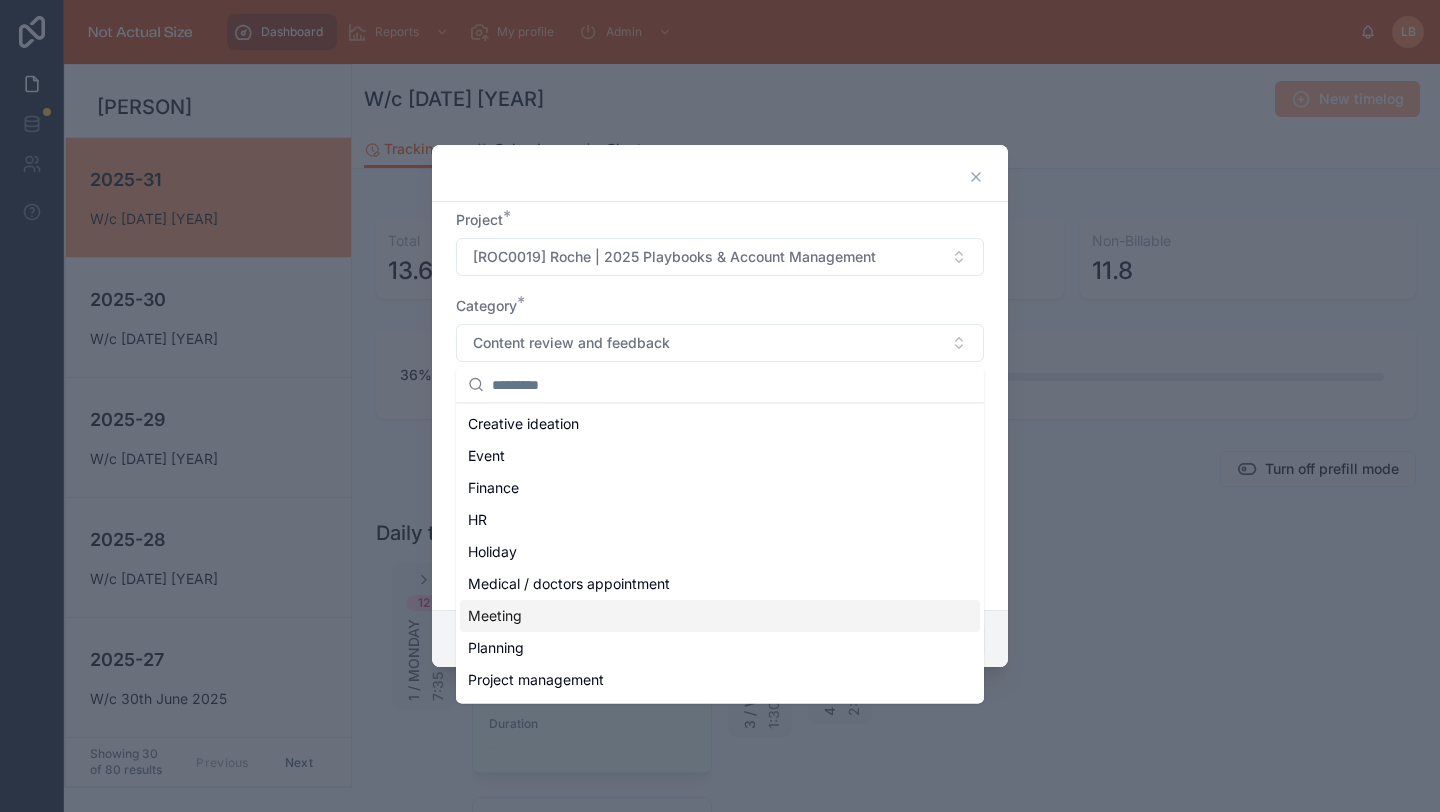 click on "Meeting" at bounding box center (720, 616) 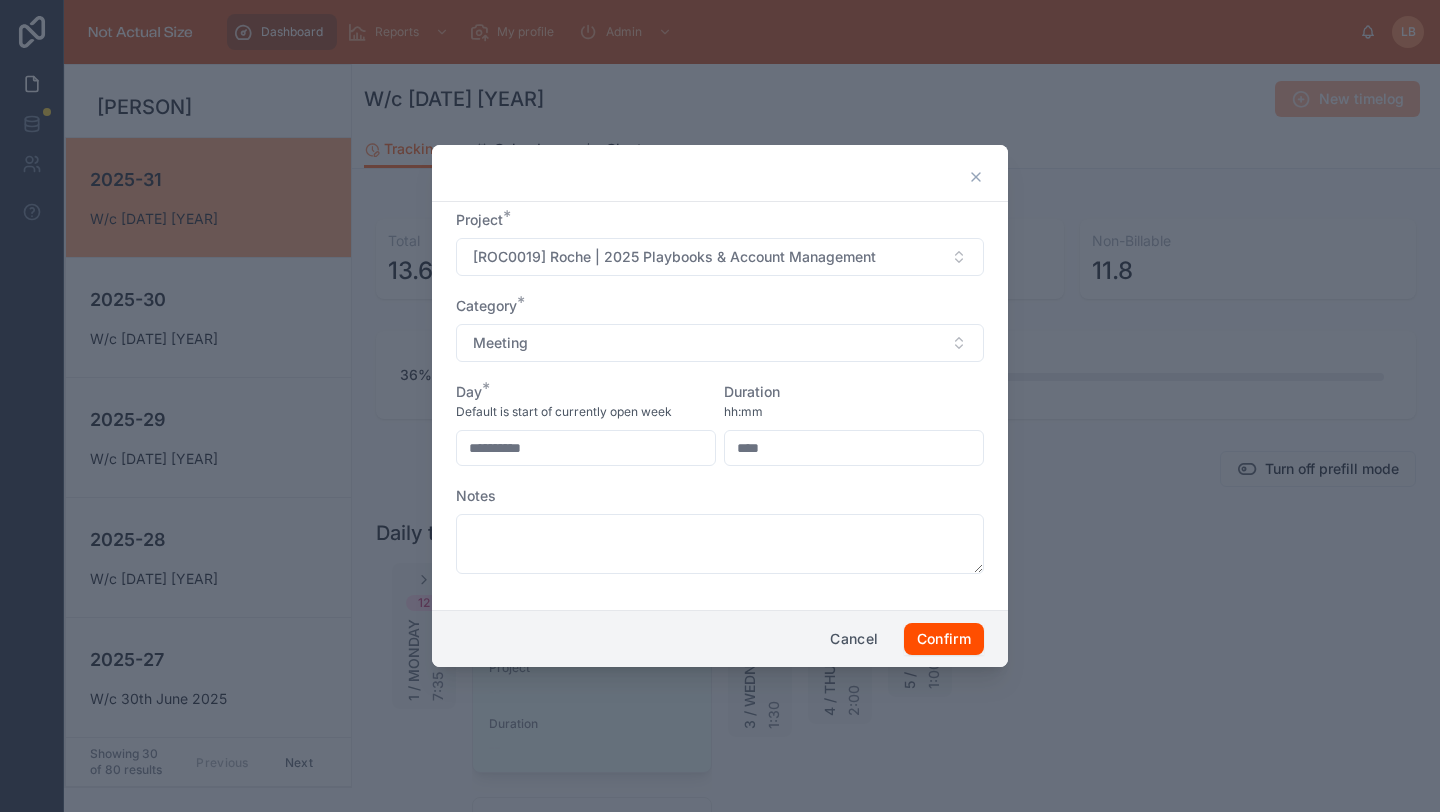 click on "**********" at bounding box center (586, 448) 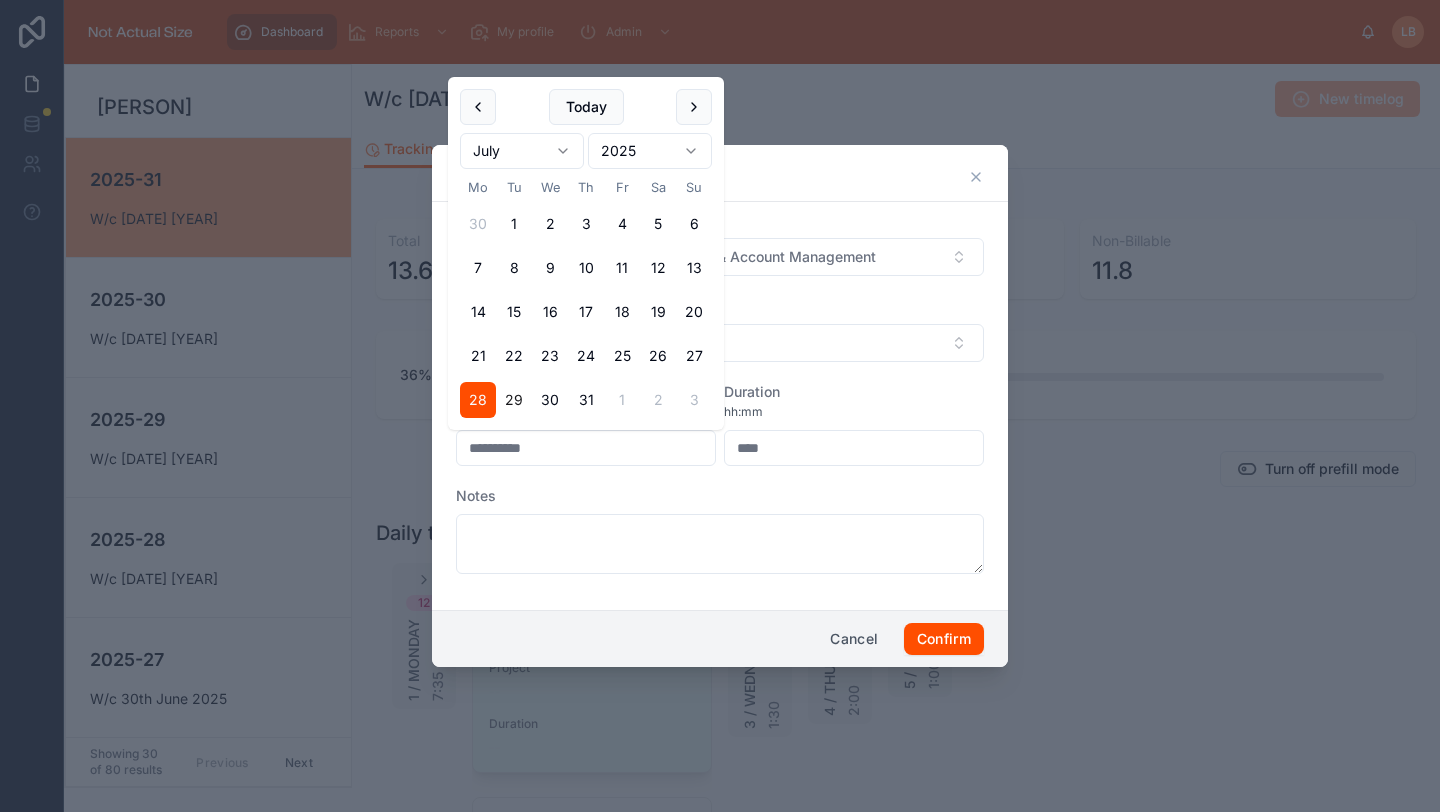 click on "29" at bounding box center (514, 400) 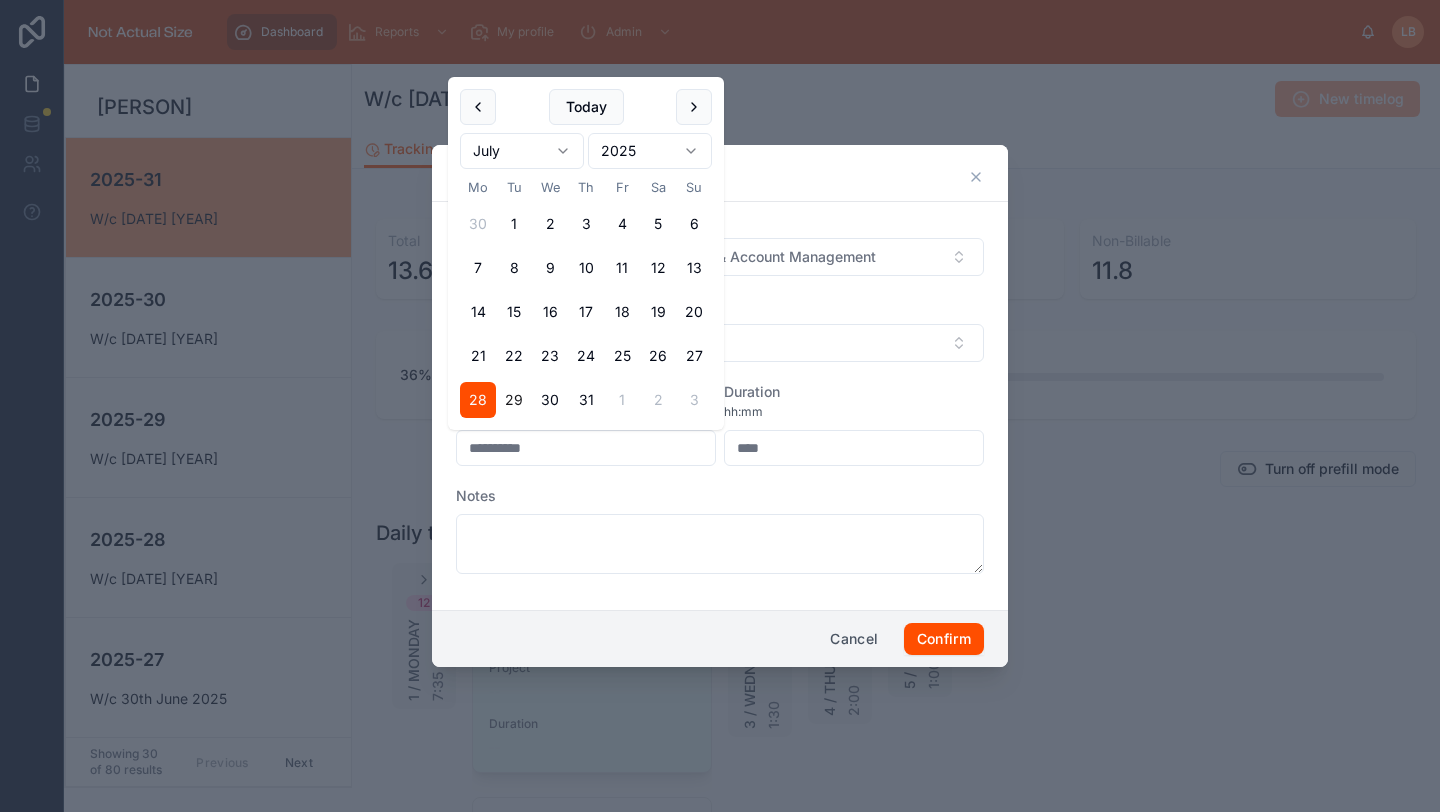 type on "**********" 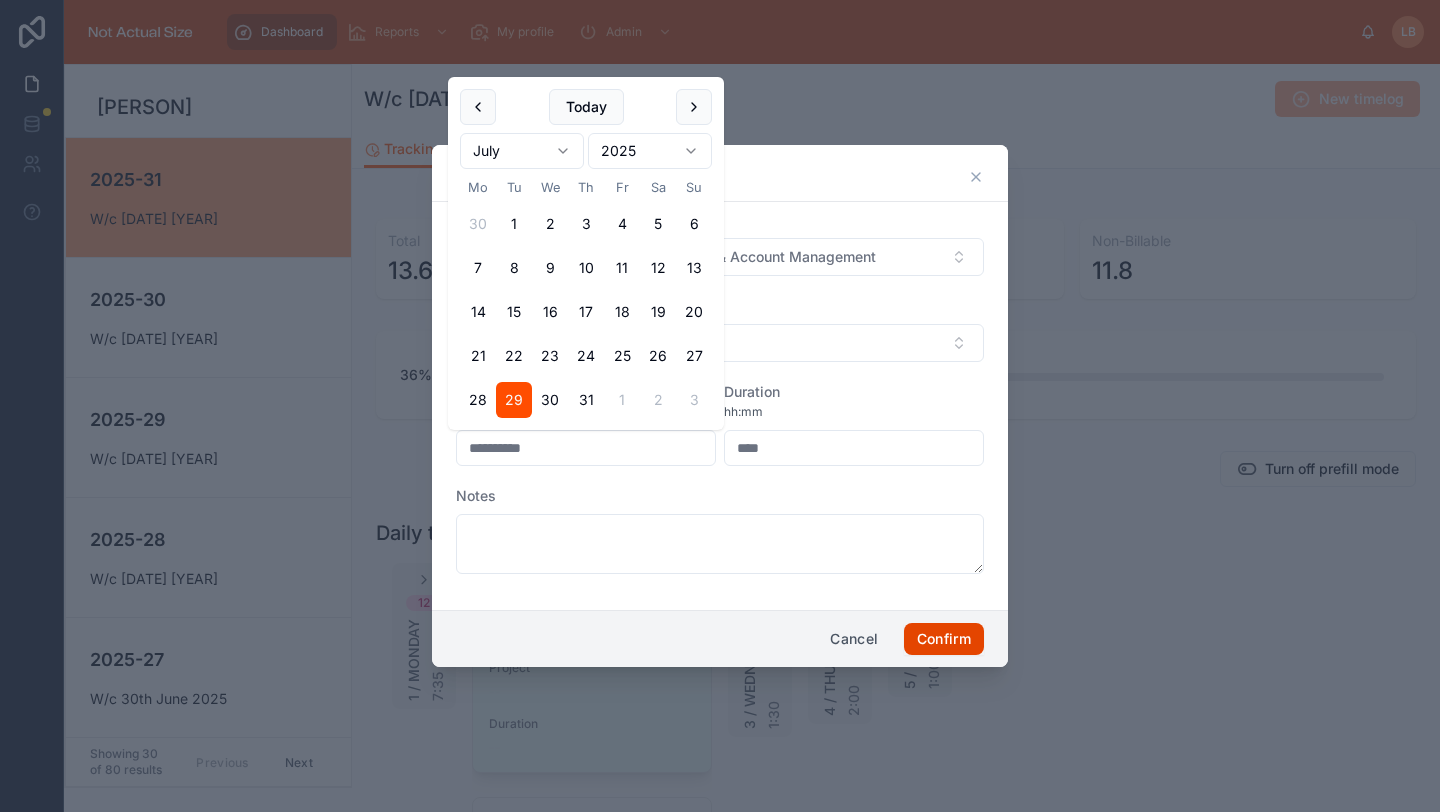 click on "Confirm" at bounding box center [944, 639] 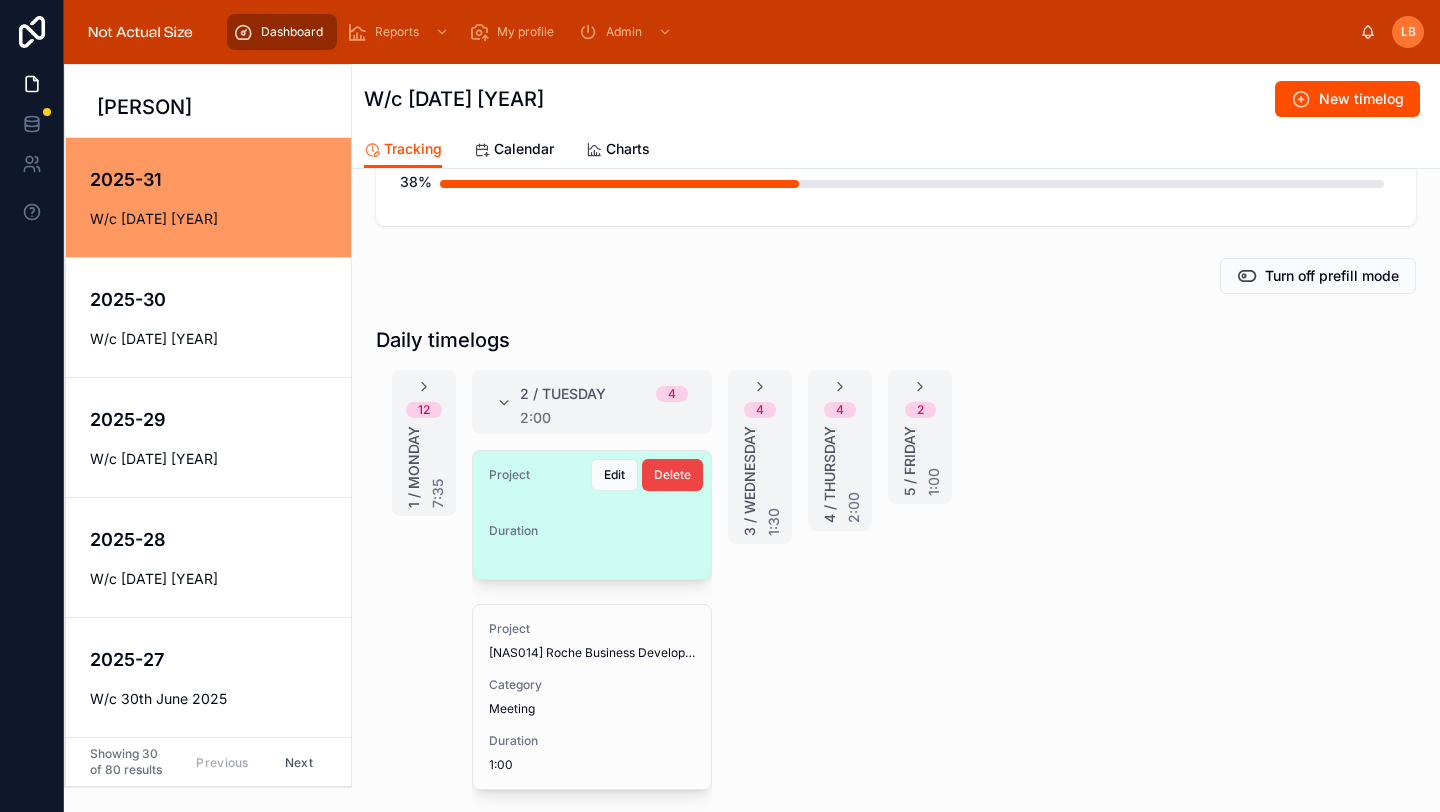 scroll, scrollTop: 197, scrollLeft: 0, axis: vertical 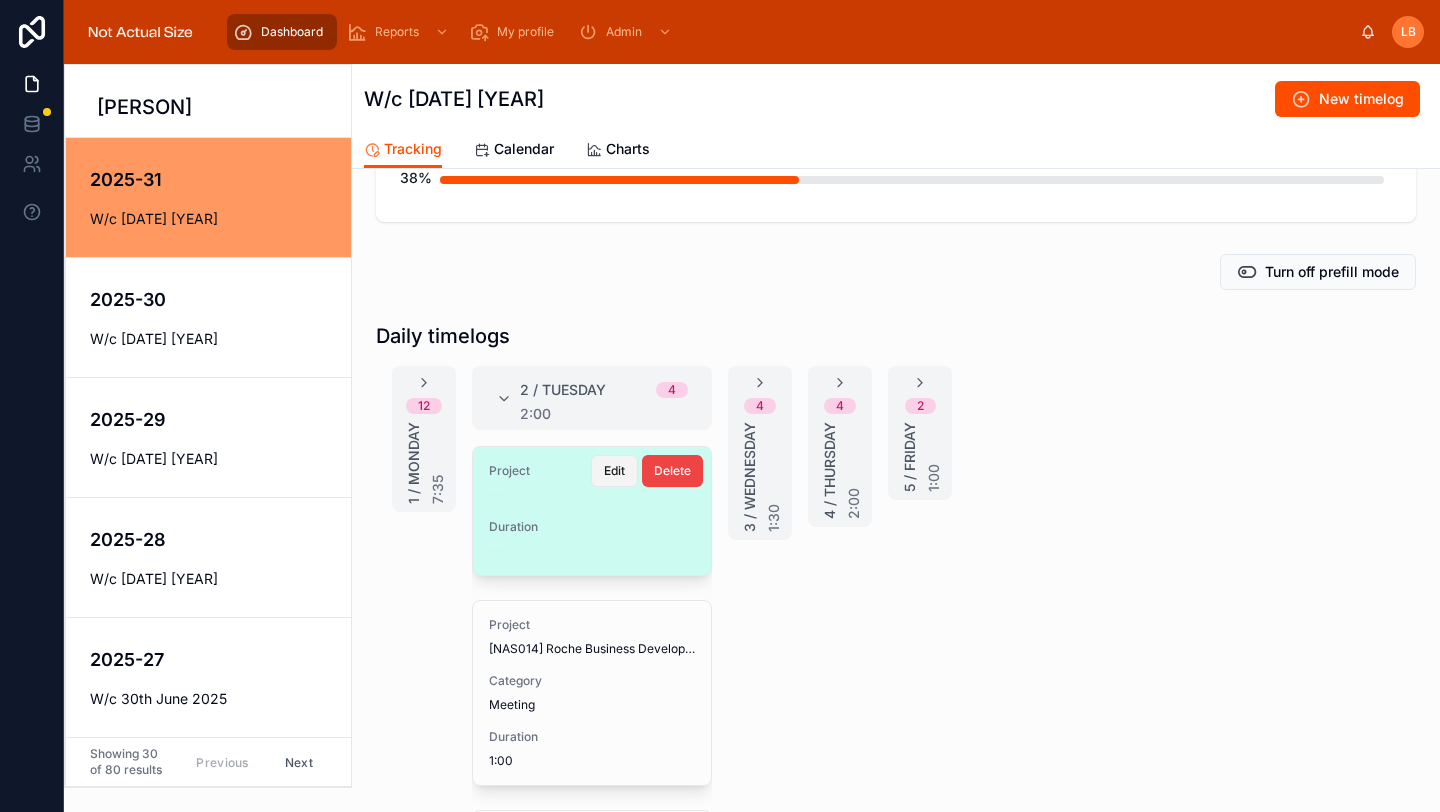 click on "Edit" at bounding box center (614, 471) 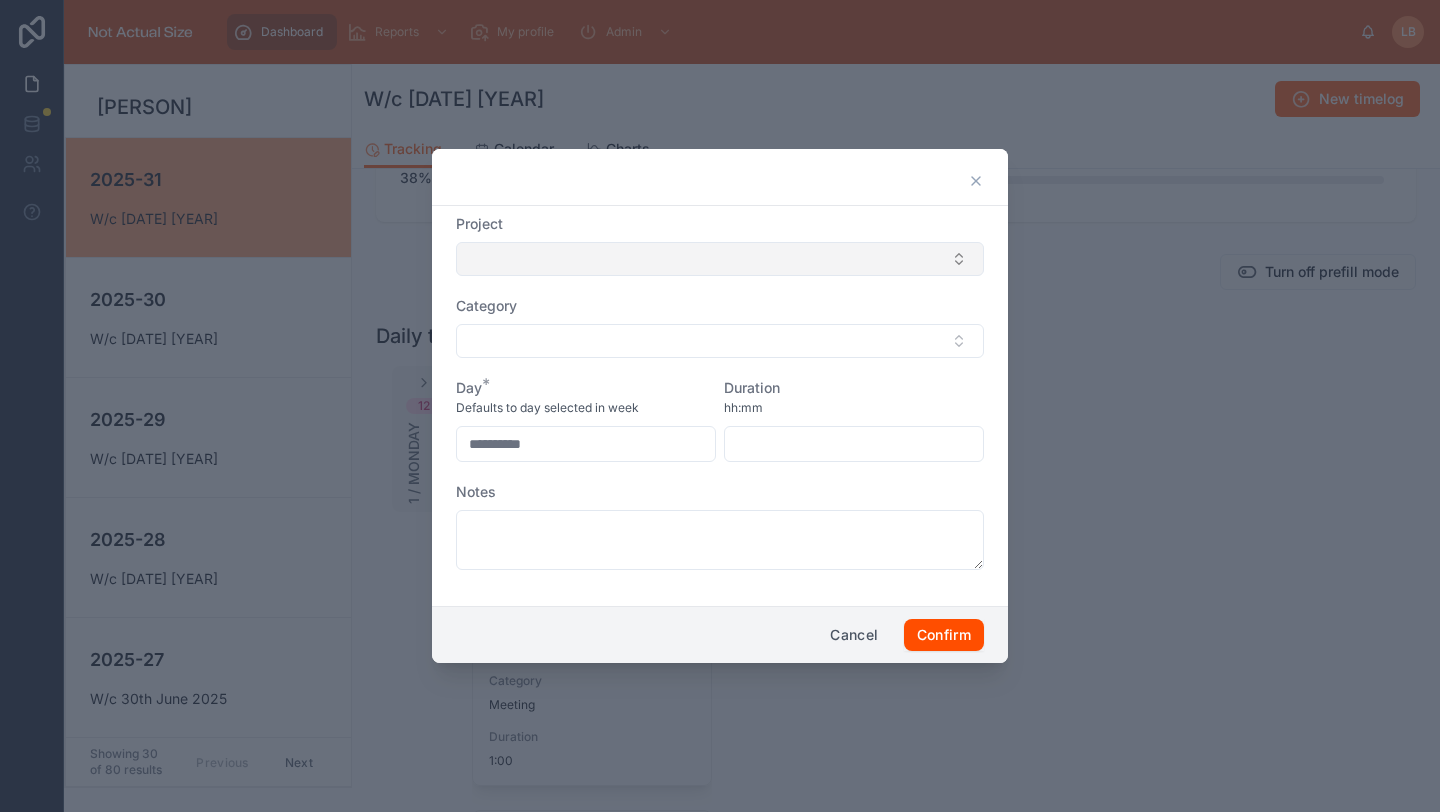 click at bounding box center [720, 259] 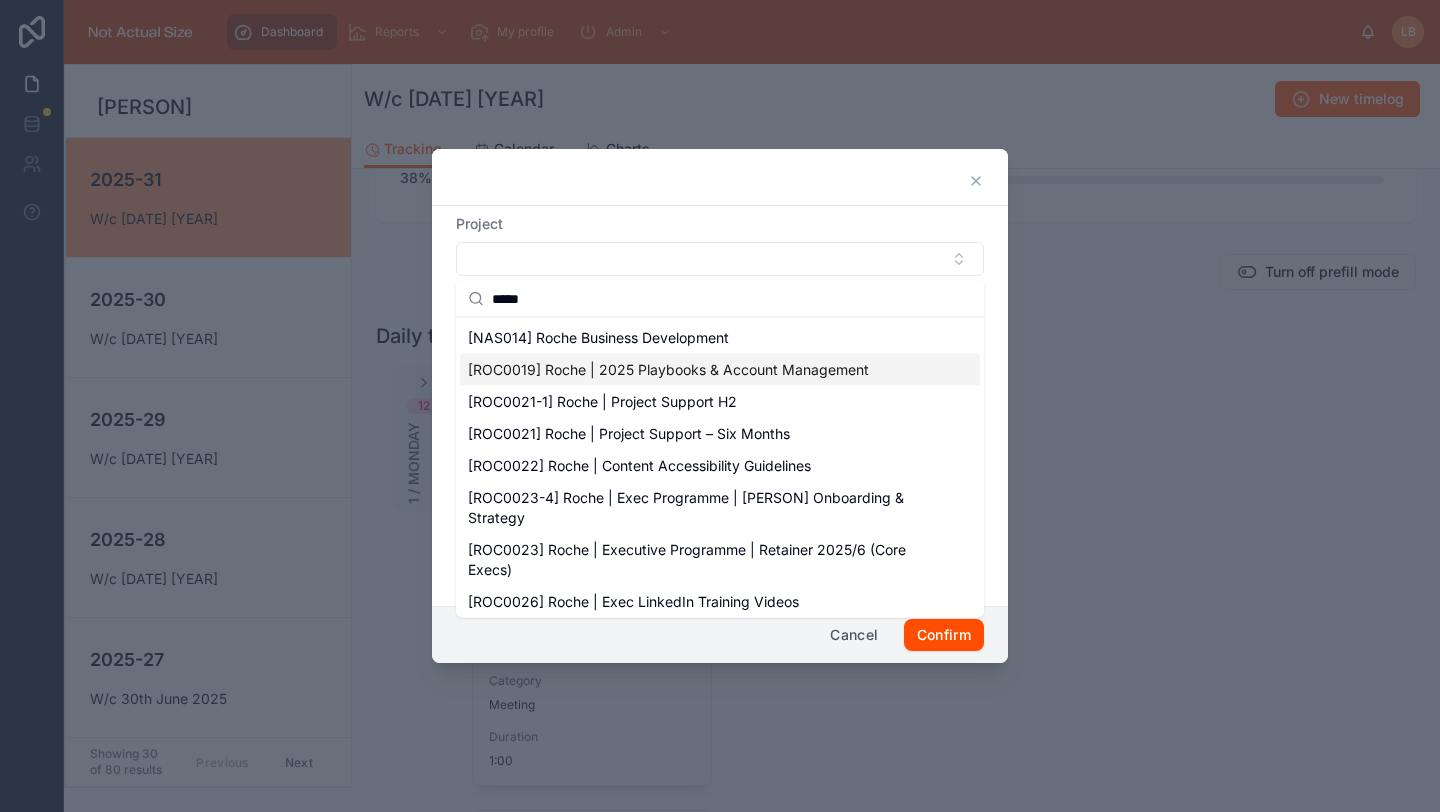 type on "*****" 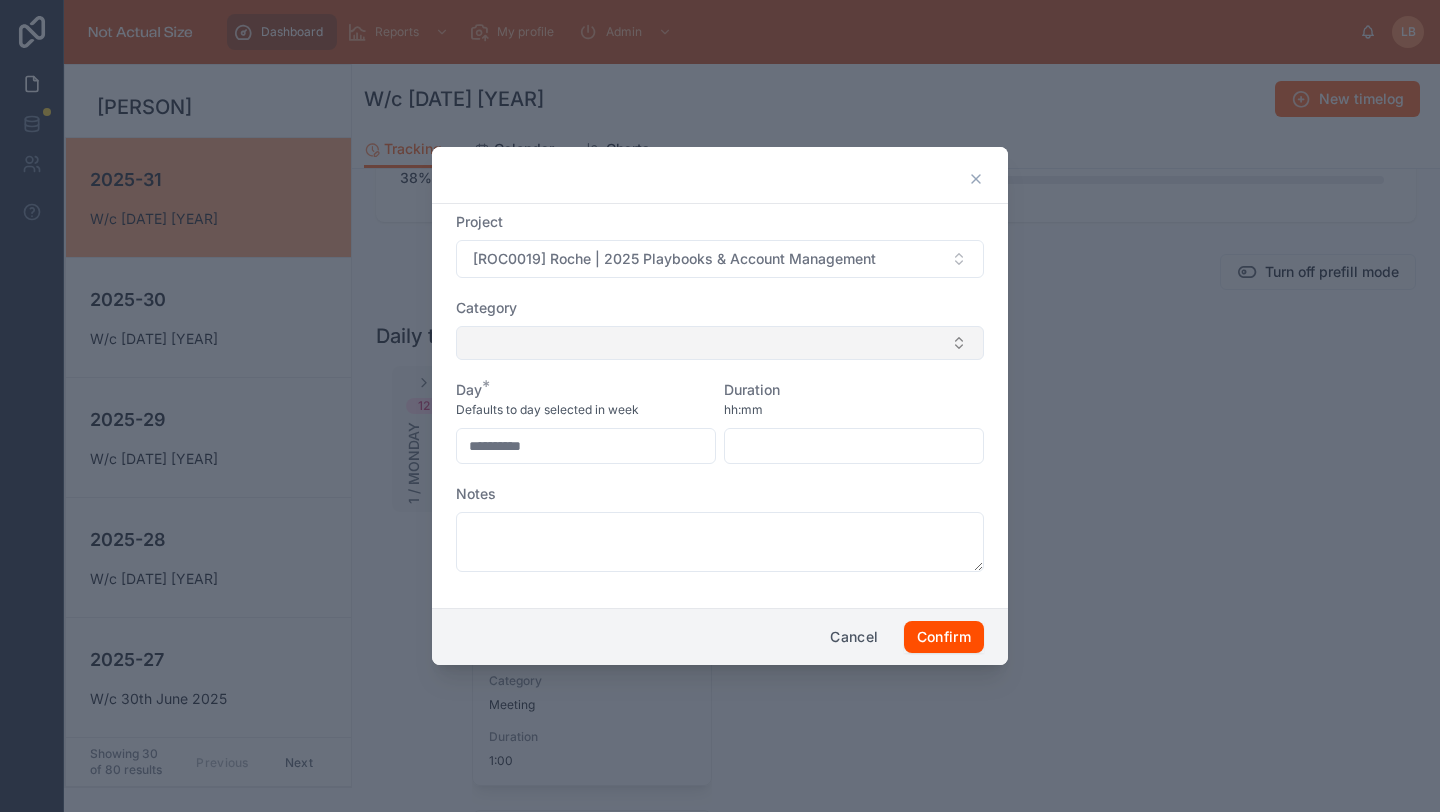 click at bounding box center [720, 343] 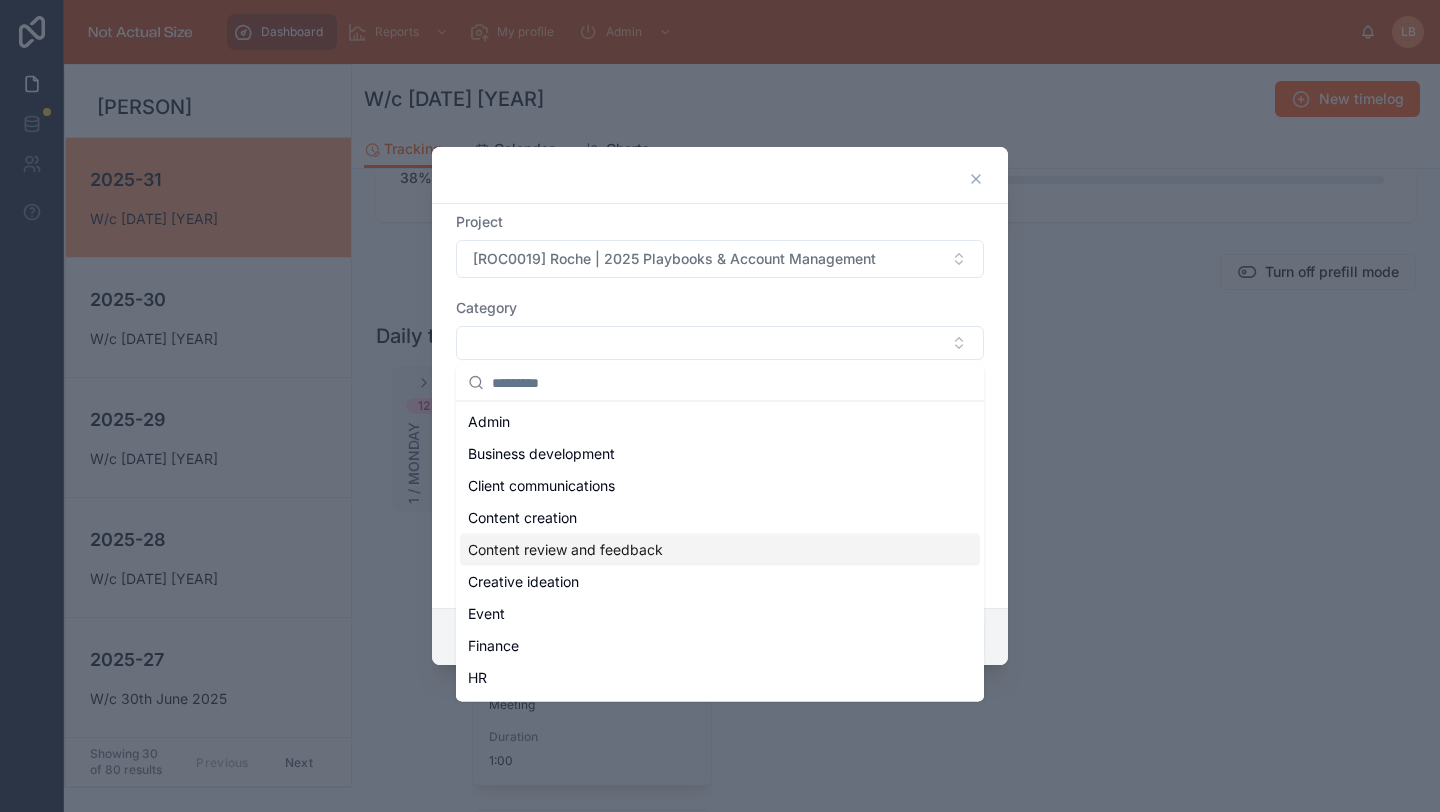 scroll, scrollTop: 343, scrollLeft: 0, axis: vertical 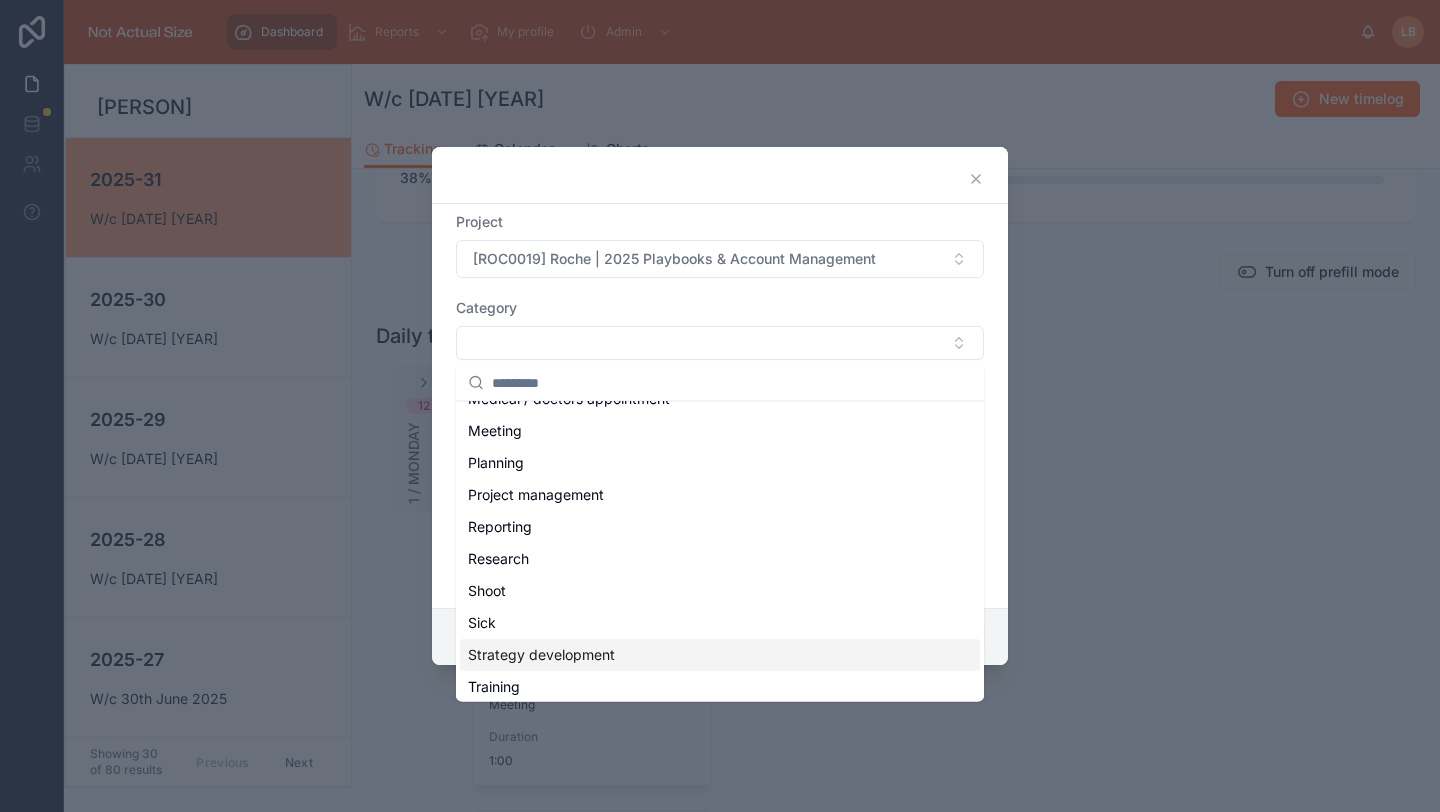 click on "Strategy development" at bounding box center [720, 655] 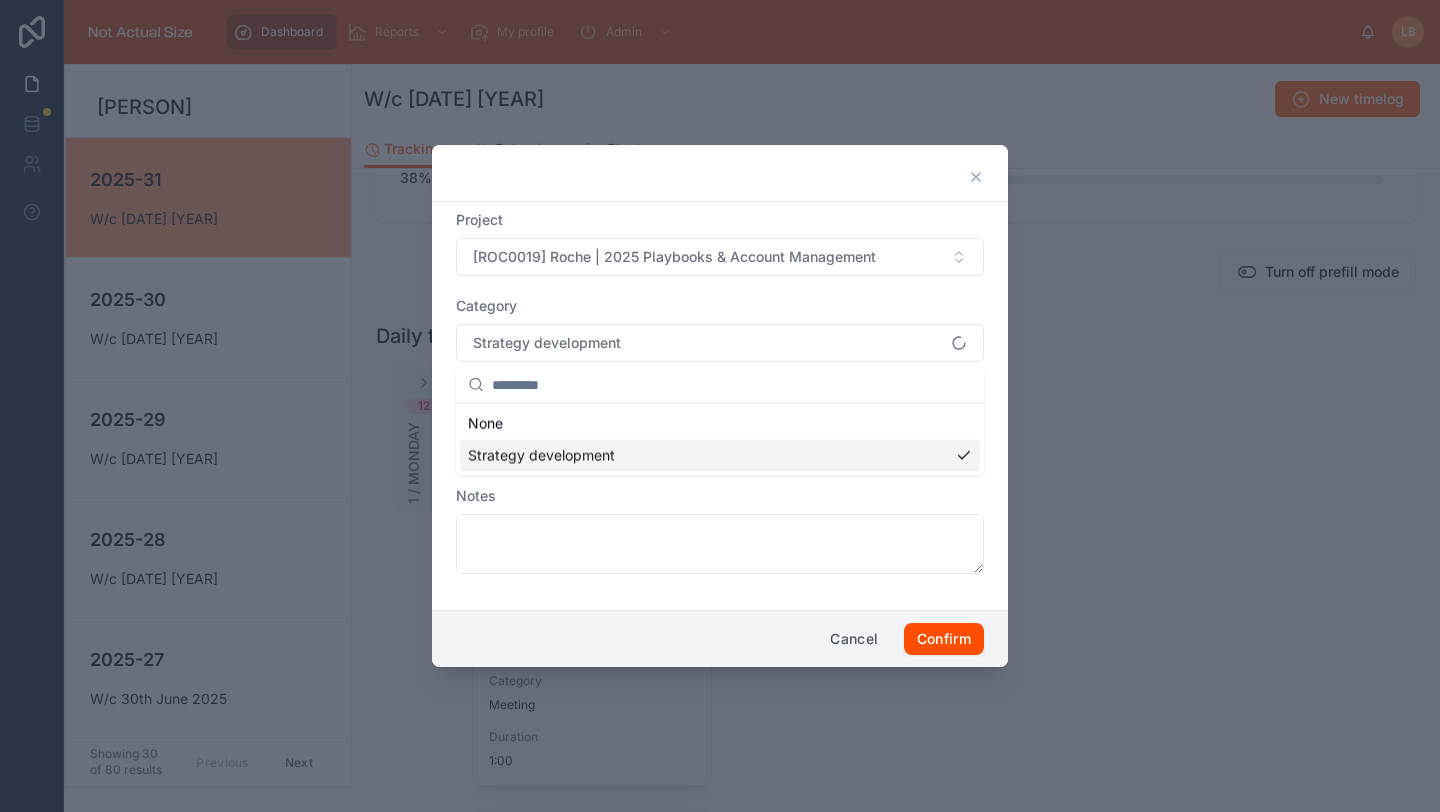 scroll, scrollTop: 0, scrollLeft: 0, axis: both 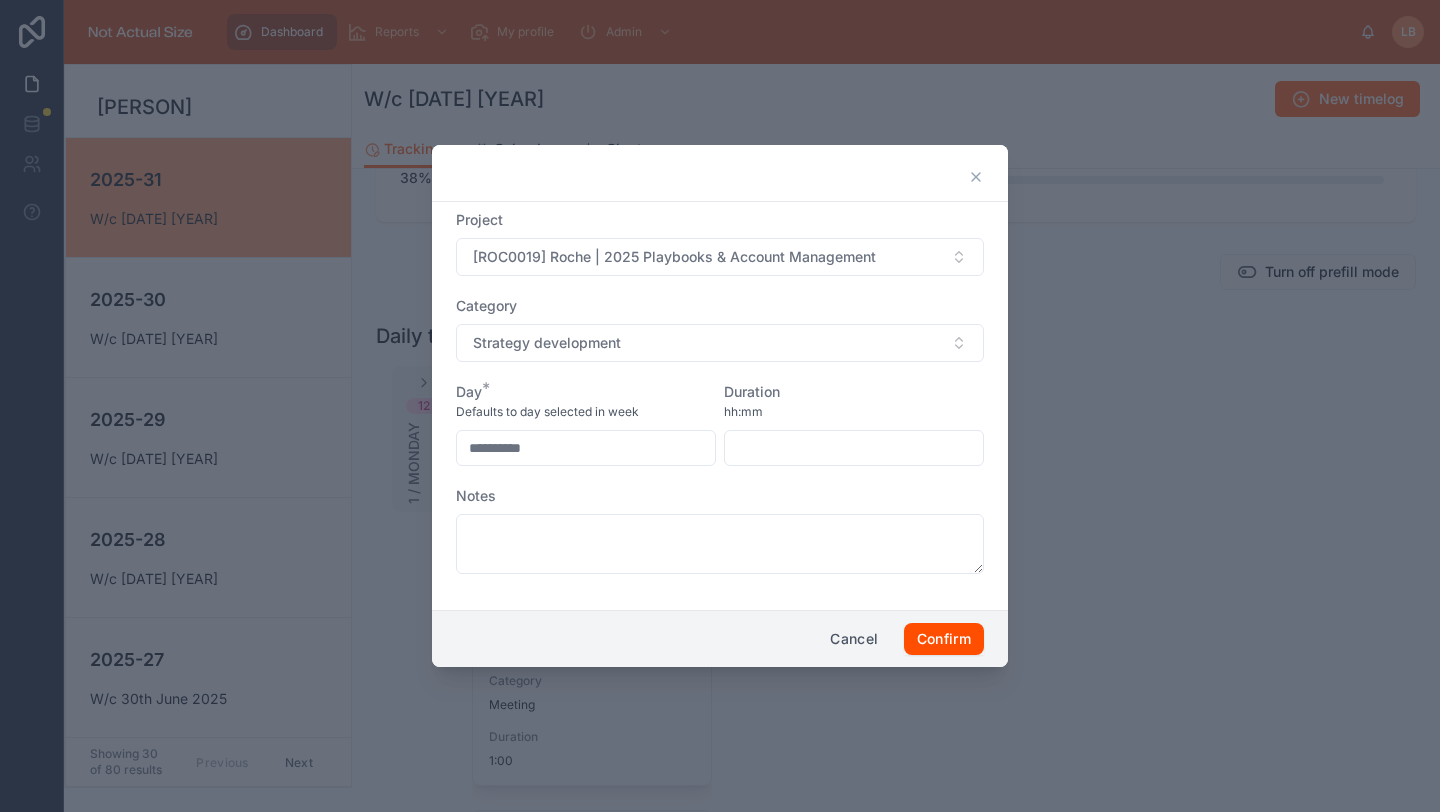 click at bounding box center (854, 448) 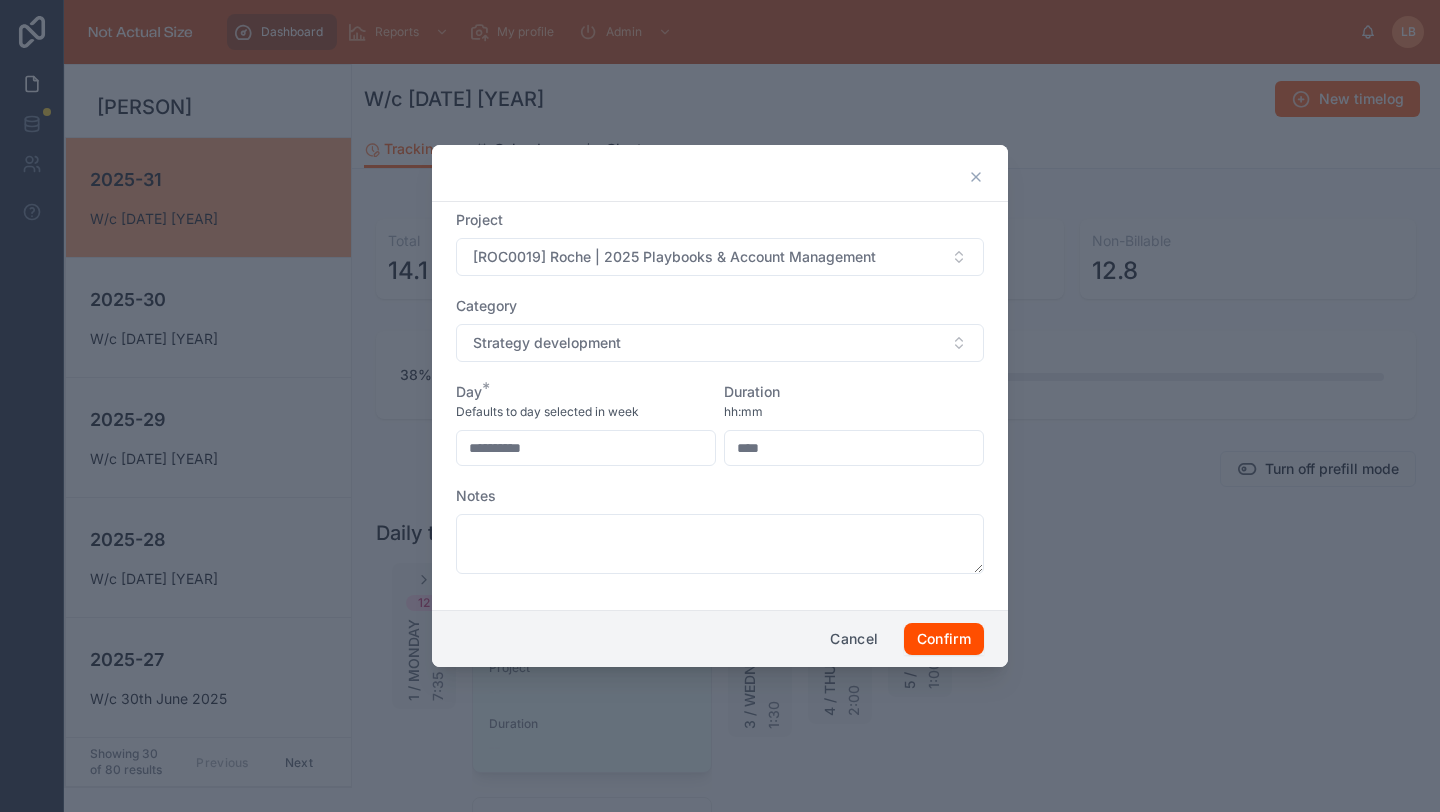 type on "****" 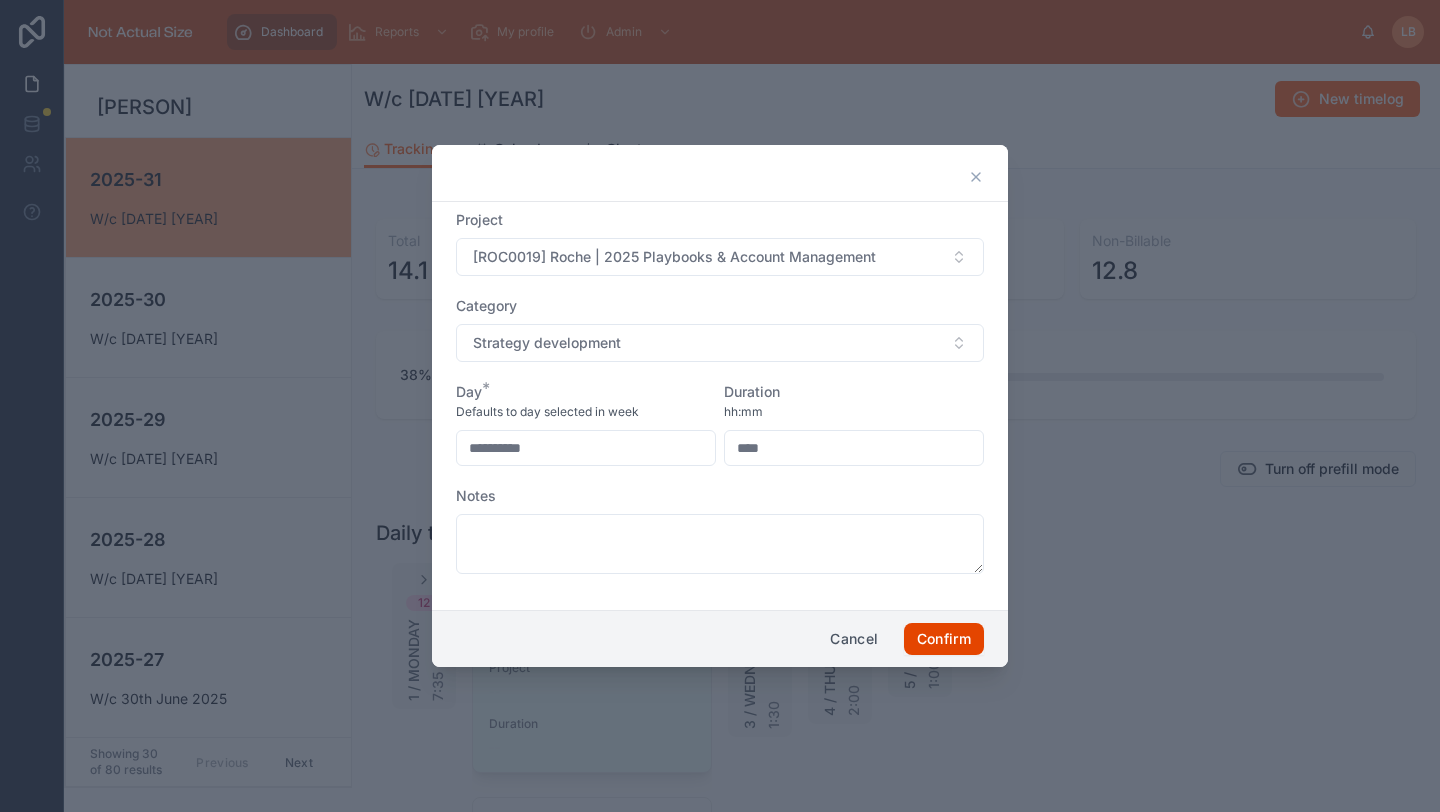 click on "Confirm" at bounding box center [944, 639] 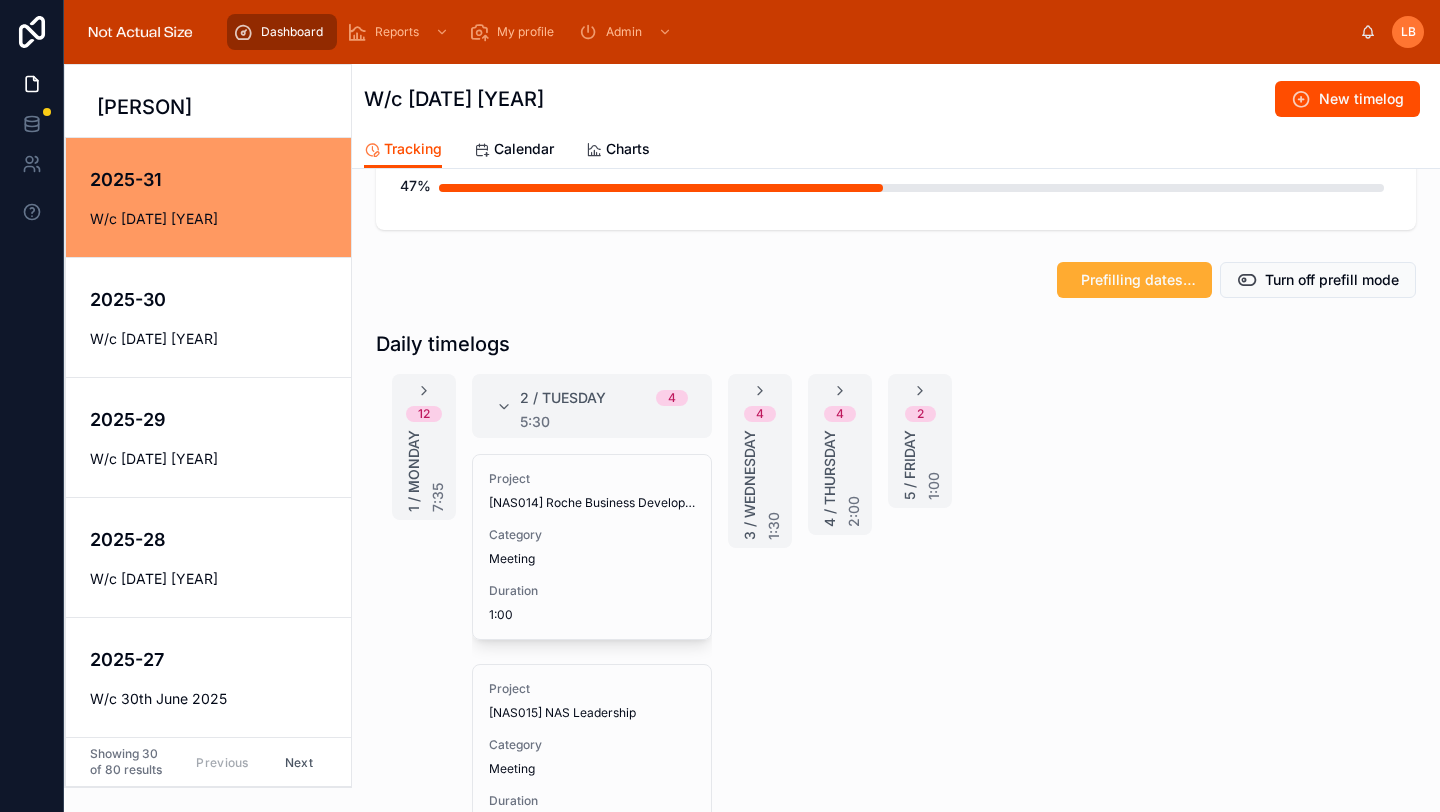 scroll, scrollTop: 186, scrollLeft: 0, axis: vertical 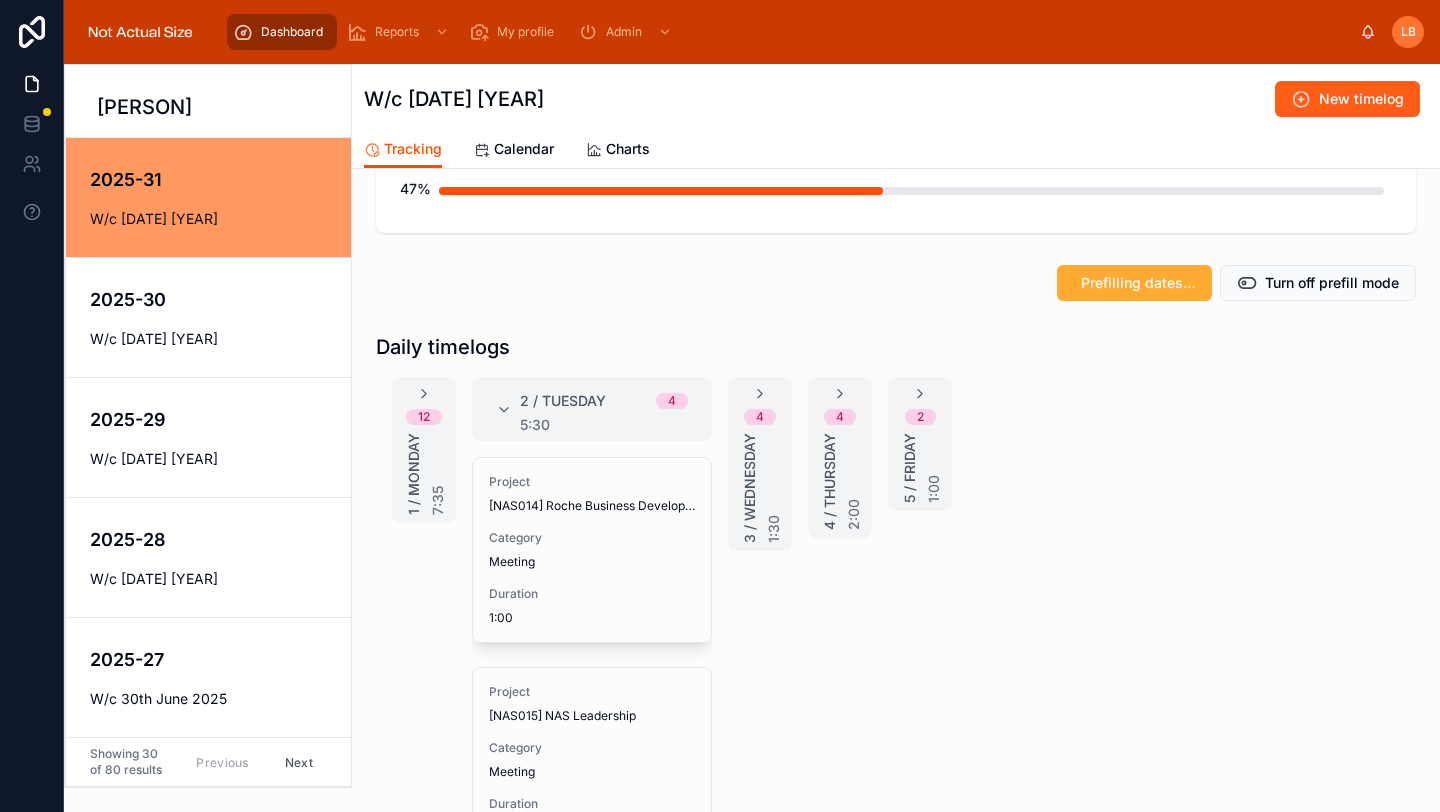 click on "New timelog" at bounding box center [1361, 99] 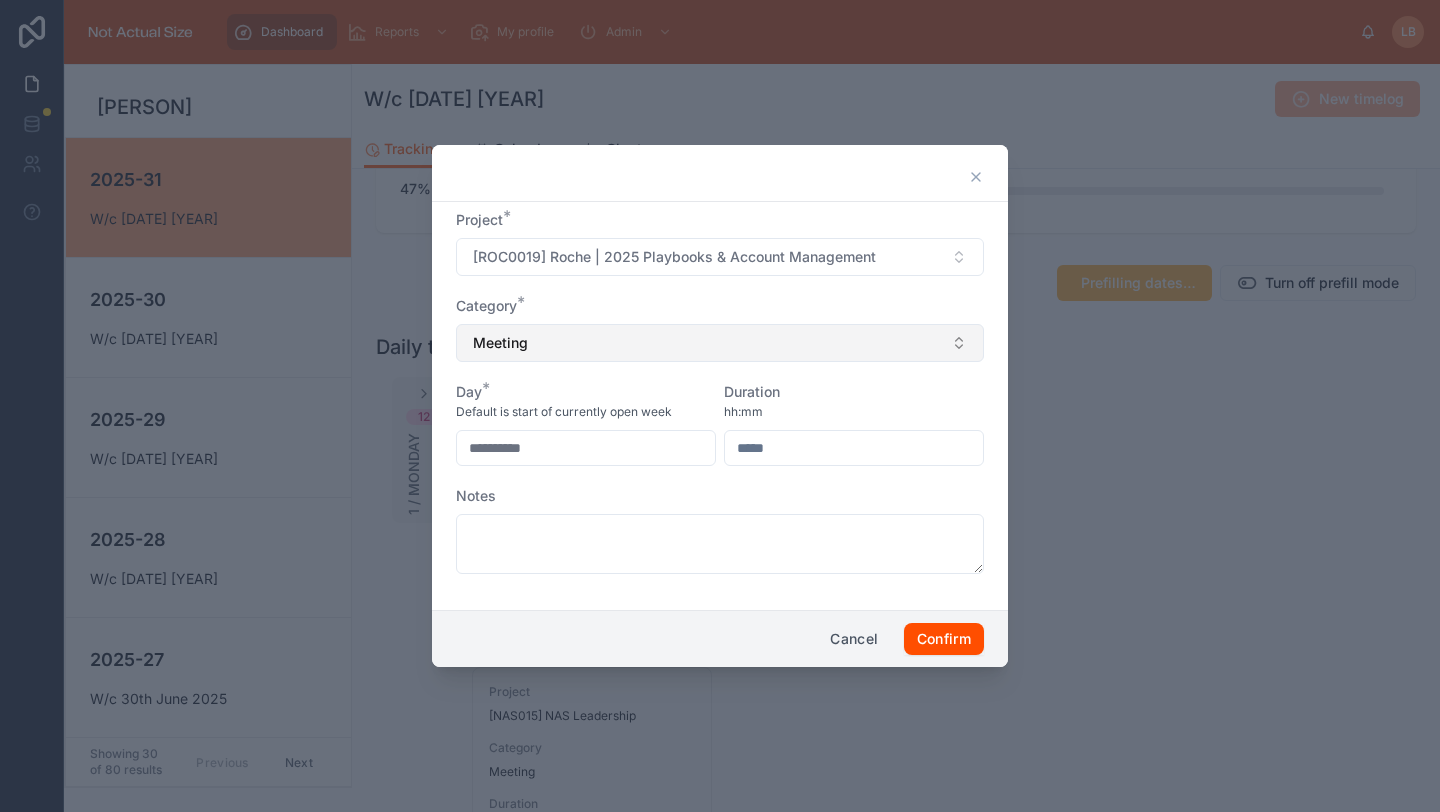 click on "Meeting" at bounding box center [720, 343] 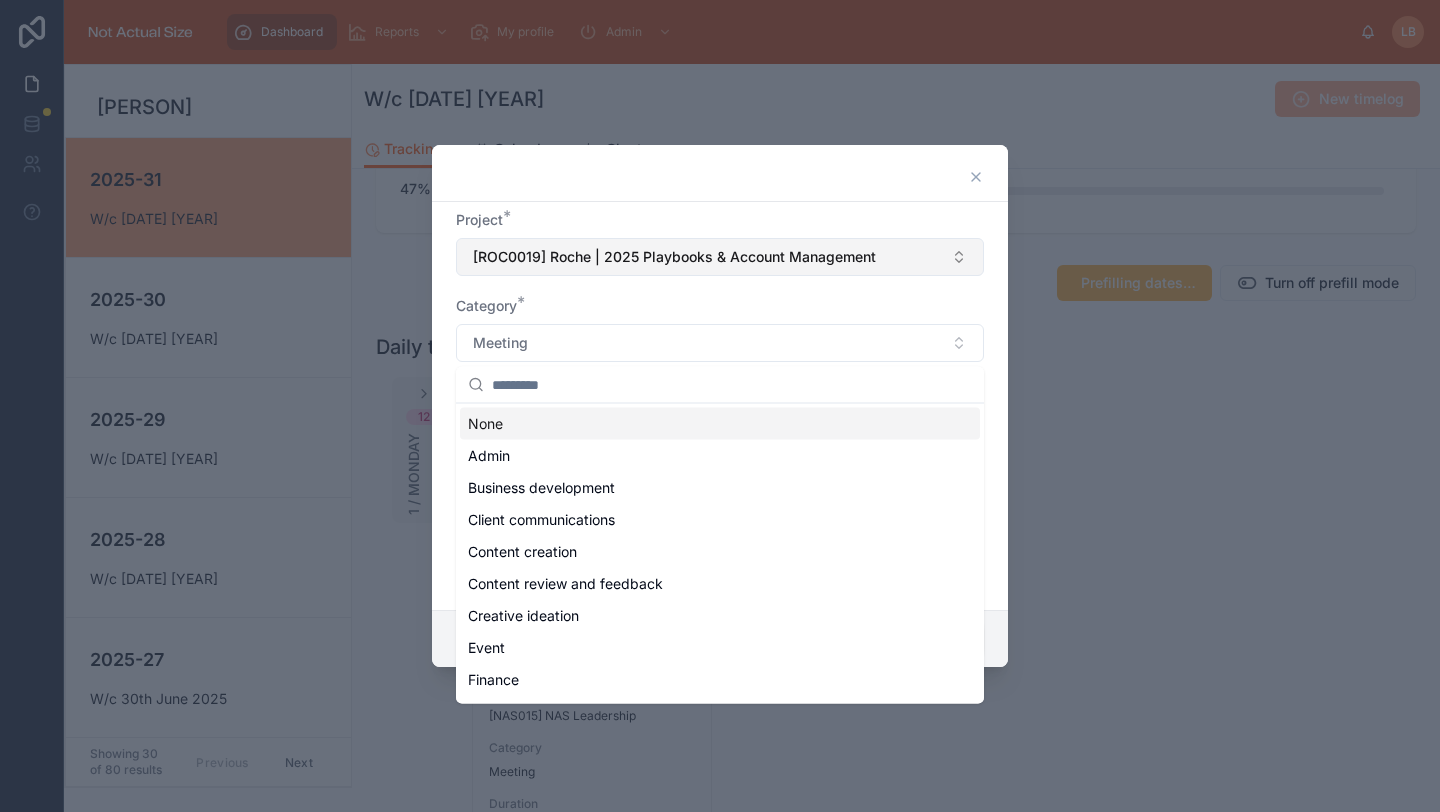 click on "[ROC0019] Roche | 2025 Playbooks & Account Management" at bounding box center (674, 257) 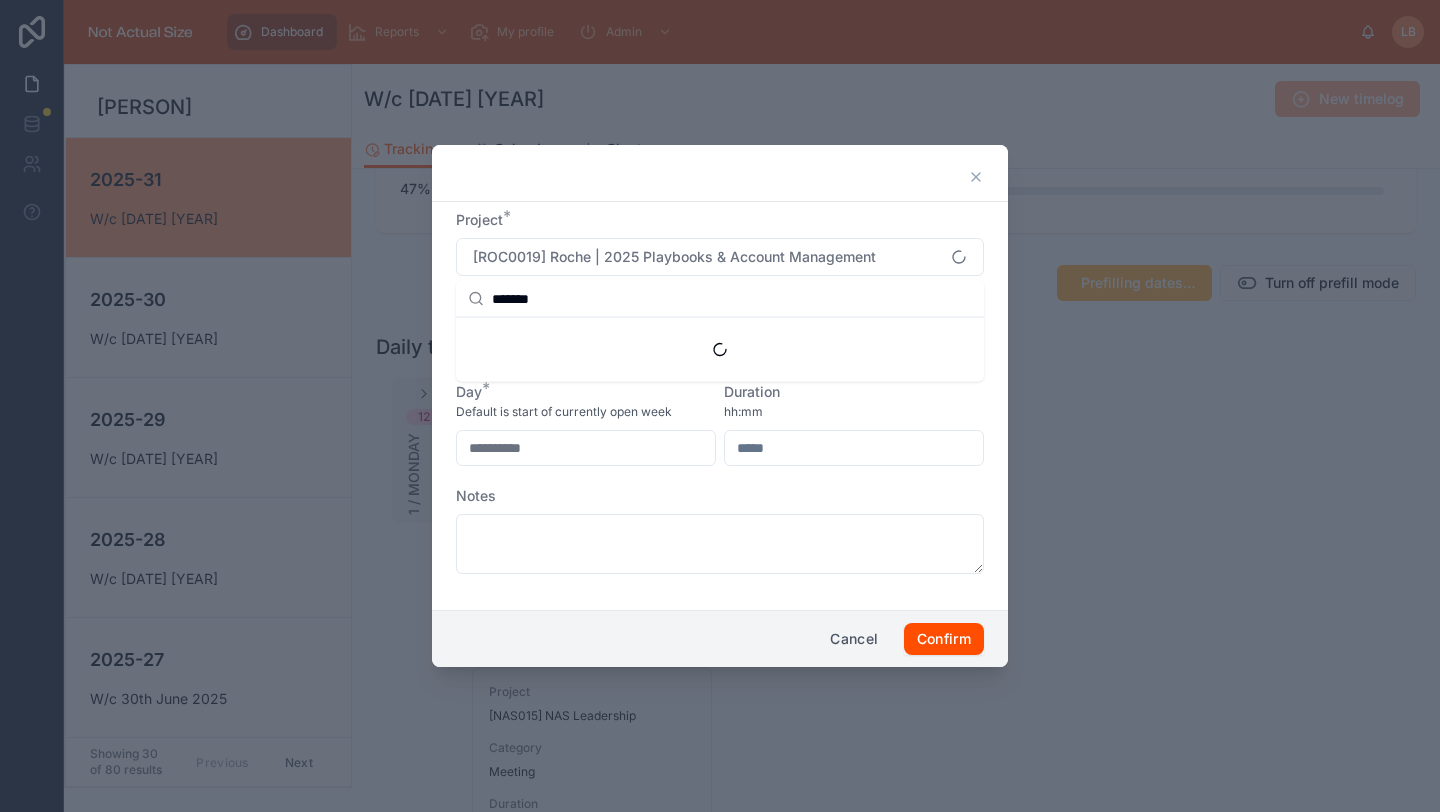 type on "*******" 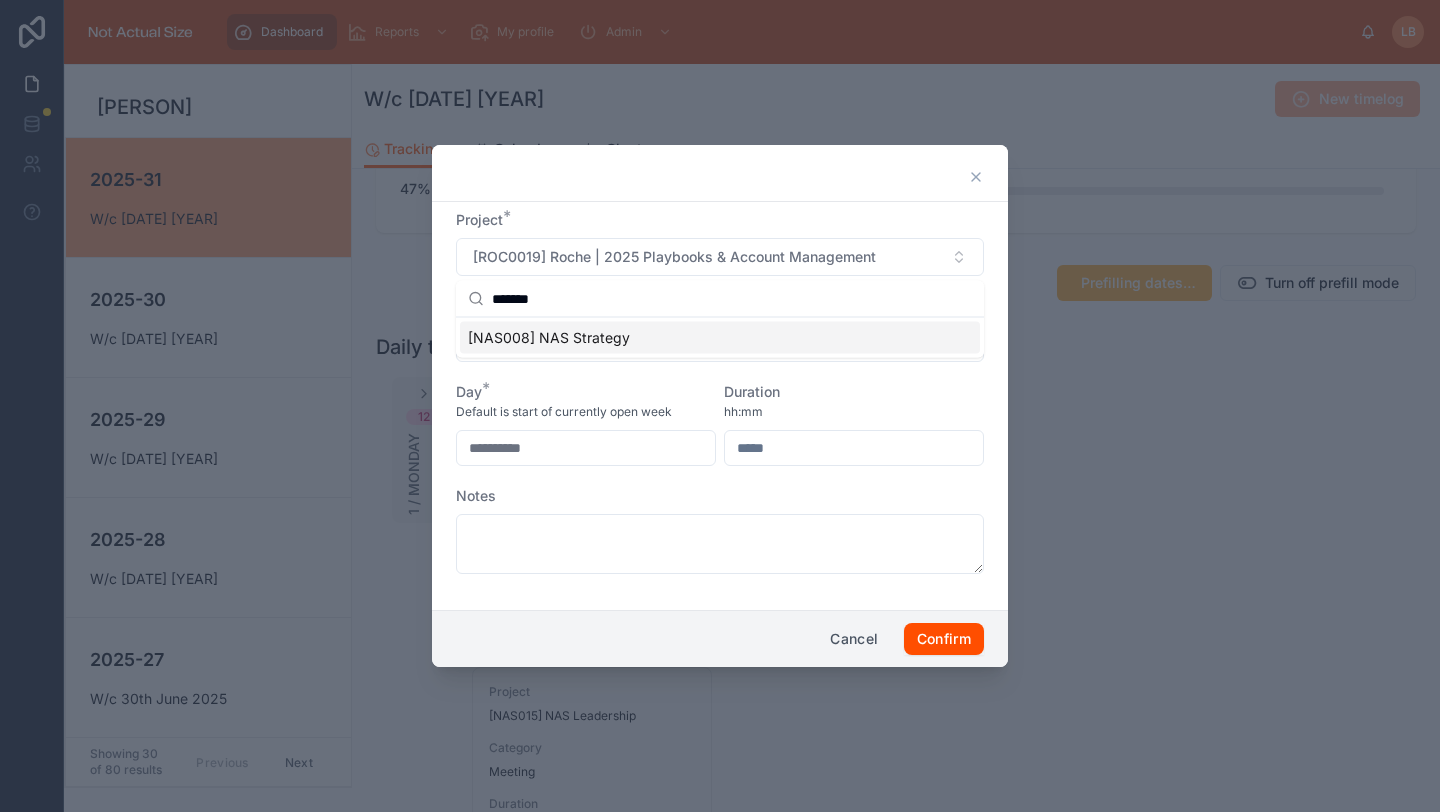 click on "[NAS008] NAS Strategy" at bounding box center [549, 338] 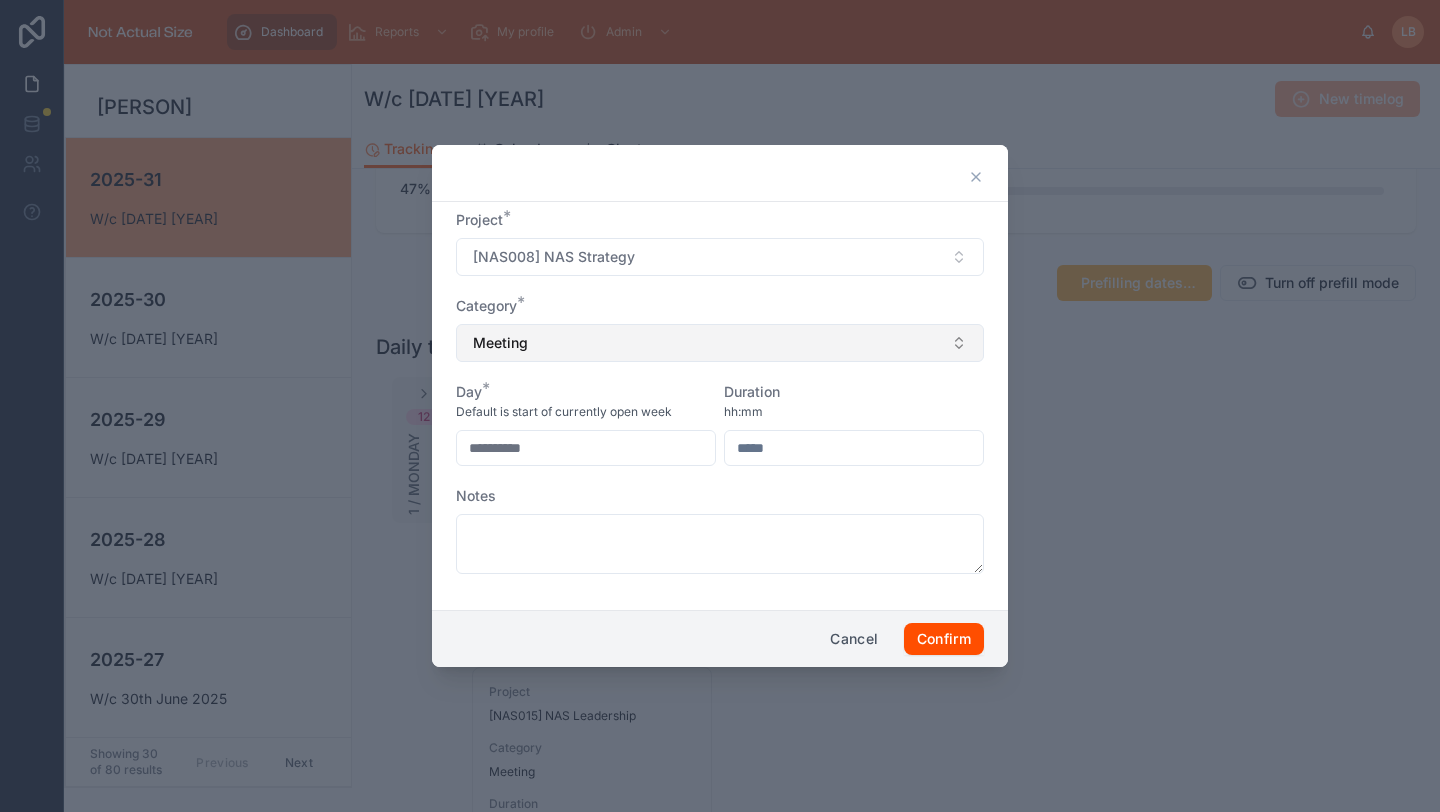 click on "Meeting" at bounding box center [720, 343] 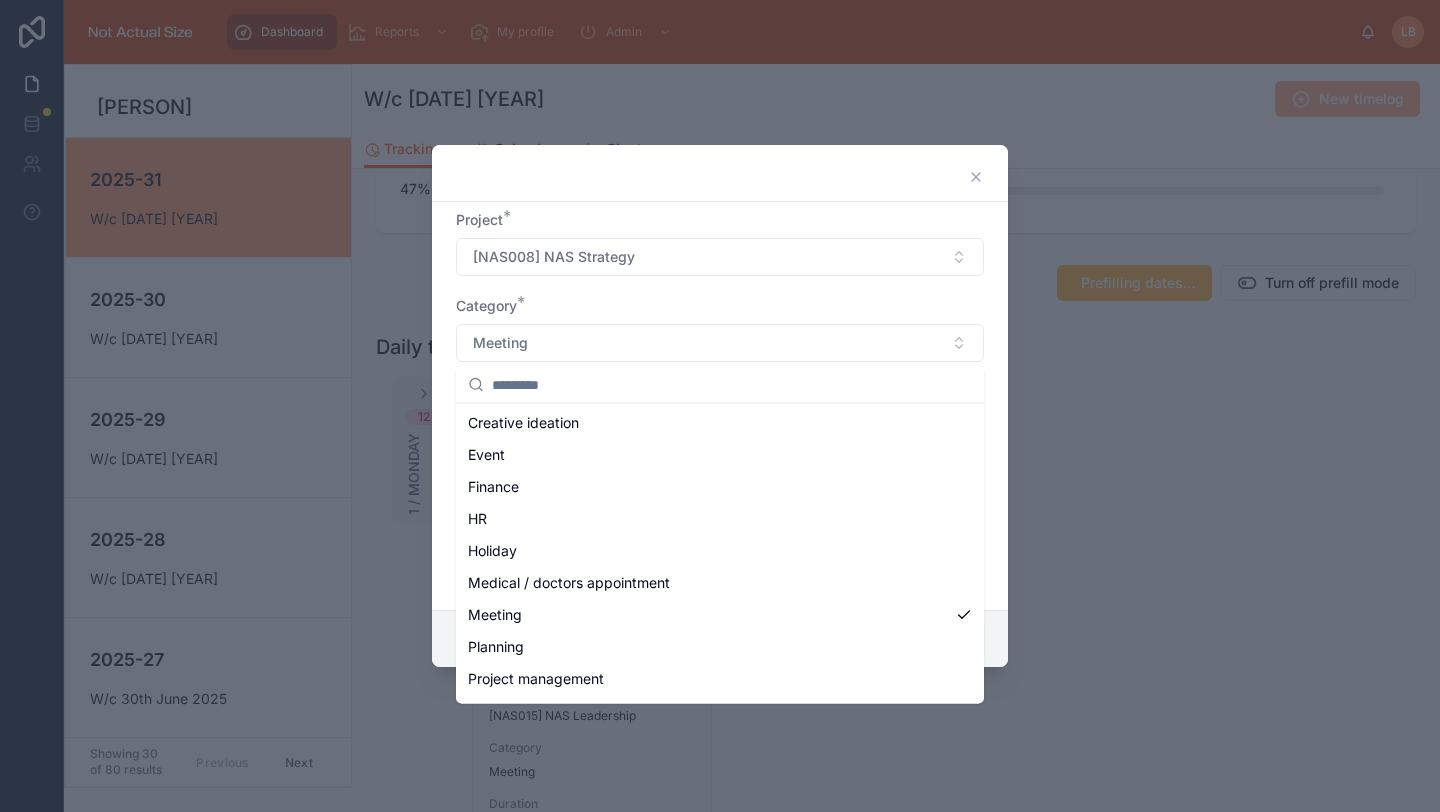 scroll, scrollTop: 195, scrollLeft: 0, axis: vertical 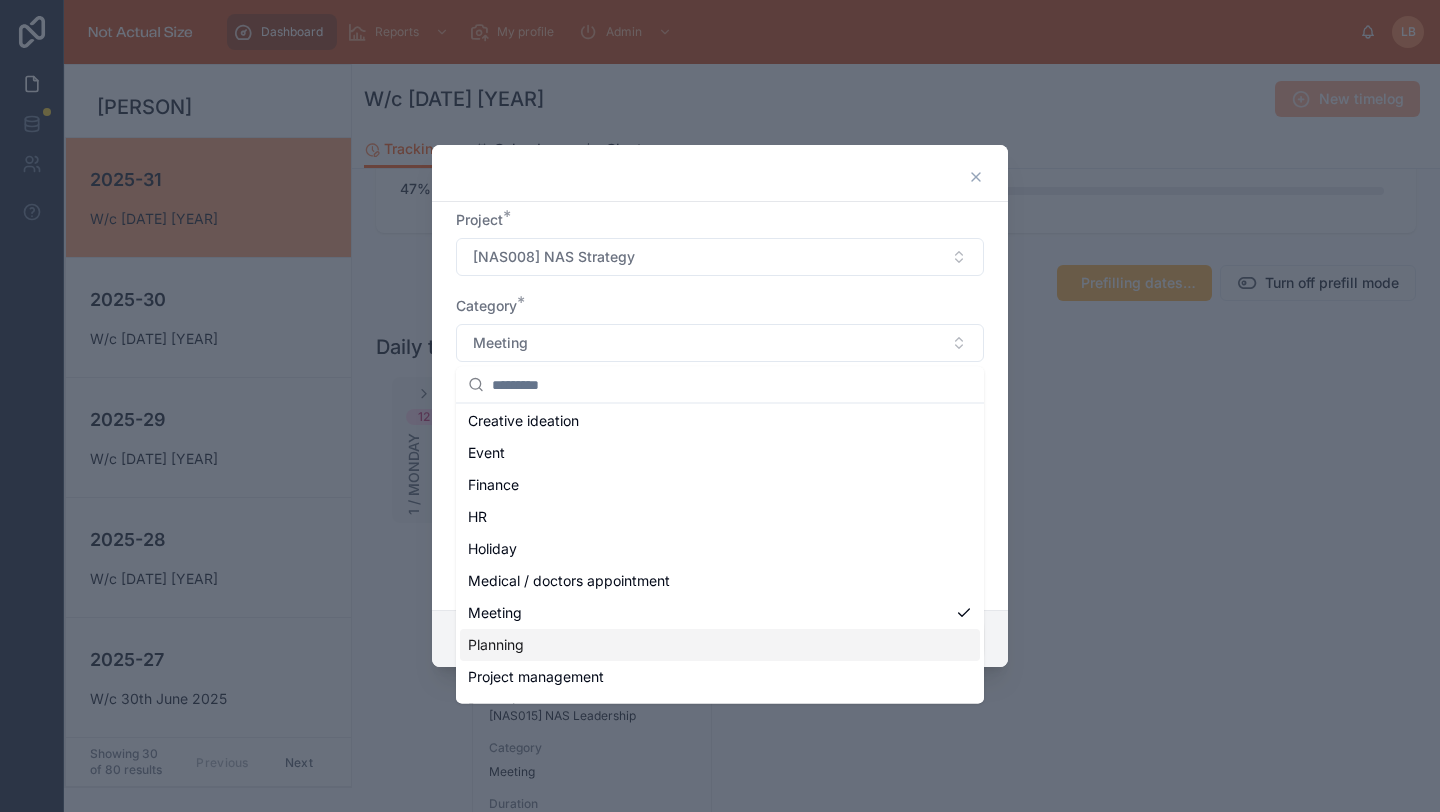 click on "Planning" at bounding box center [720, 645] 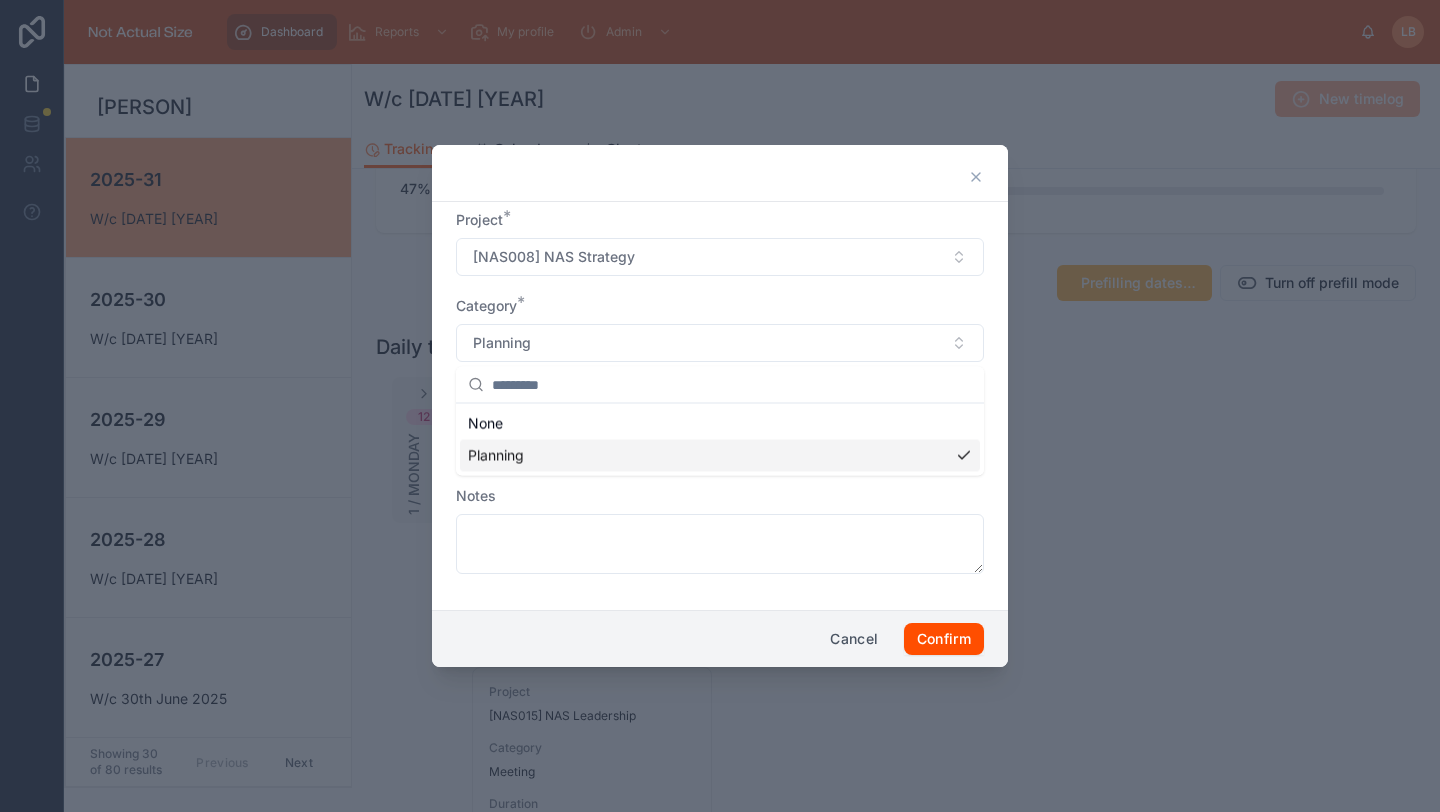 scroll, scrollTop: 0, scrollLeft: 0, axis: both 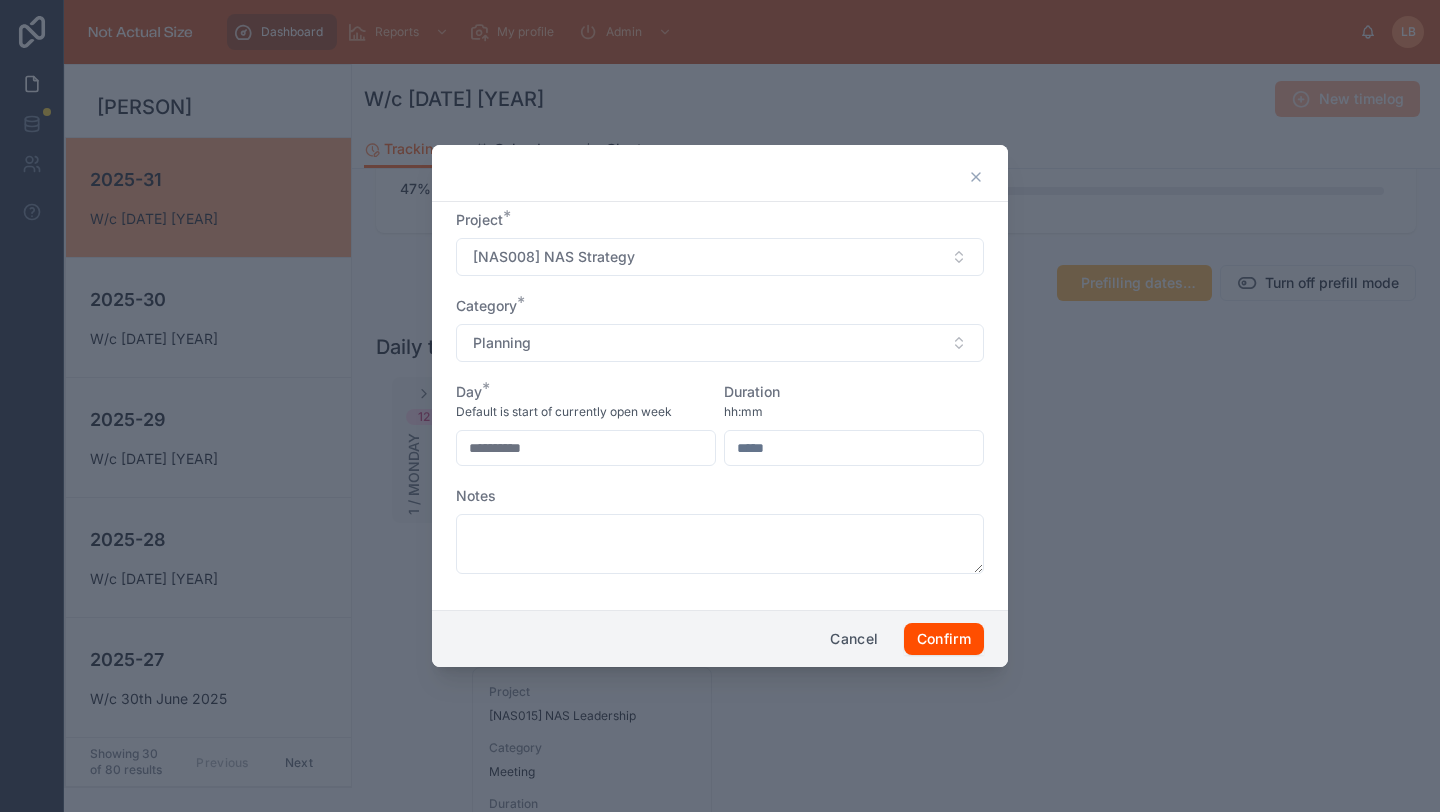 click at bounding box center [854, 448] 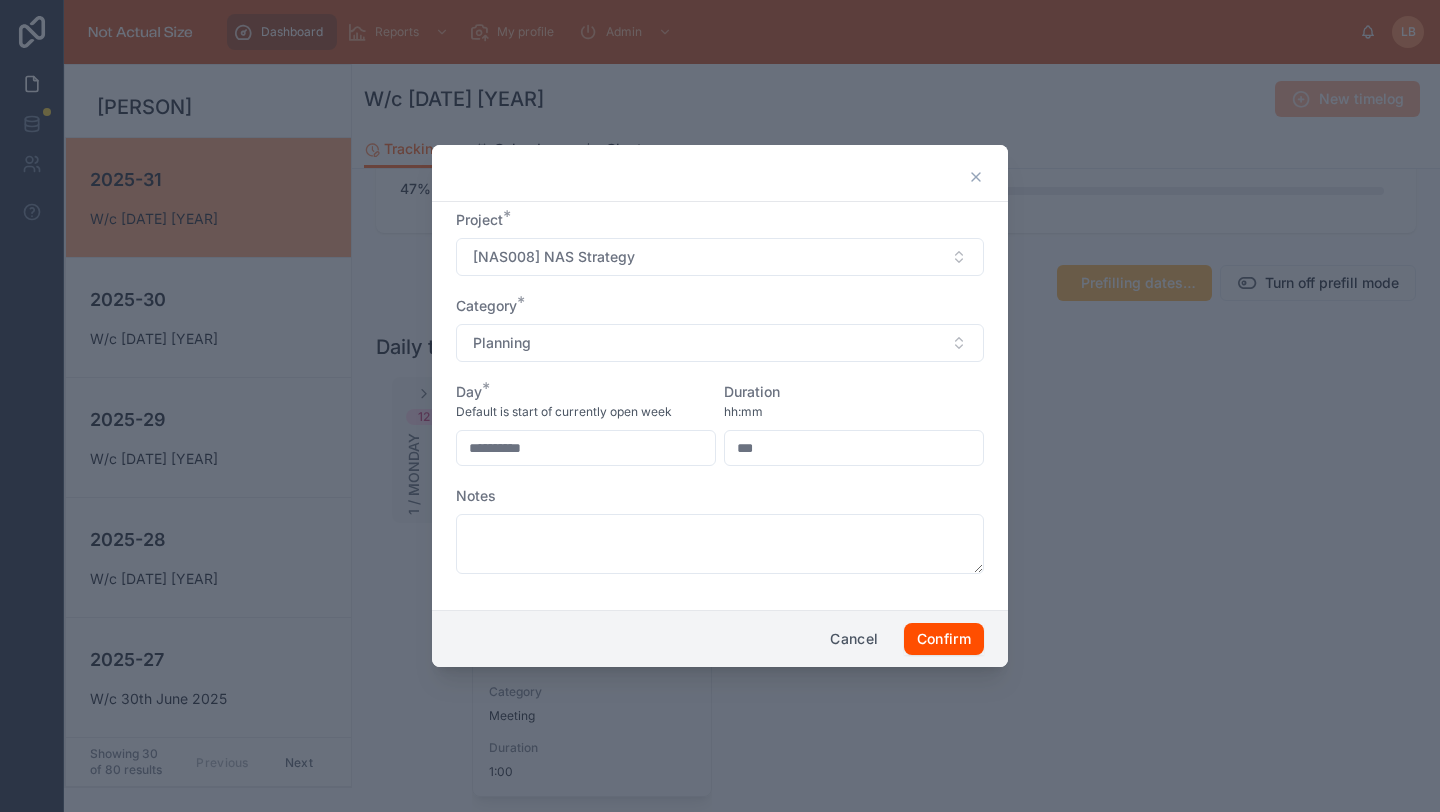type on "****" 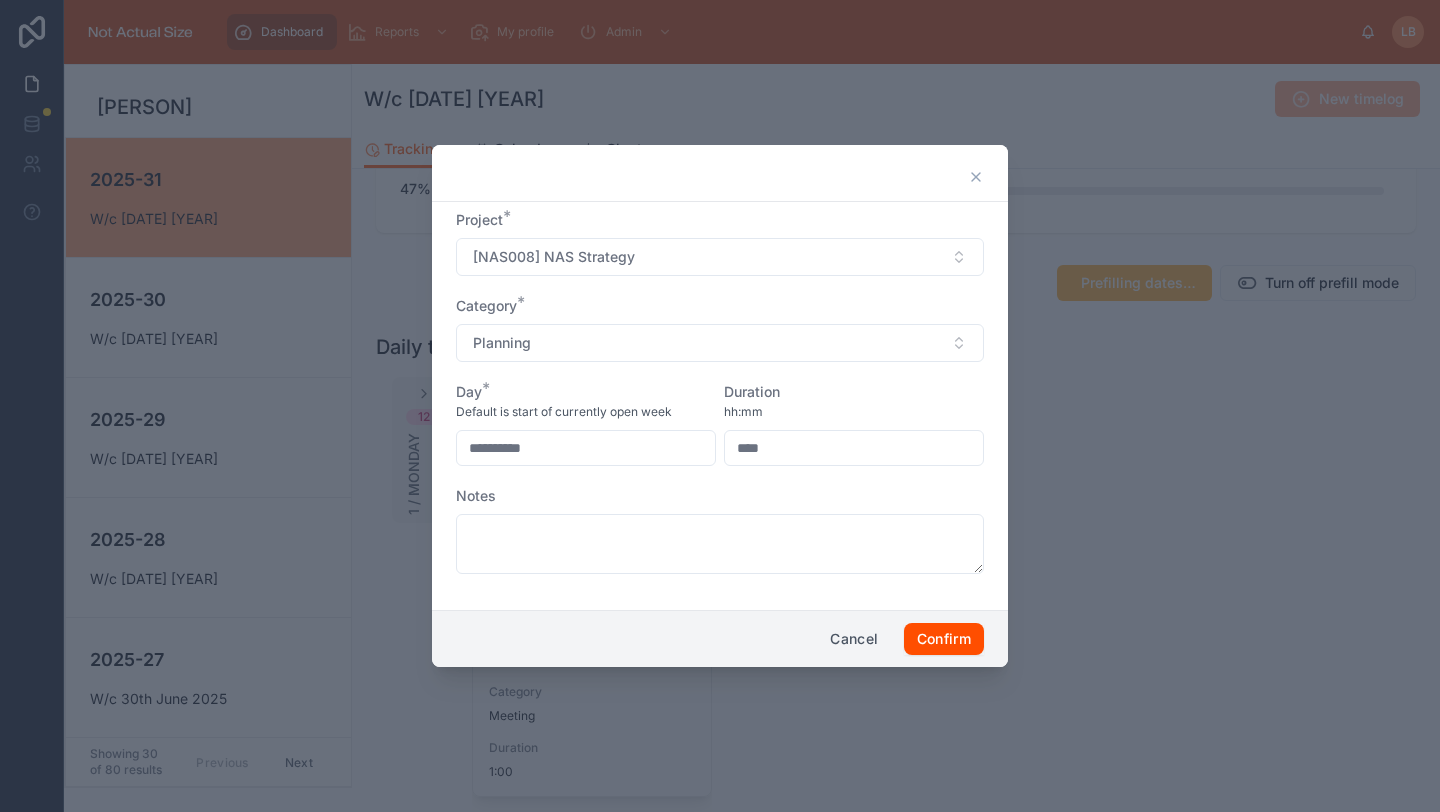 click on "Duration" at bounding box center (854, 392) 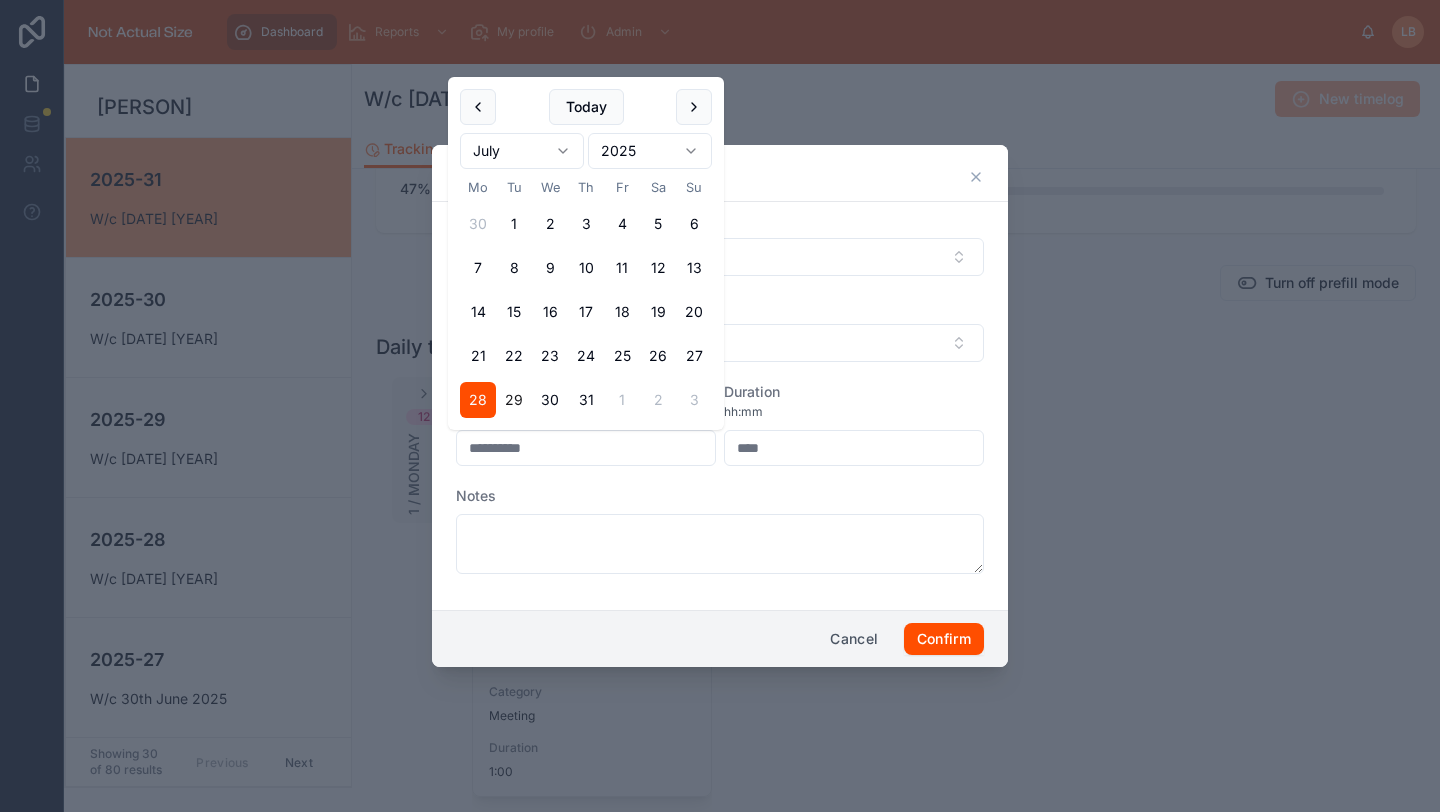 click on "29" at bounding box center [514, 400] 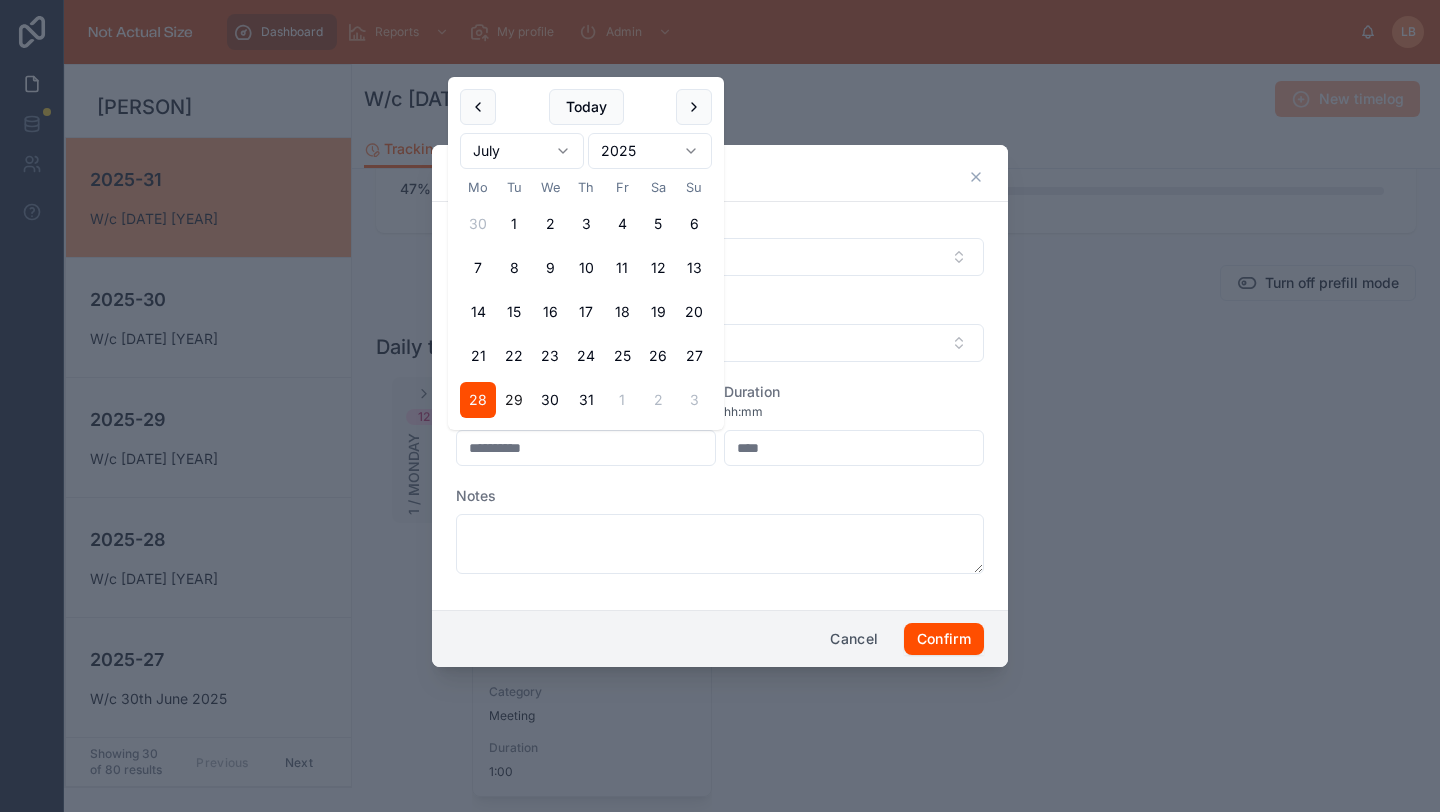 type on "**********" 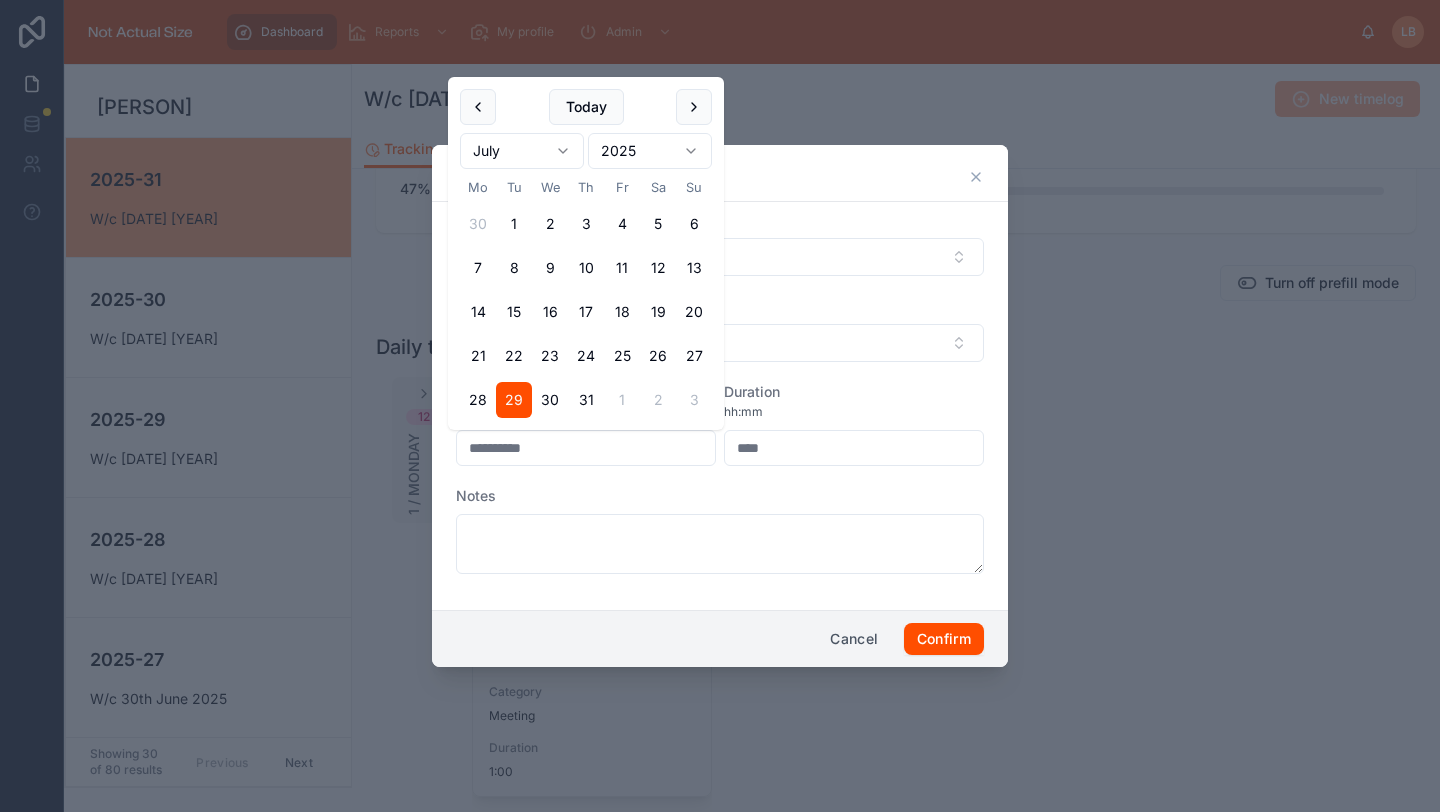 click on "hh:mm" at bounding box center (854, 412) 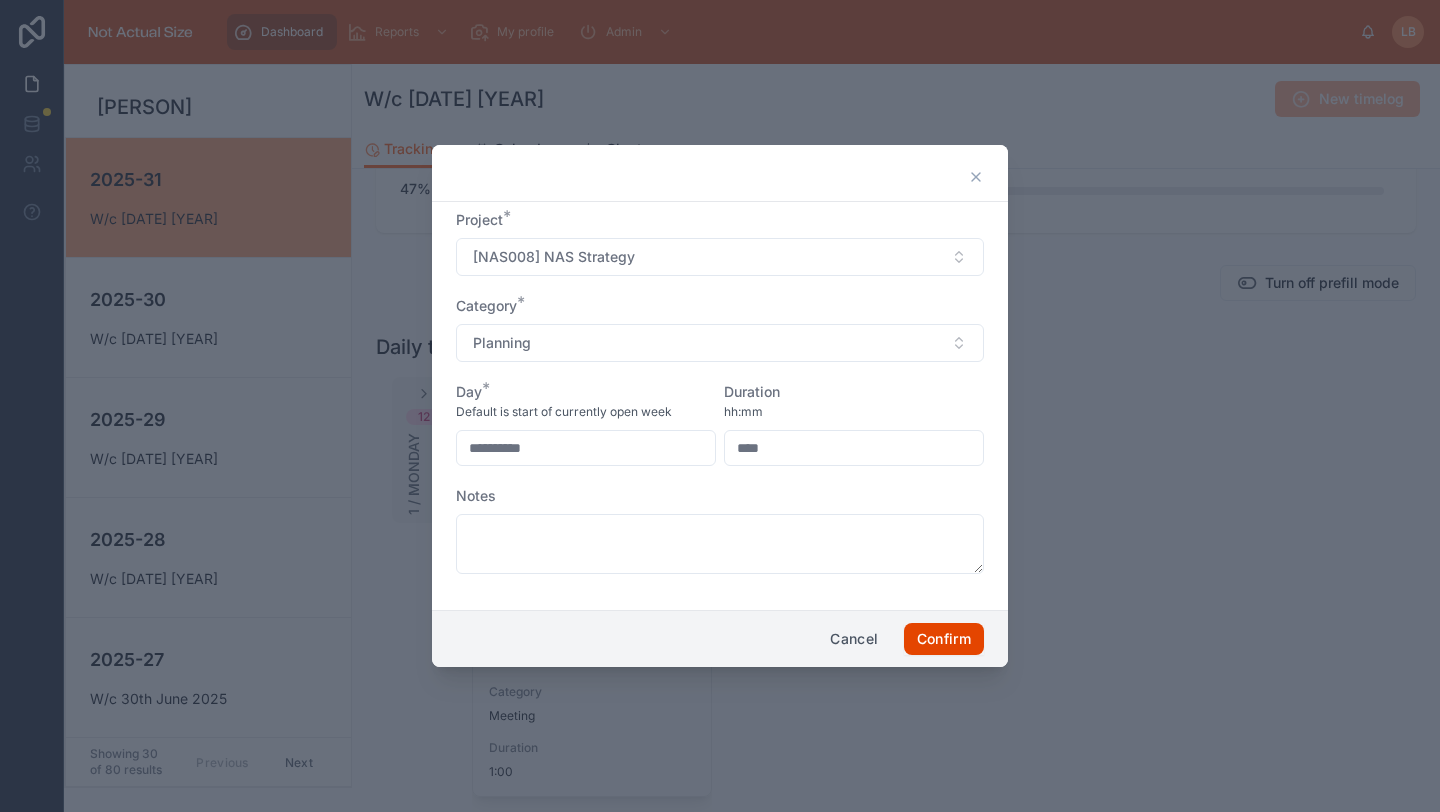 click on "Confirm" at bounding box center (944, 639) 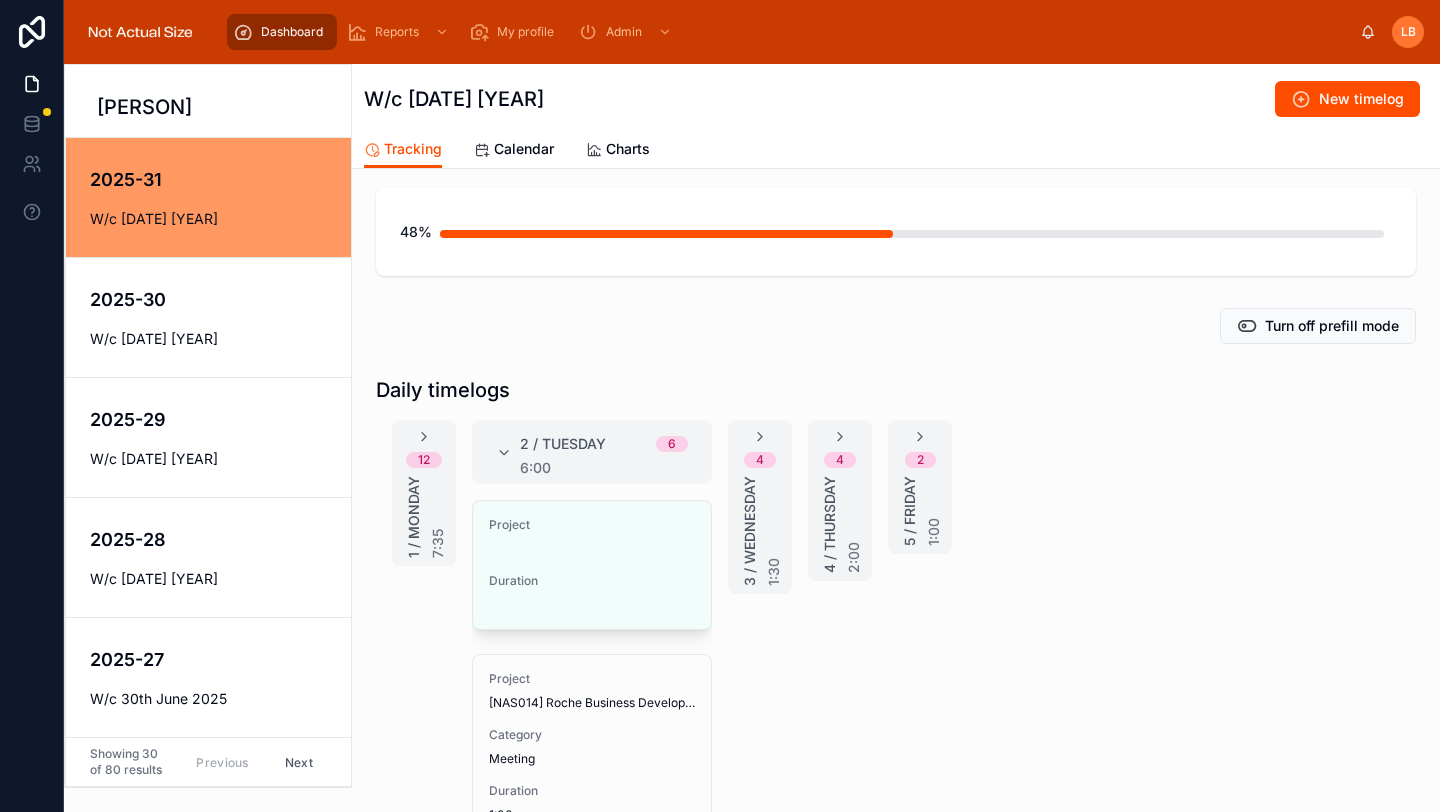 scroll, scrollTop: 265, scrollLeft: 0, axis: vertical 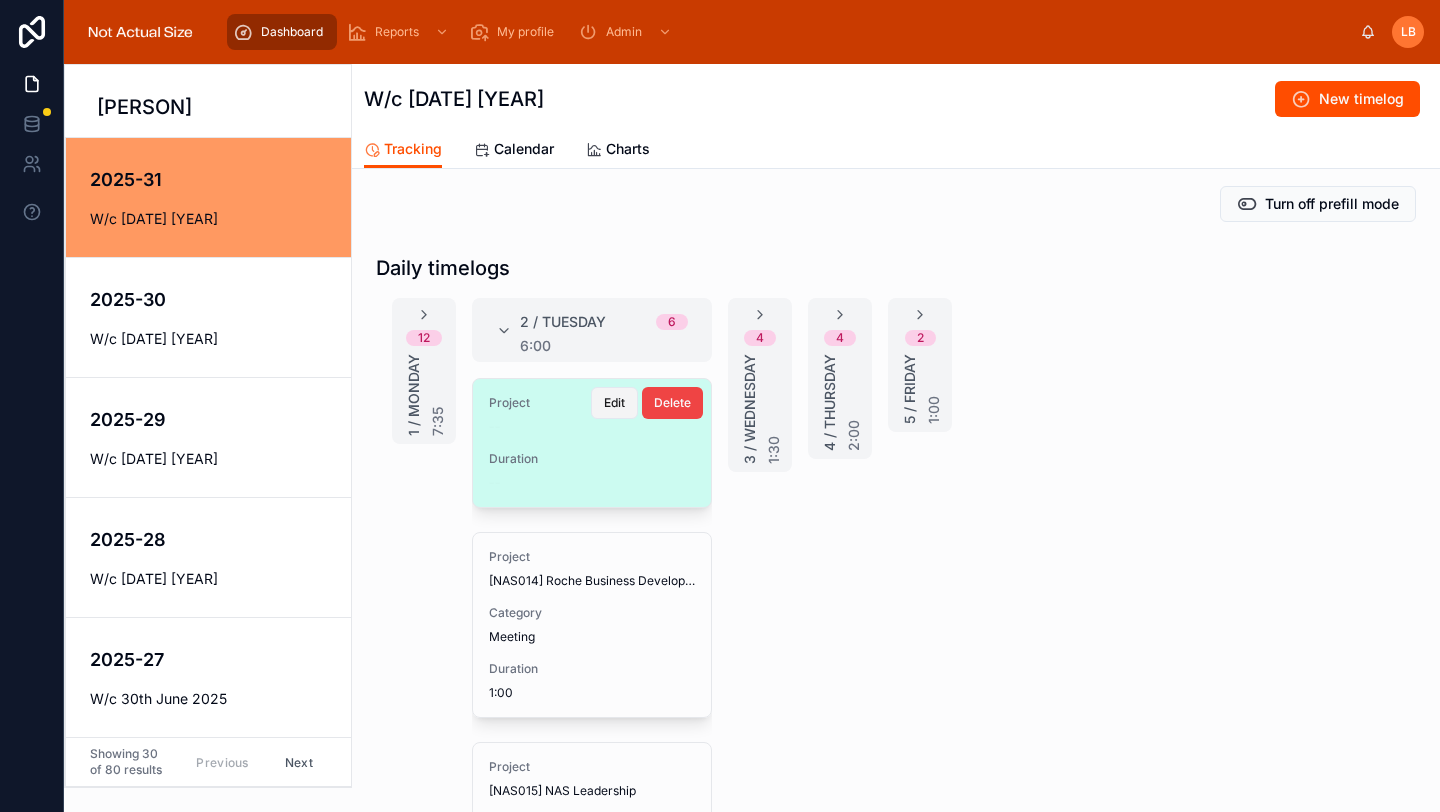 click on "Edit" at bounding box center (614, 403) 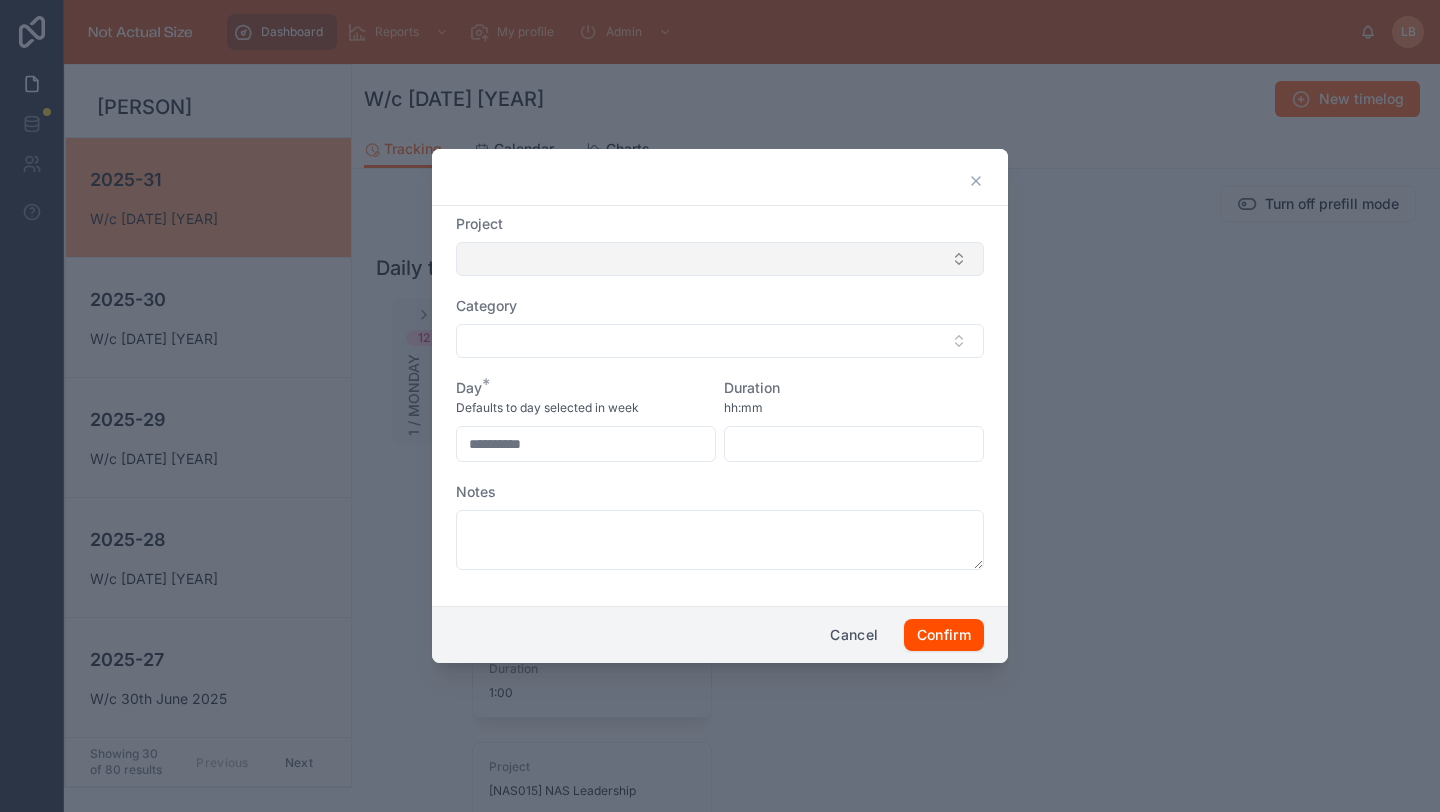 click at bounding box center [720, 259] 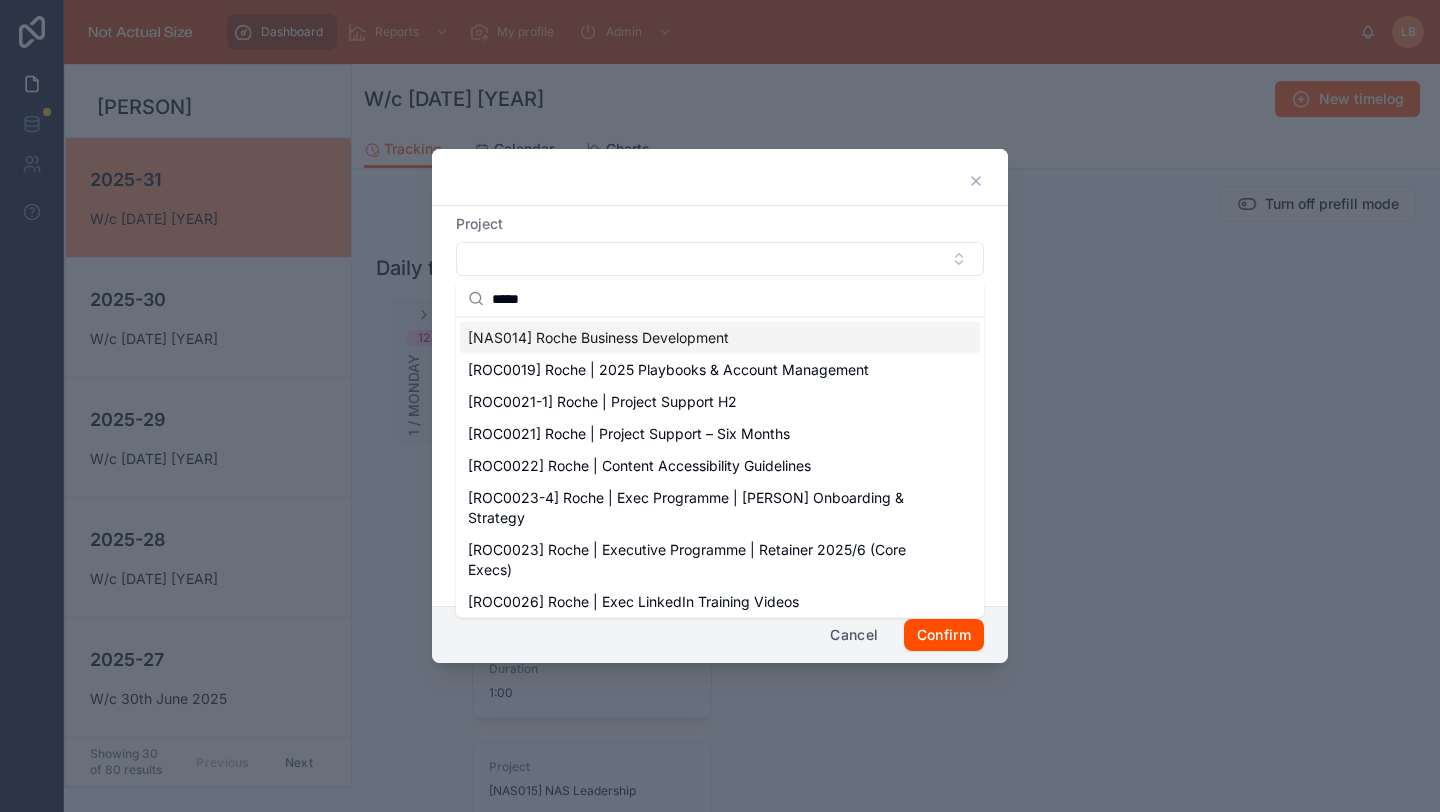 type on "*****" 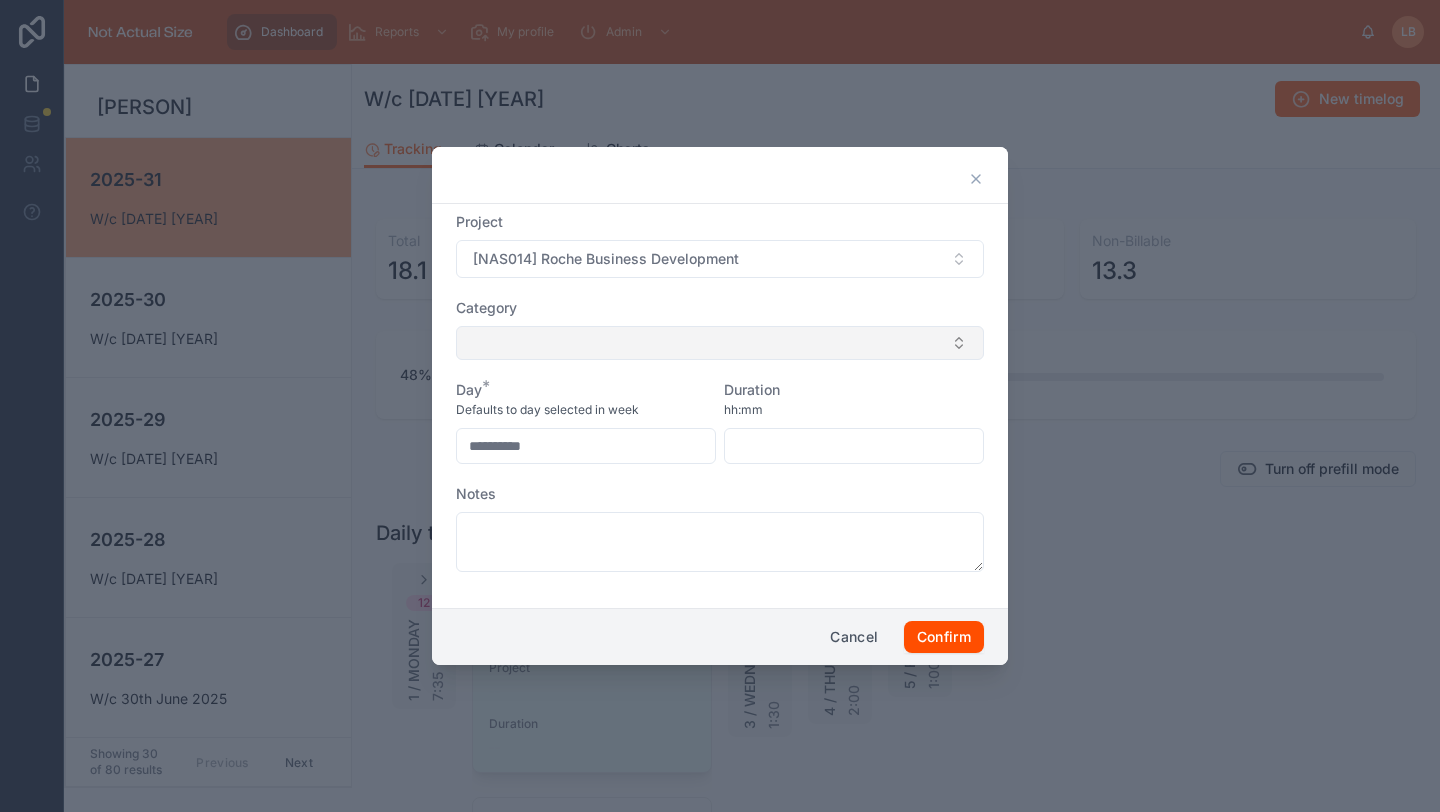 click at bounding box center (720, 343) 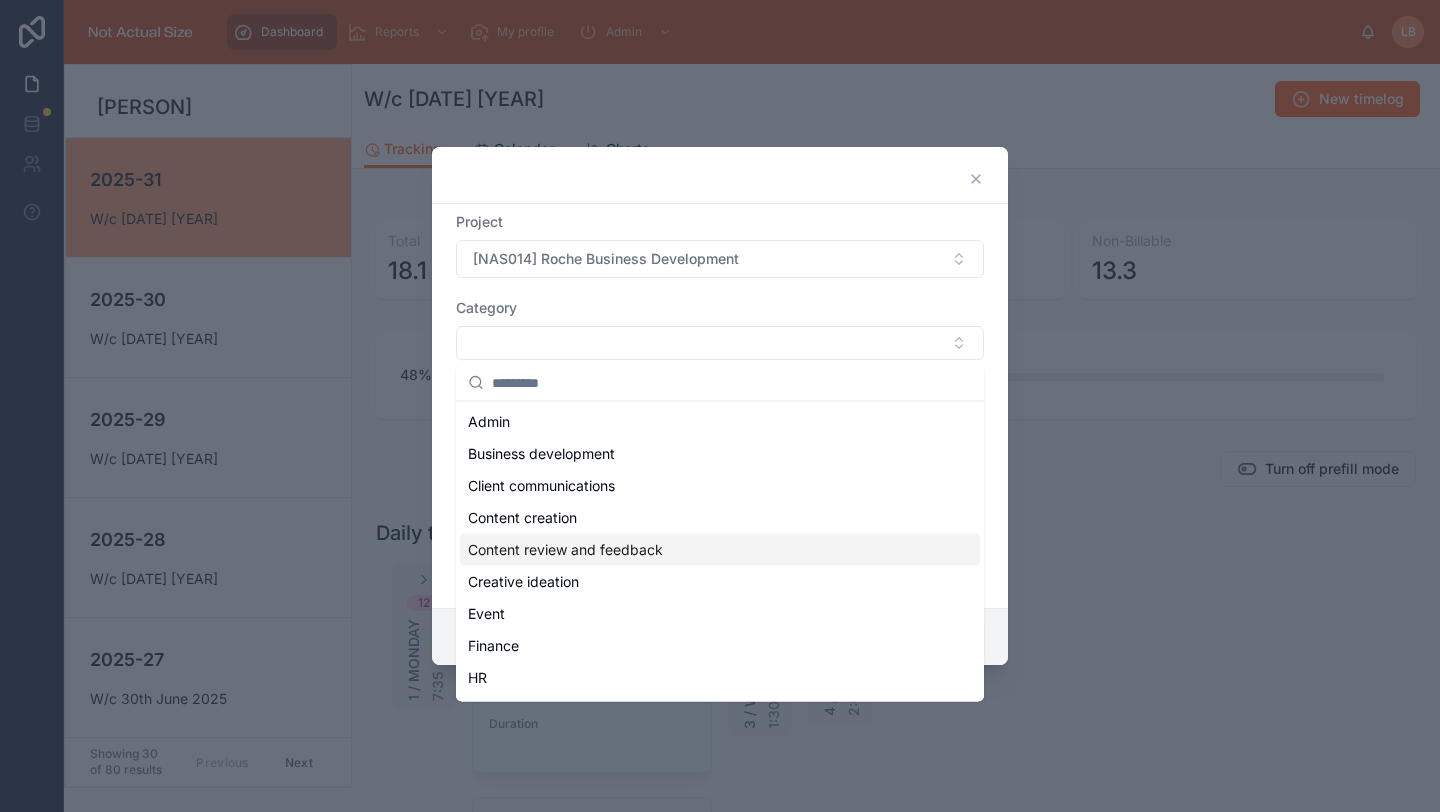 click on "Content review and feedback" at bounding box center [565, 550] 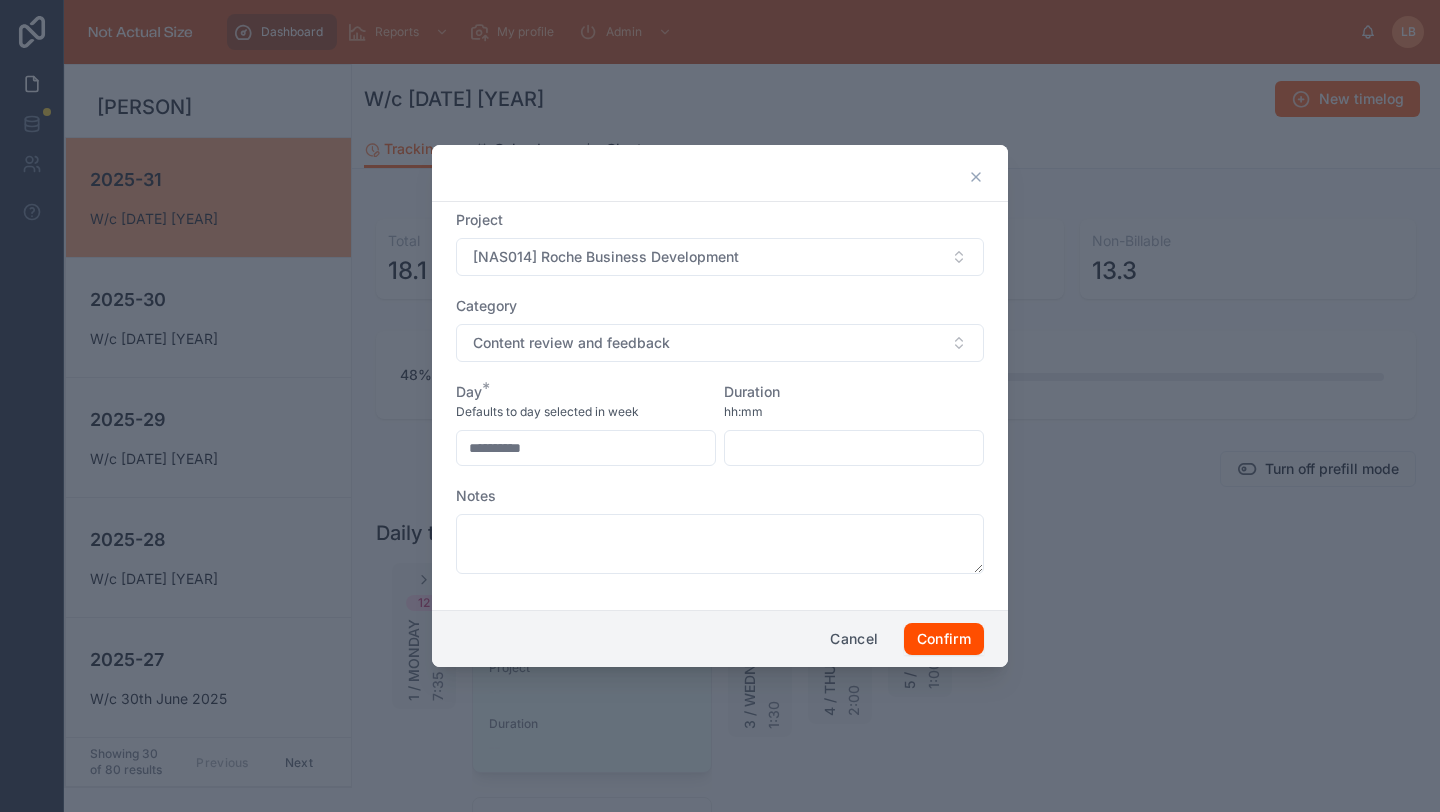 click at bounding box center (854, 448) 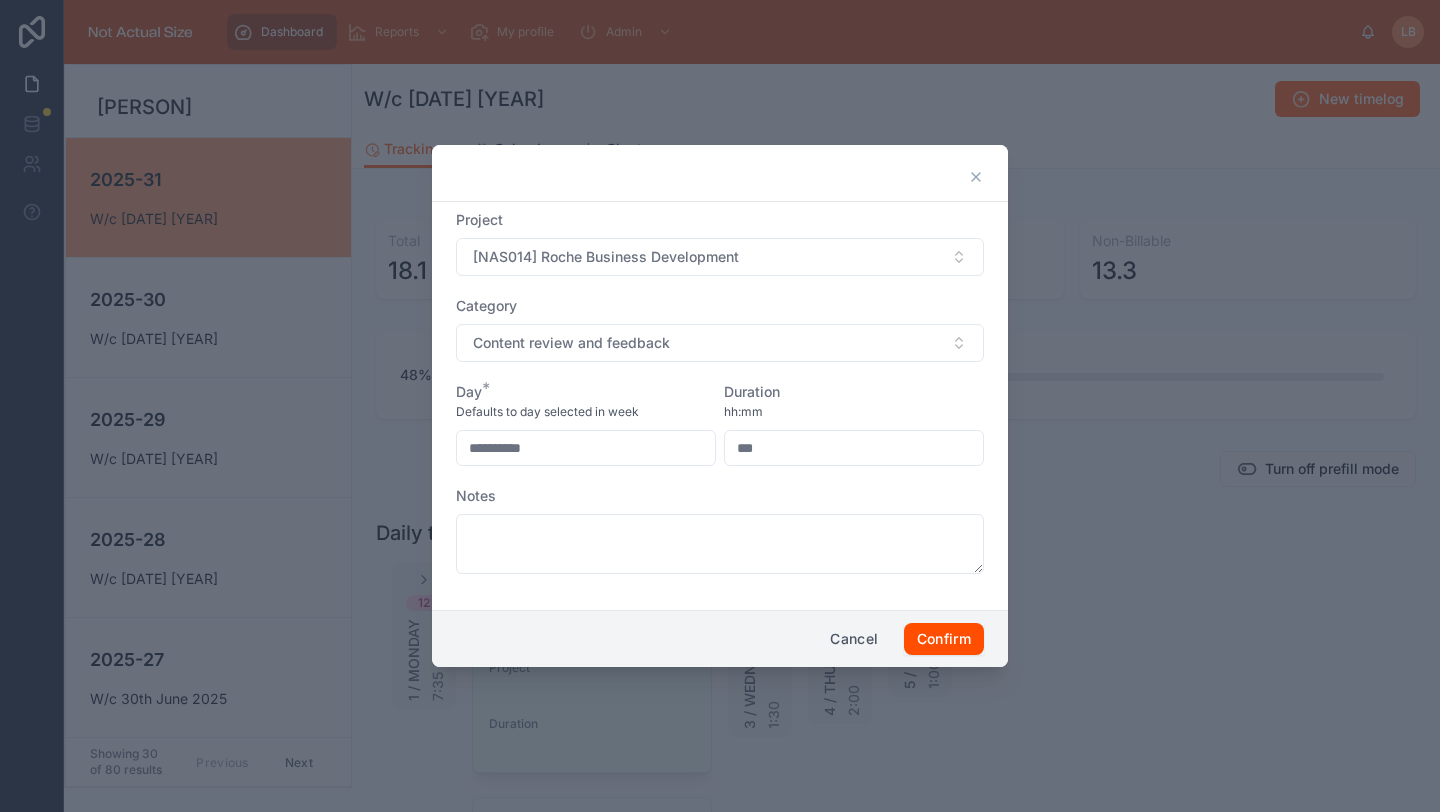 type on "****" 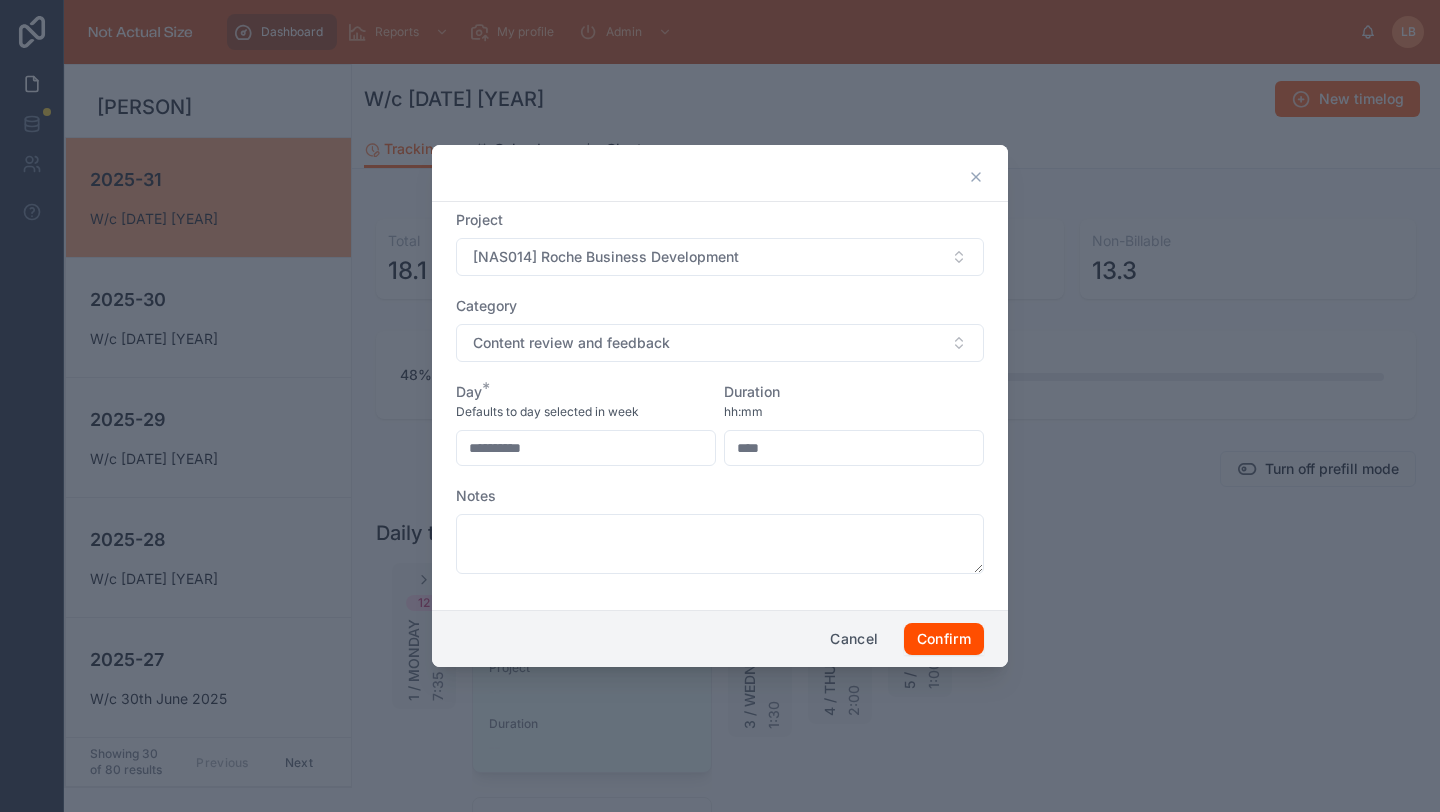 click on "hh:mm" at bounding box center [854, 412] 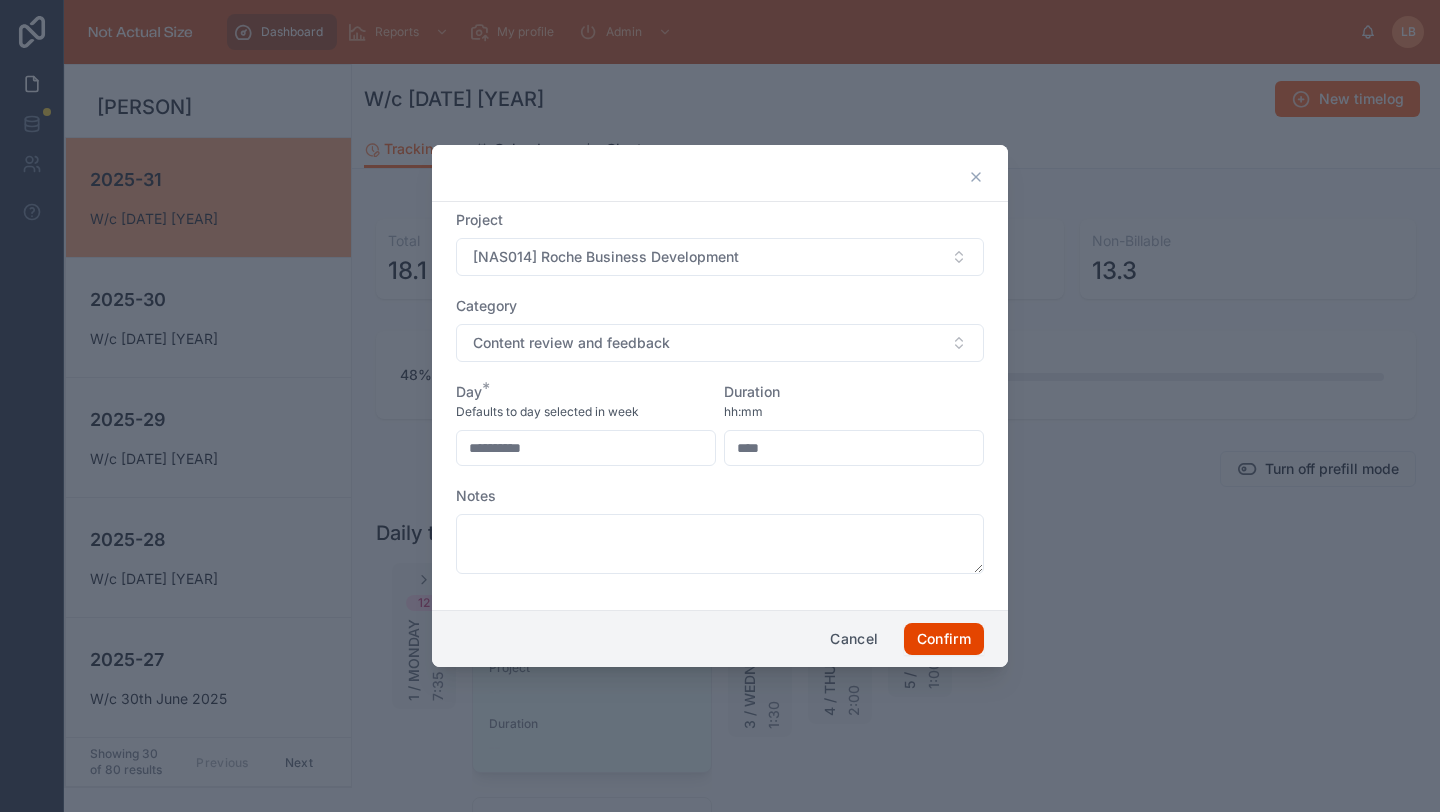 click on "Confirm" at bounding box center [944, 639] 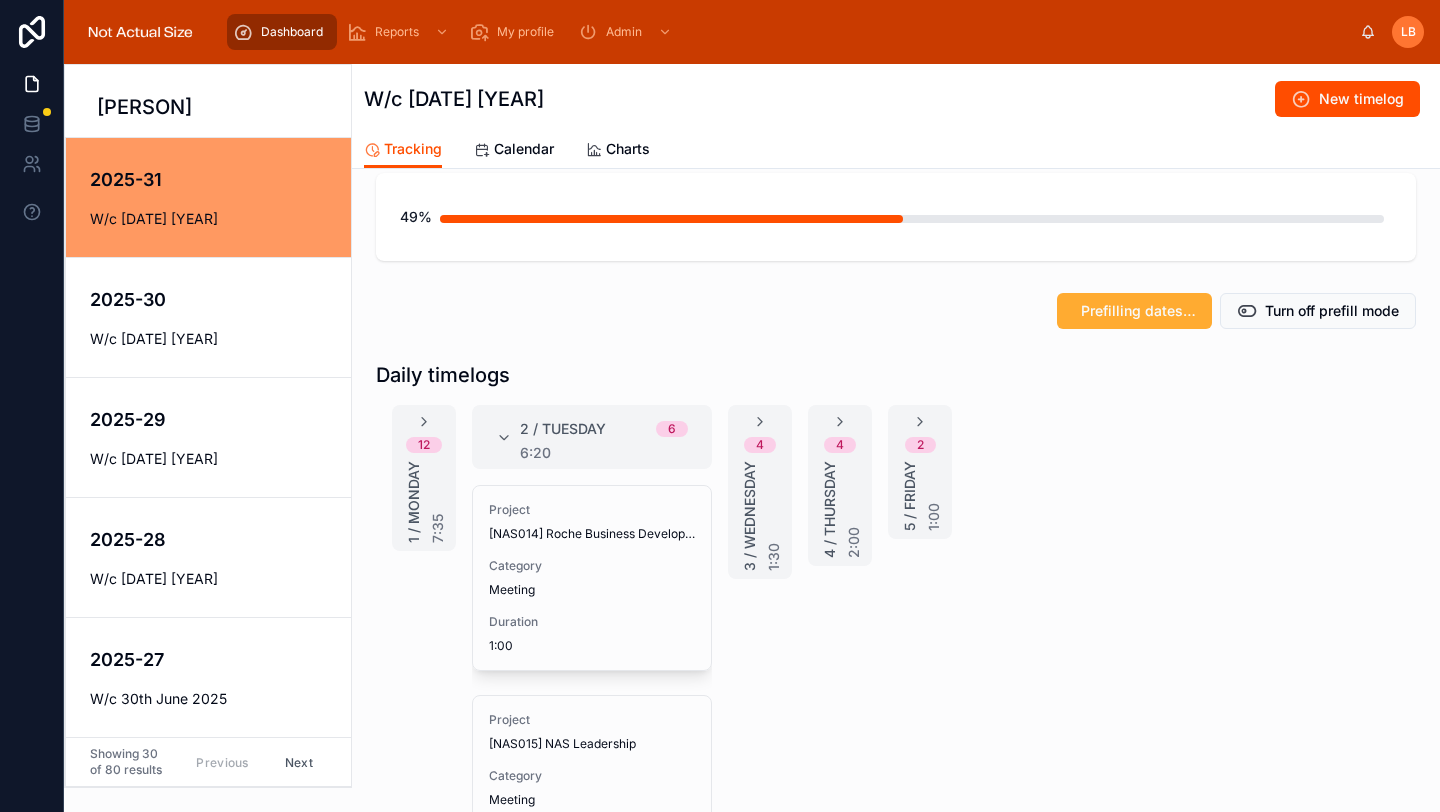 scroll, scrollTop: 167, scrollLeft: 0, axis: vertical 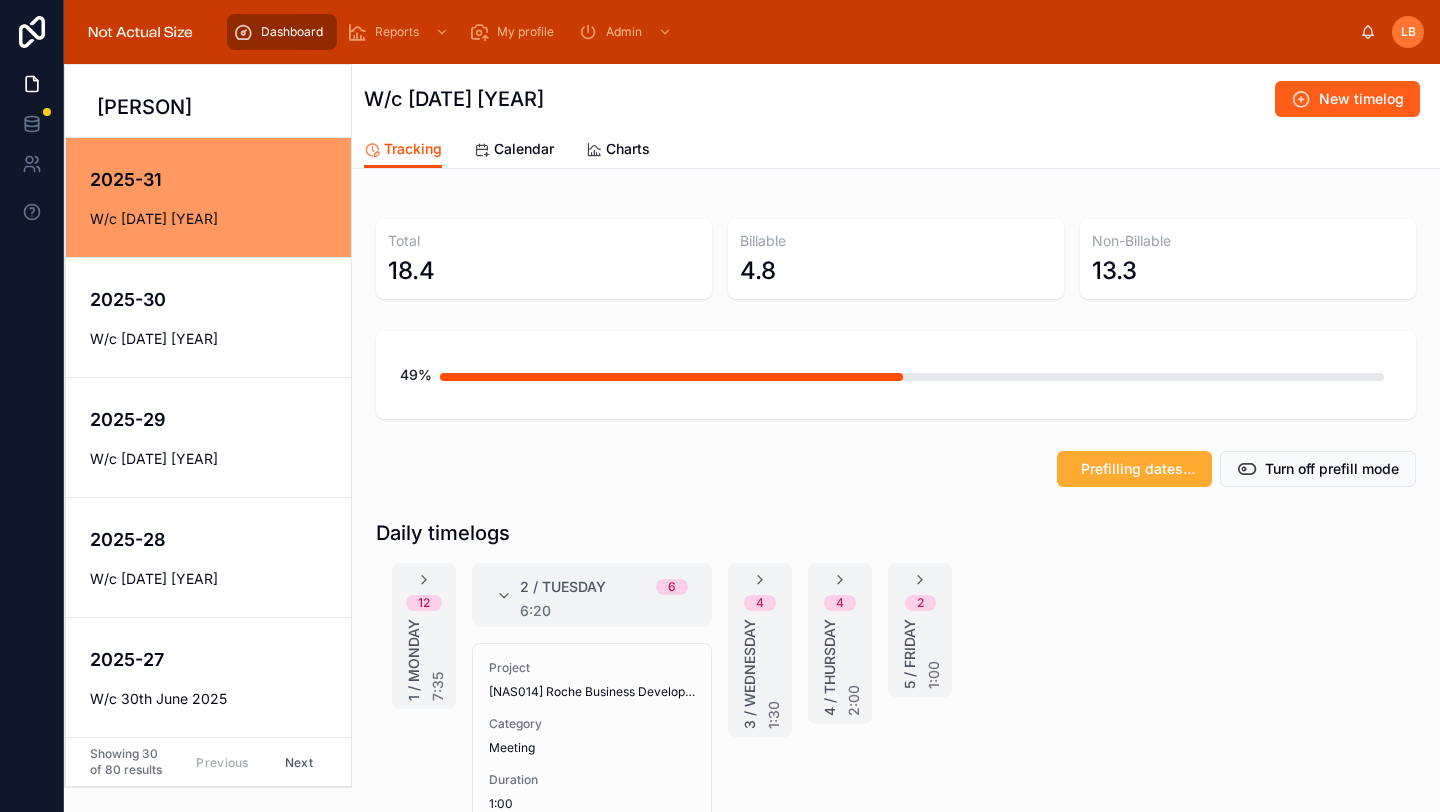 click on "New timelog" at bounding box center (1361, 99) 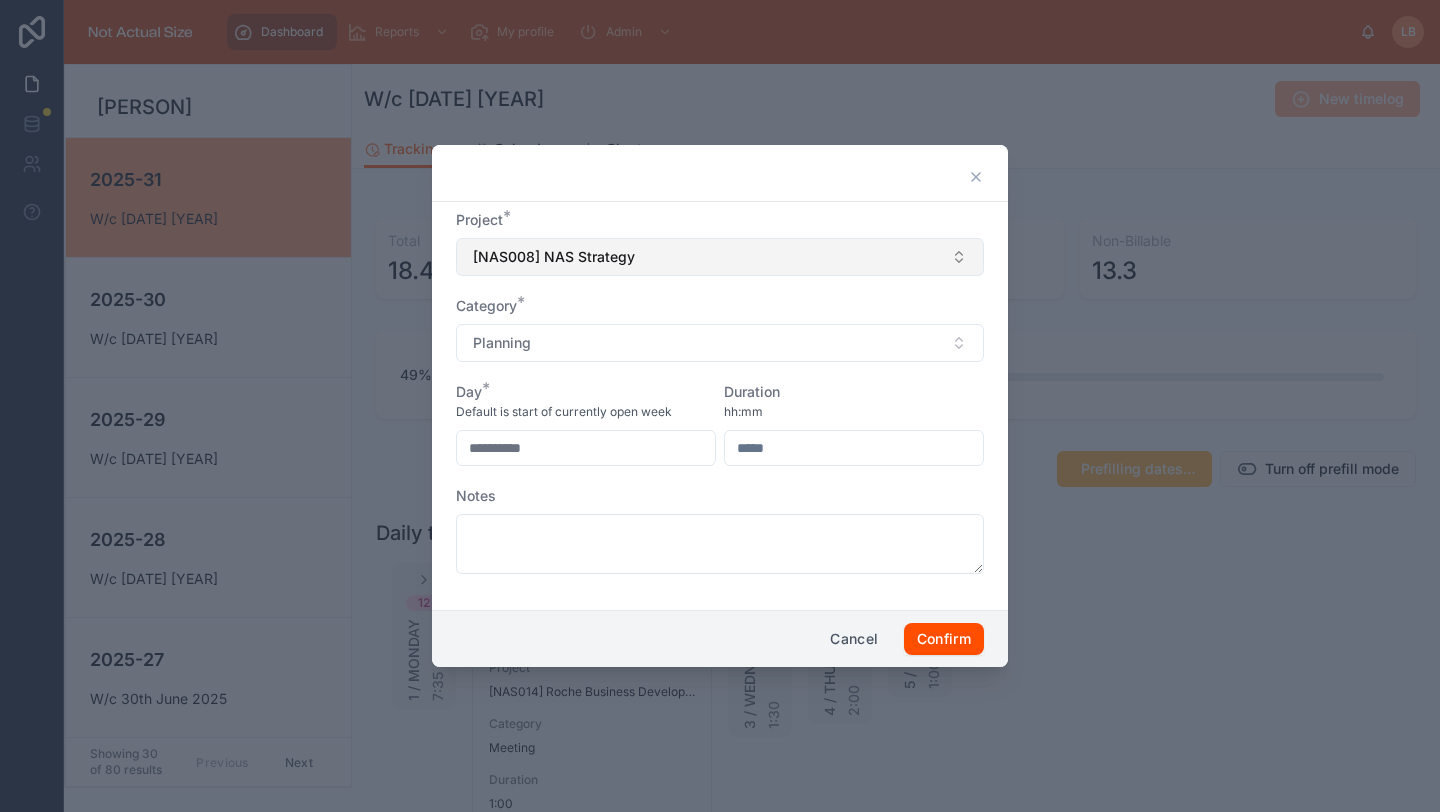 click on "[NAS008] NAS Strategy" at bounding box center (554, 257) 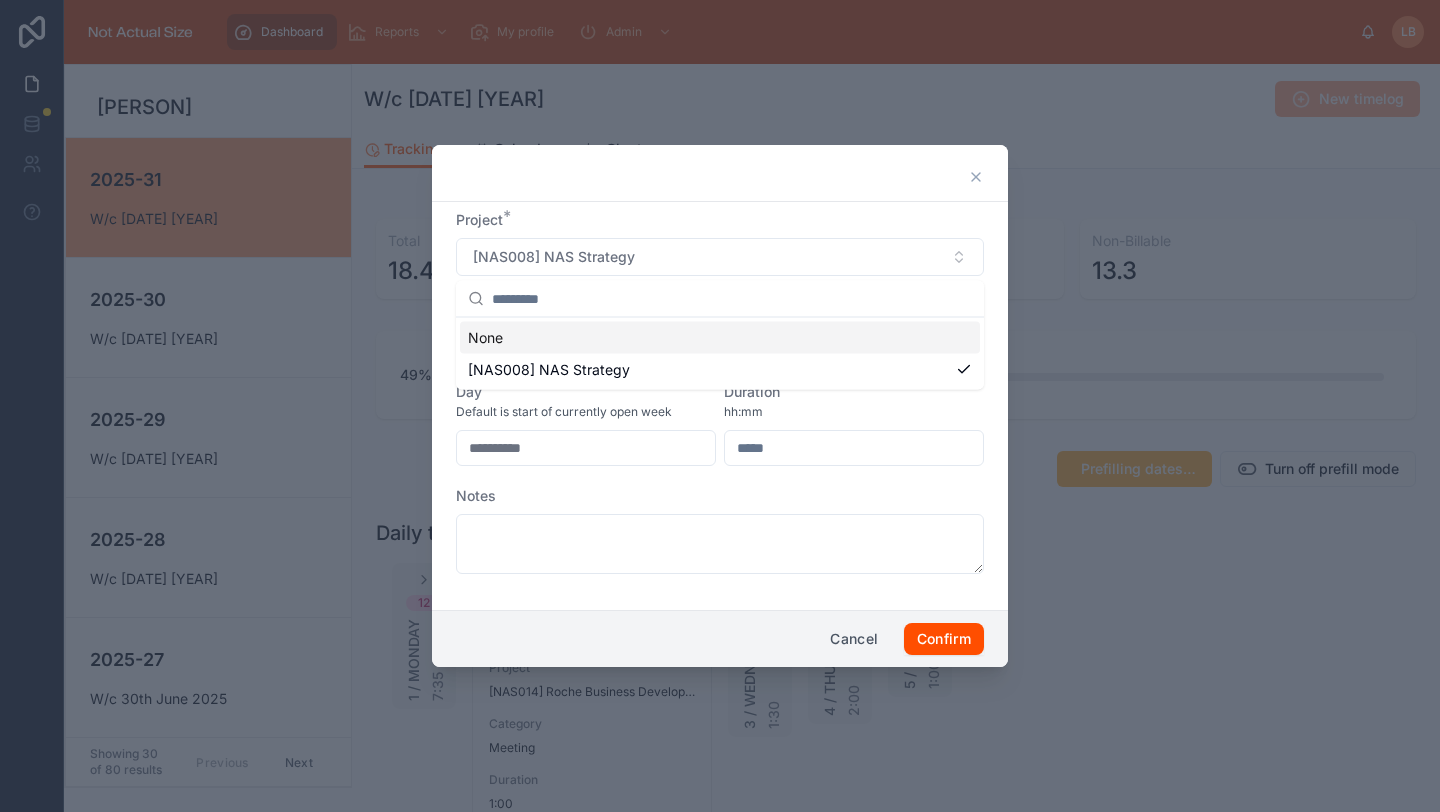 click on "Project *" at bounding box center [720, 220] 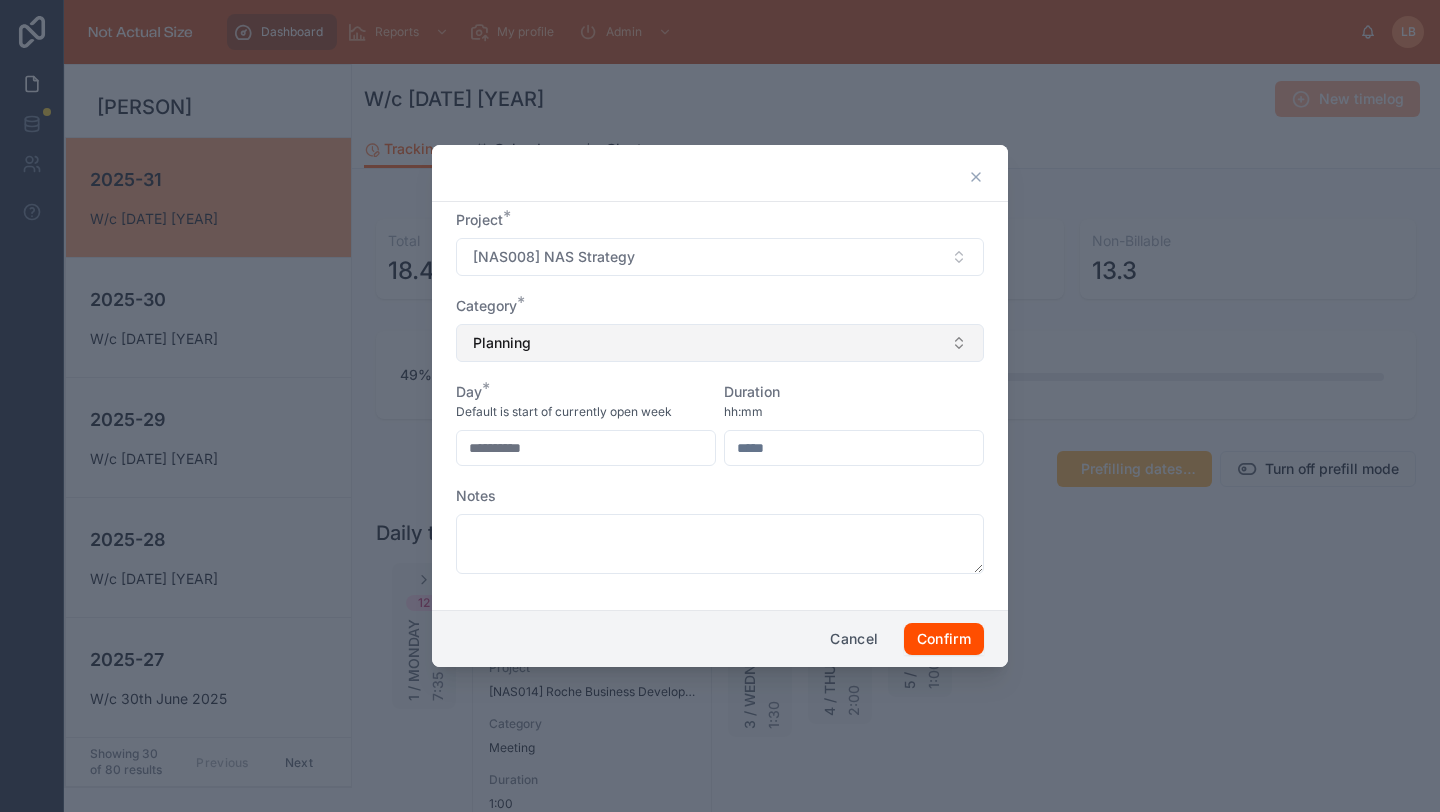 click on "Planning" at bounding box center (720, 343) 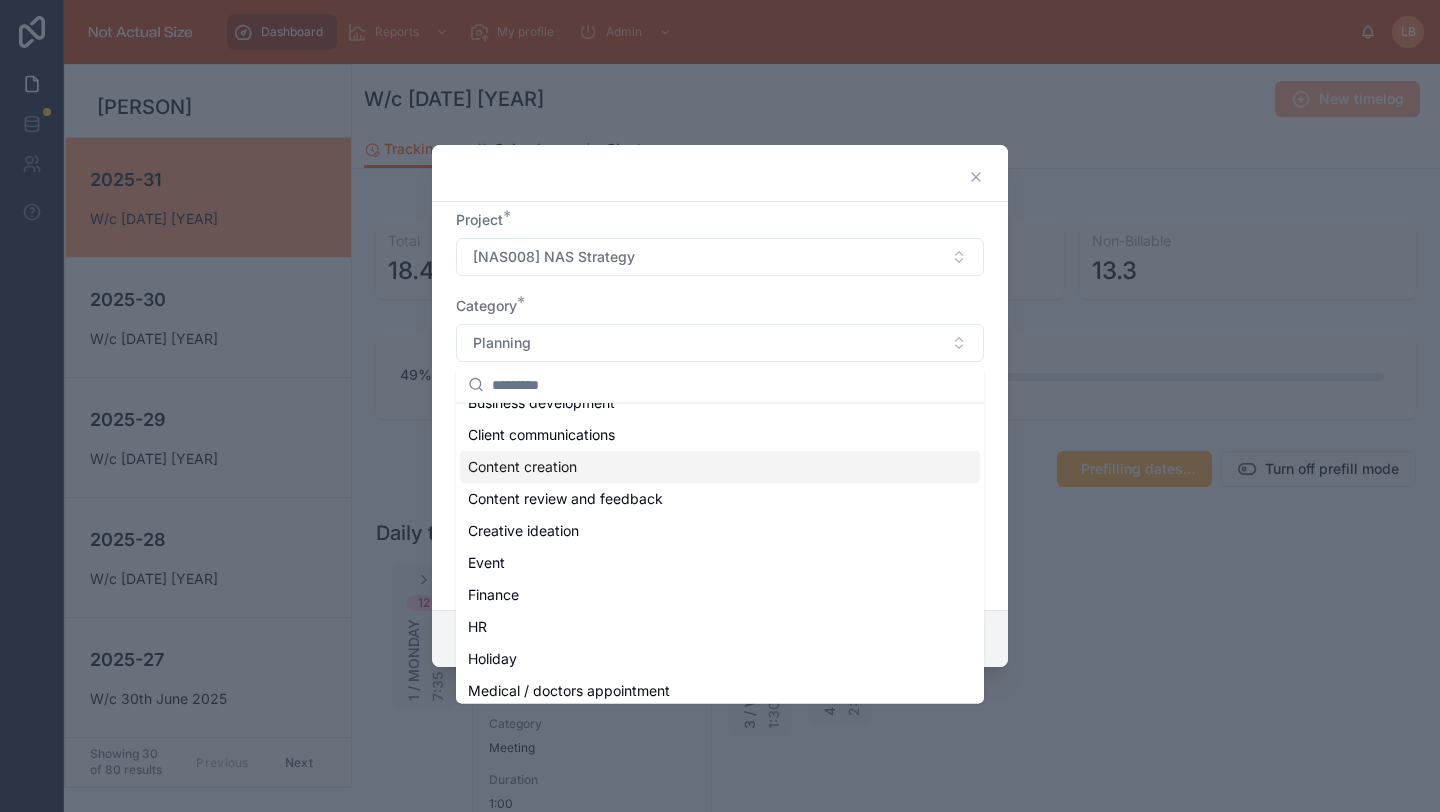 scroll, scrollTop: 129, scrollLeft: 0, axis: vertical 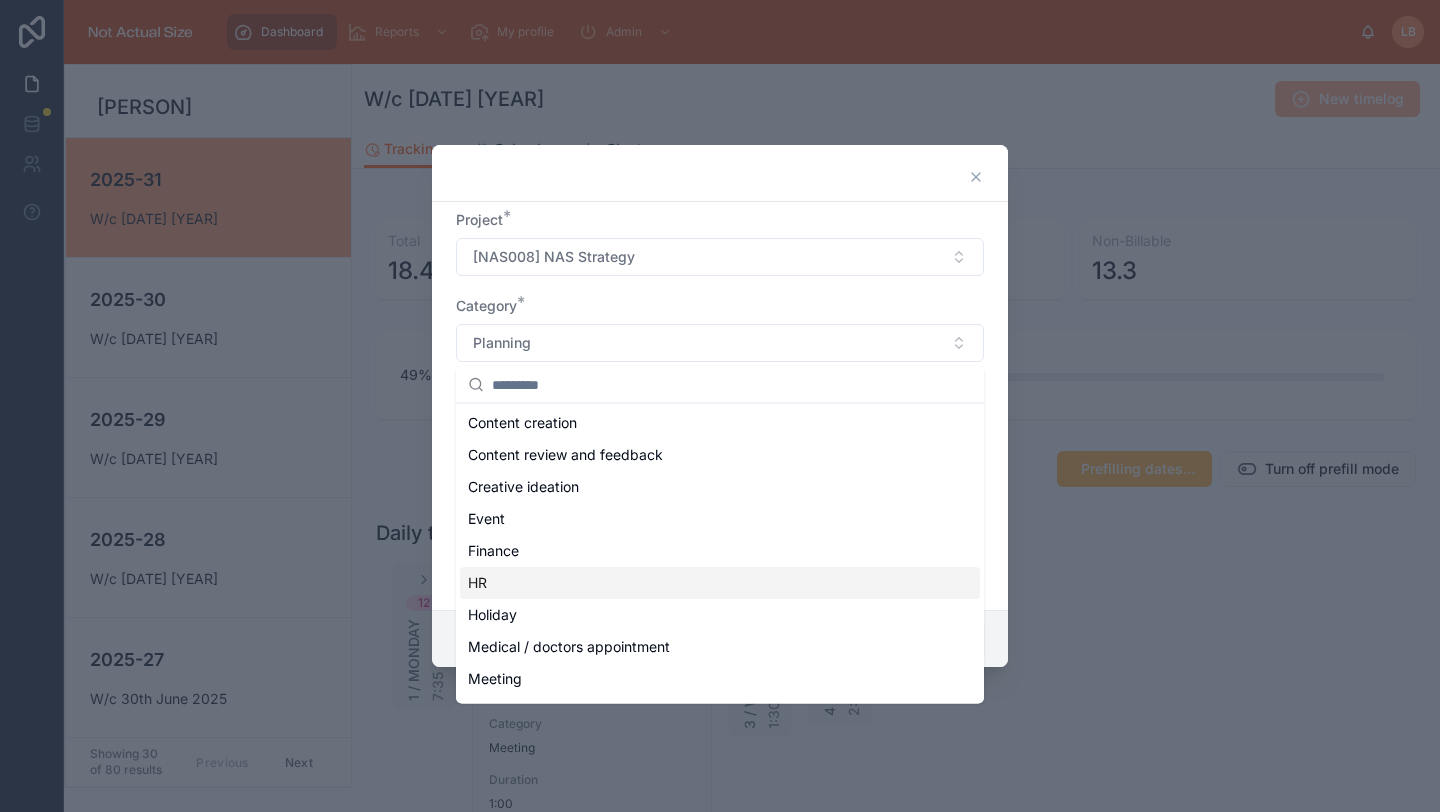 click on "HR" at bounding box center [720, 583] 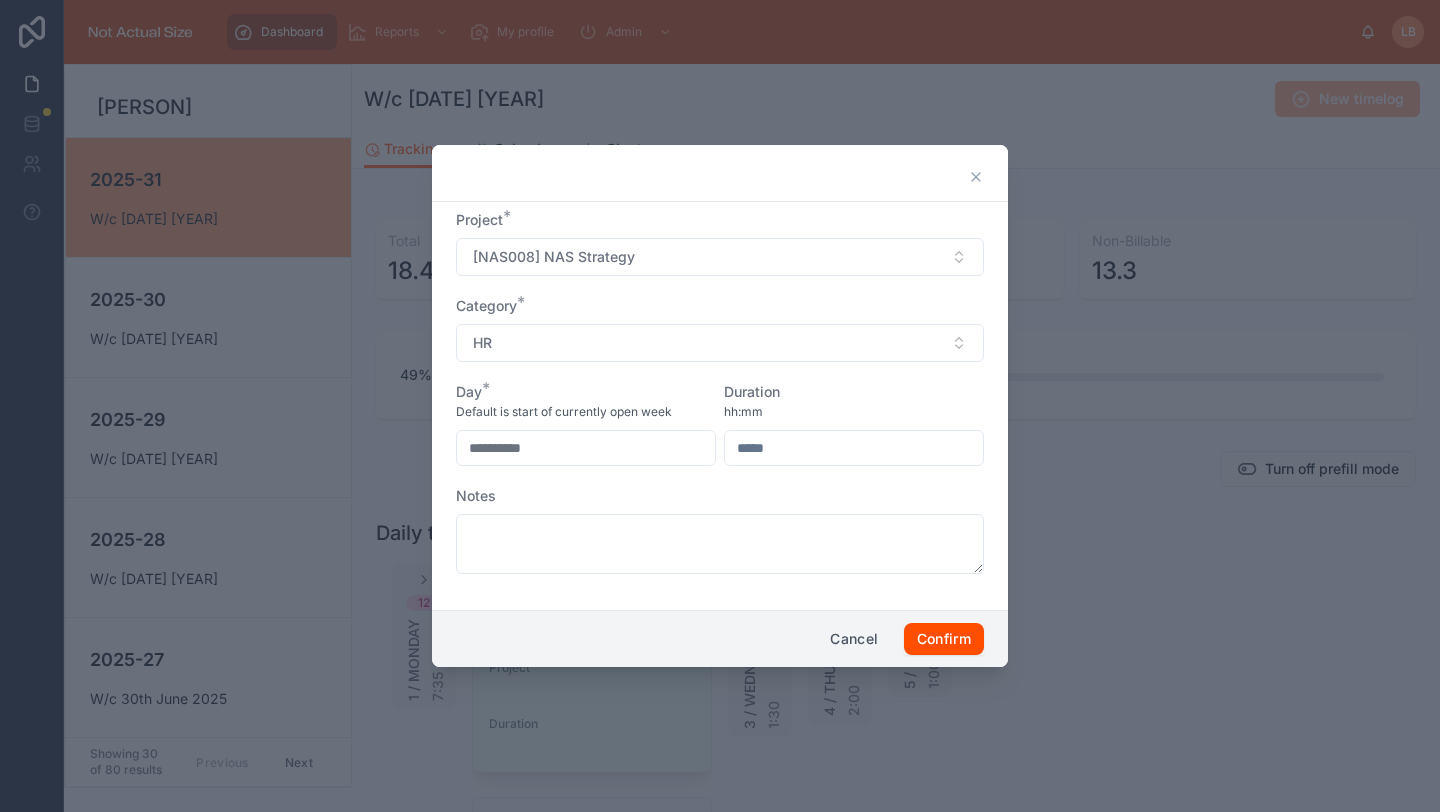 click on "**********" at bounding box center [586, 448] 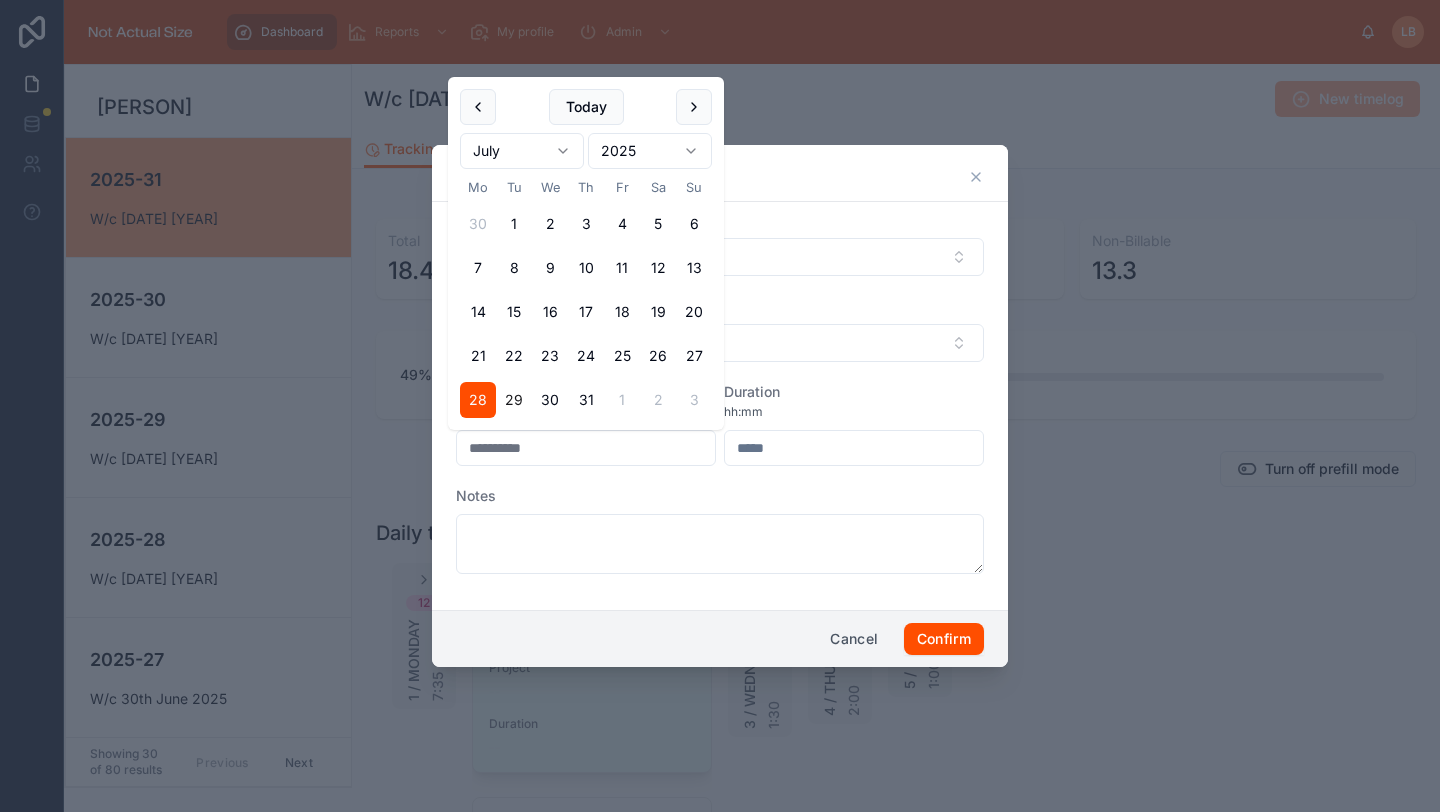 click on "29" at bounding box center (514, 400) 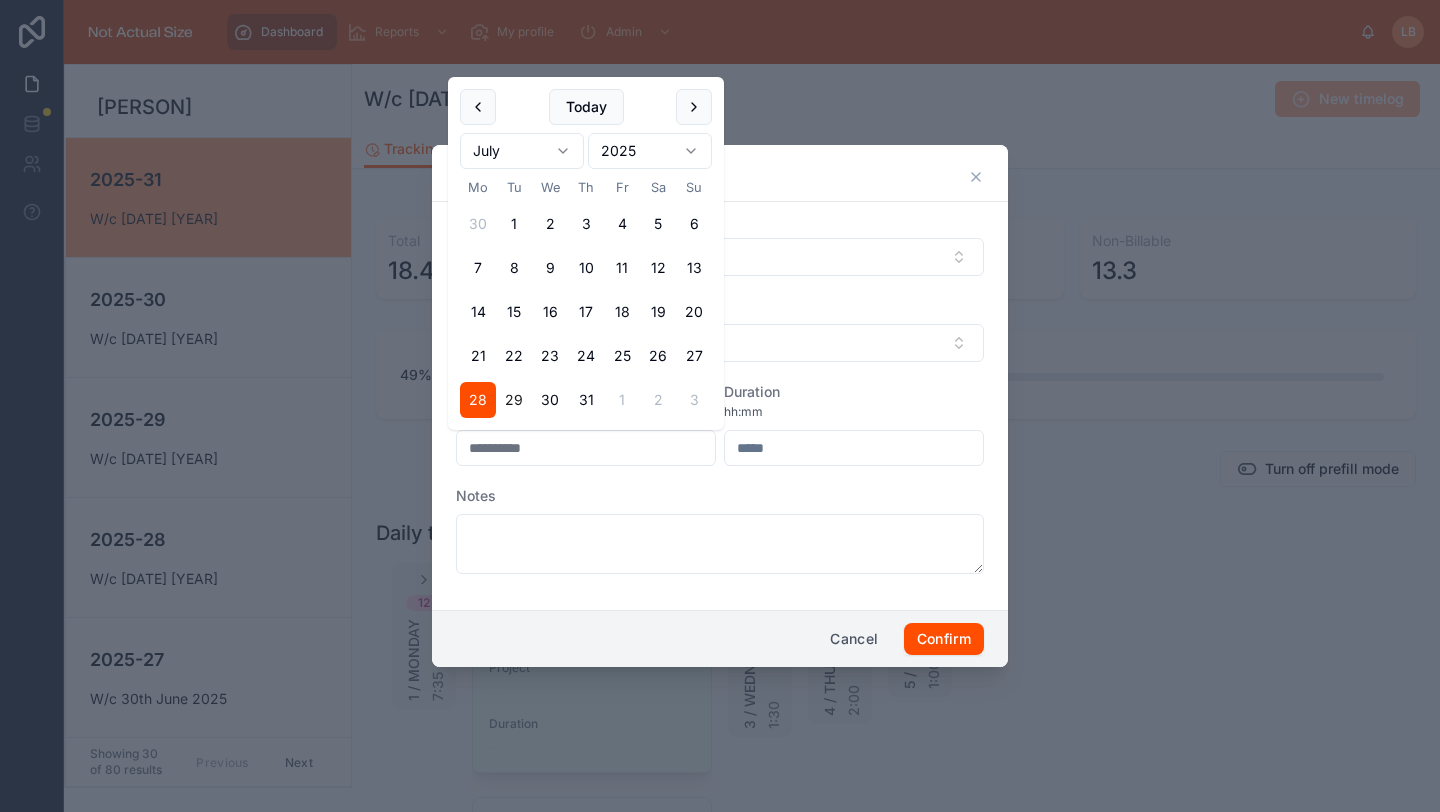 type on "**********" 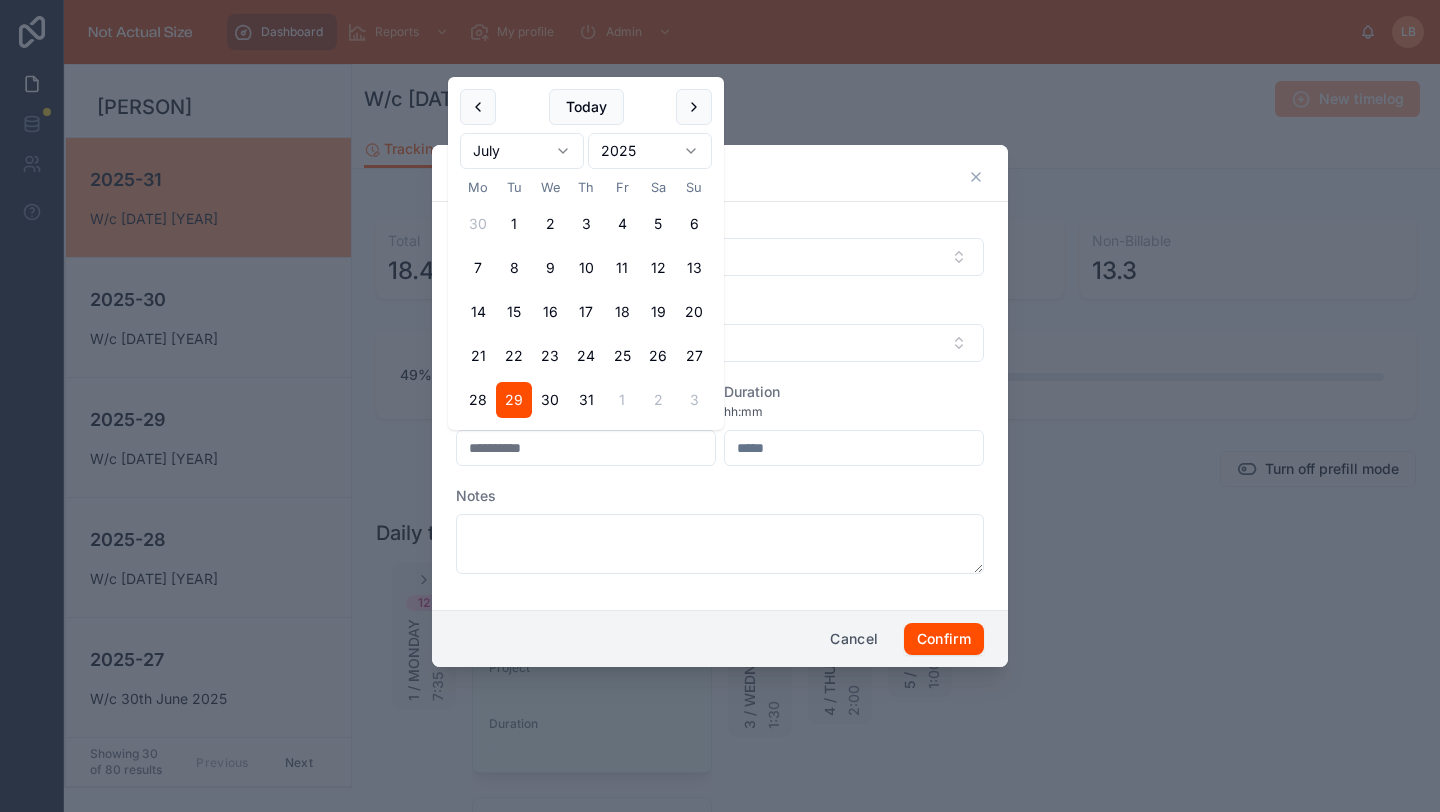 click at bounding box center (854, 448) 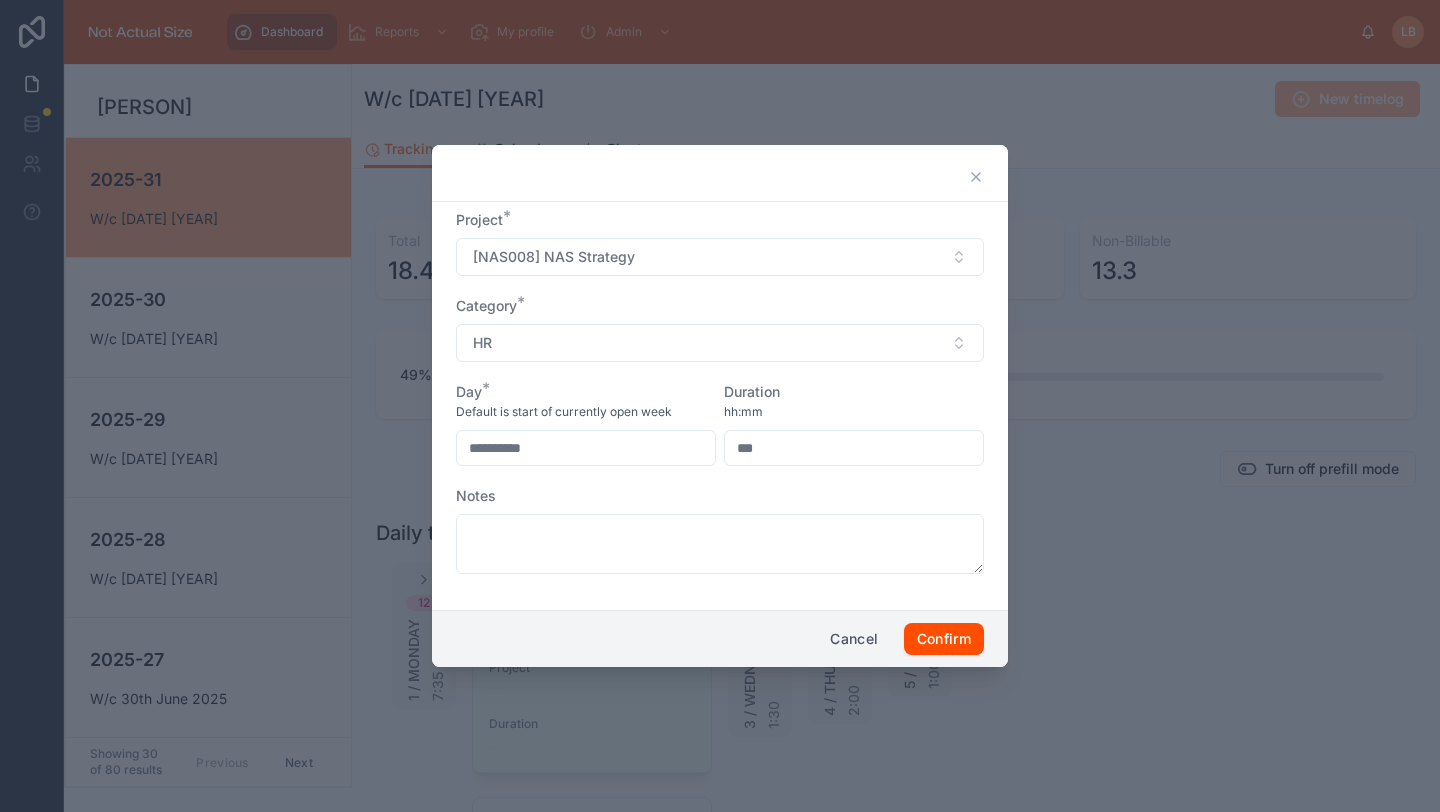 type on "****" 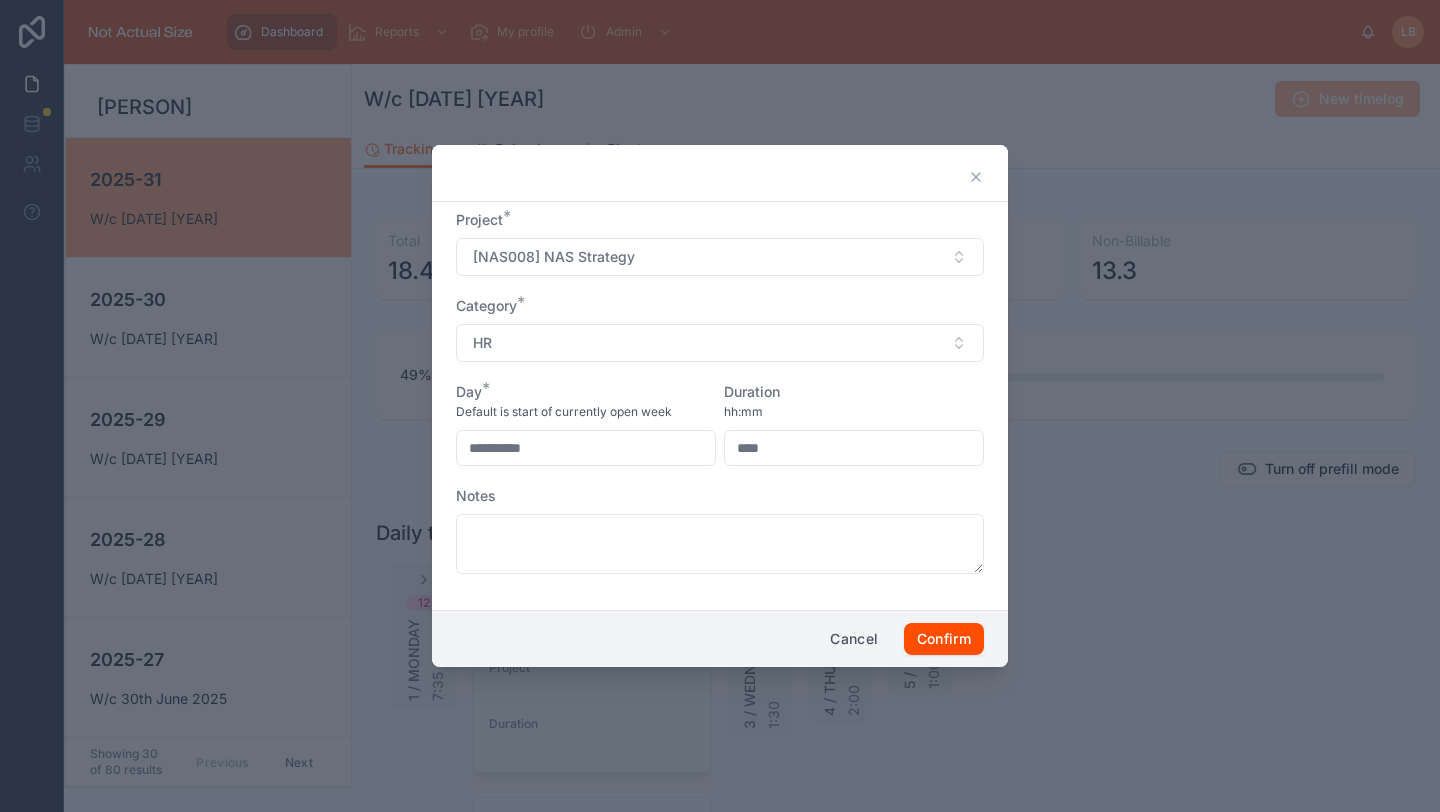 click on "**********" at bounding box center [720, 402] 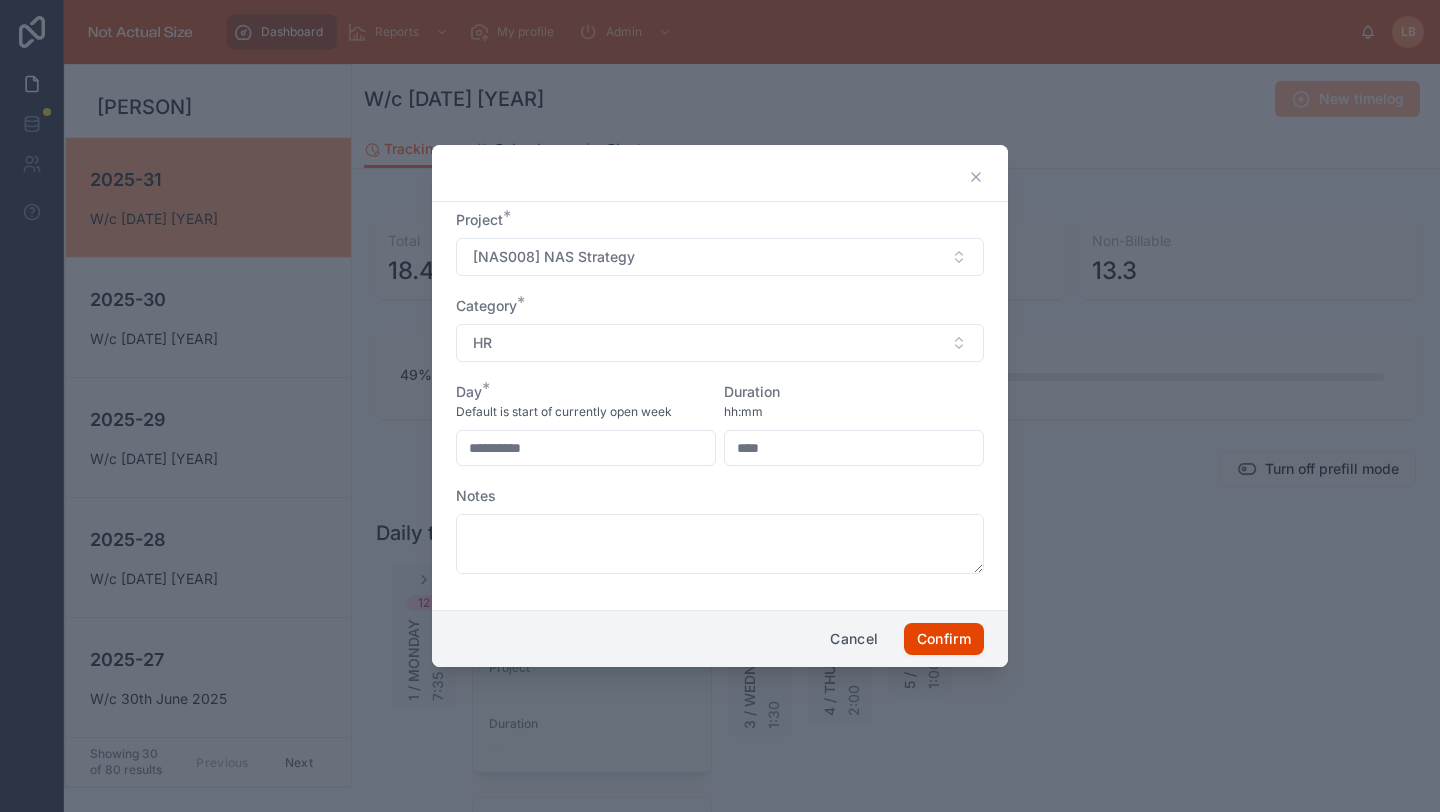 click on "Confirm" at bounding box center [944, 639] 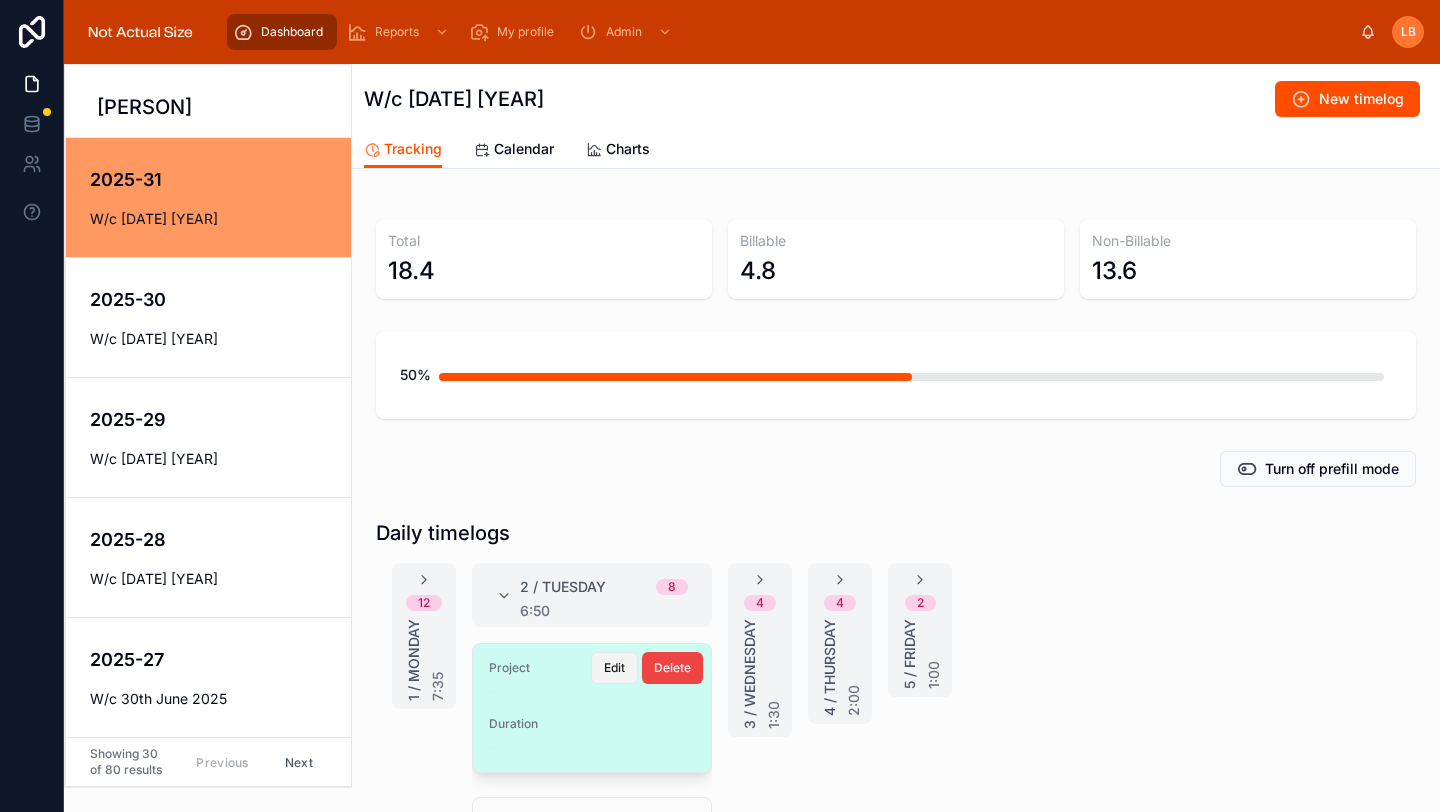 click on "Edit" at bounding box center [614, 668] 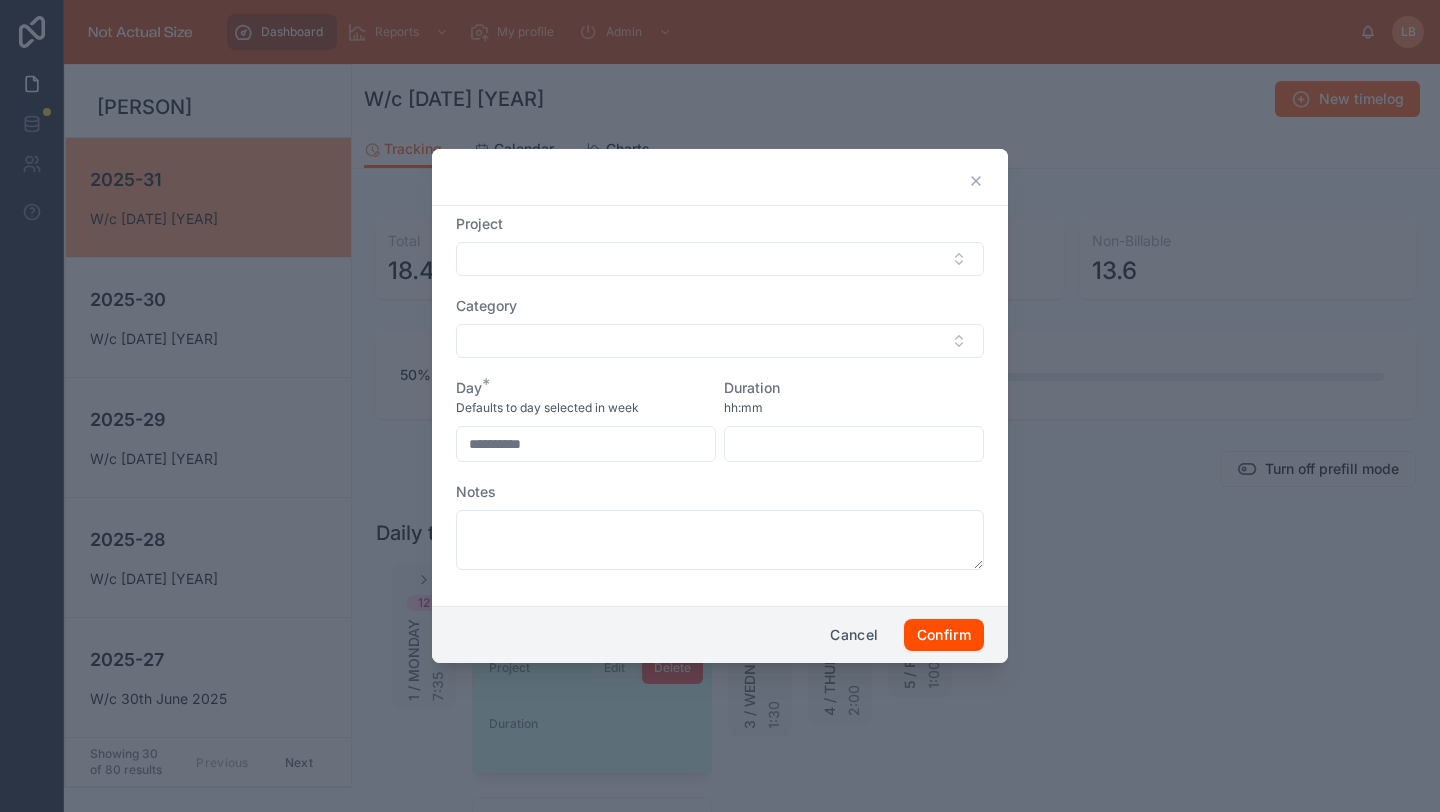 click on "Project" at bounding box center (720, 245) 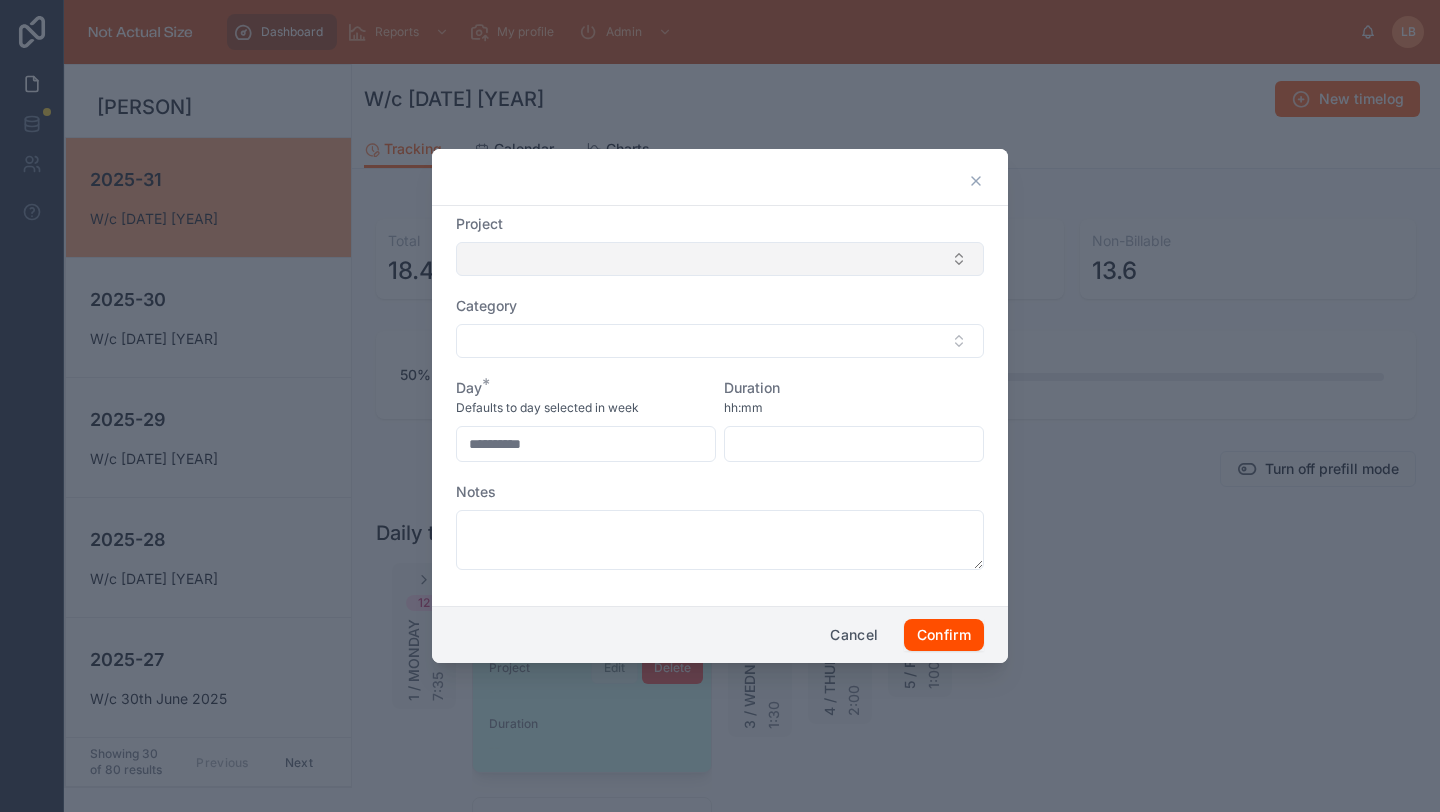 click at bounding box center (720, 259) 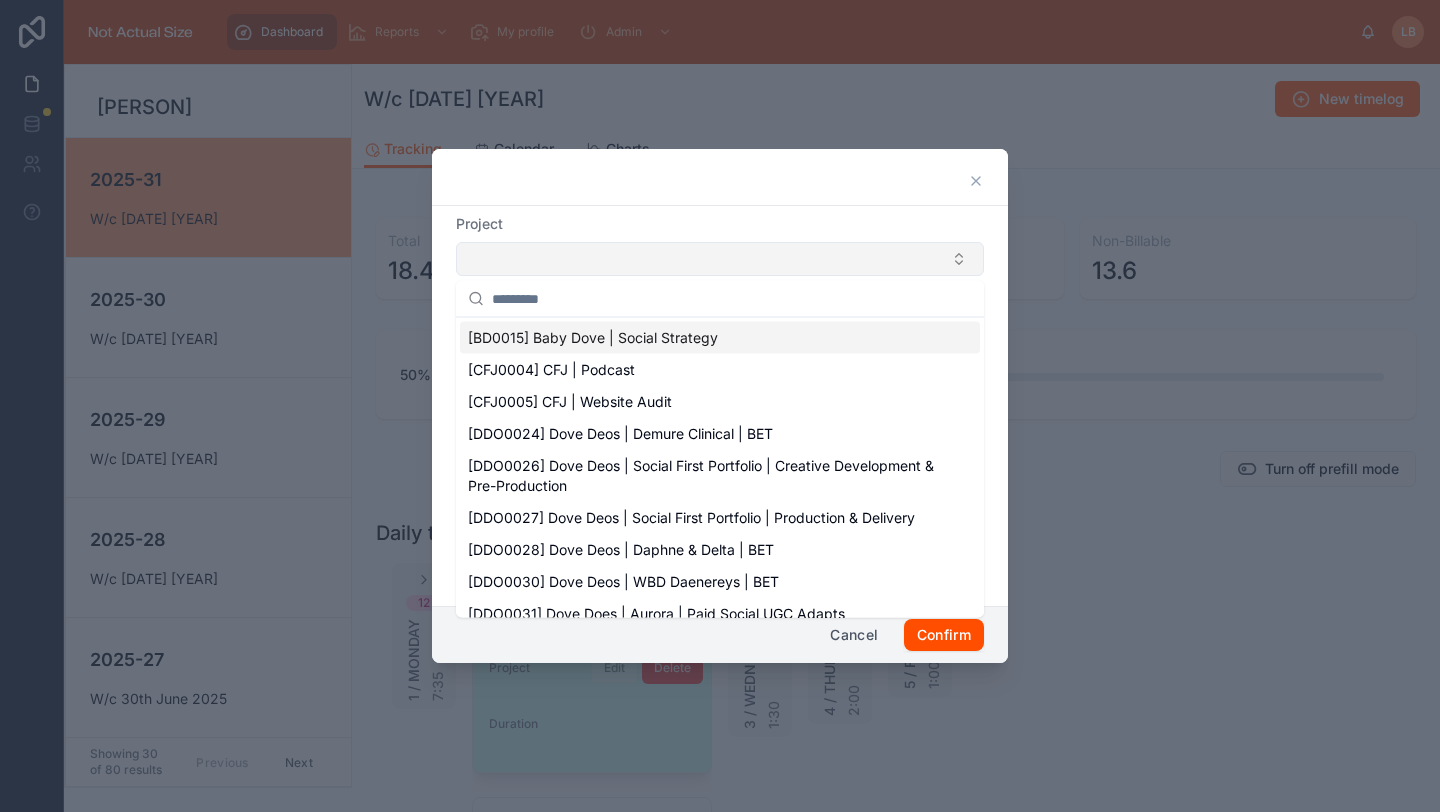 type on "*" 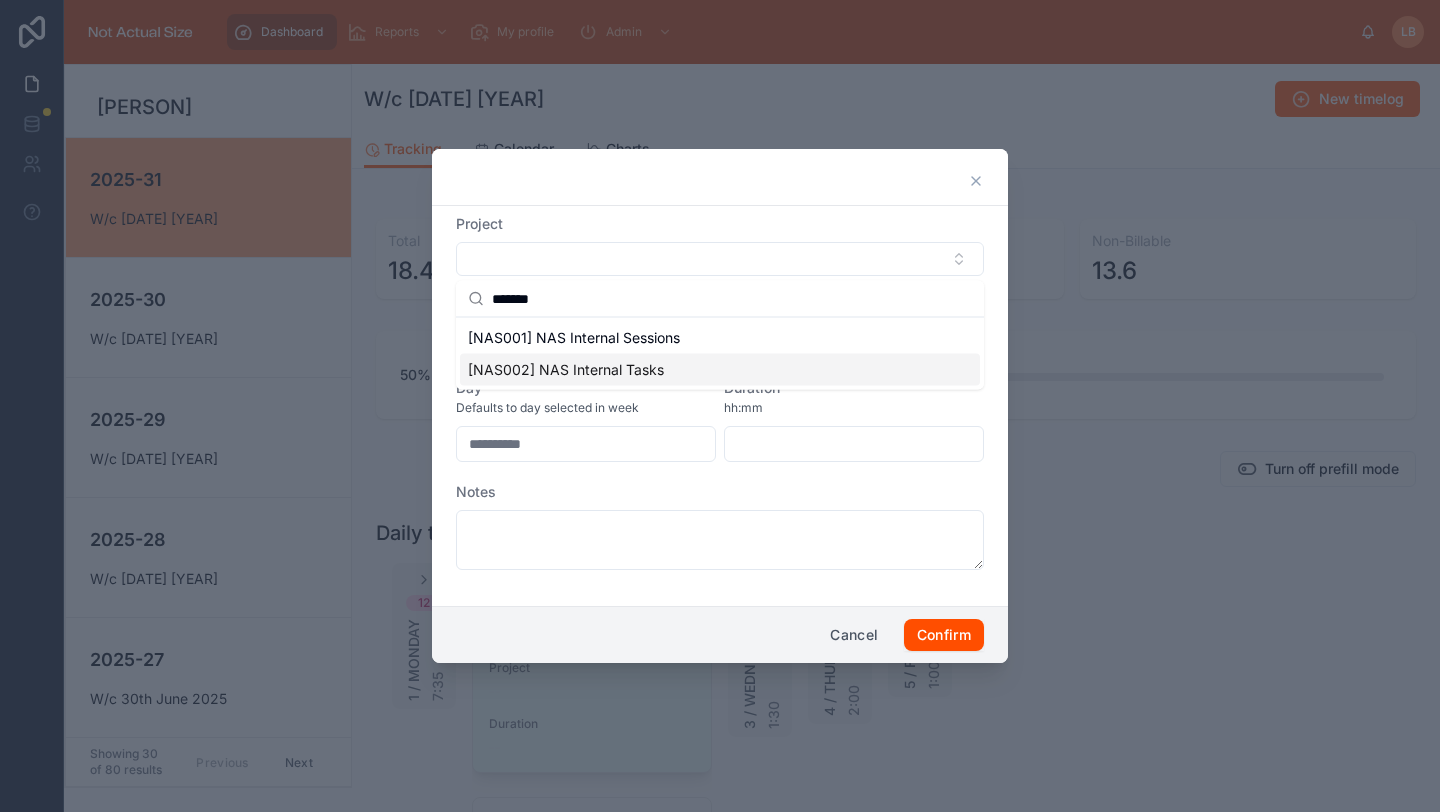 type on "*******" 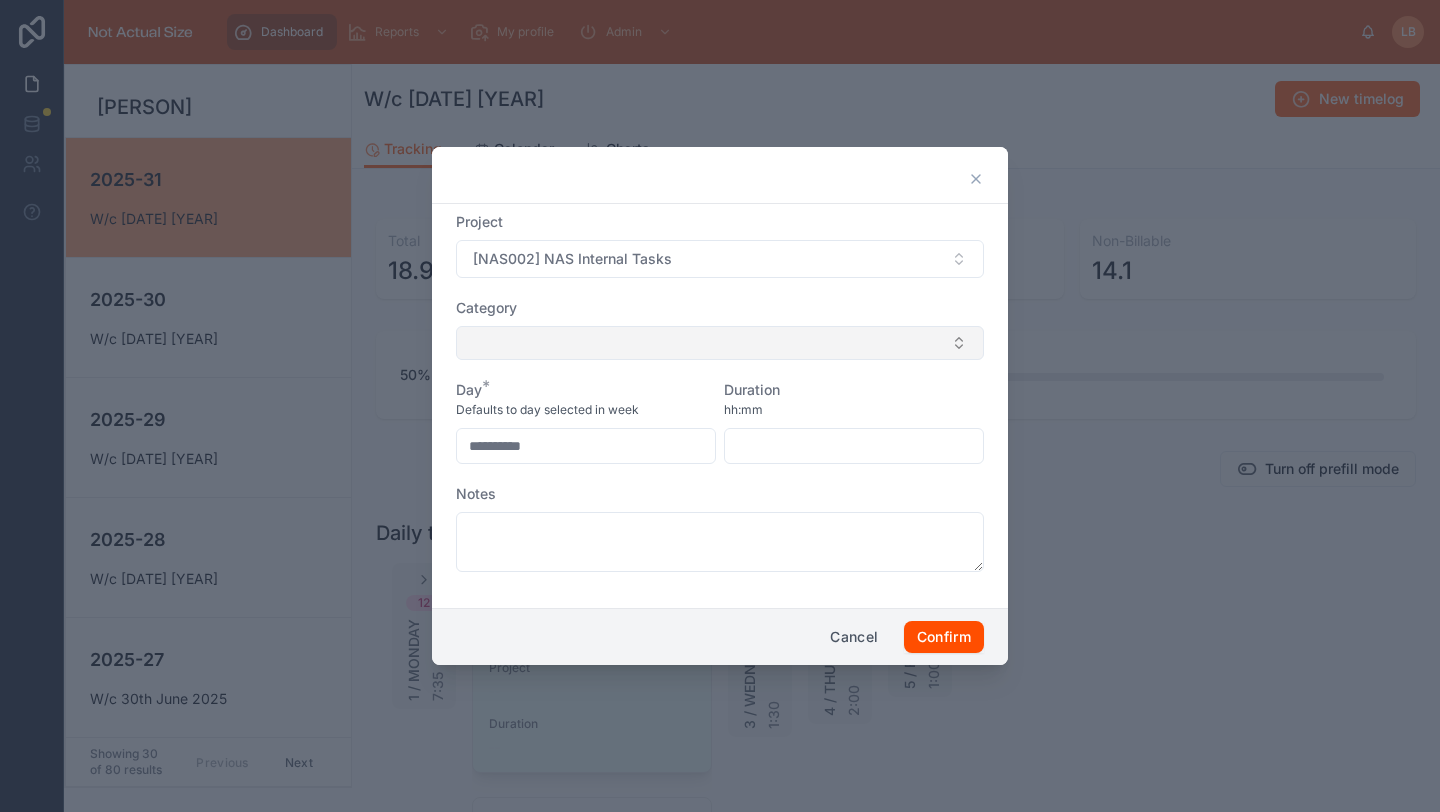 click at bounding box center [720, 343] 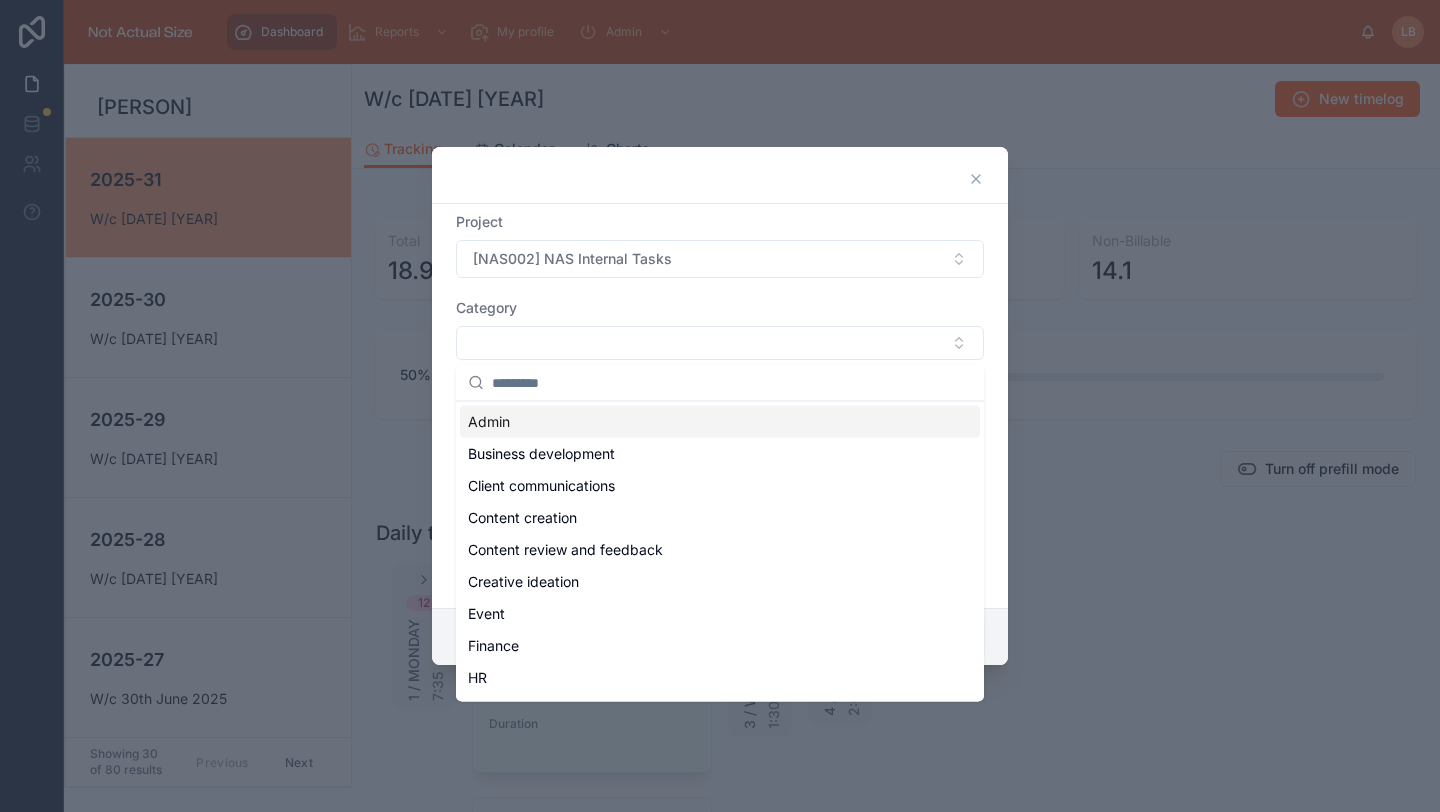 click on "Admin" at bounding box center (720, 422) 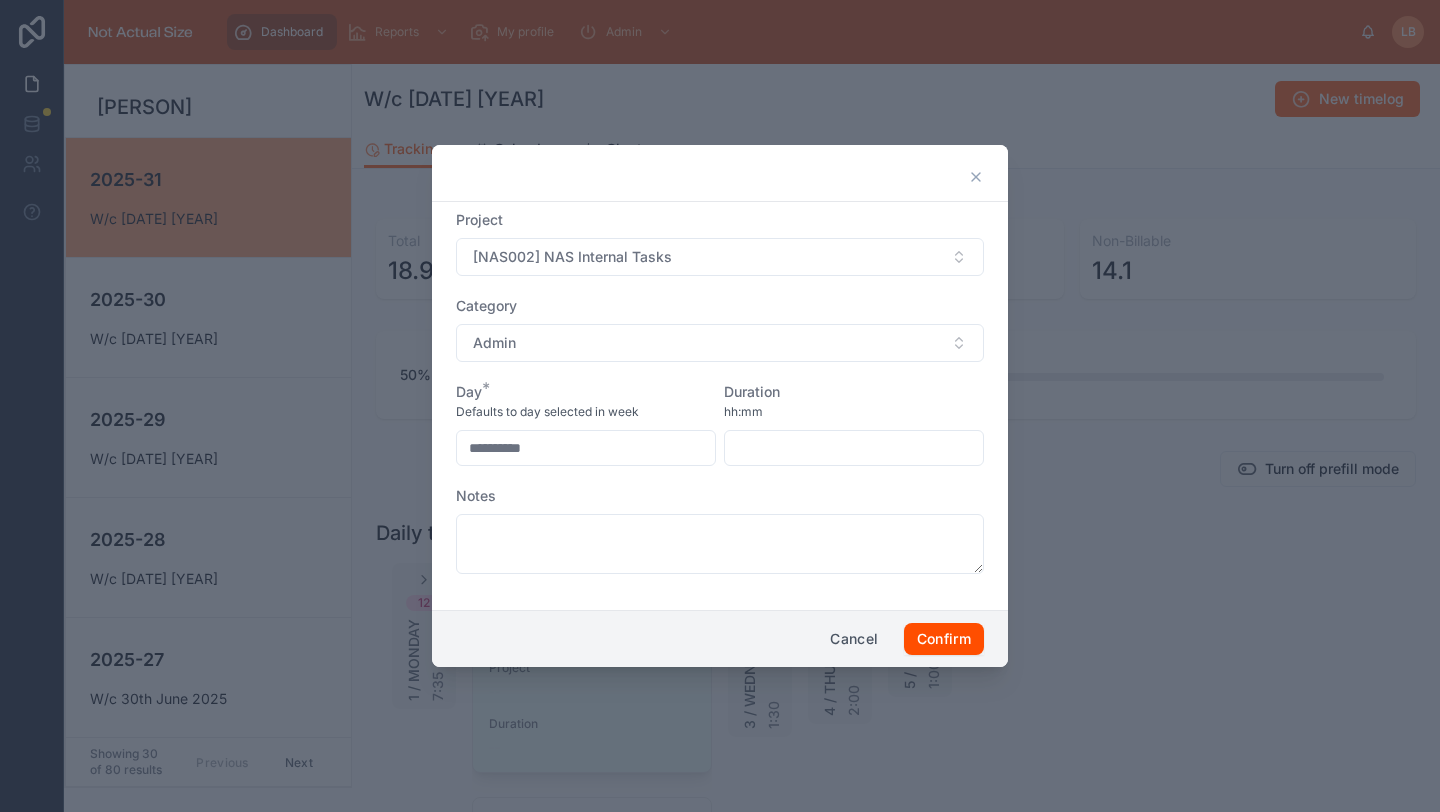 click at bounding box center (854, 448) 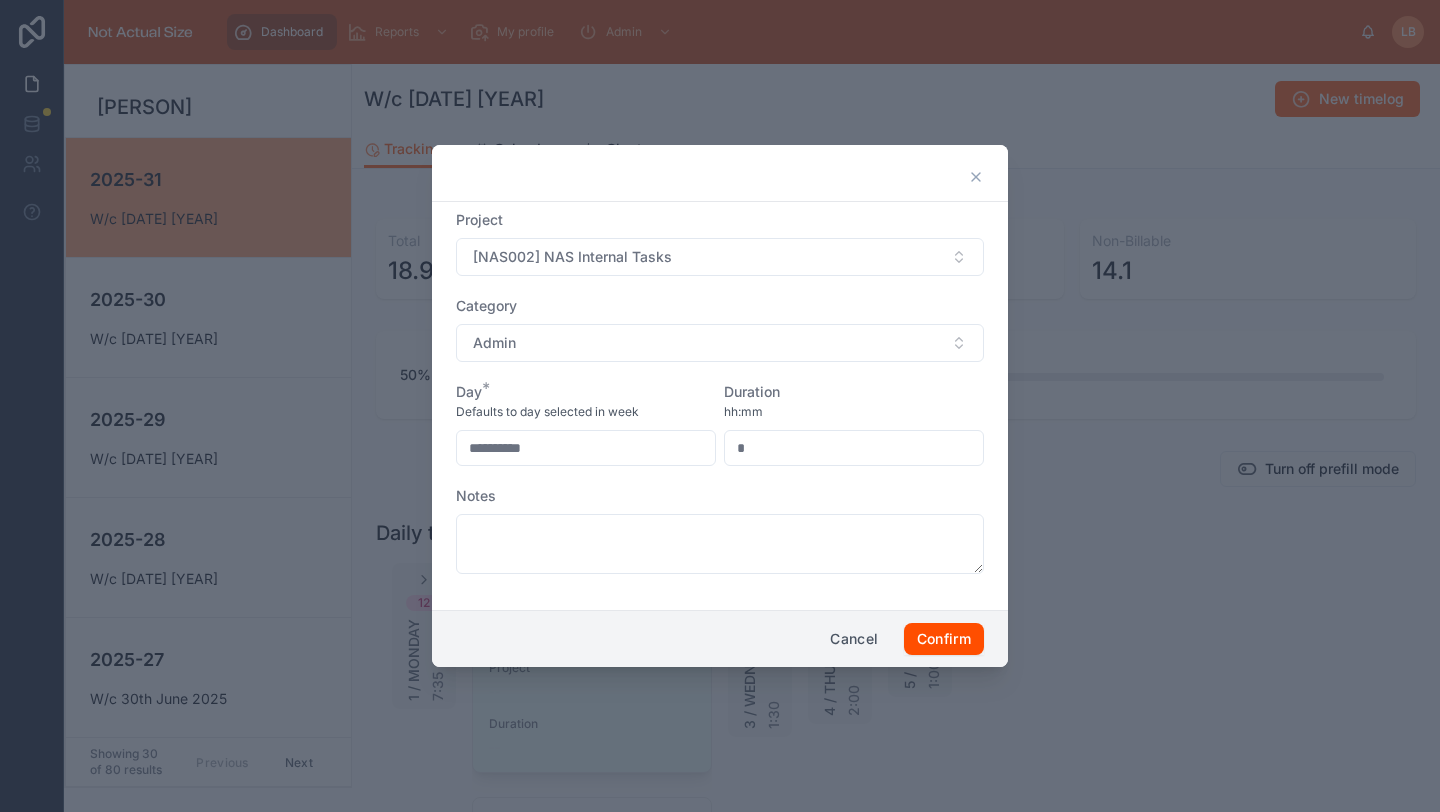 type on "****" 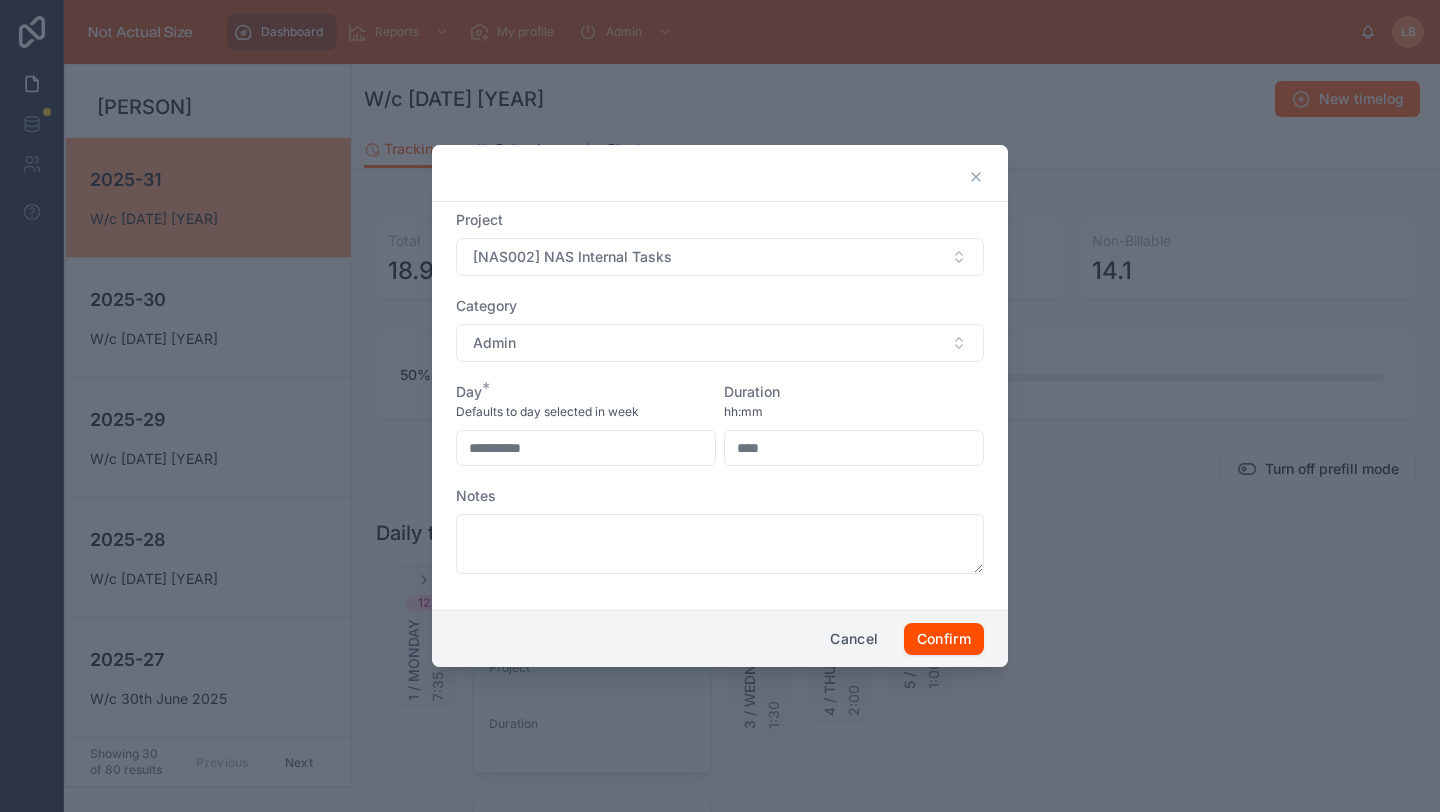 click on "**********" at bounding box center (720, 402) 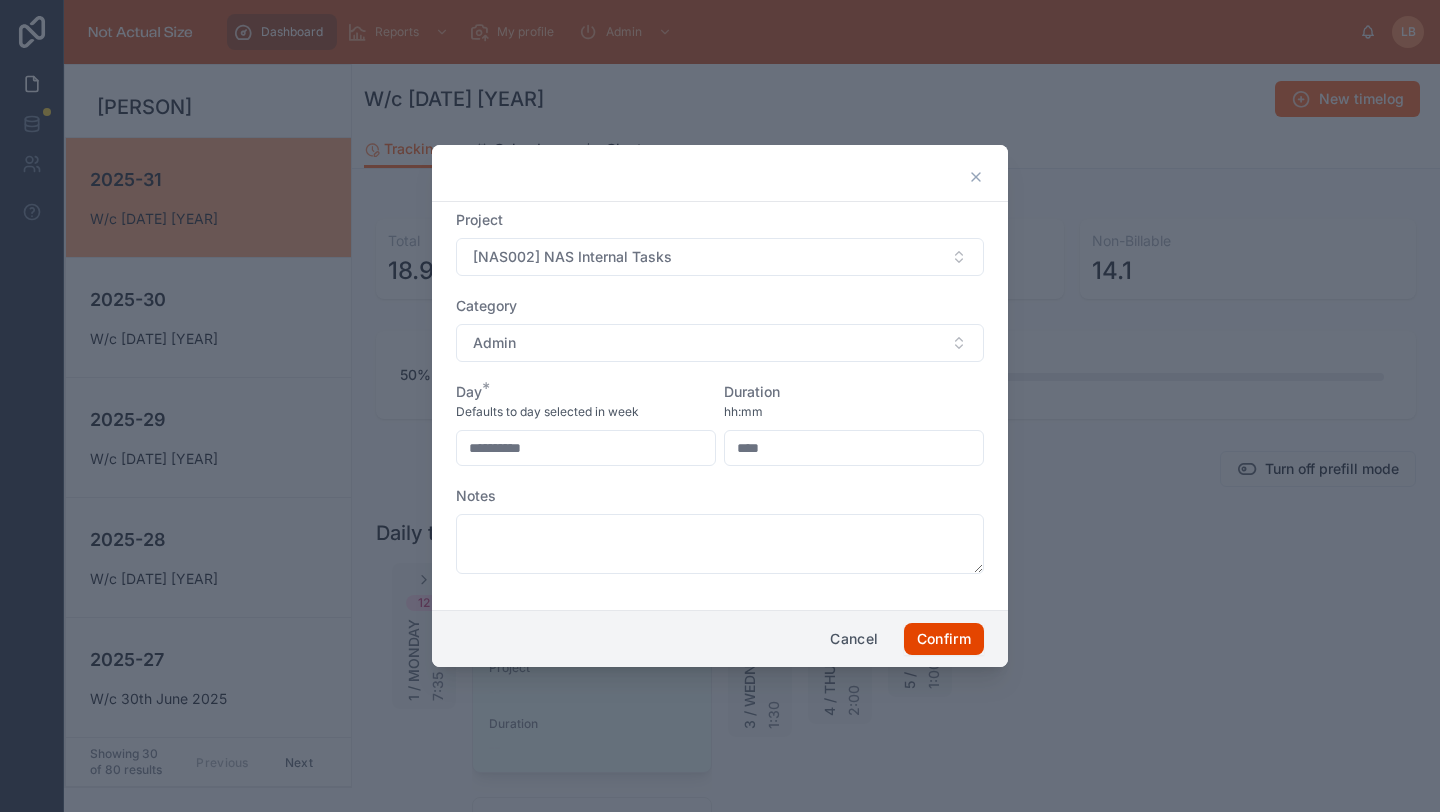 click on "Confirm" at bounding box center [944, 639] 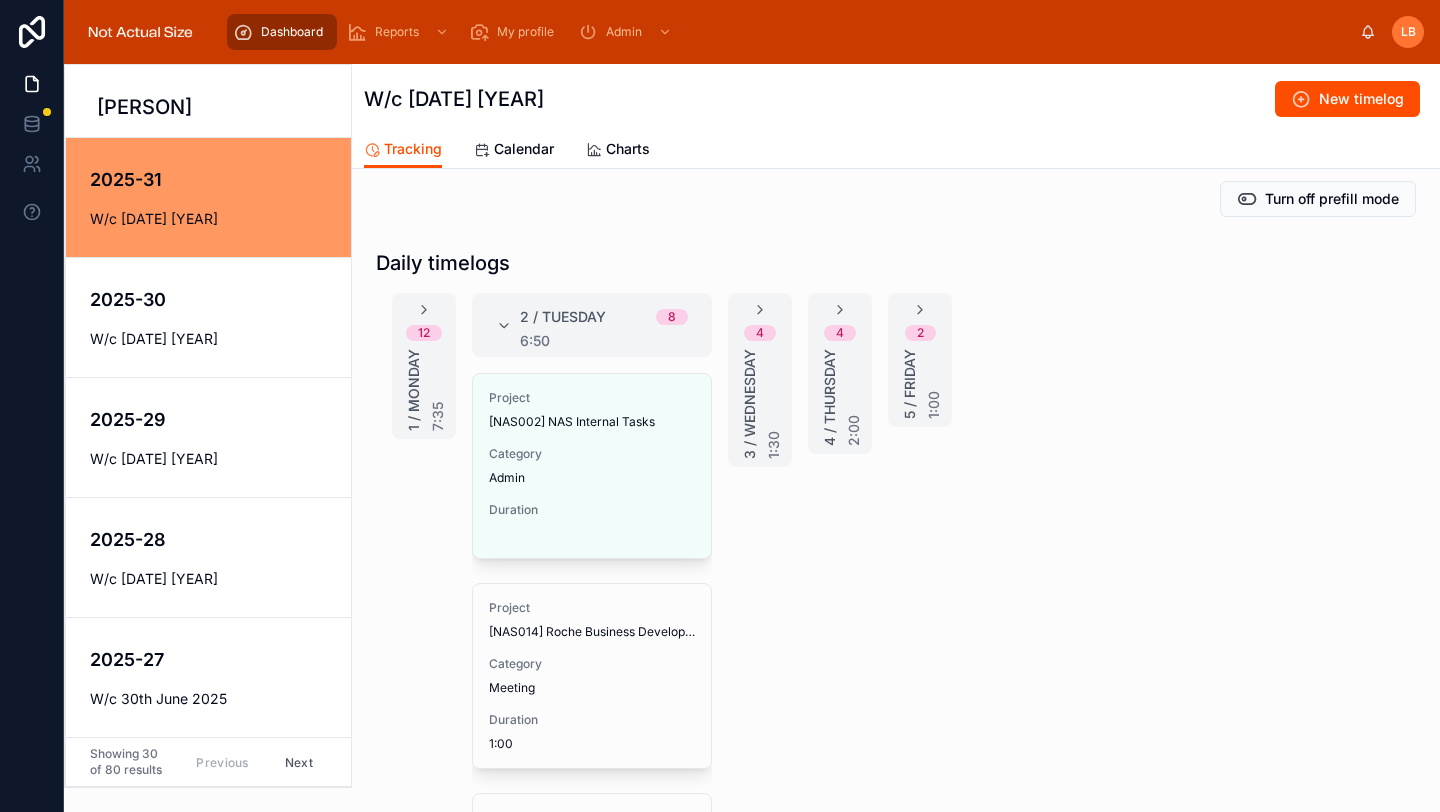 scroll, scrollTop: 271, scrollLeft: 0, axis: vertical 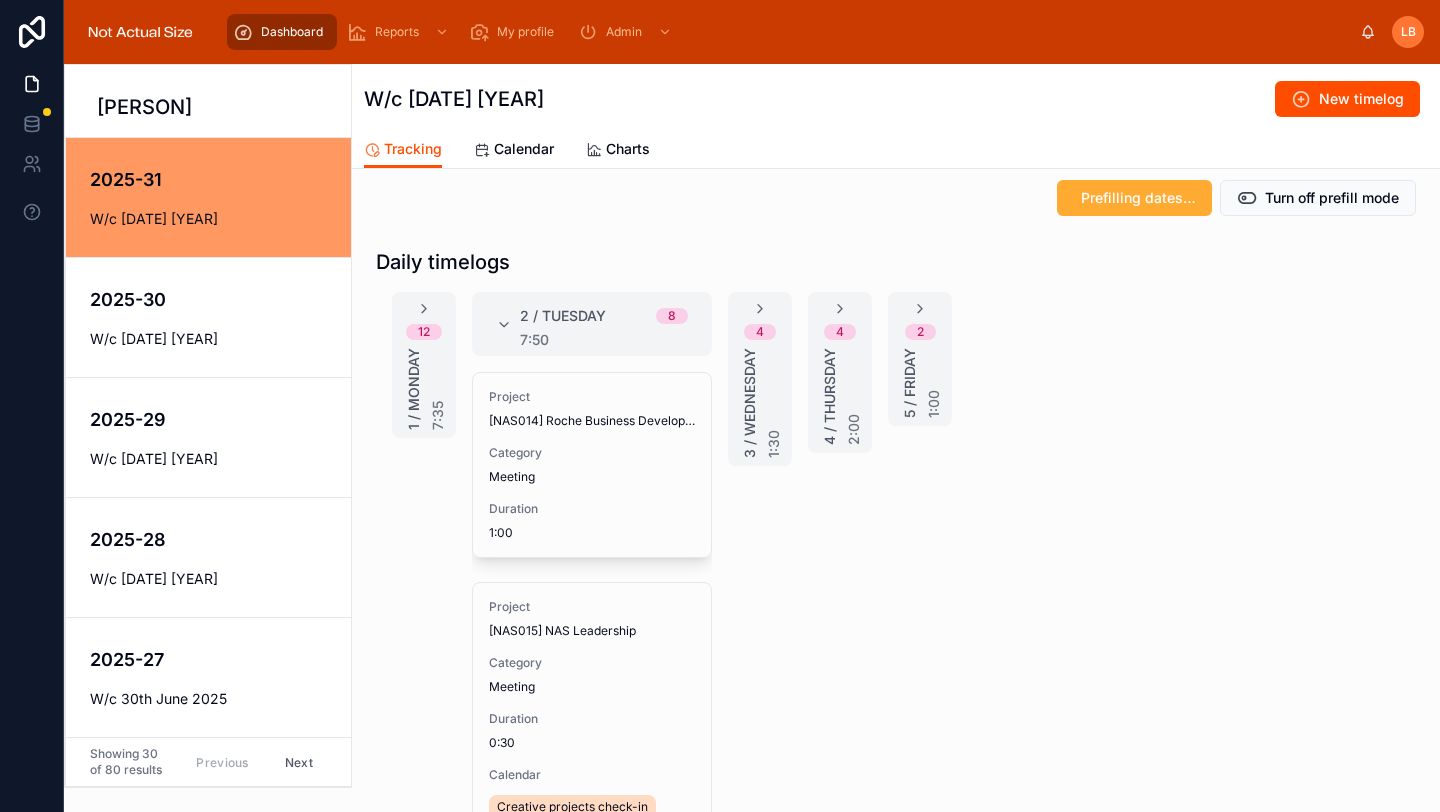 click on "[NUMBER] / [PERSON] [TIME]" at bounding box center [592, 324] 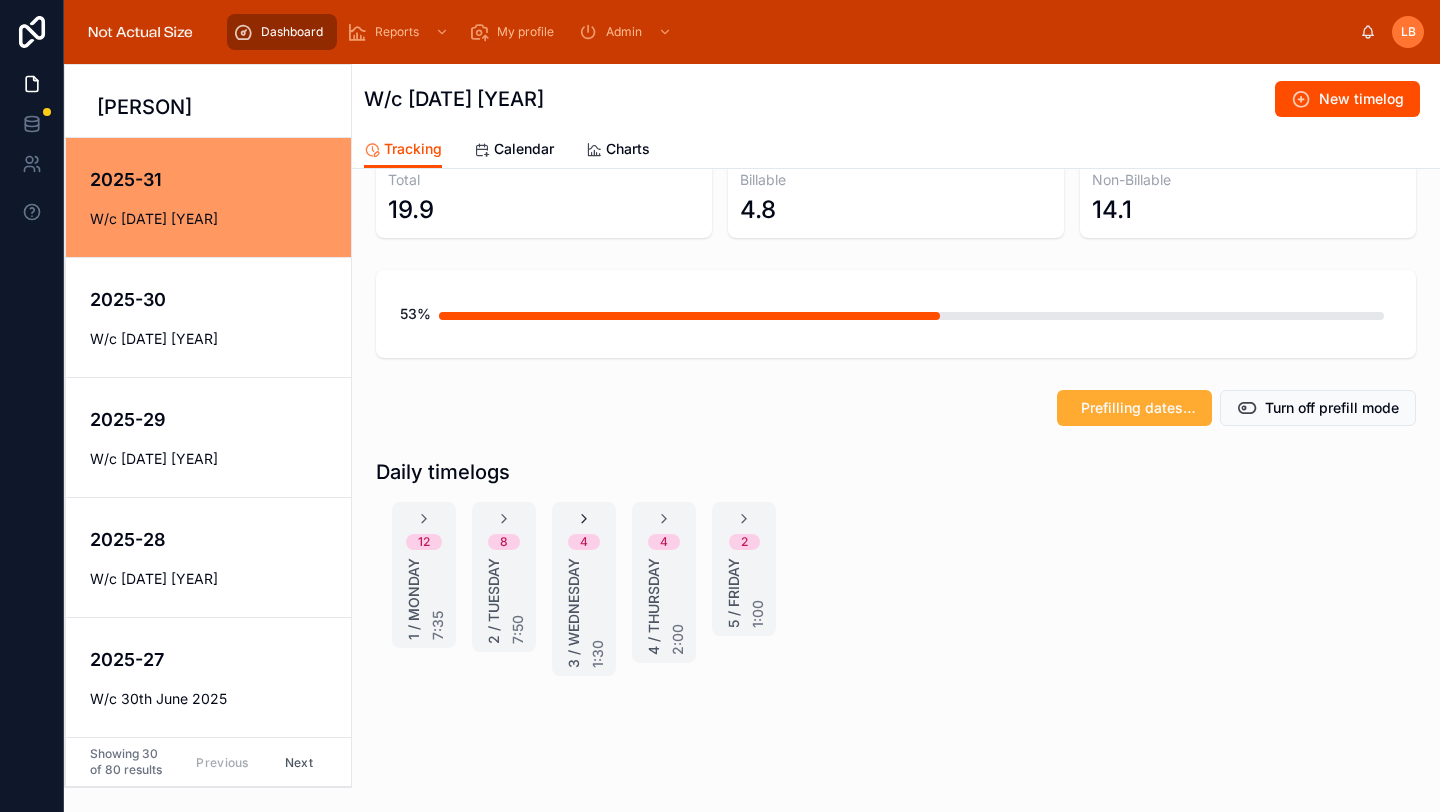 click at bounding box center (584, 519) 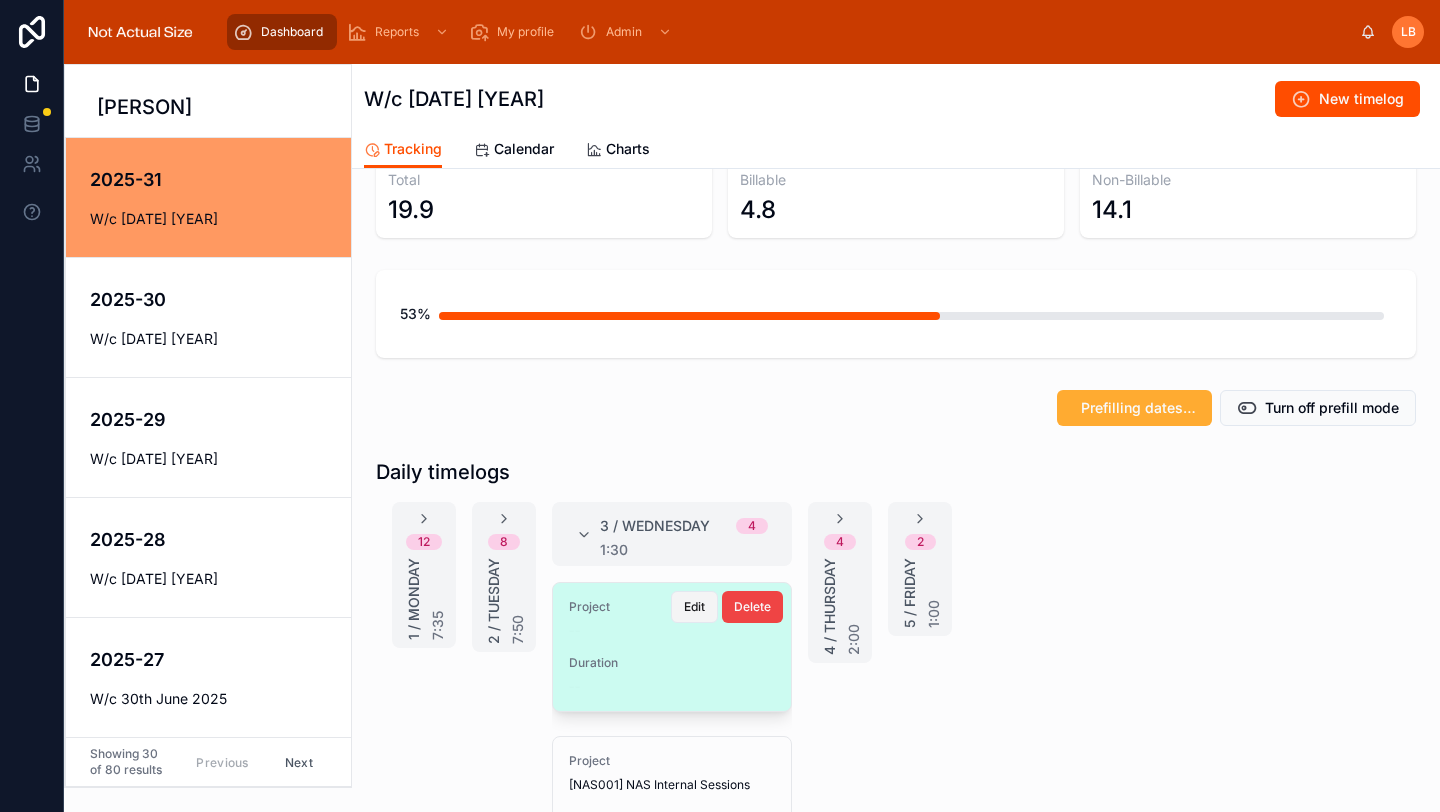 click on "Edit" at bounding box center (694, 607) 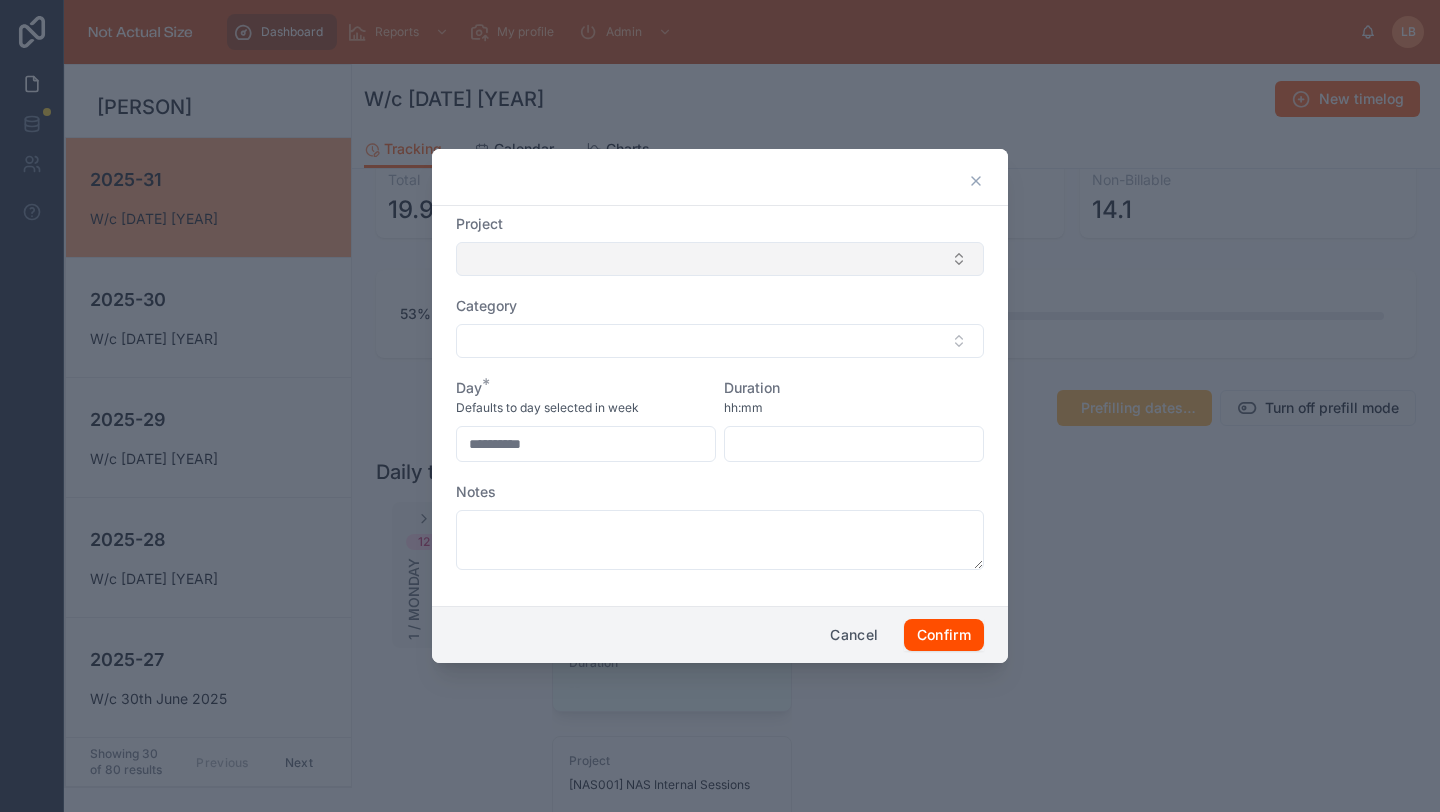 click at bounding box center [720, 259] 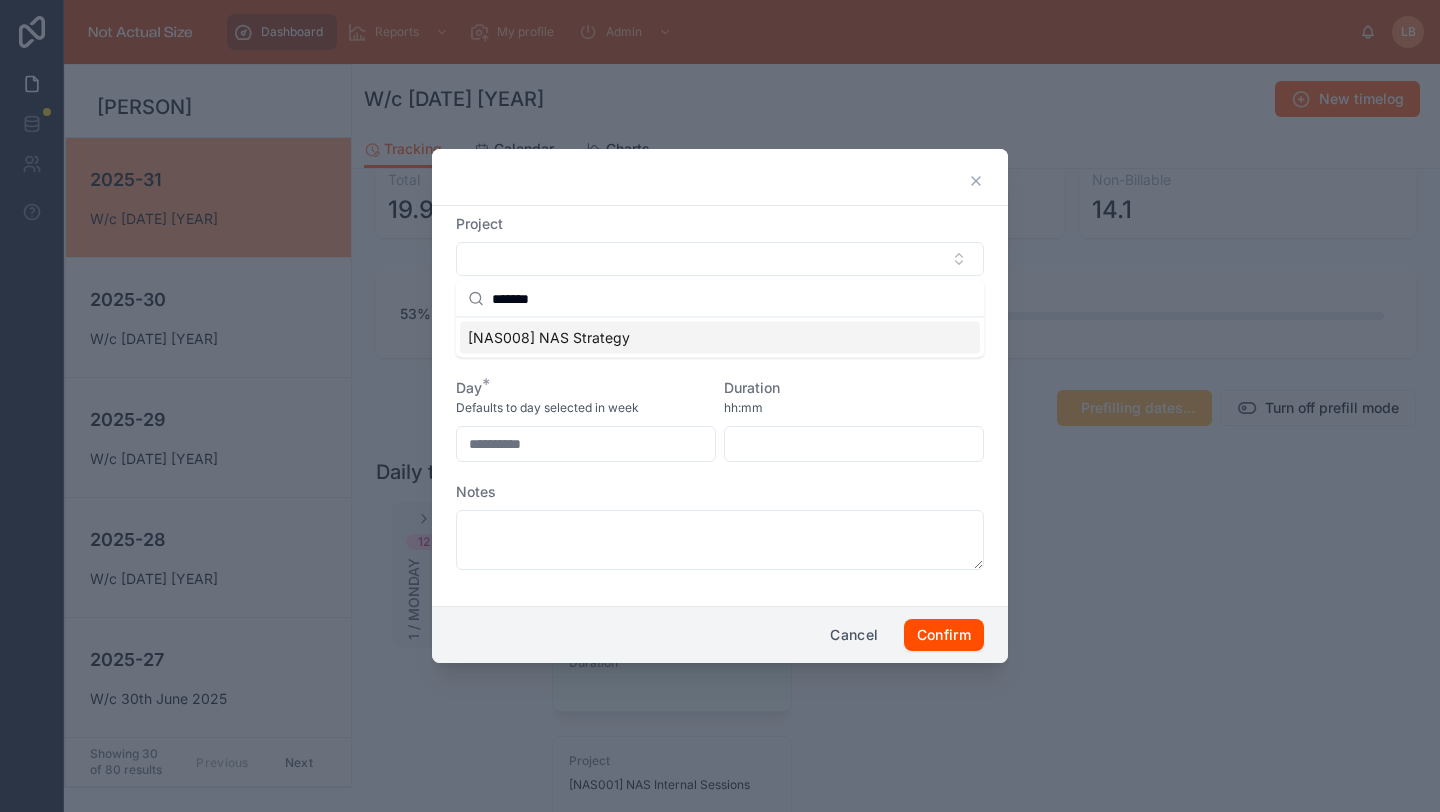type on "*******" 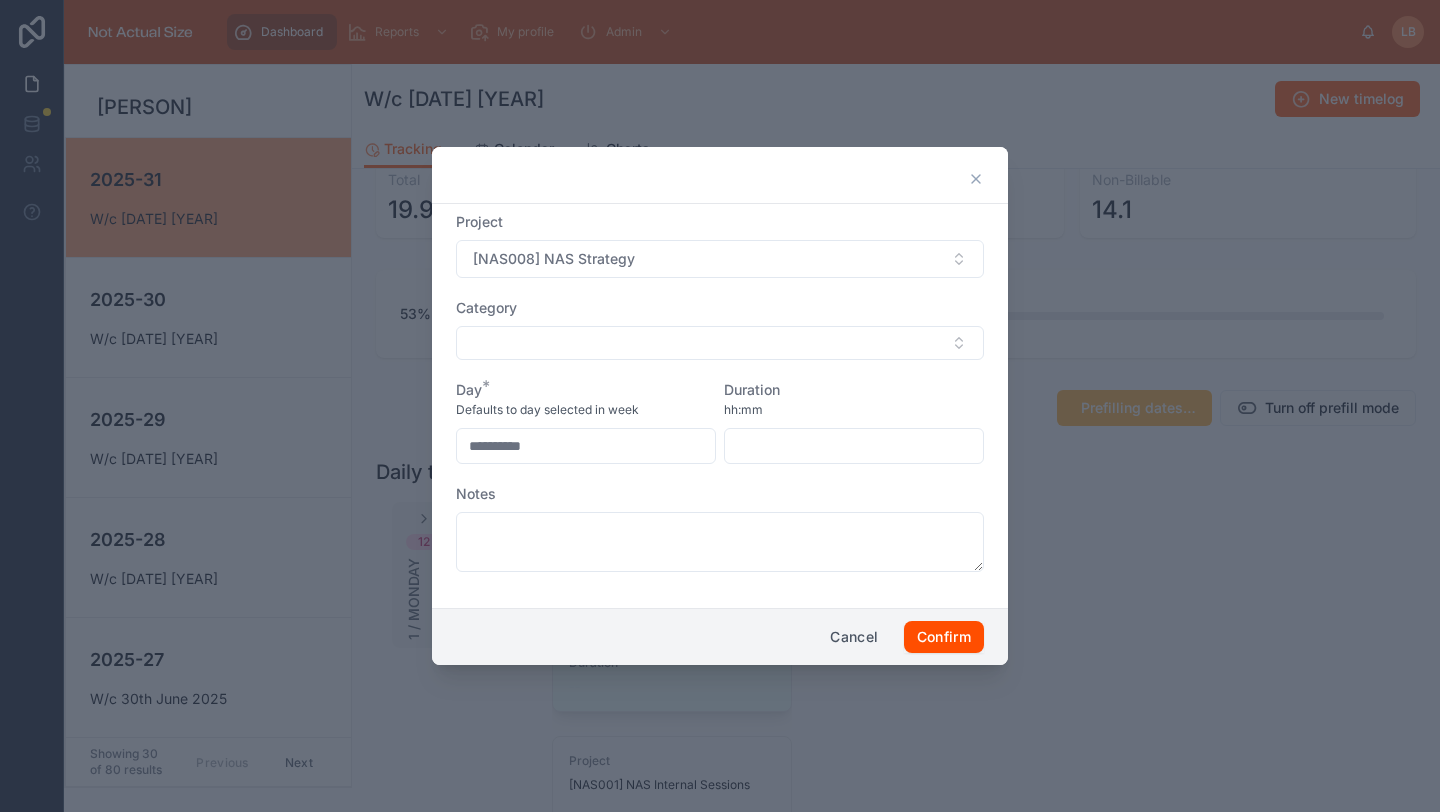 click at bounding box center (720, 343) 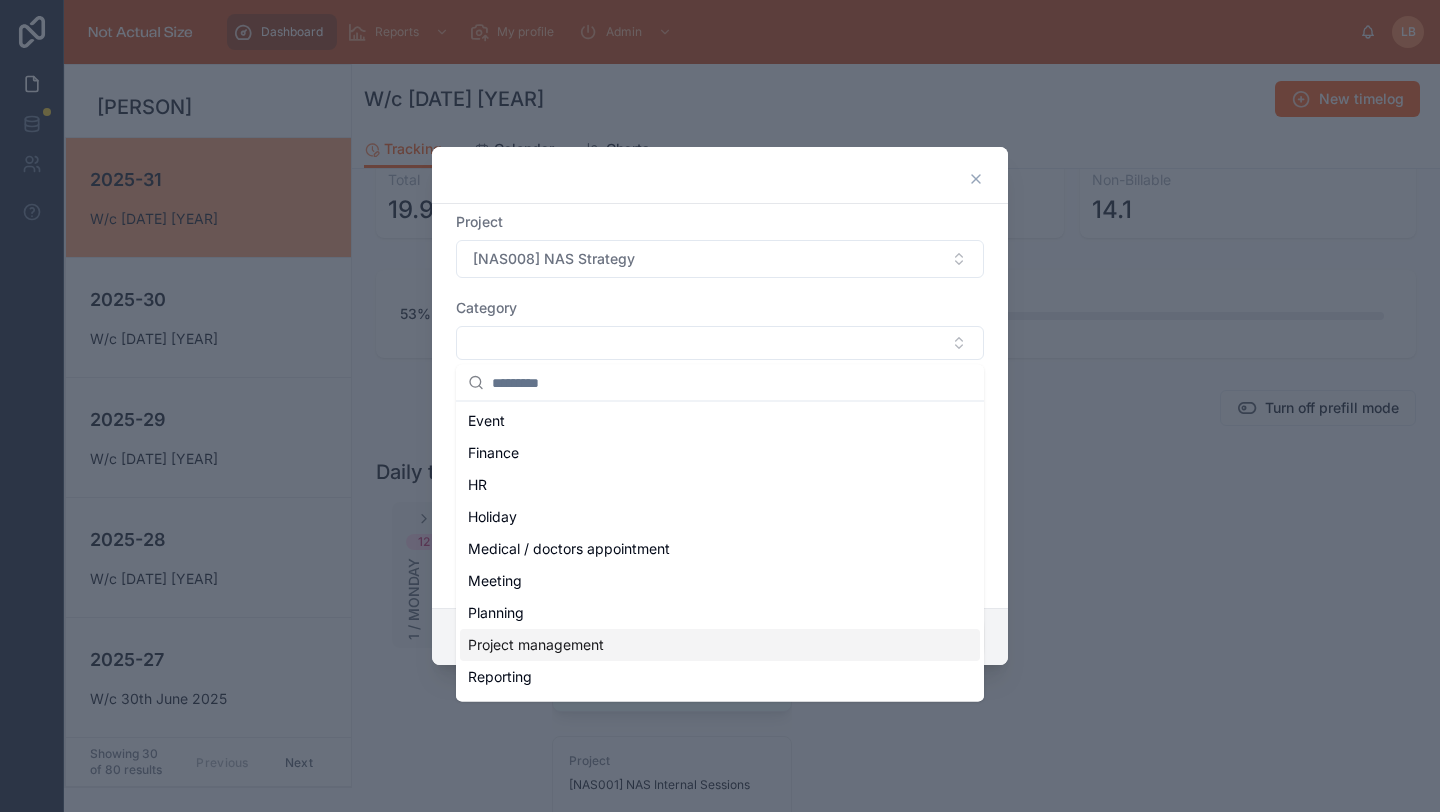 scroll, scrollTop: 194, scrollLeft: 0, axis: vertical 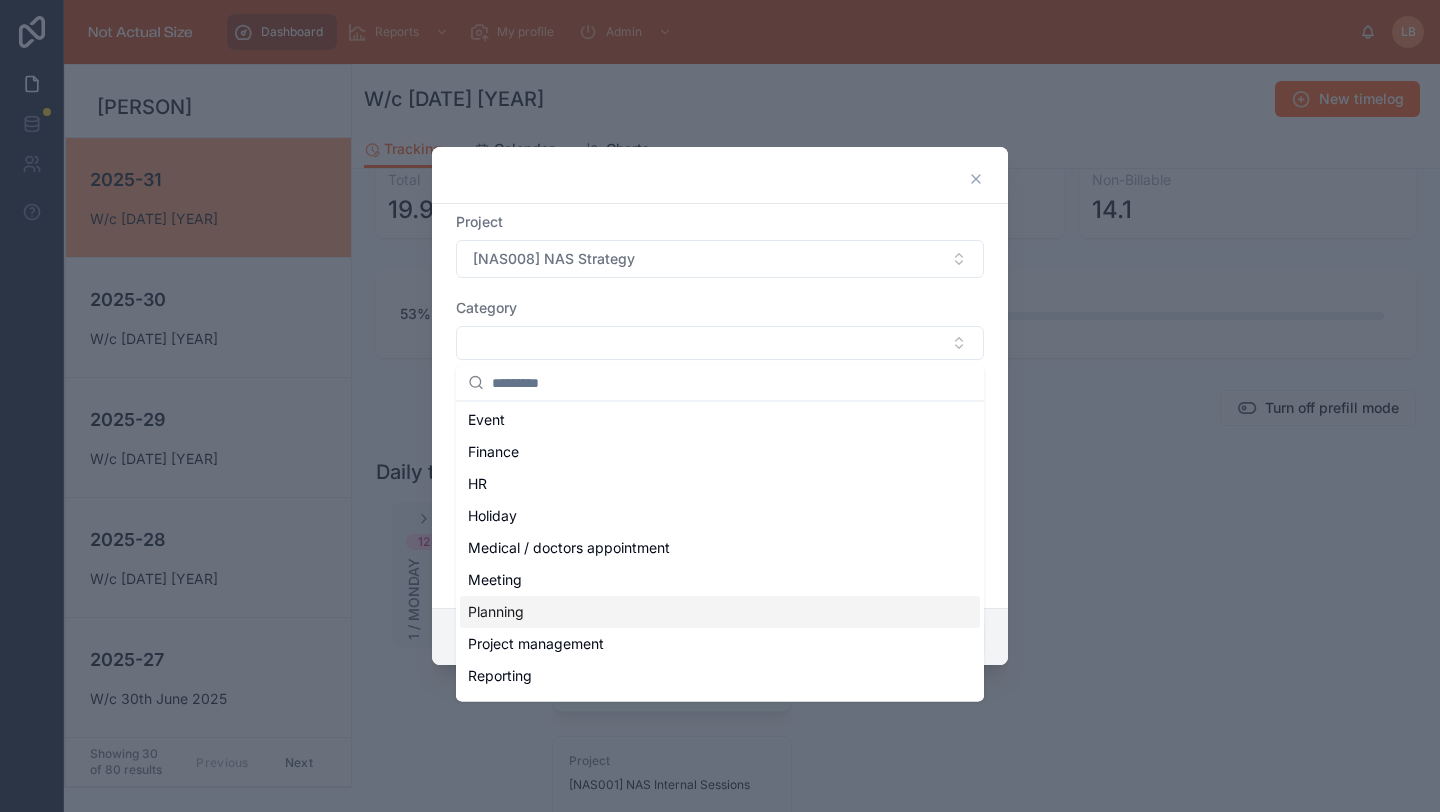 click on "Meeting" at bounding box center (720, 580) 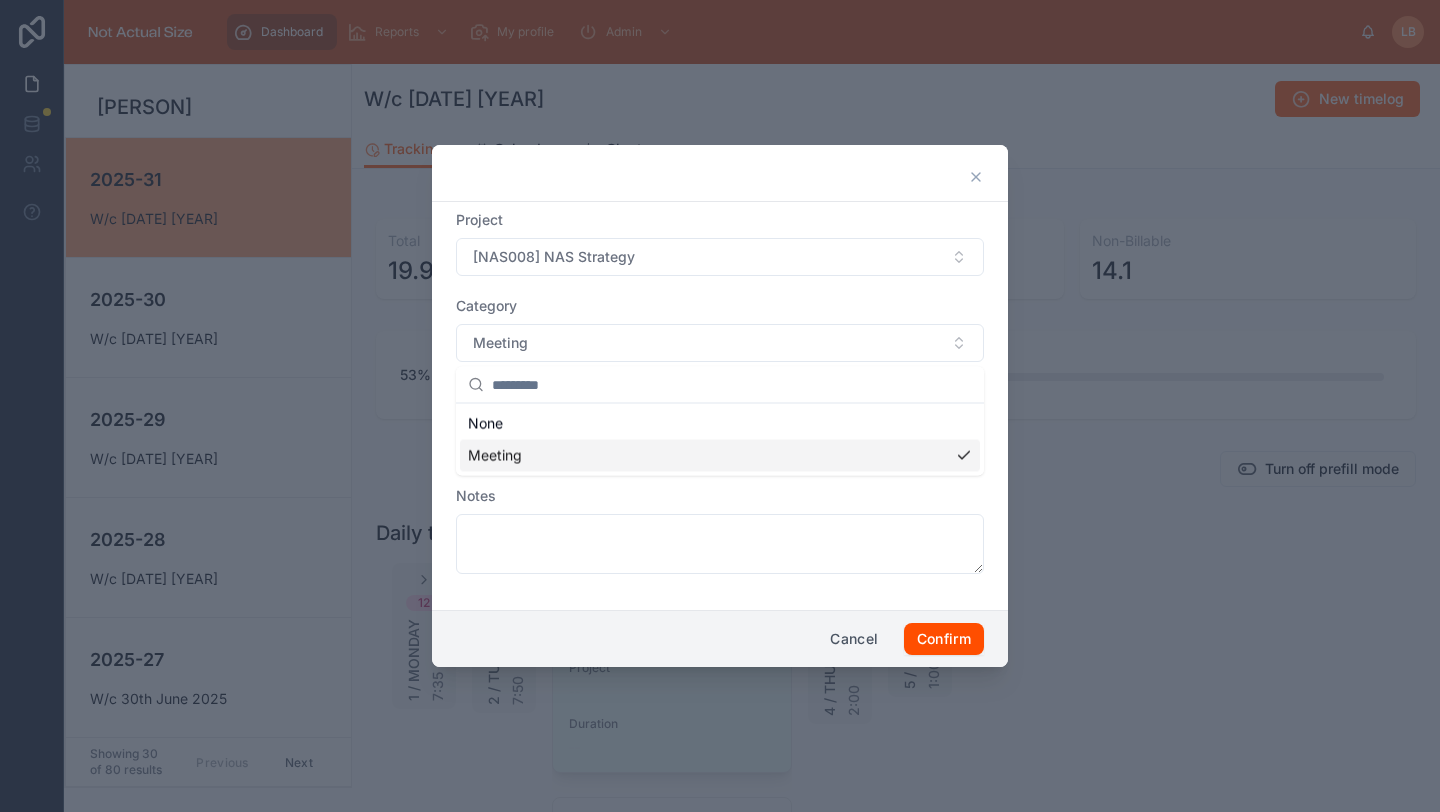 scroll, scrollTop: 0, scrollLeft: 0, axis: both 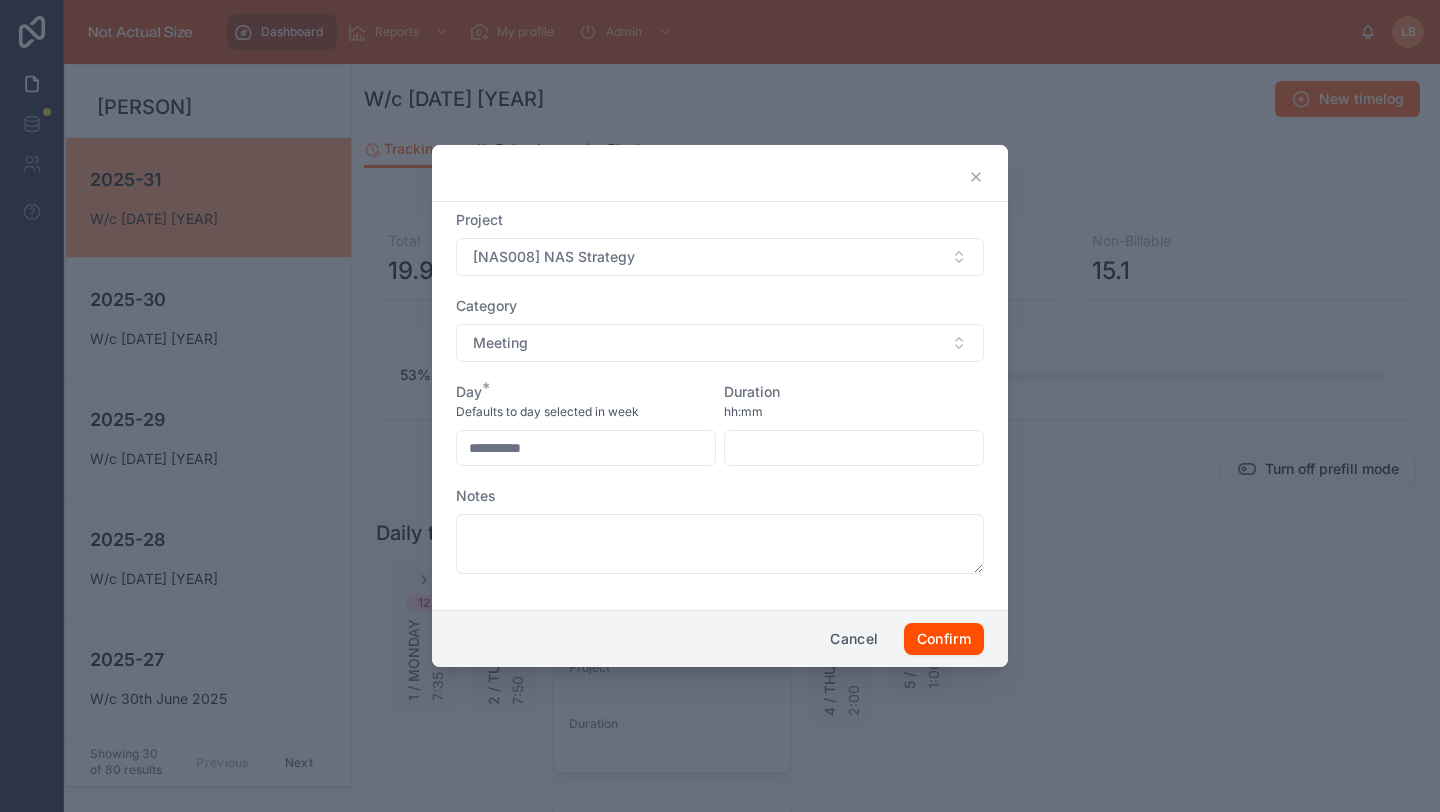 click at bounding box center (854, 448) 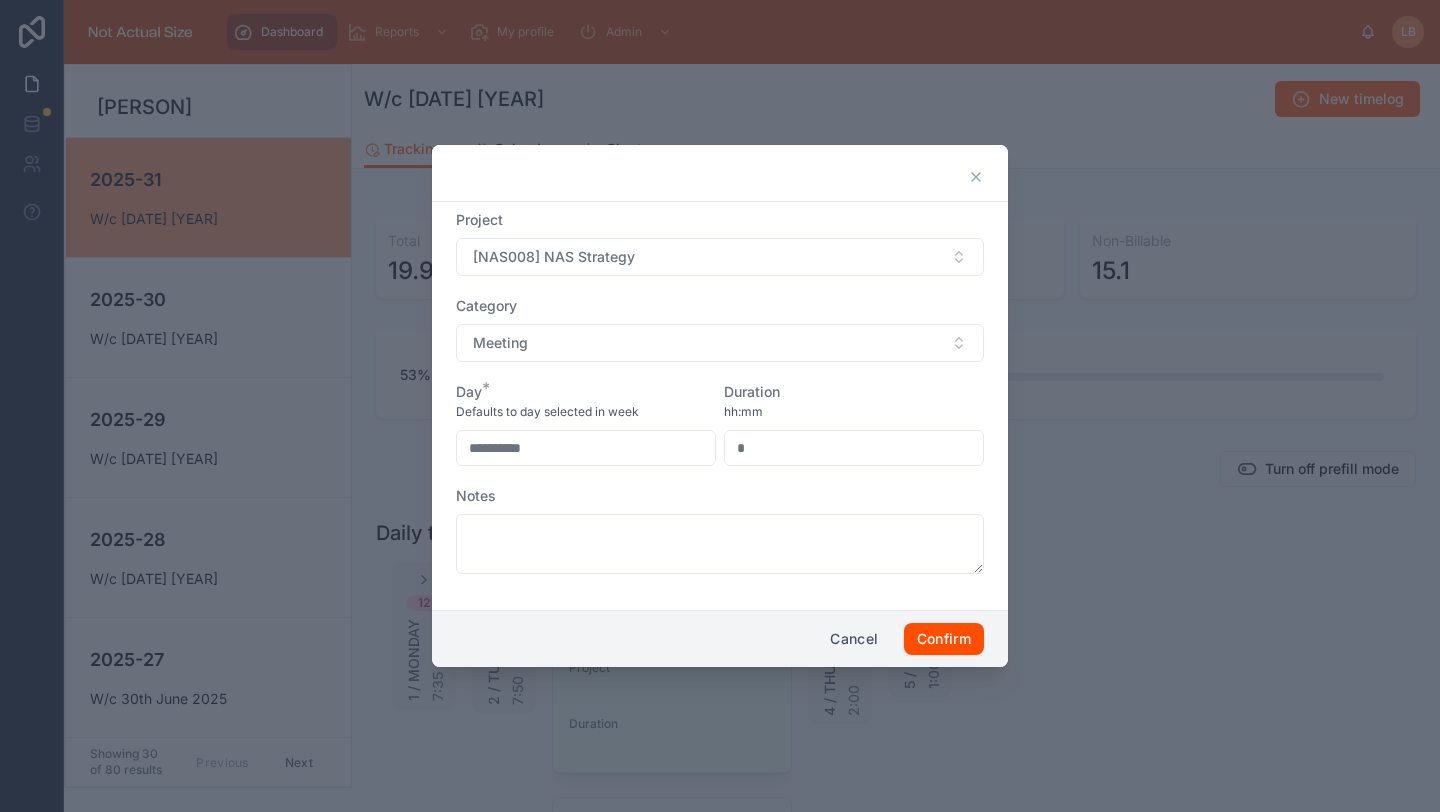type on "****" 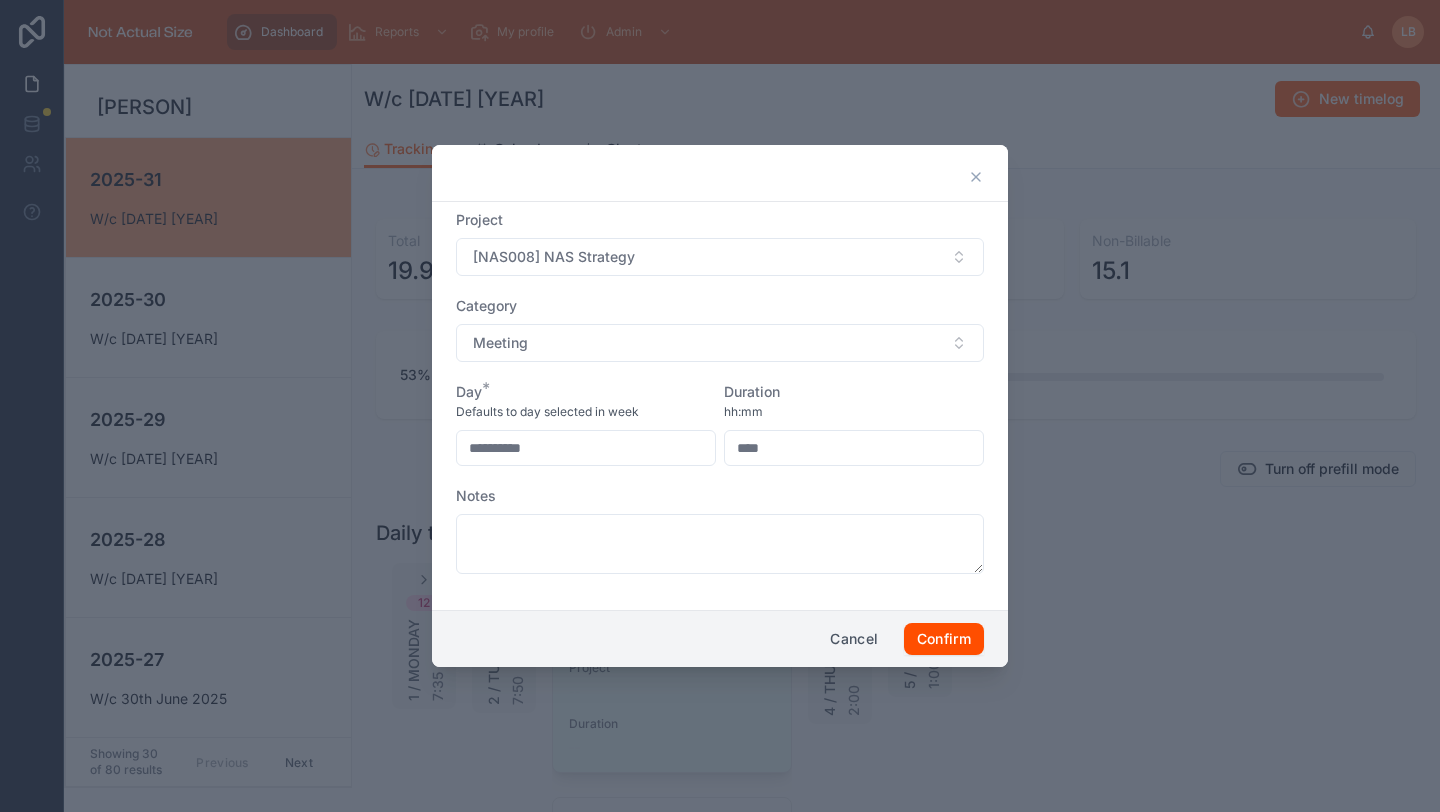 click on "Duration" at bounding box center [854, 392] 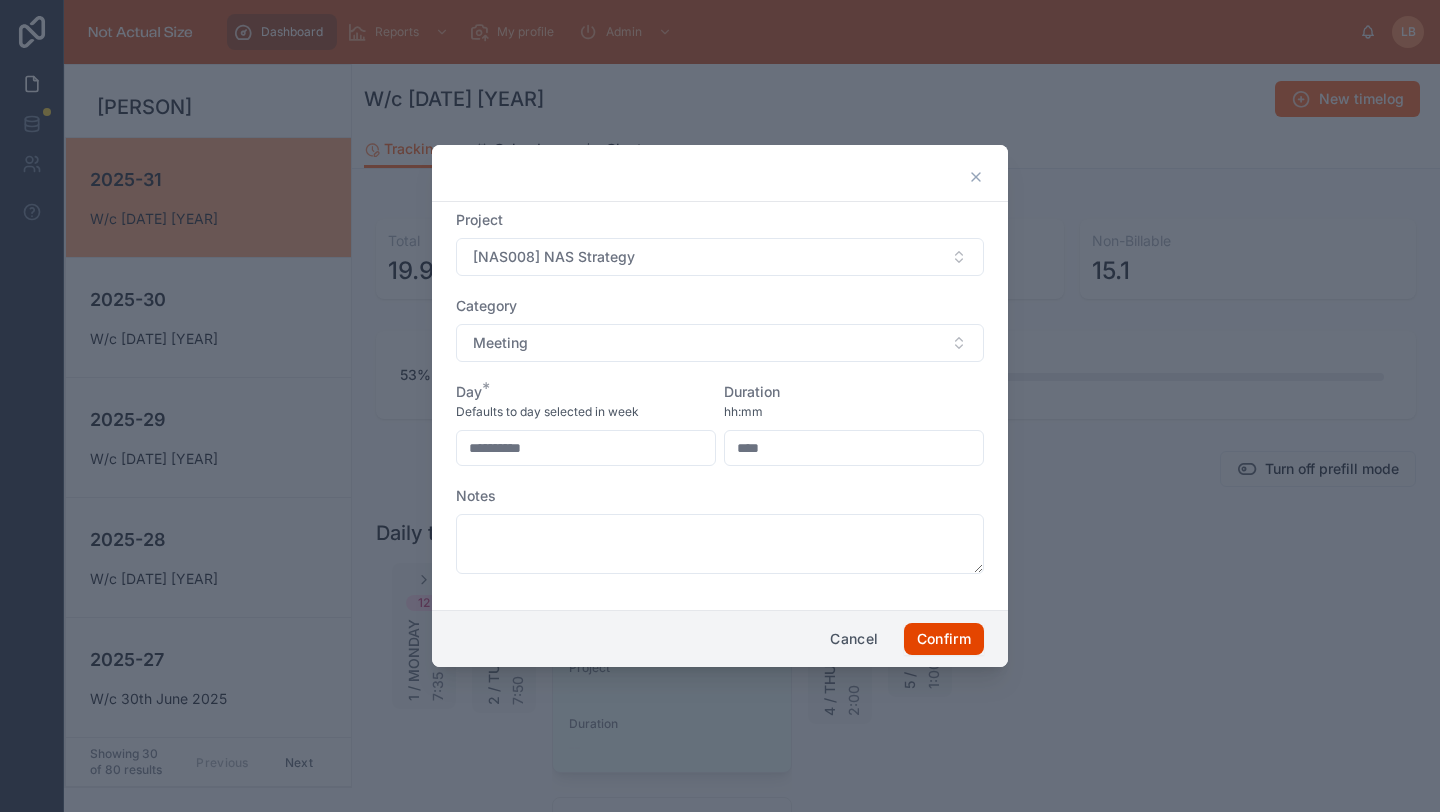 click on "Confirm" at bounding box center [944, 639] 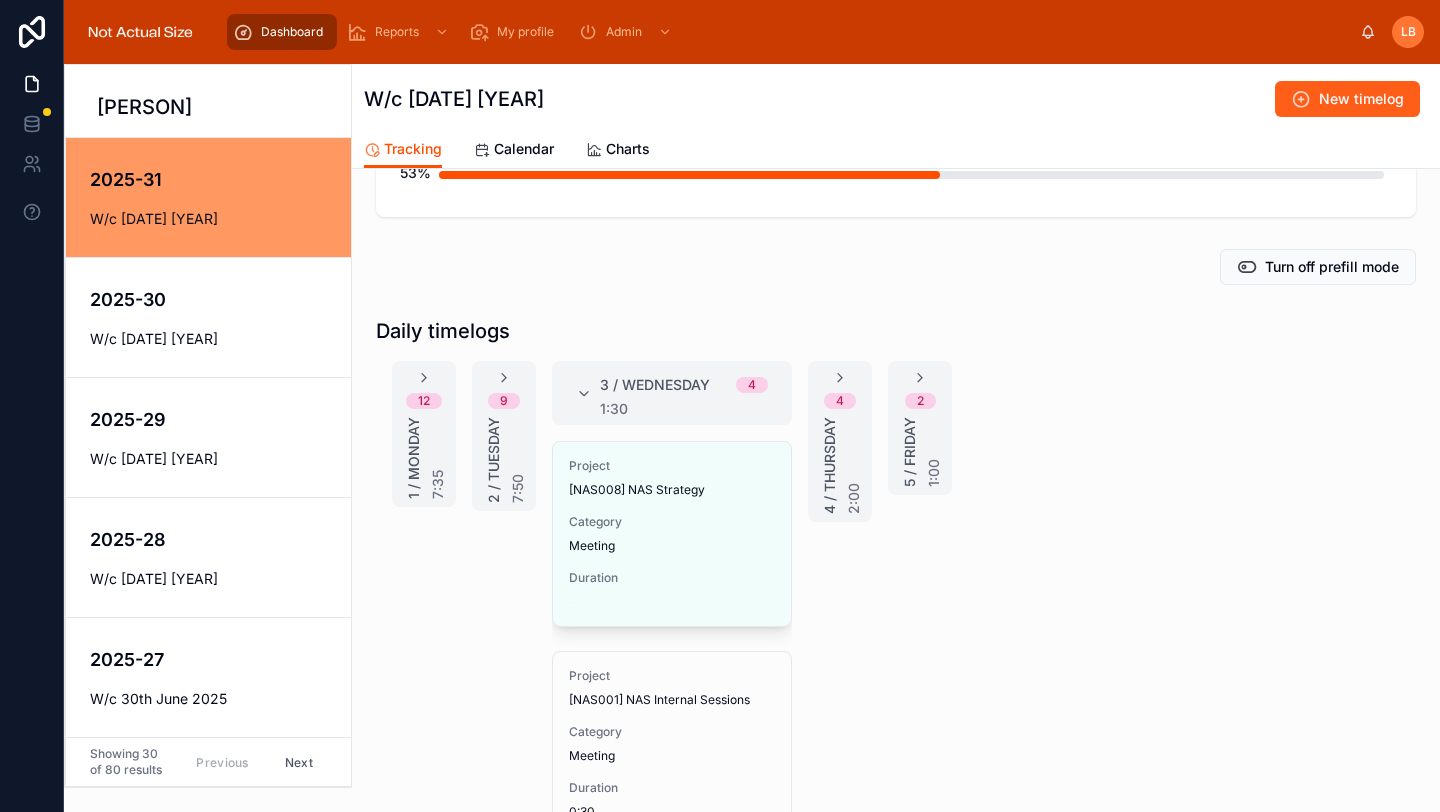 scroll, scrollTop: 220, scrollLeft: 0, axis: vertical 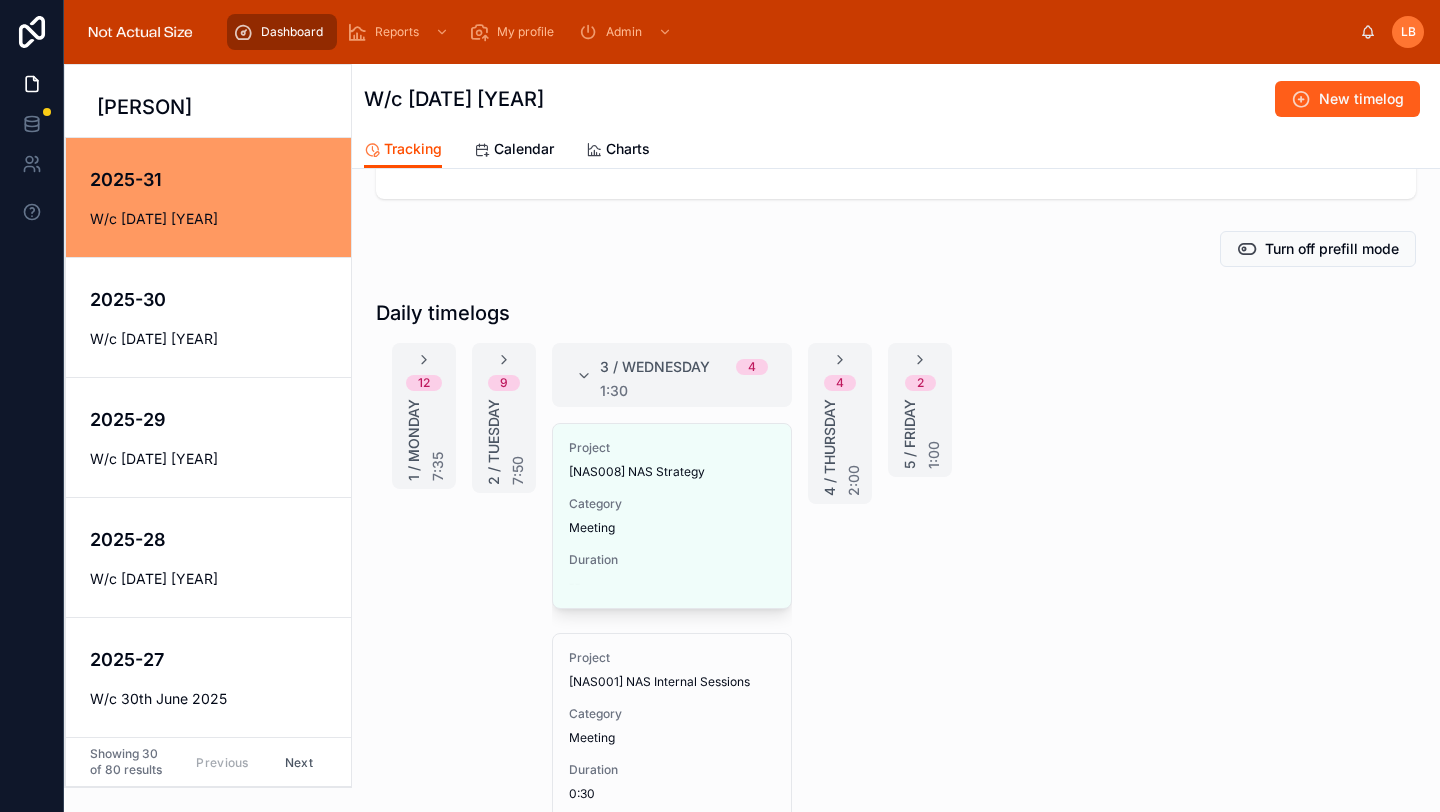 click on "New timelog" at bounding box center (1347, 99) 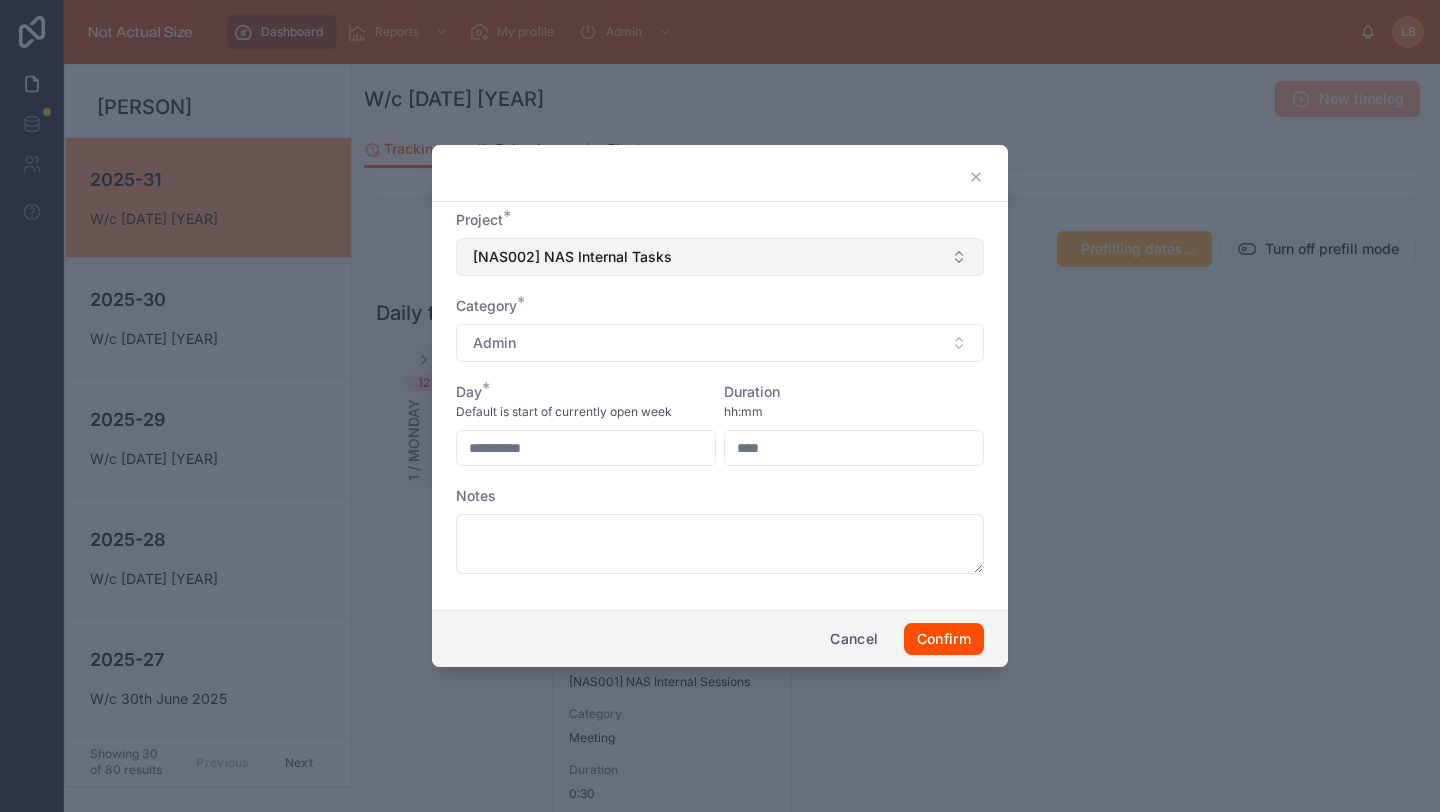 click on "[NAS002] NAS Internal Tasks" at bounding box center (572, 257) 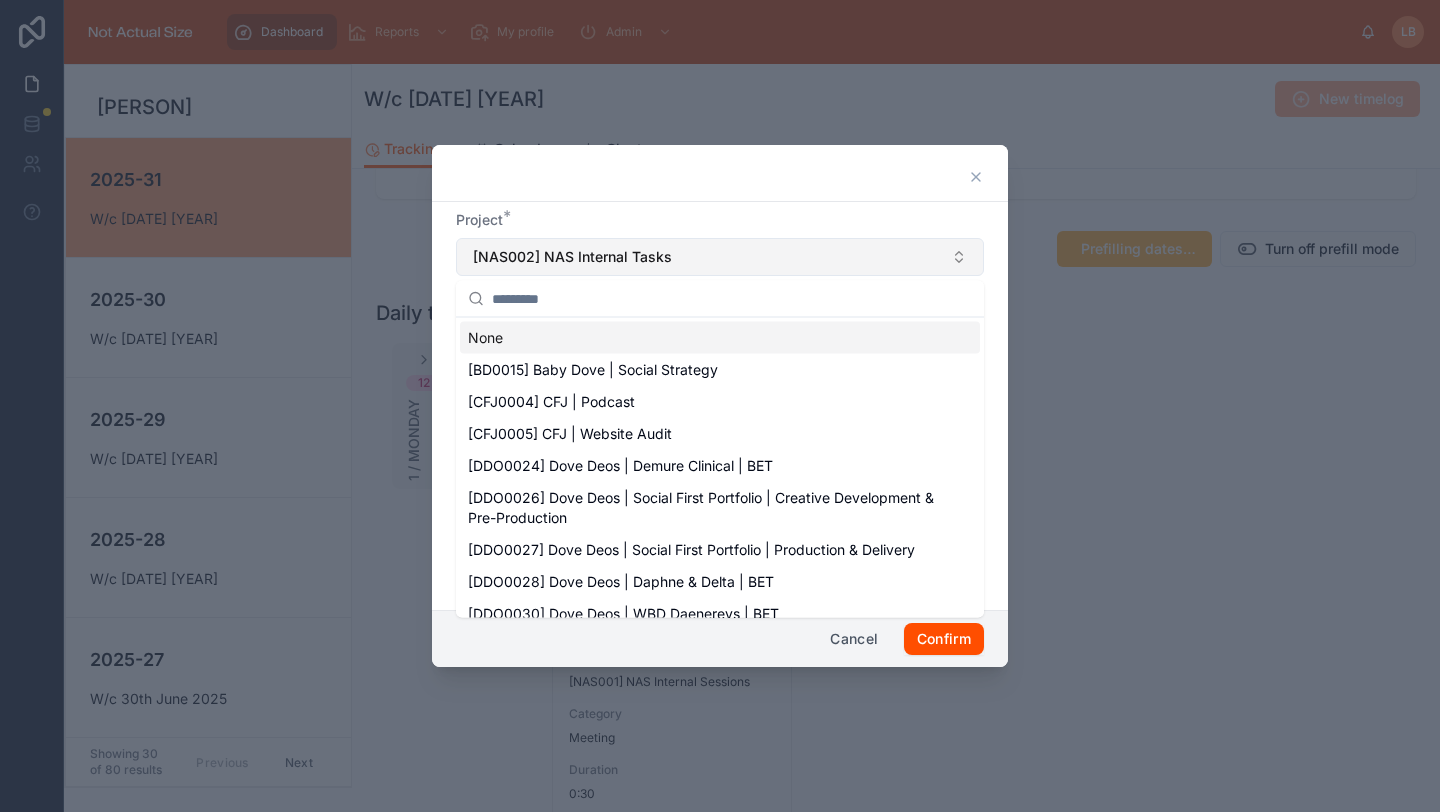 type on "*" 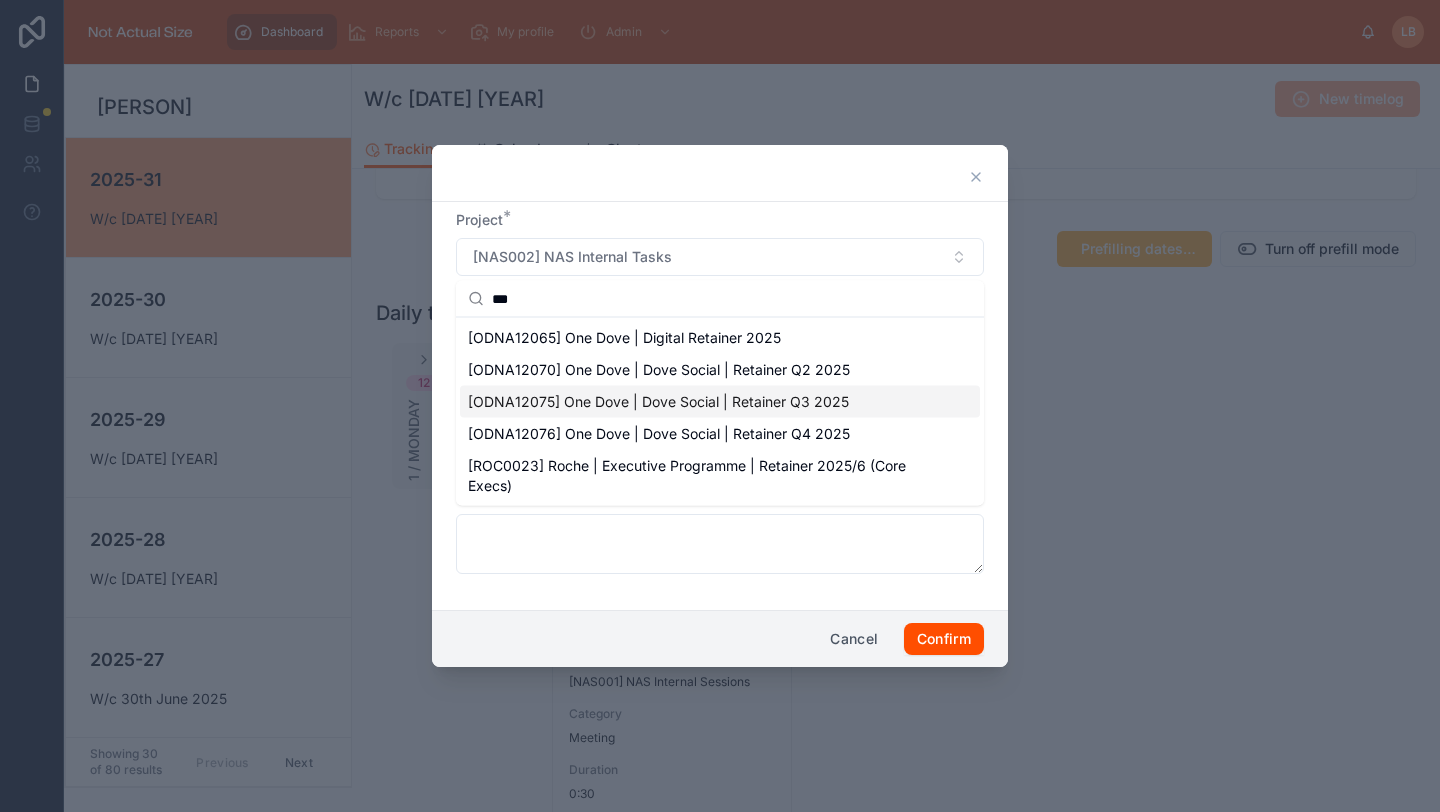 type on "***" 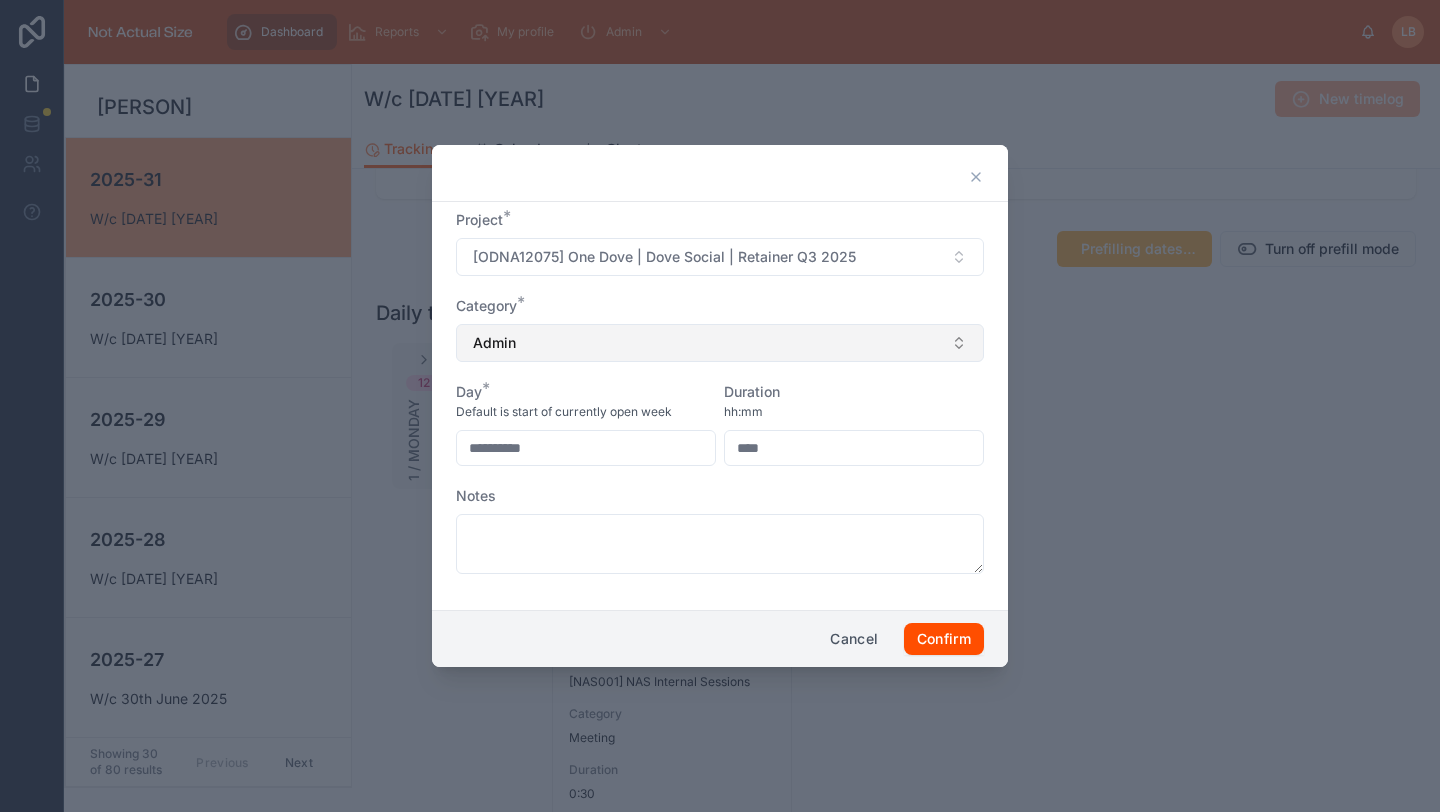 click on "Admin" at bounding box center (720, 343) 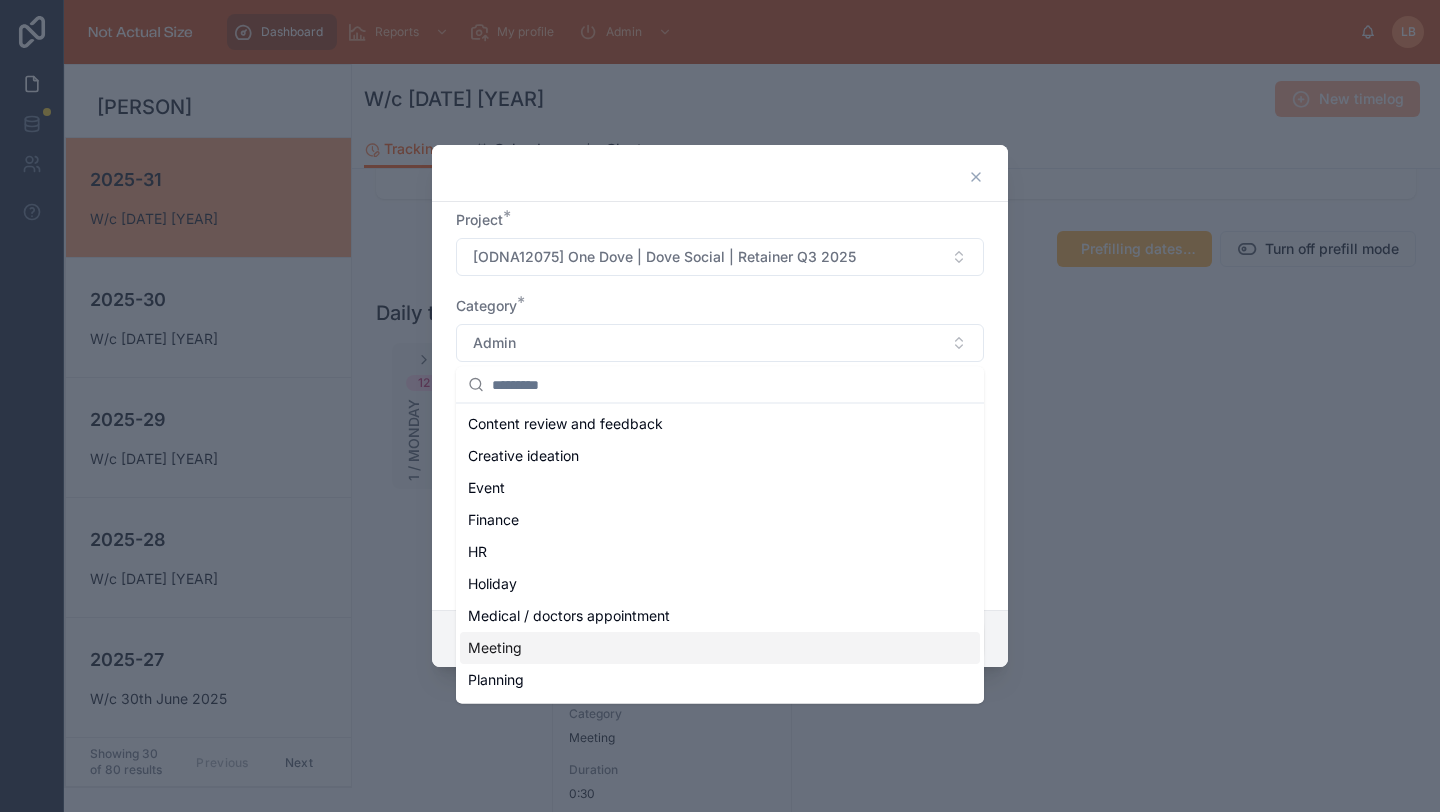 scroll, scrollTop: 158, scrollLeft: 0, axis: vertical 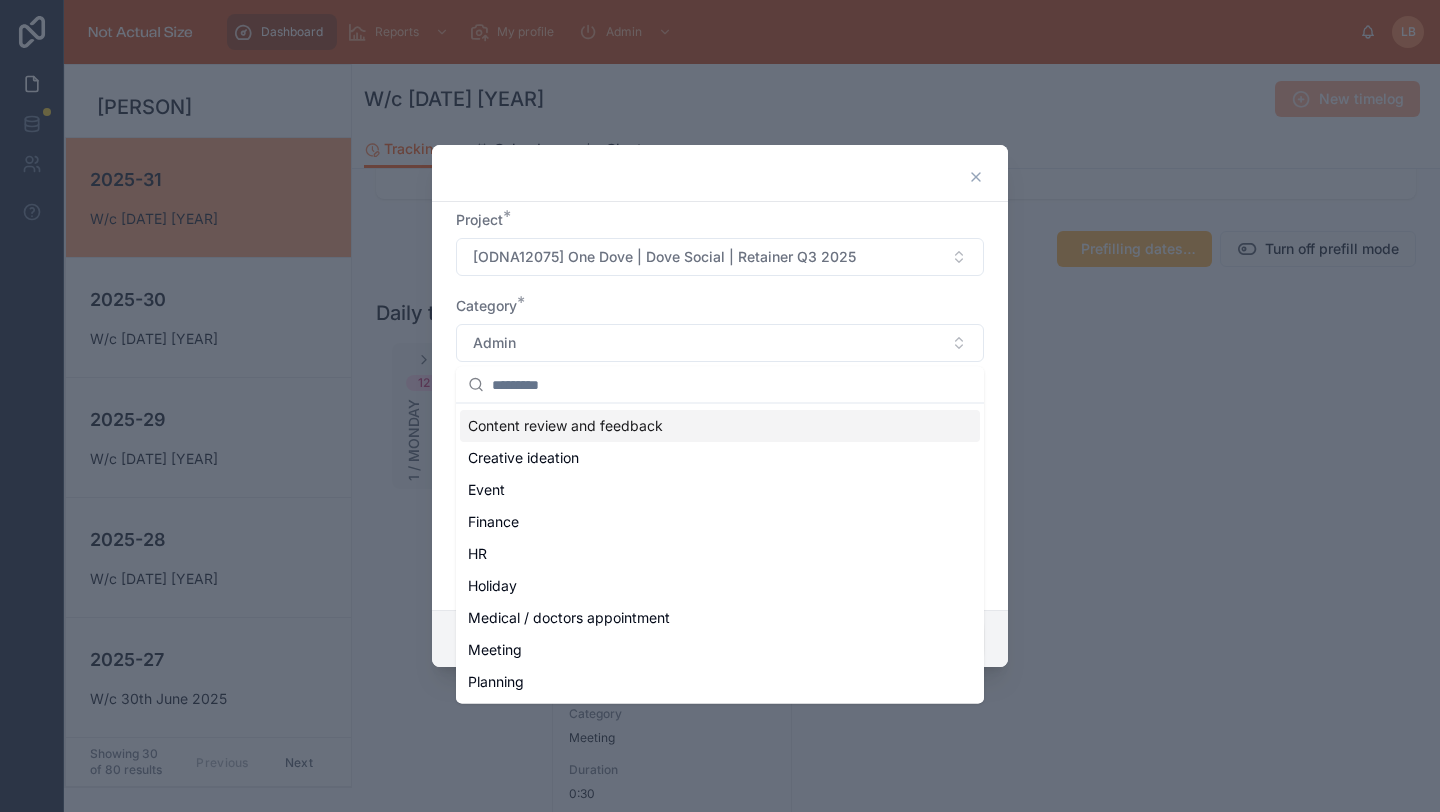click on "Content review and feedback" at bounding box center (565, 426) 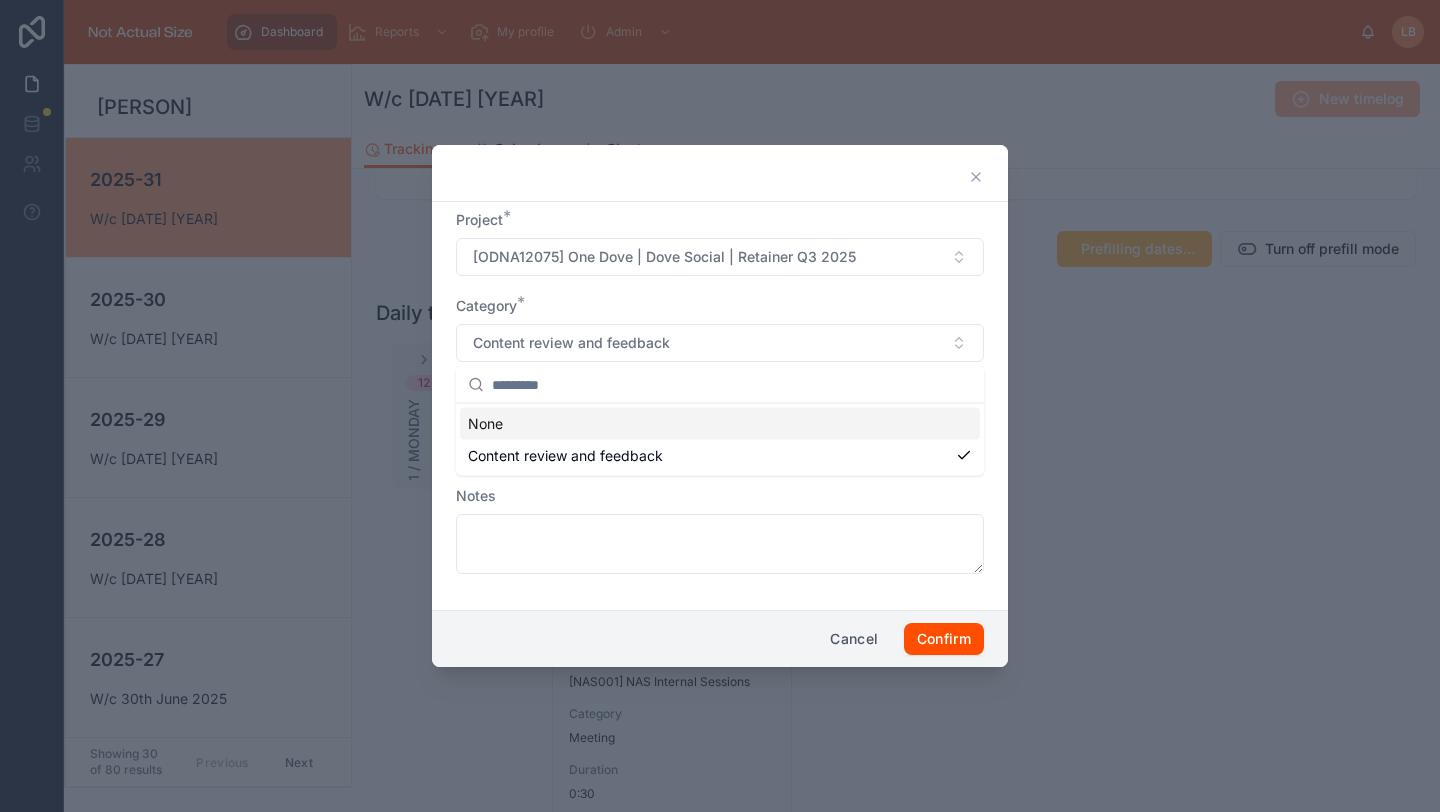 scroll, scrollTop: 0, scrollLeft: 0, axis: both 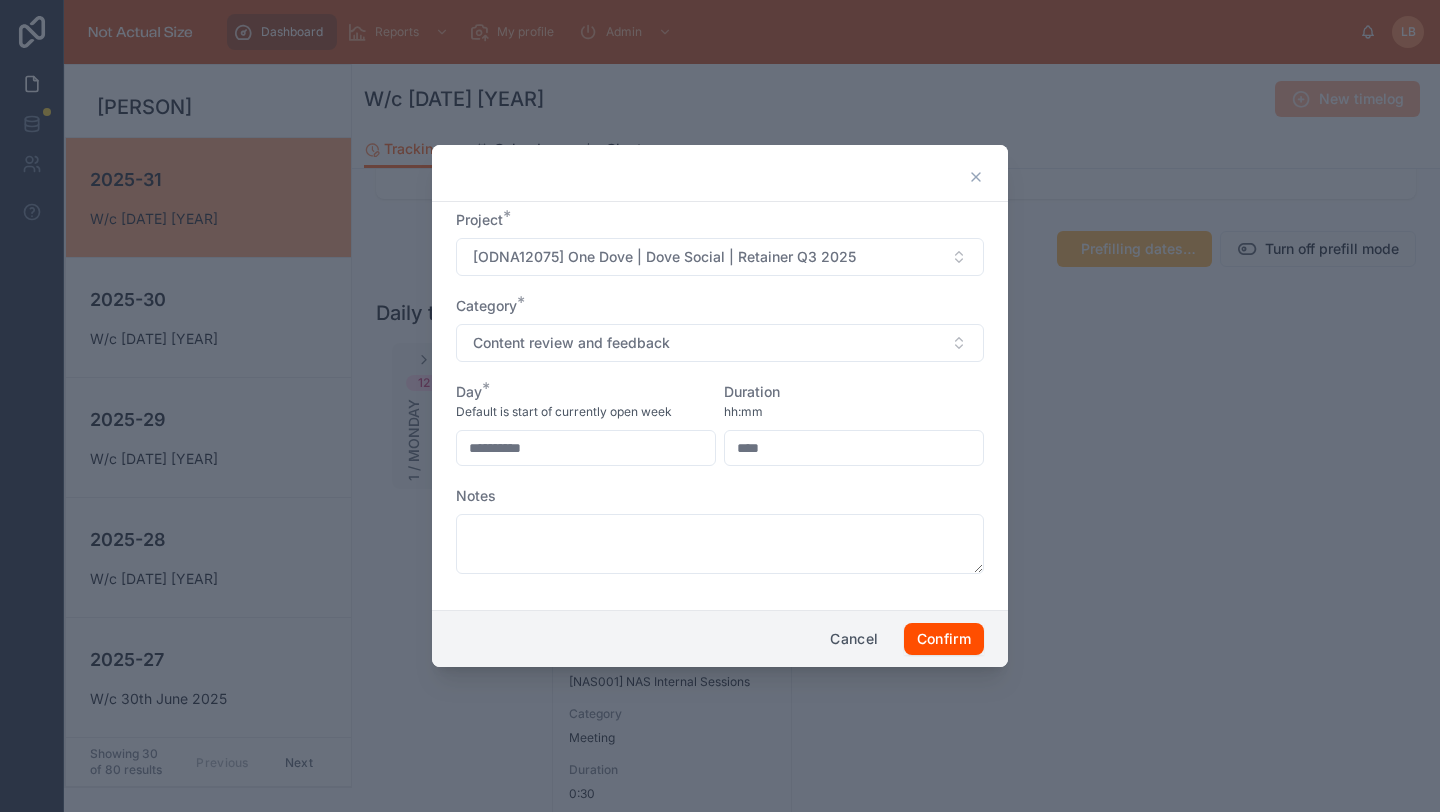 click on "****" at bounding box center (854, 448) 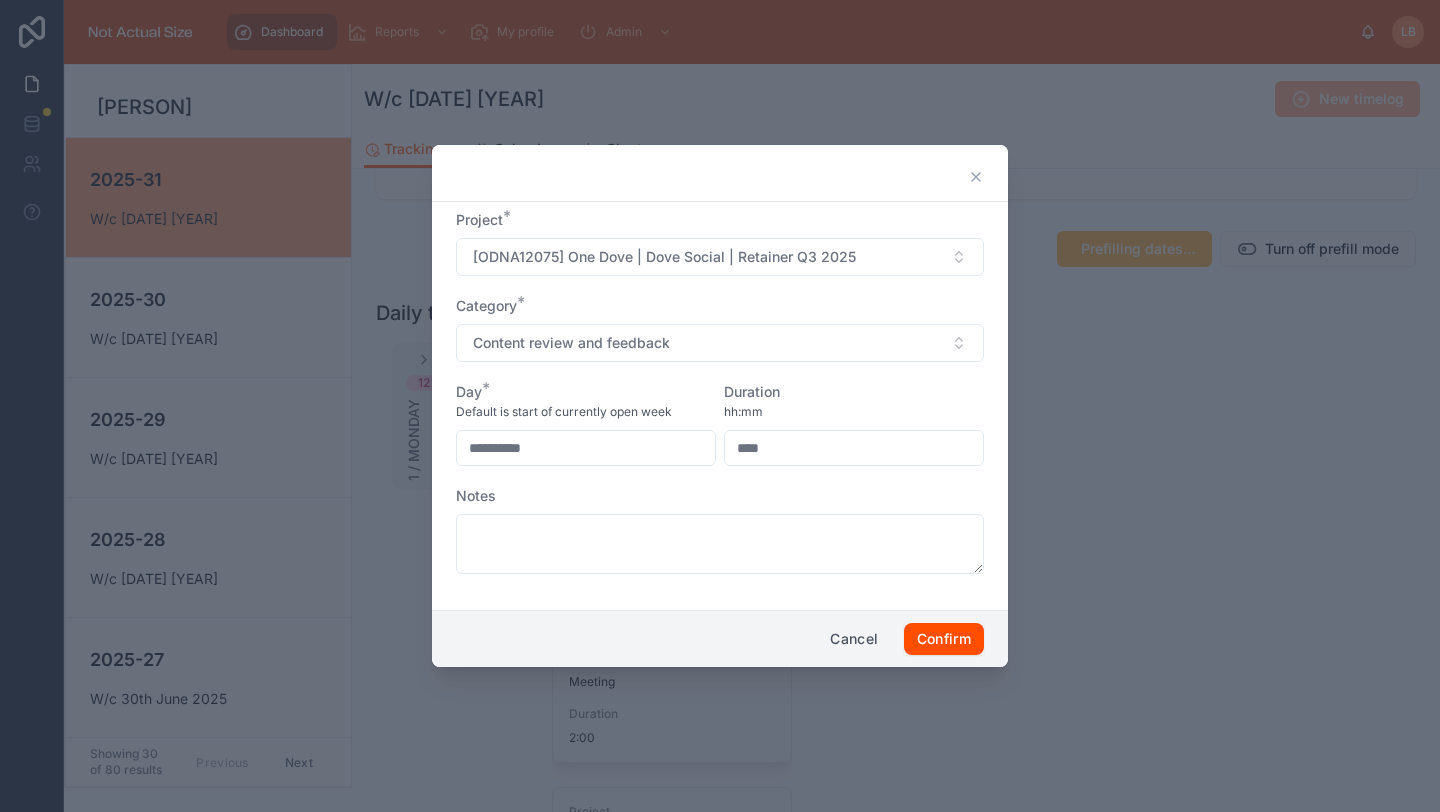 type on "****" 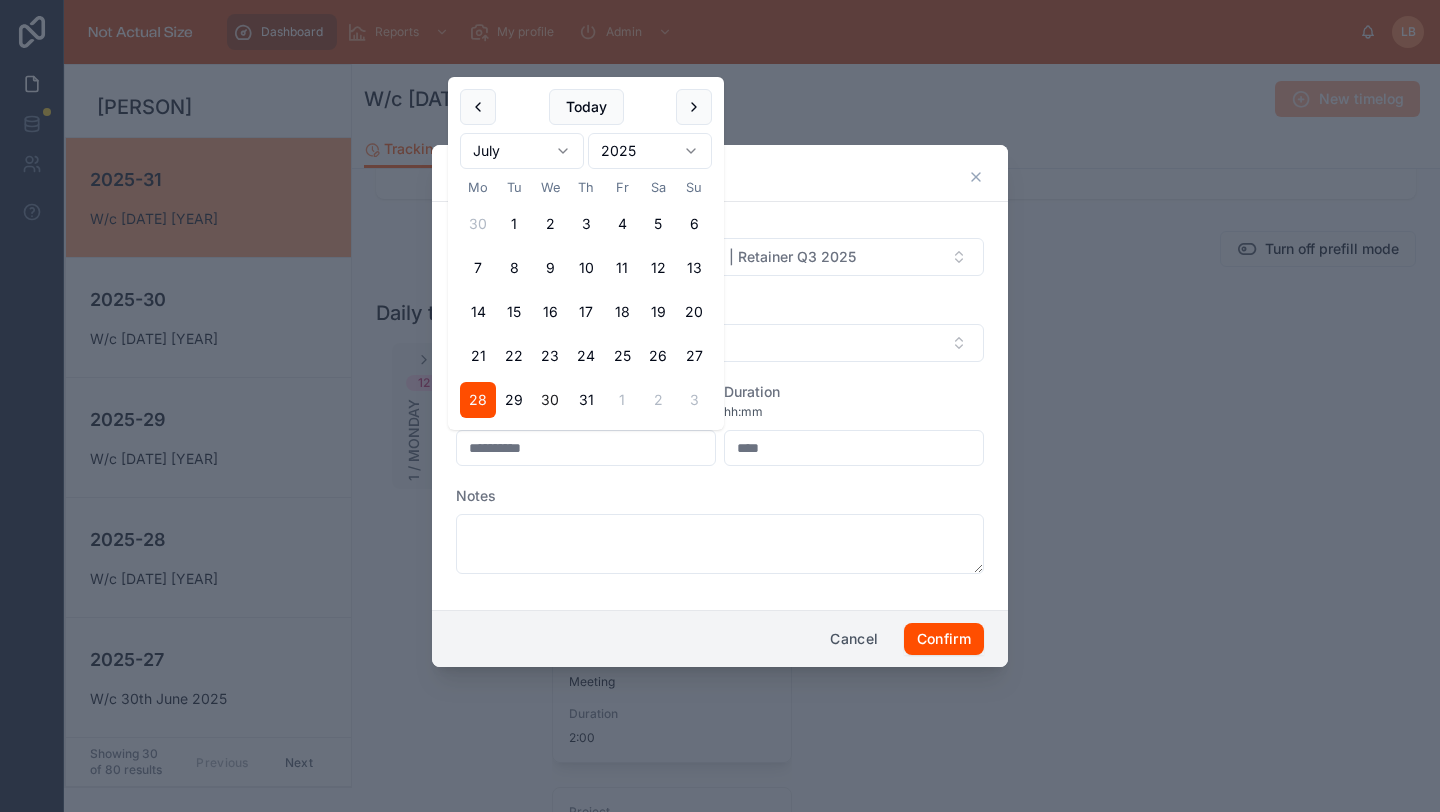 click on "30" at bounding box center [550, 400] 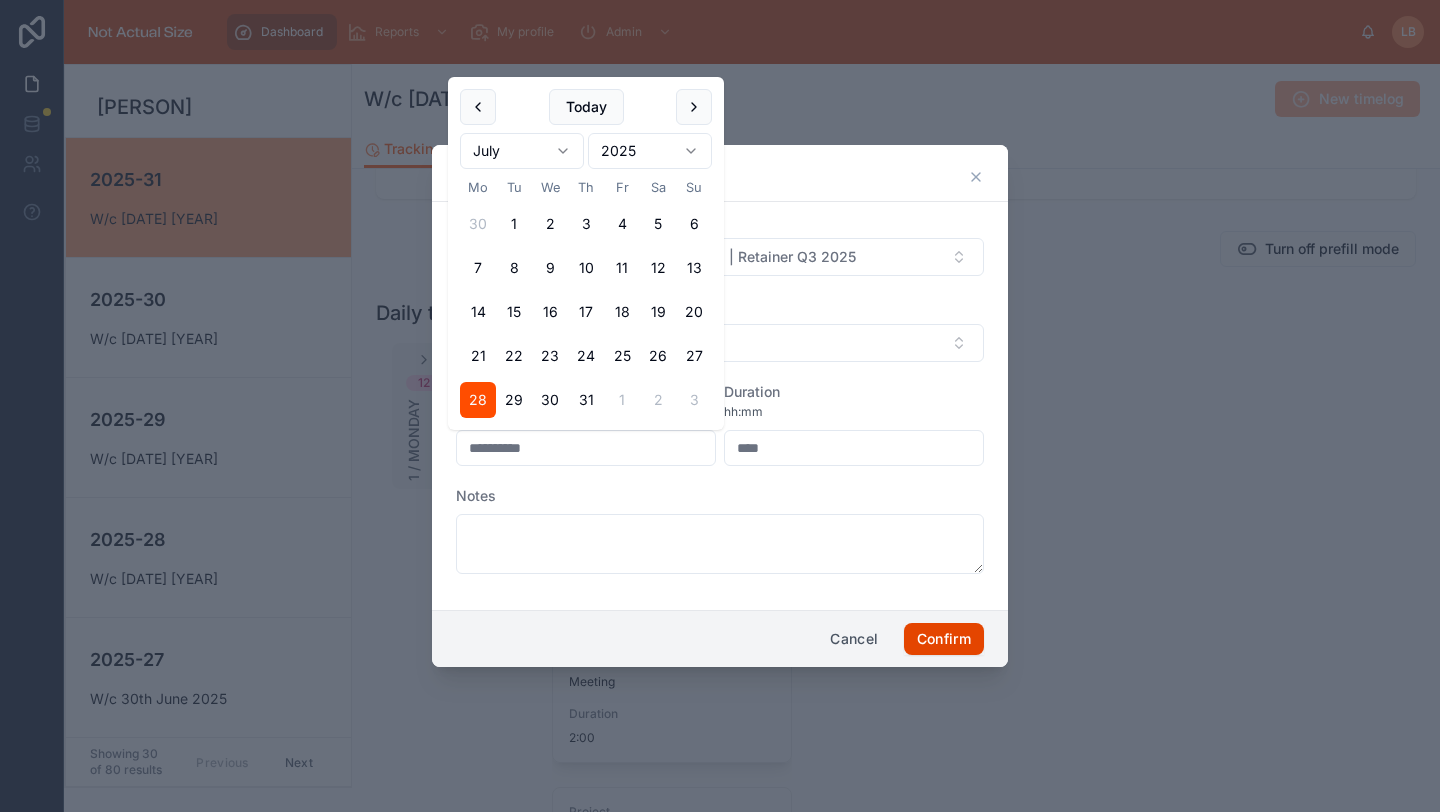 type on "**********" 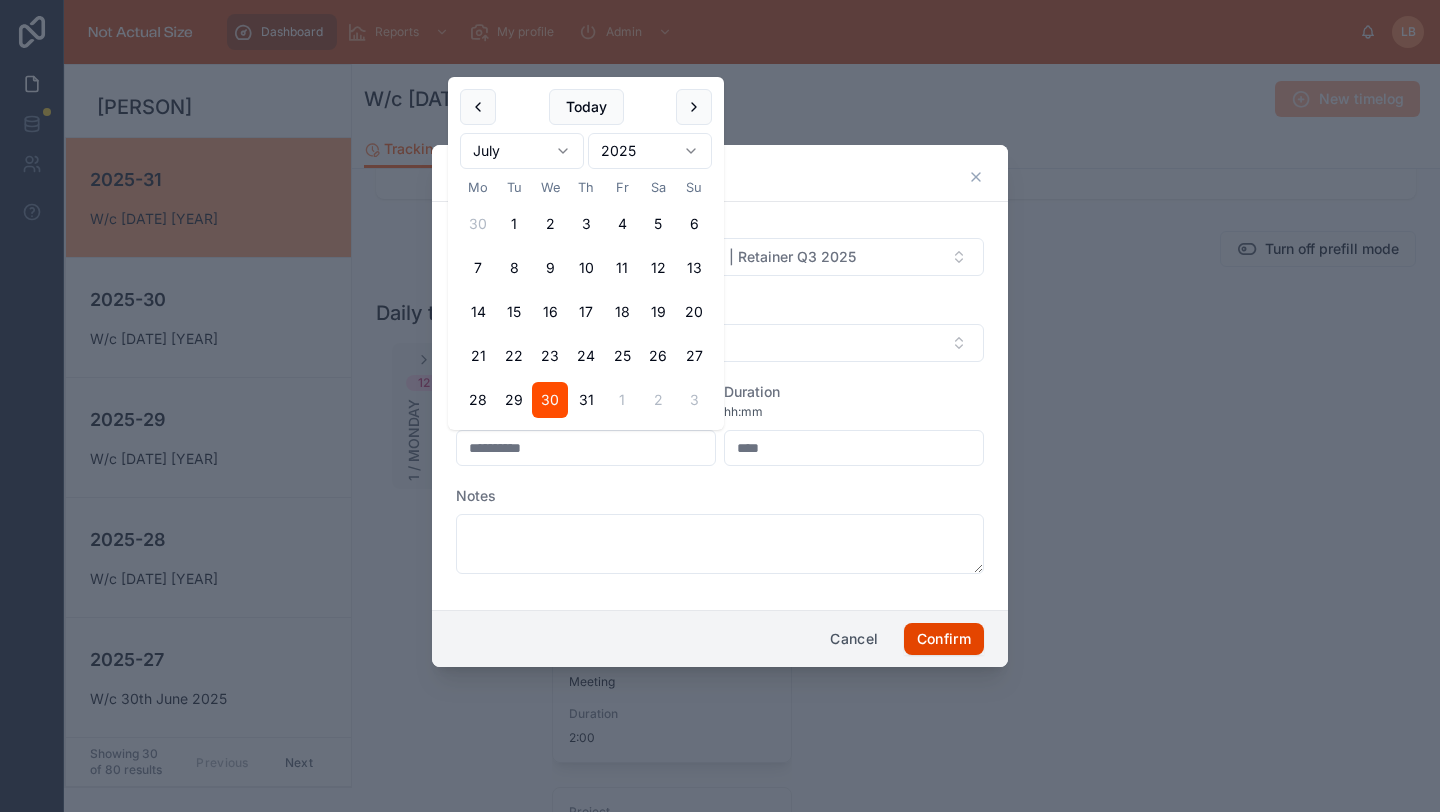 click on "Confirm" at bounding box center (944, 639) 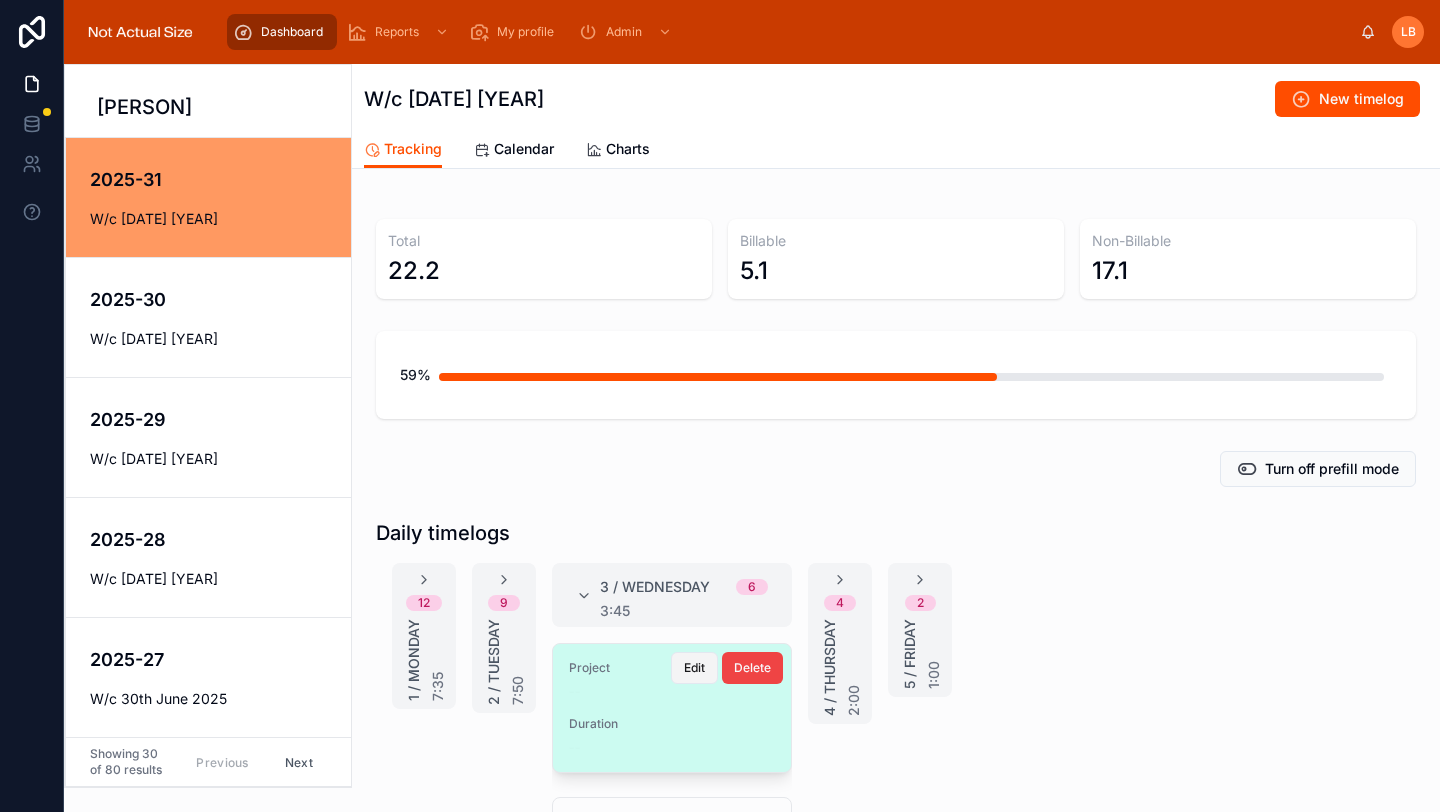 click on "Edit" at bounding box center (694, 668) 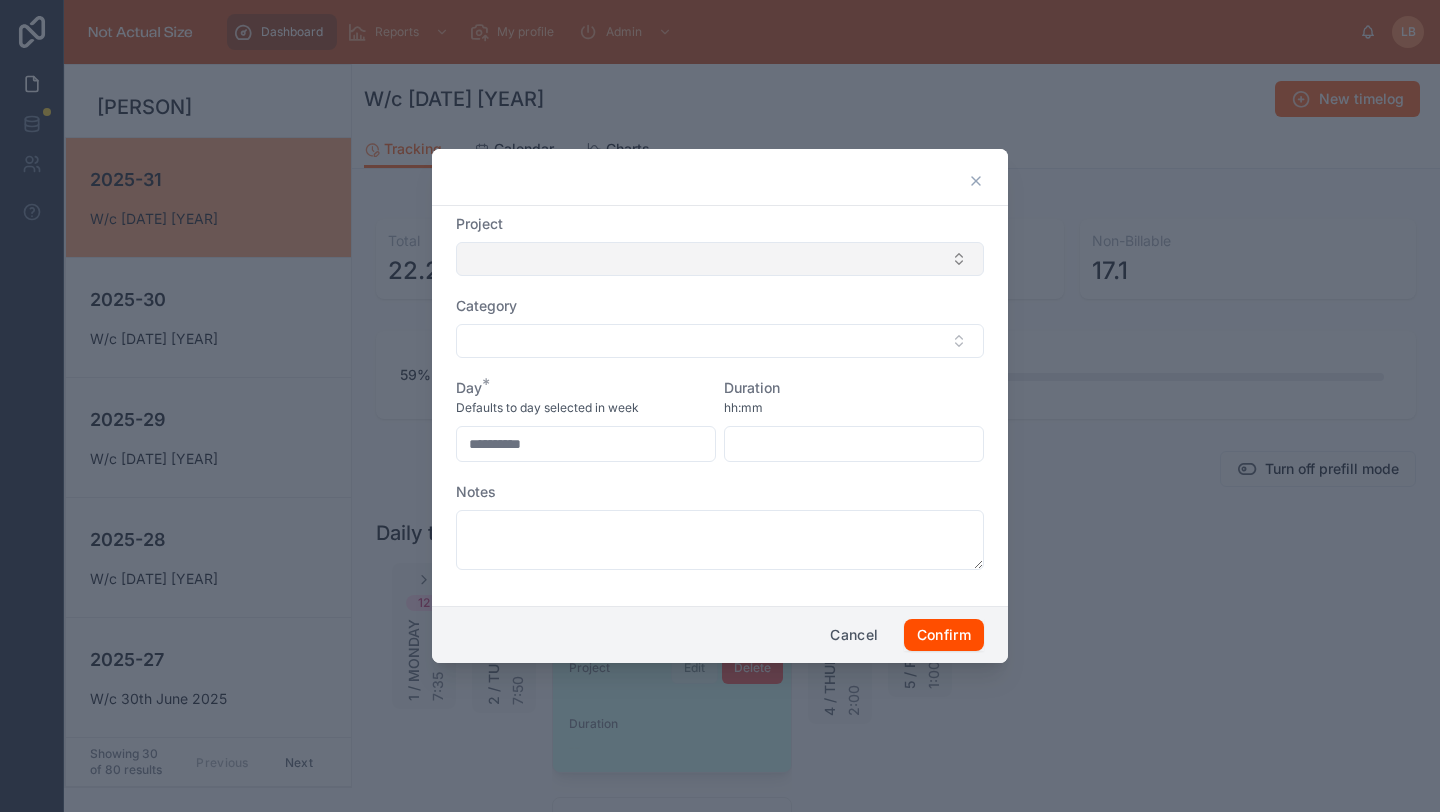 click at bounding box center (720, 259) 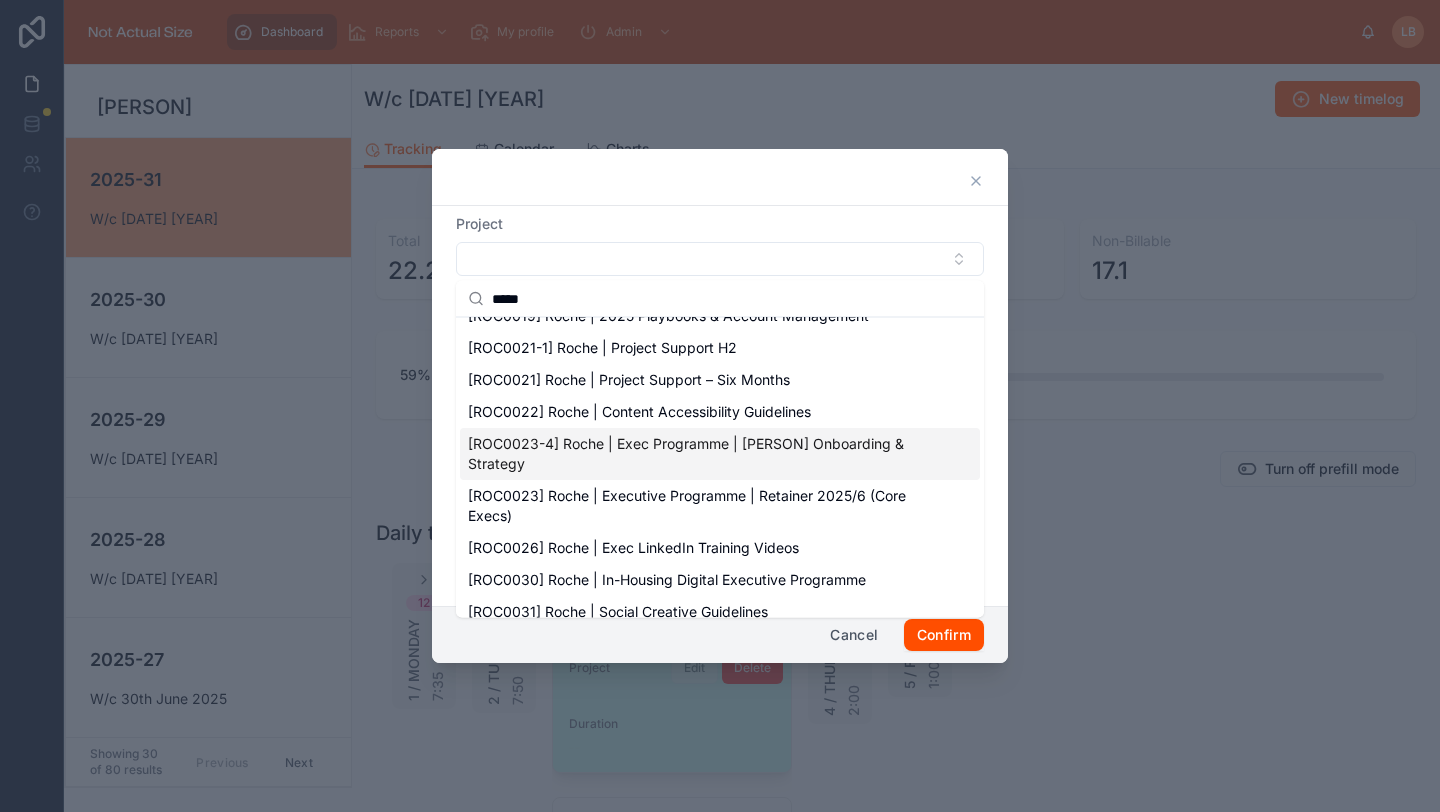 scroll, scrollTop: 65, scrollLeft: 0, axis: vertical 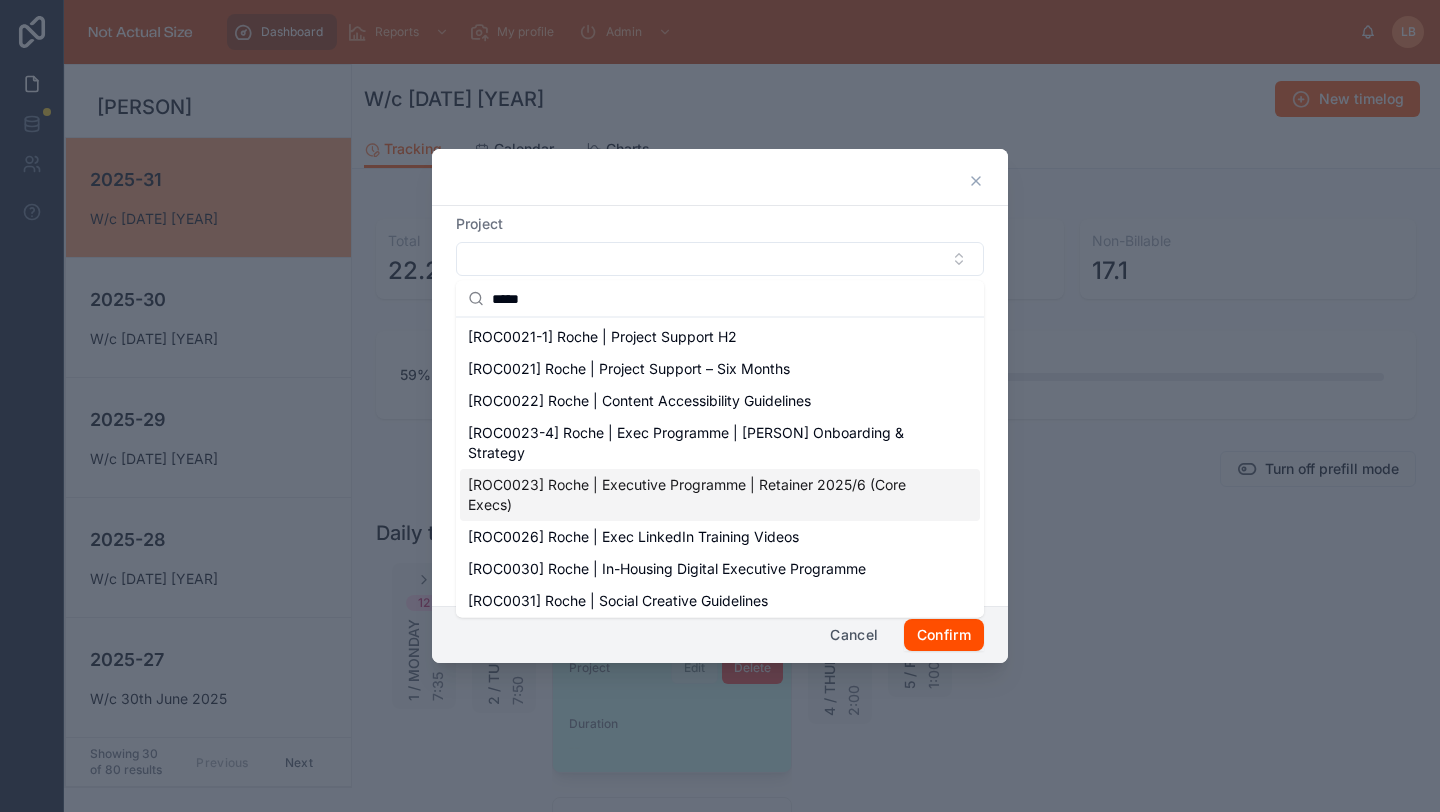 type on "*****" 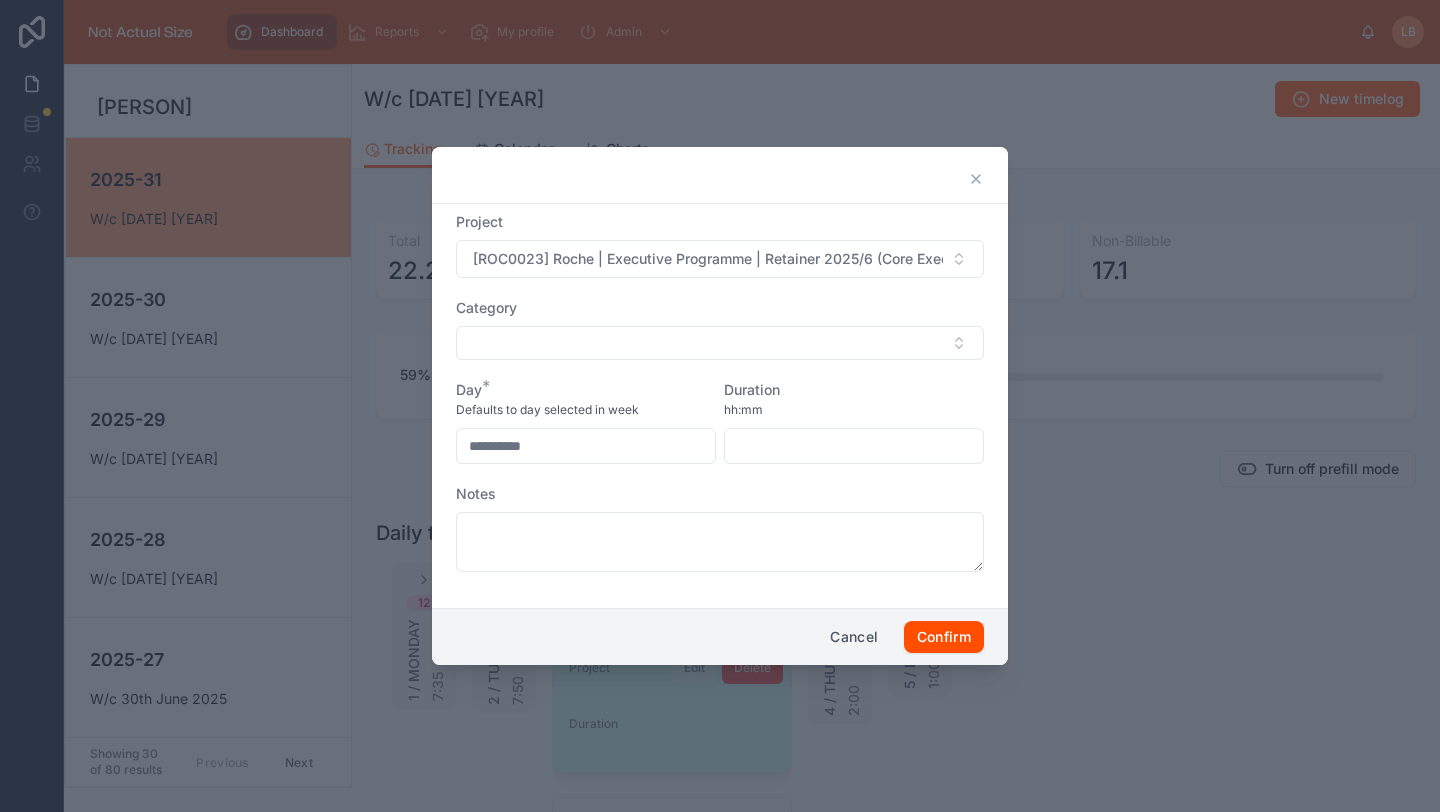 click at bounding box center [854, 446] 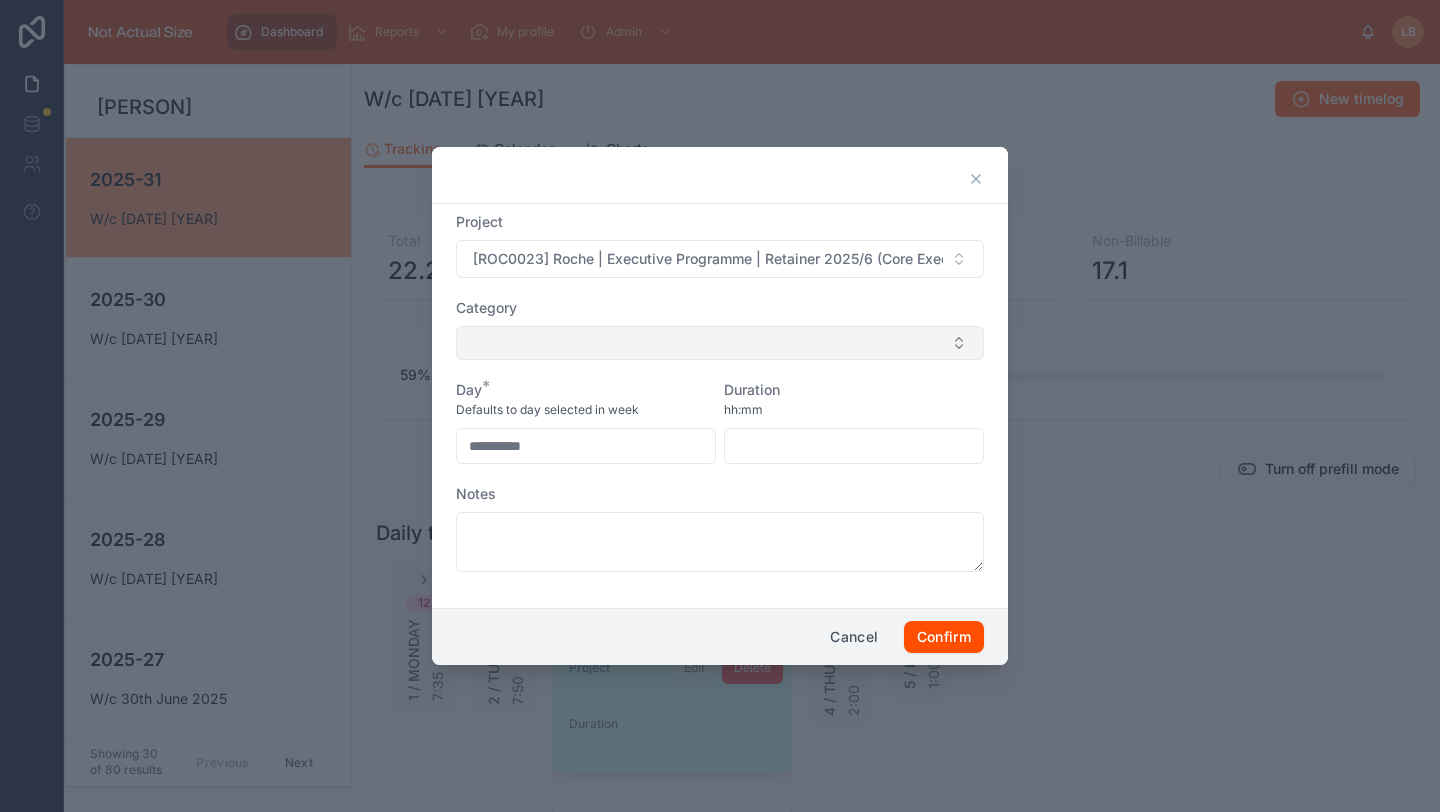 click at bounding box center [720, 343] 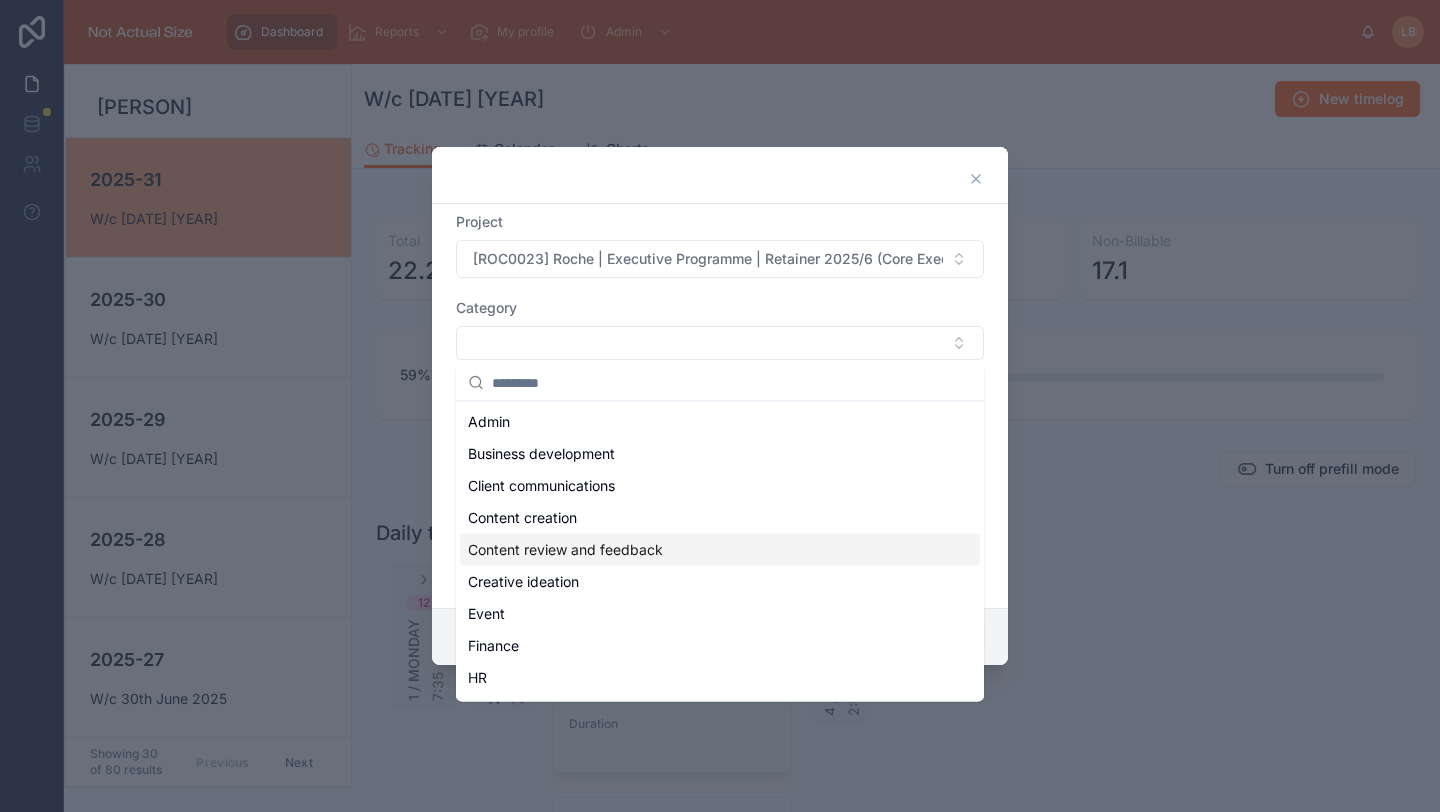 scroll, scrollTop: 211, scrollLeft: 0, axis: vertical 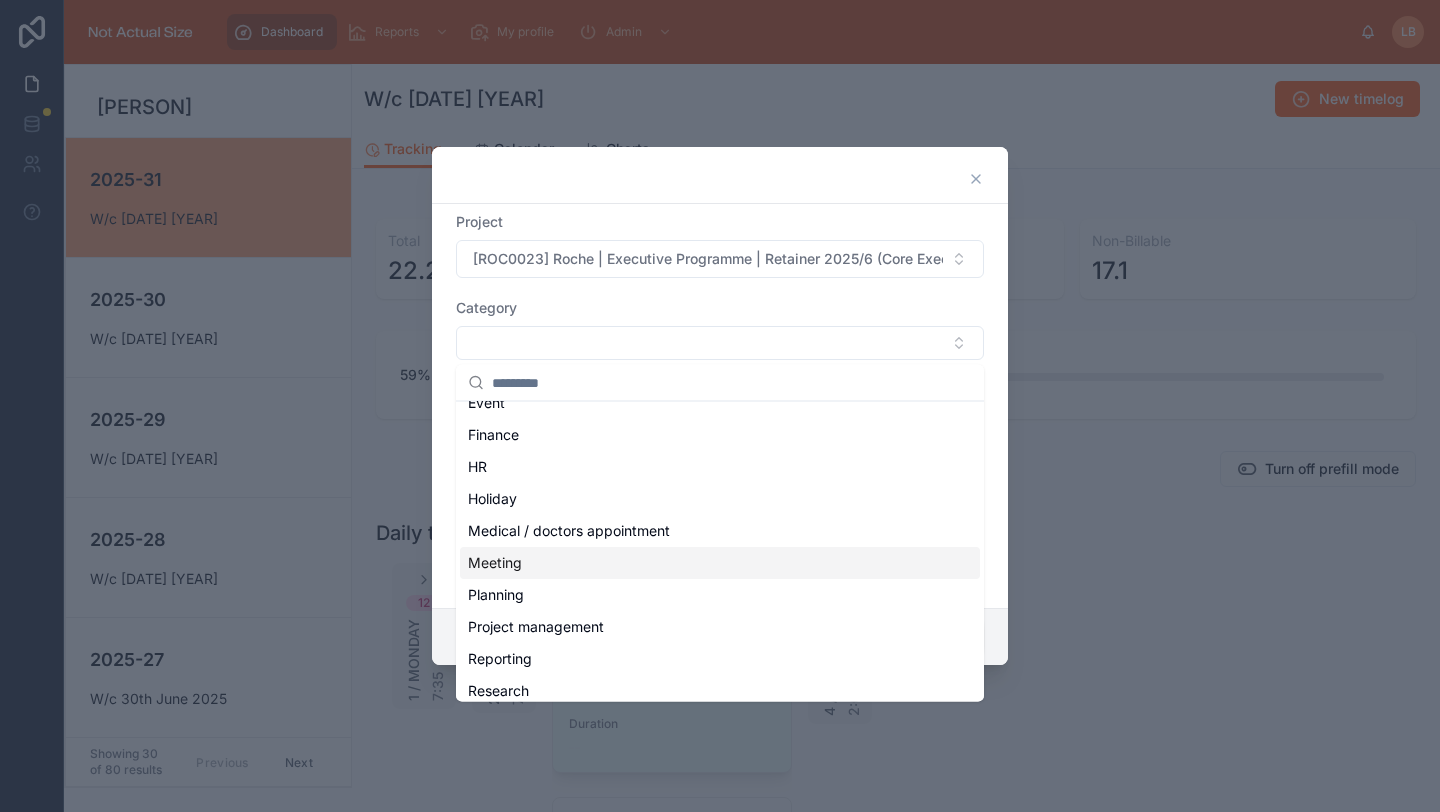 click on "Meeting" at bounding box center [720, 563] 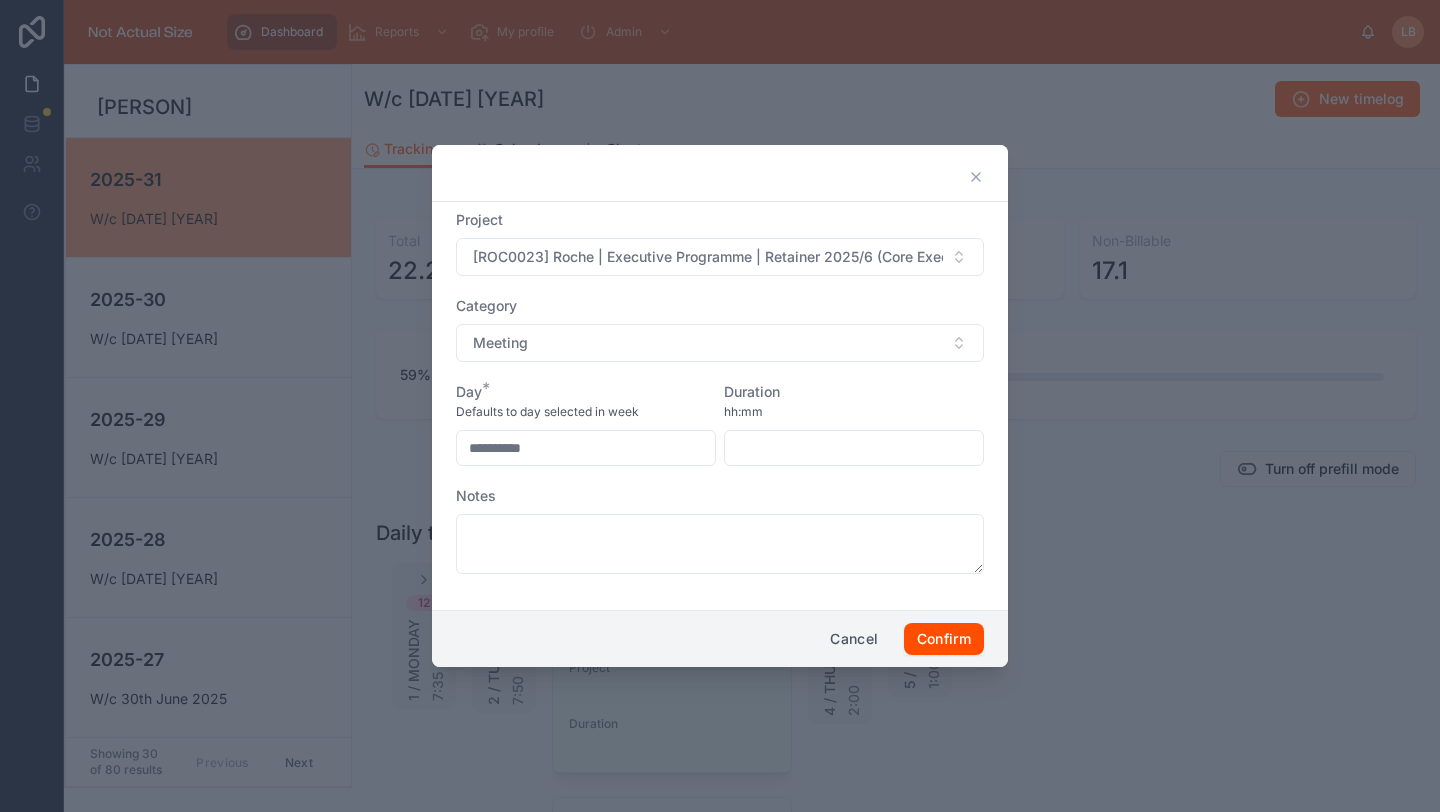 click at bounding box center (854, 448) 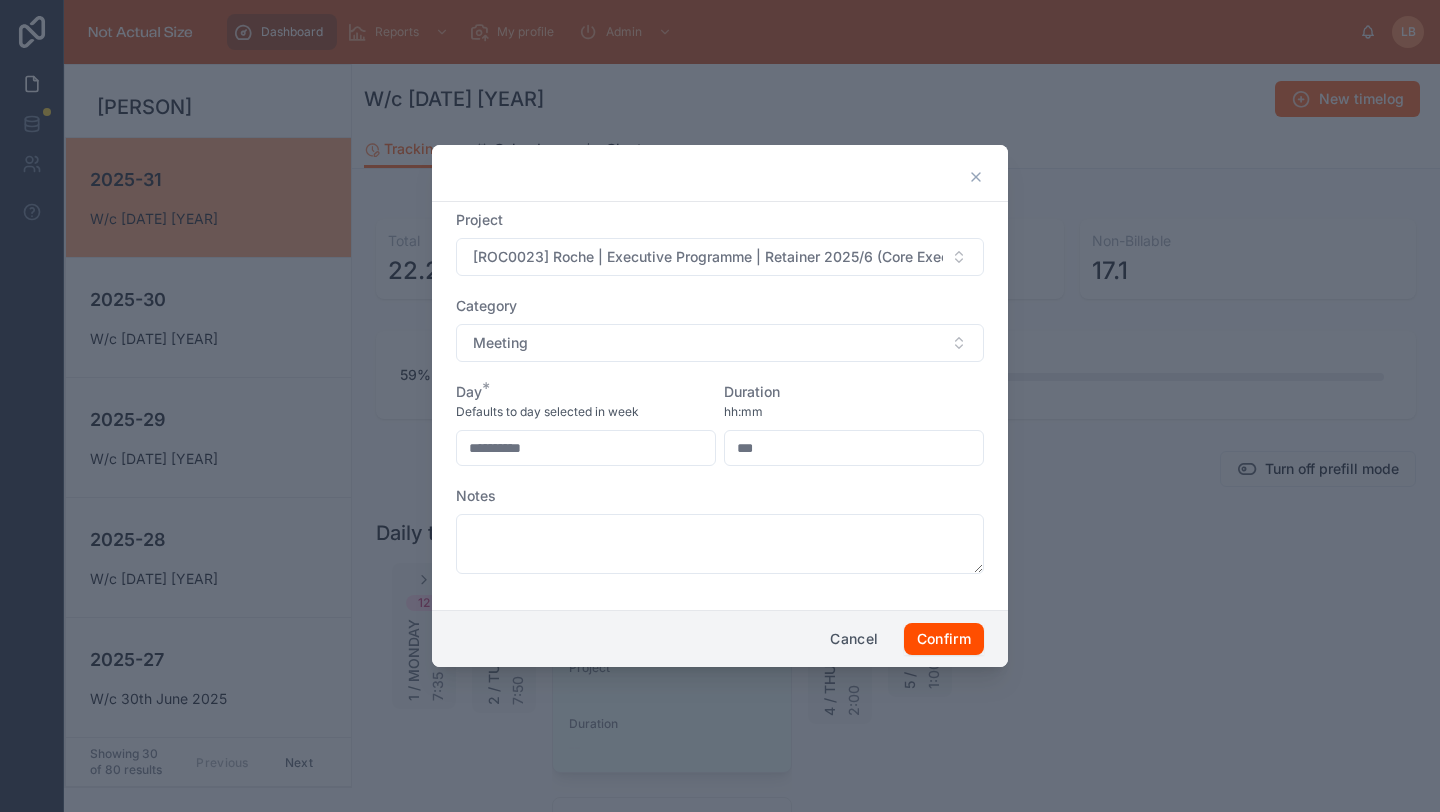 type on "****" 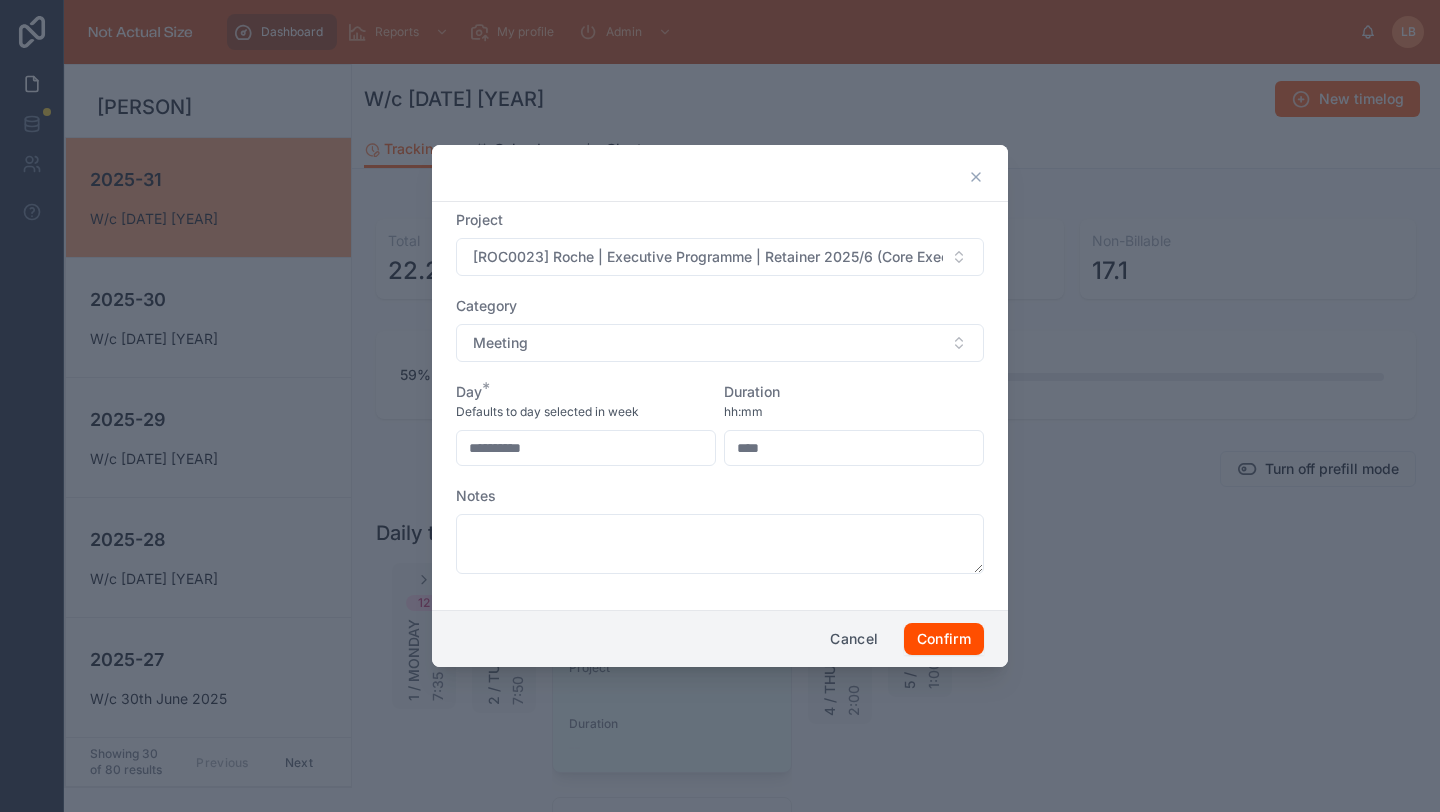 click on "hh:mm" at bounding box center (854, 412) 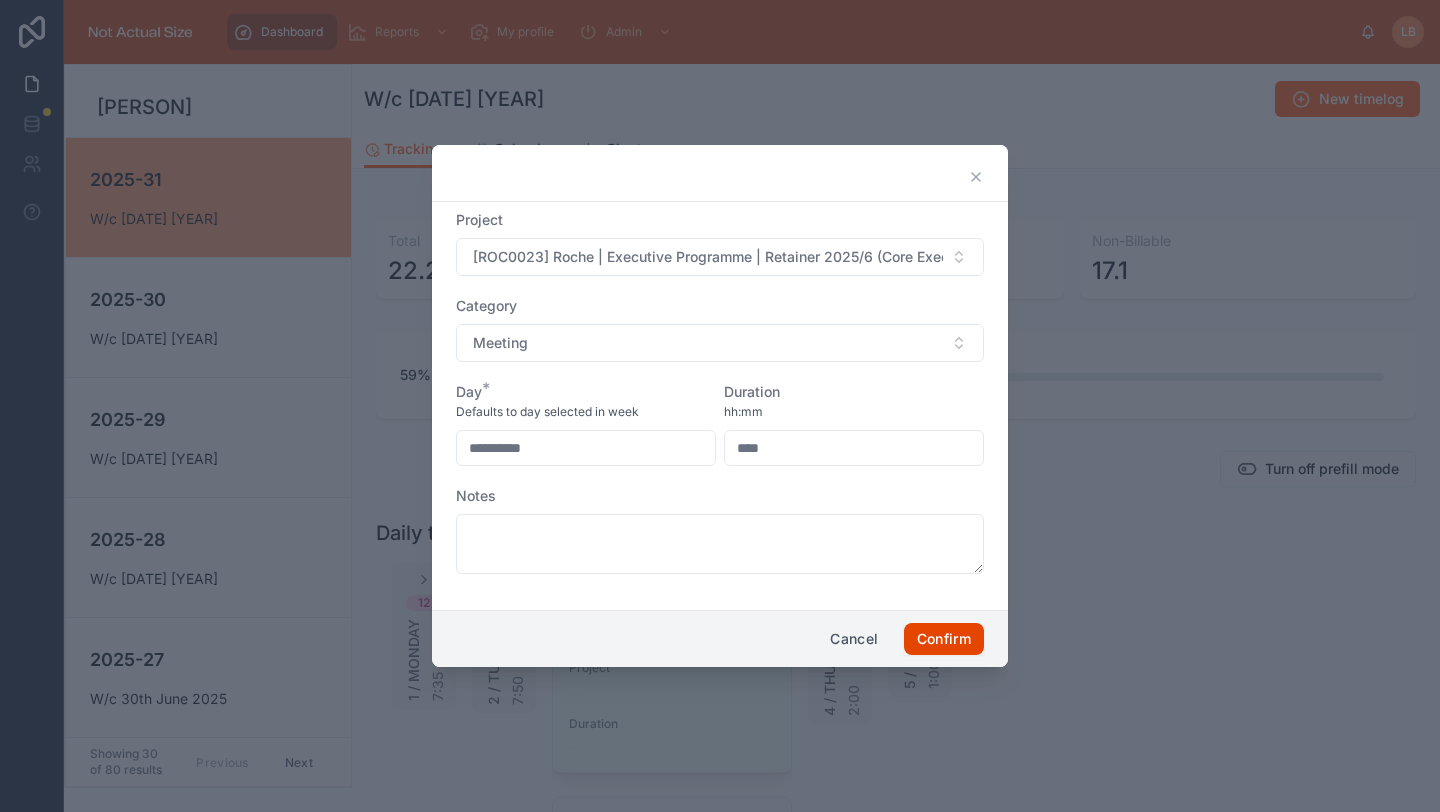 click on "Confirm" at bounding box center (944, 639) 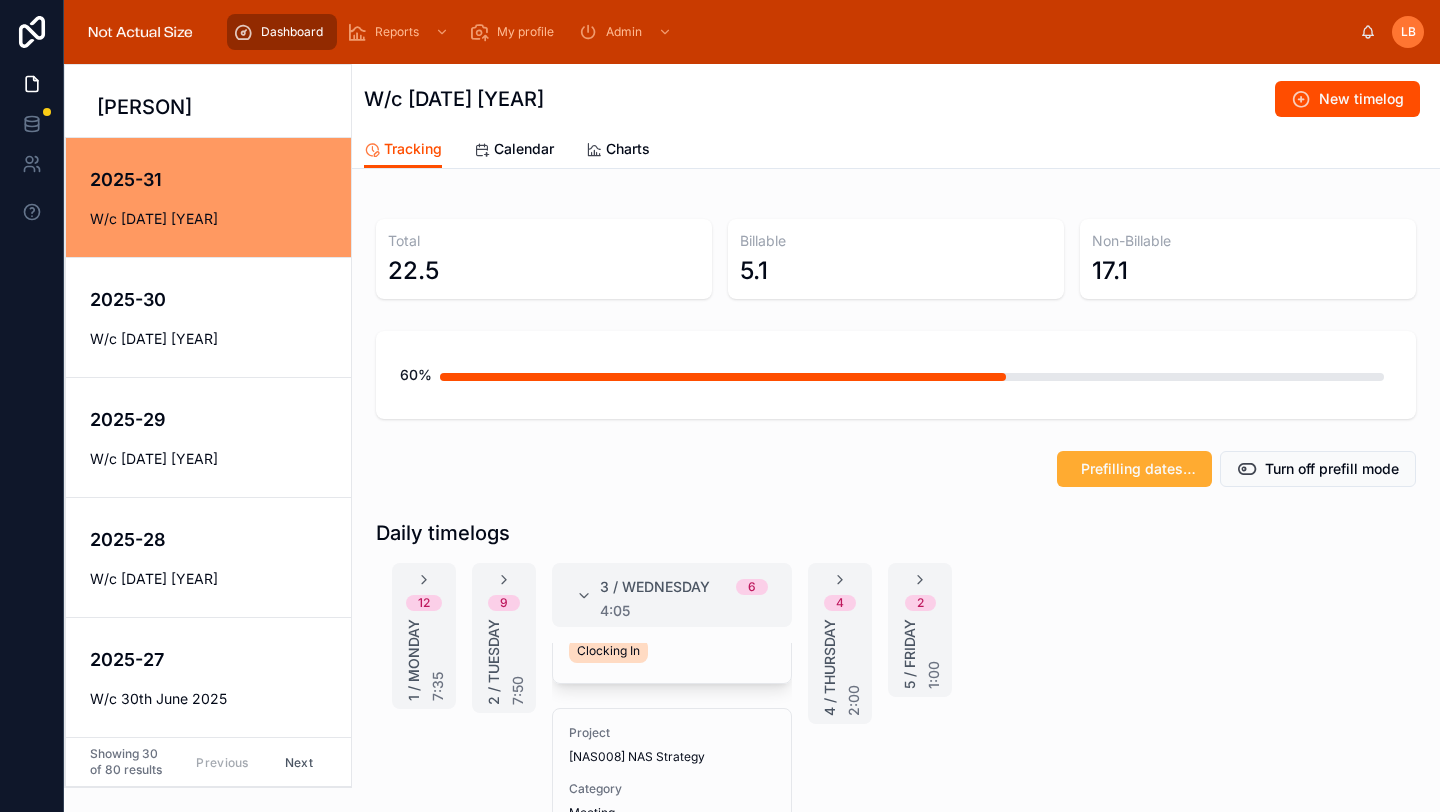 scroll, scrollTop: 819, scrollLeft: 0, axis: vertical 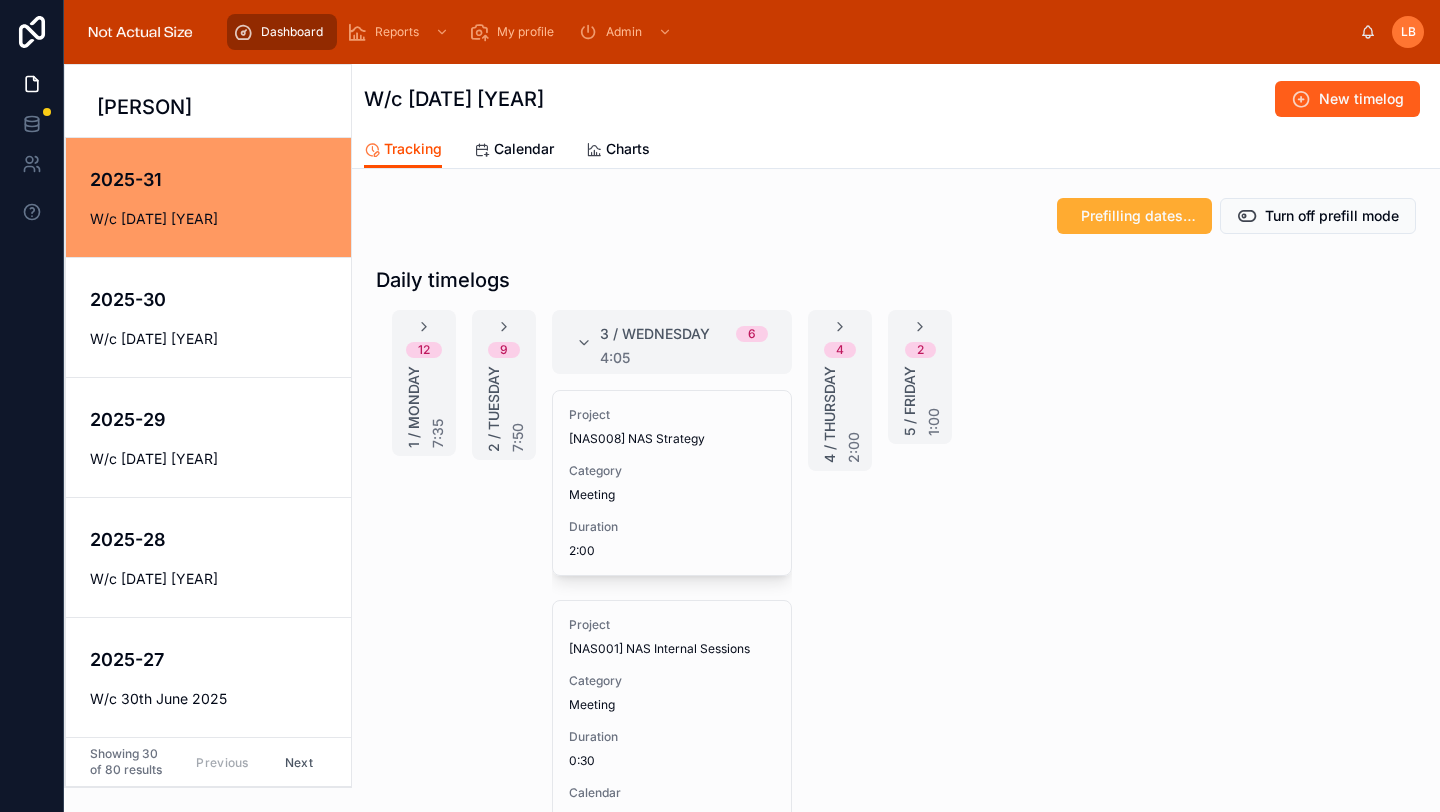 click on "New timelog" at bounding box center [1361, 99] 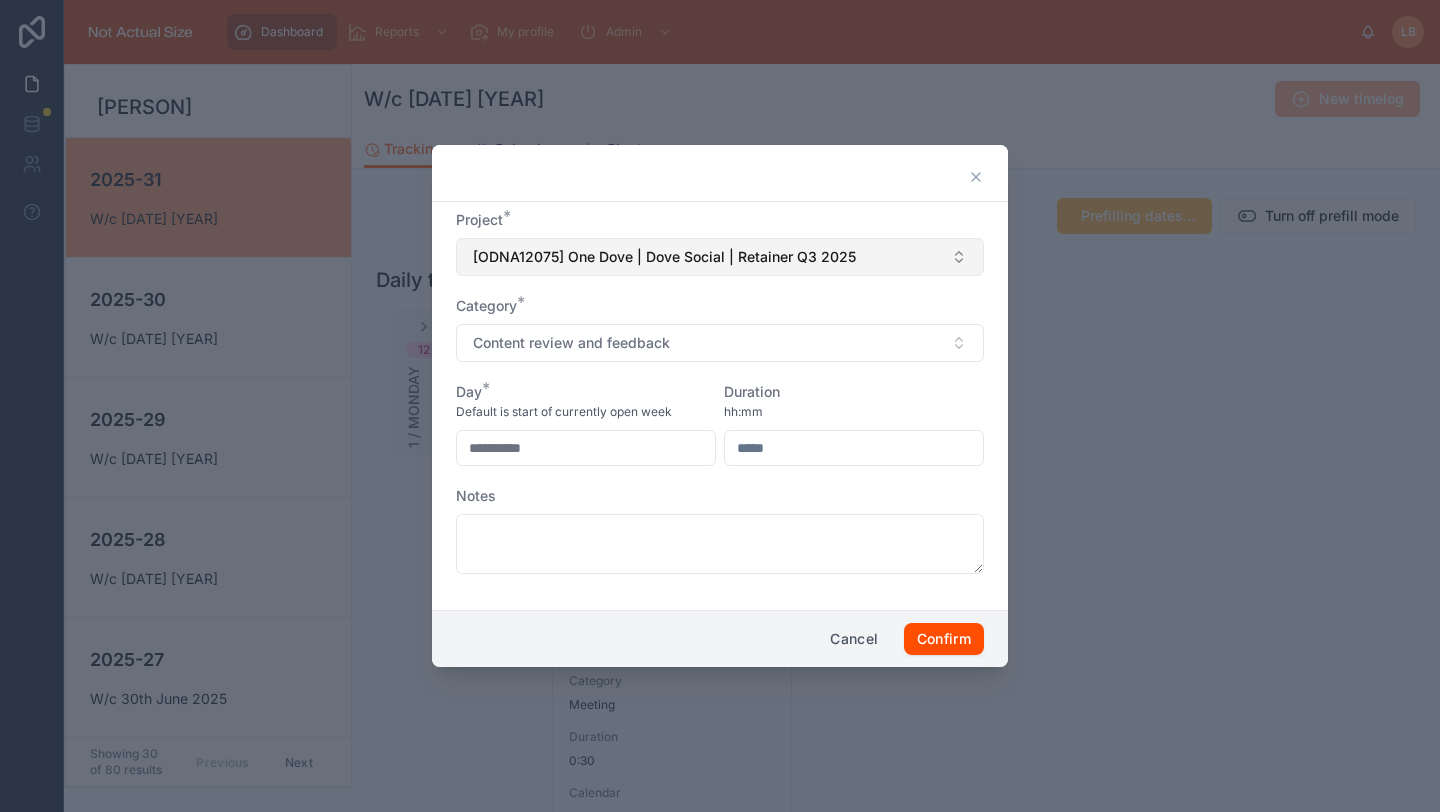 click on "[ODNA12075] One Dove | Dove Social | Retainer Q3 2025" at bounding box center (664, 257) 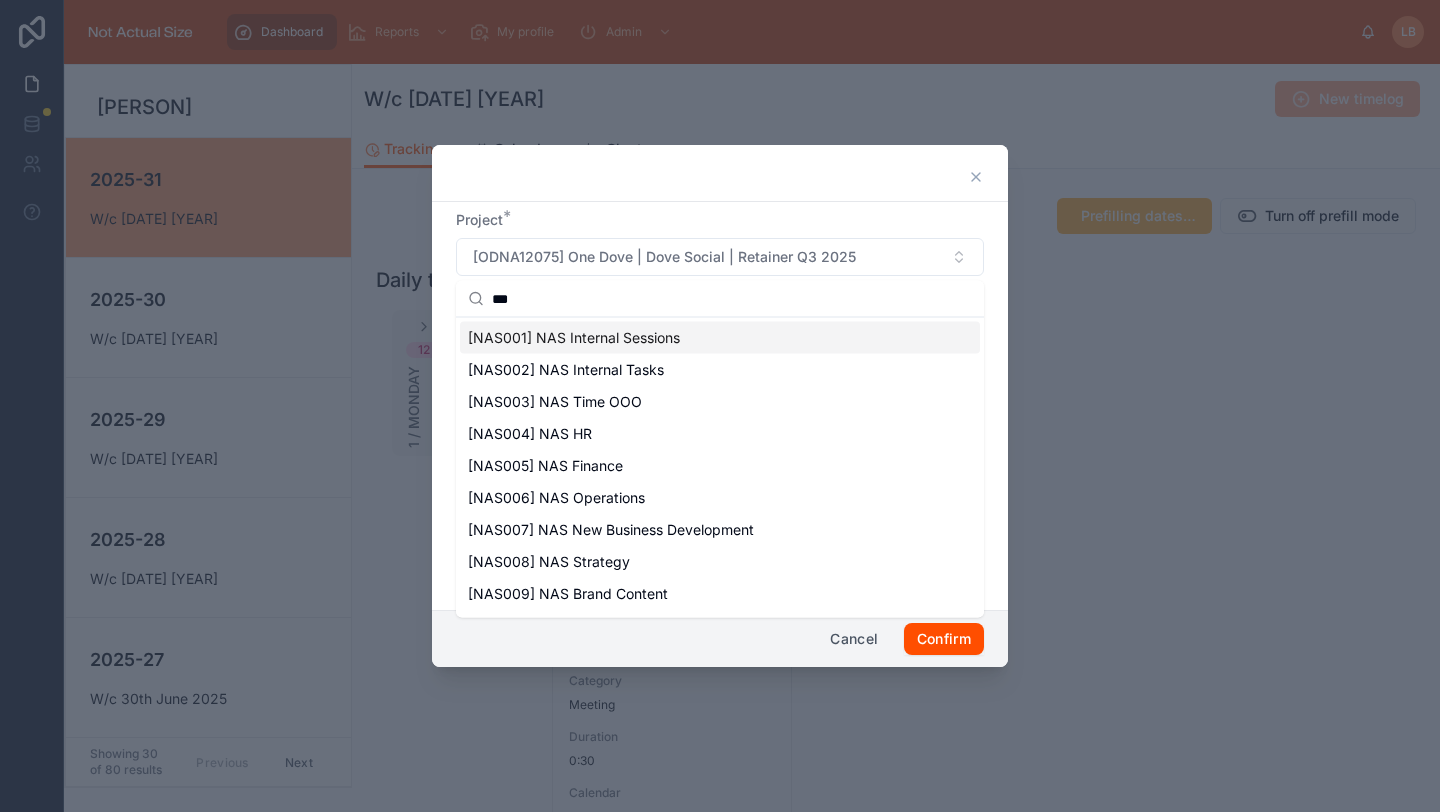 type on "***" 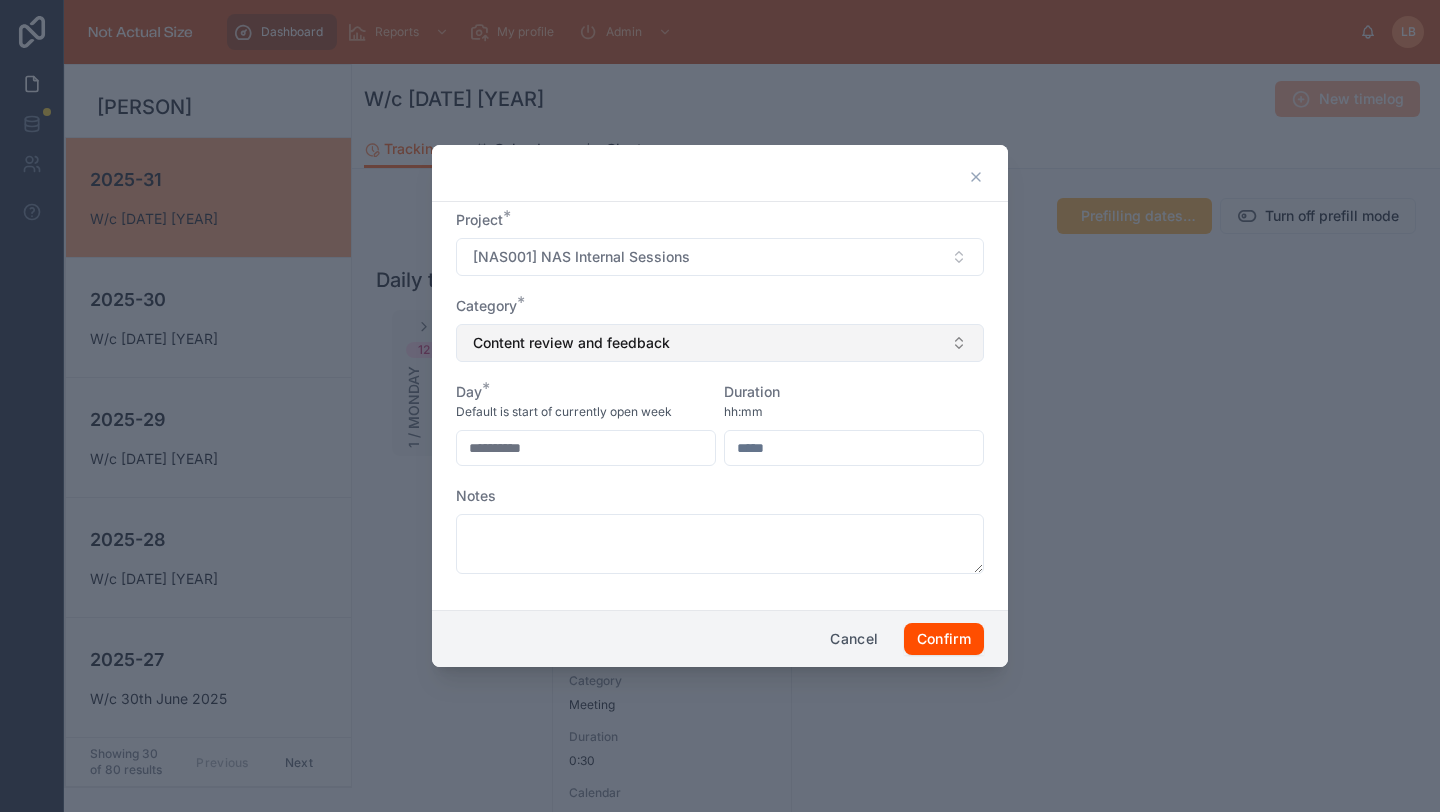 click on "Content review and feedback" at bounding box center (571, 343) 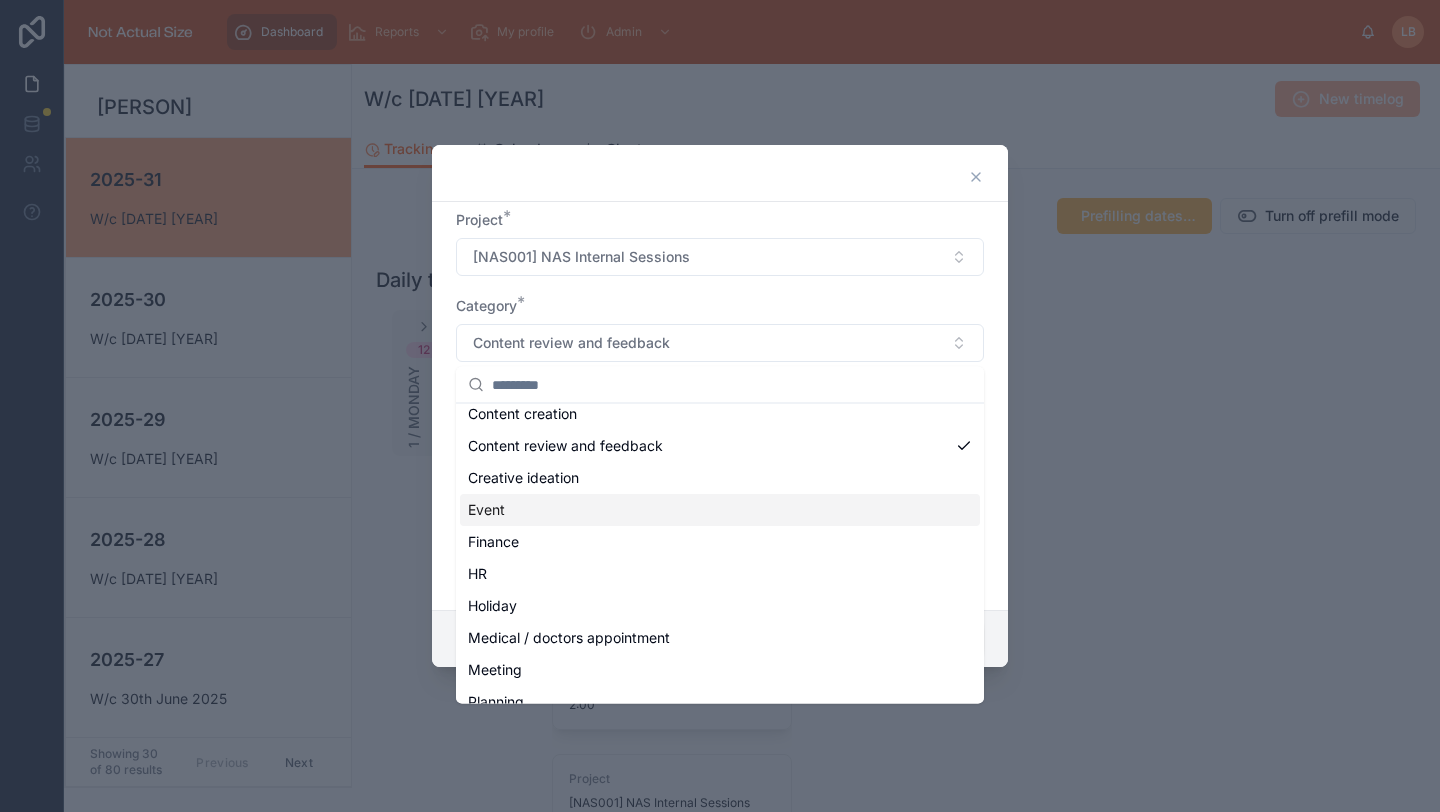 scroll, scrollTop: 167, scrollLeft: 0, axis: vertical 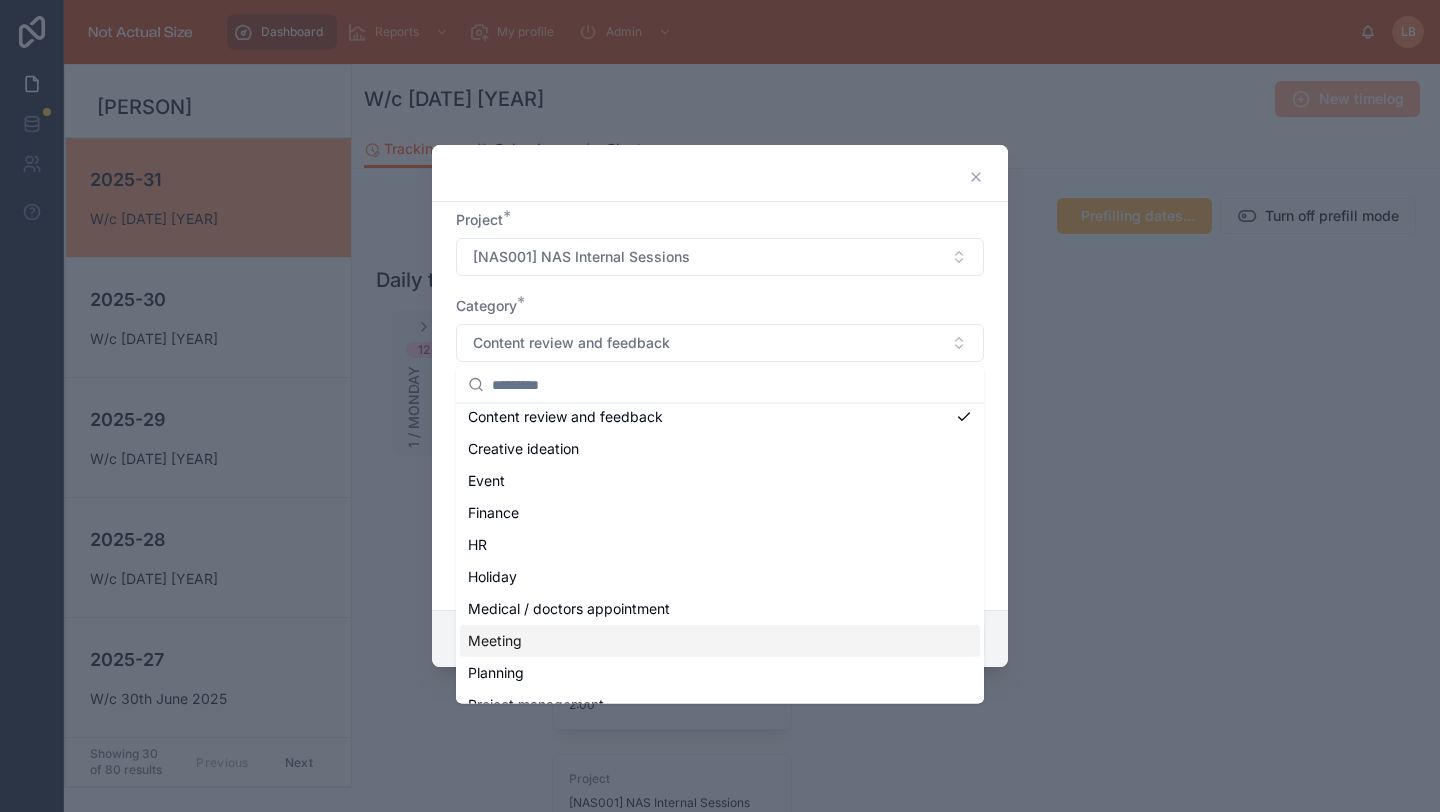 click on "Meeting" at bounding box center (720, 641) 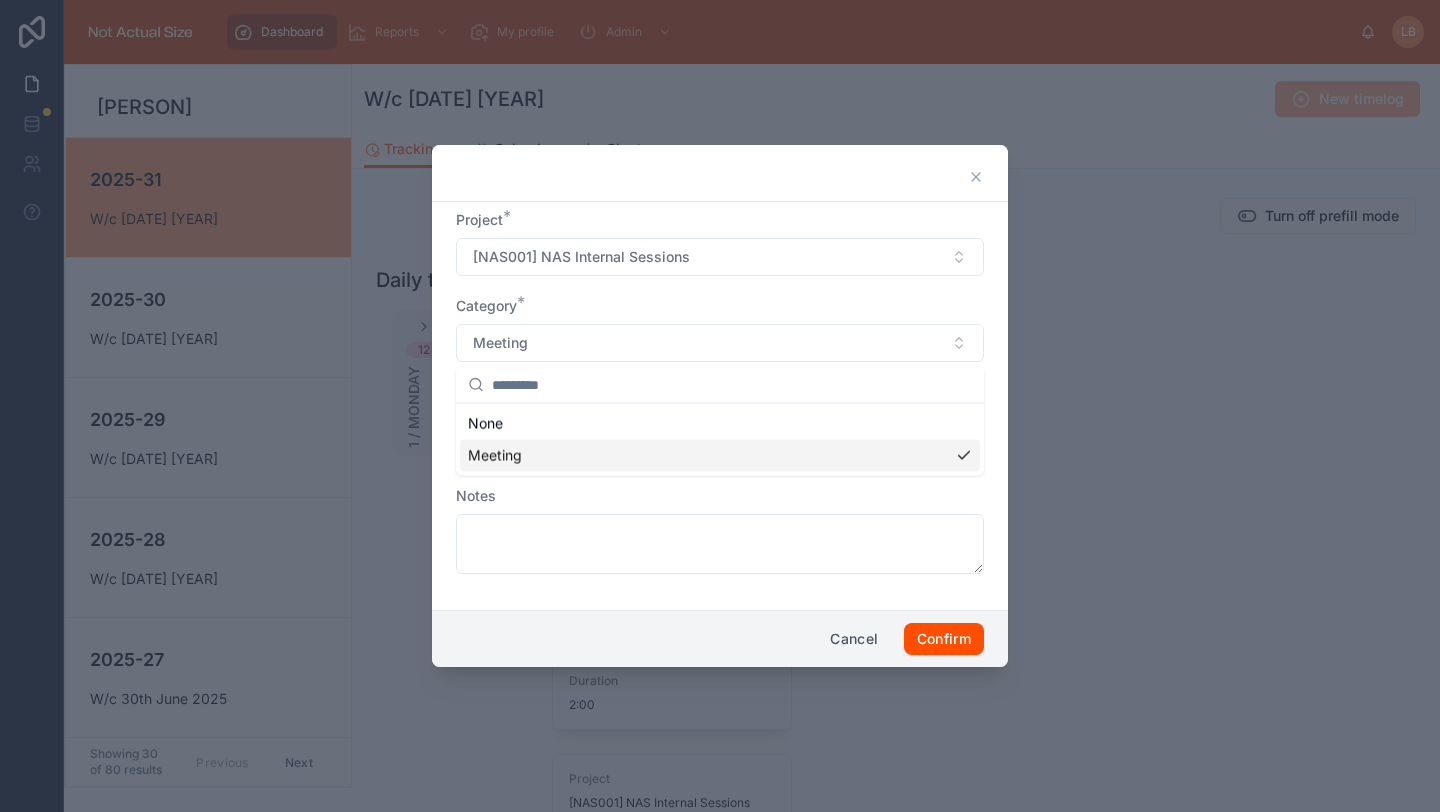 scroll, scrollTop: 0, scrollLeft: 0, axis: both 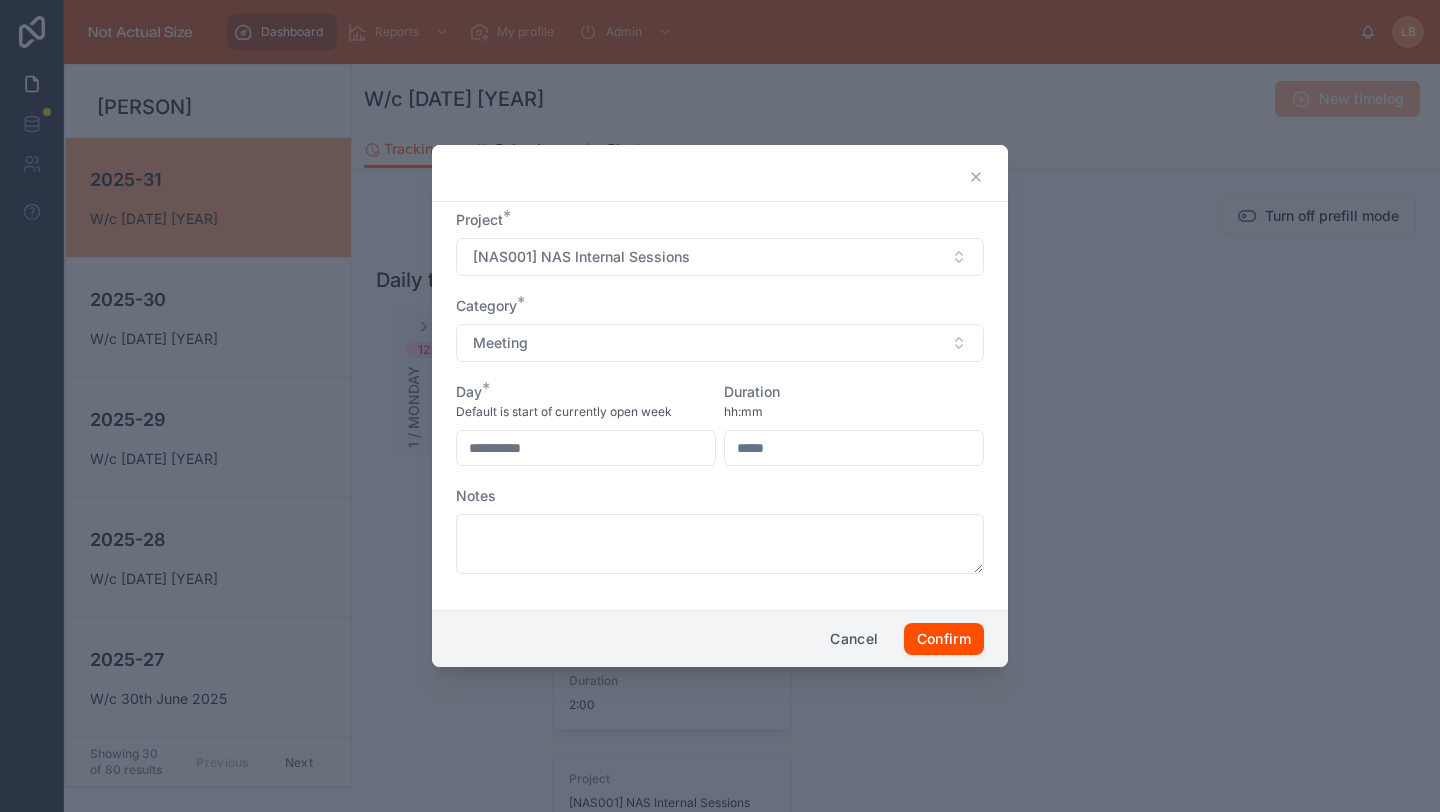 click at bounding box center [854, 448] 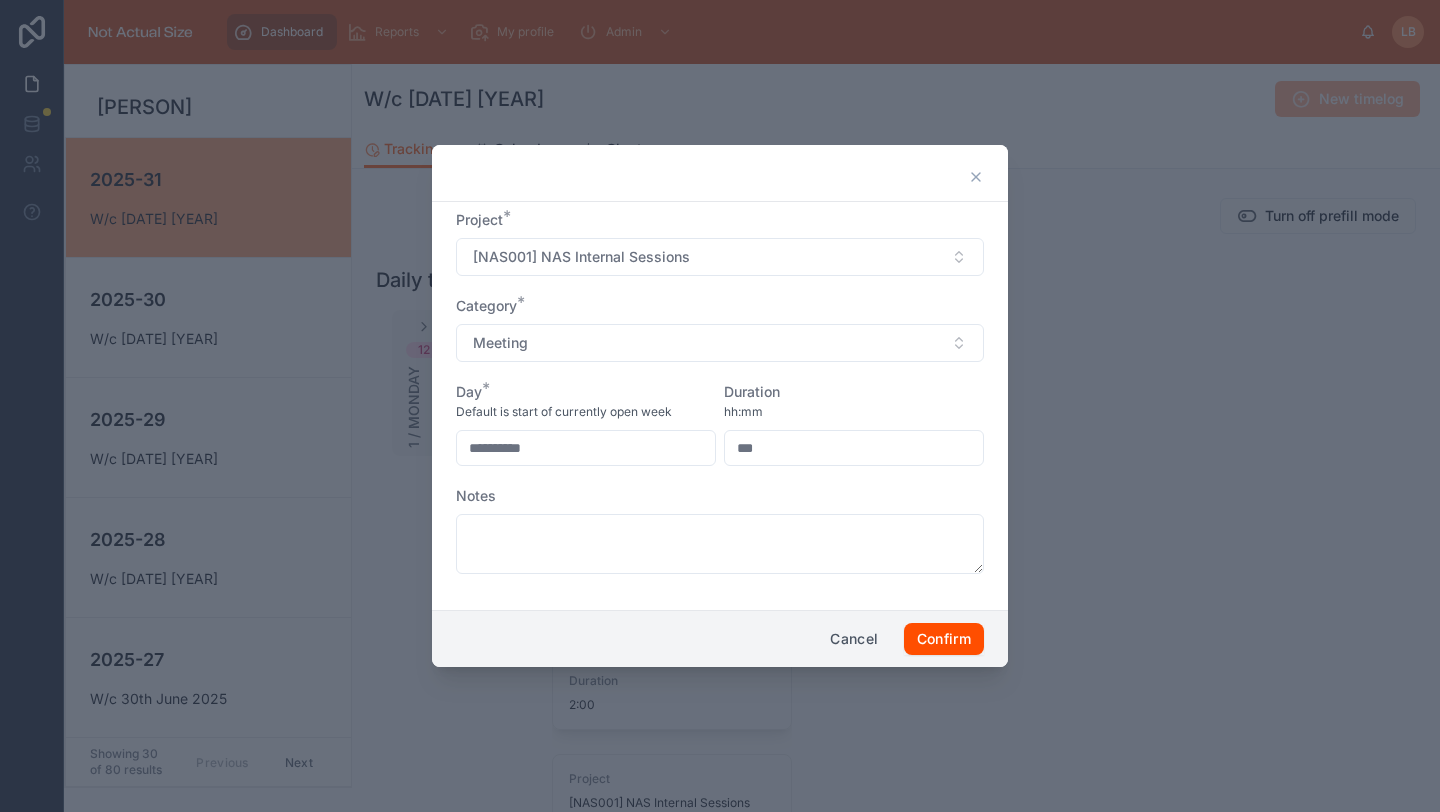 type on "****" 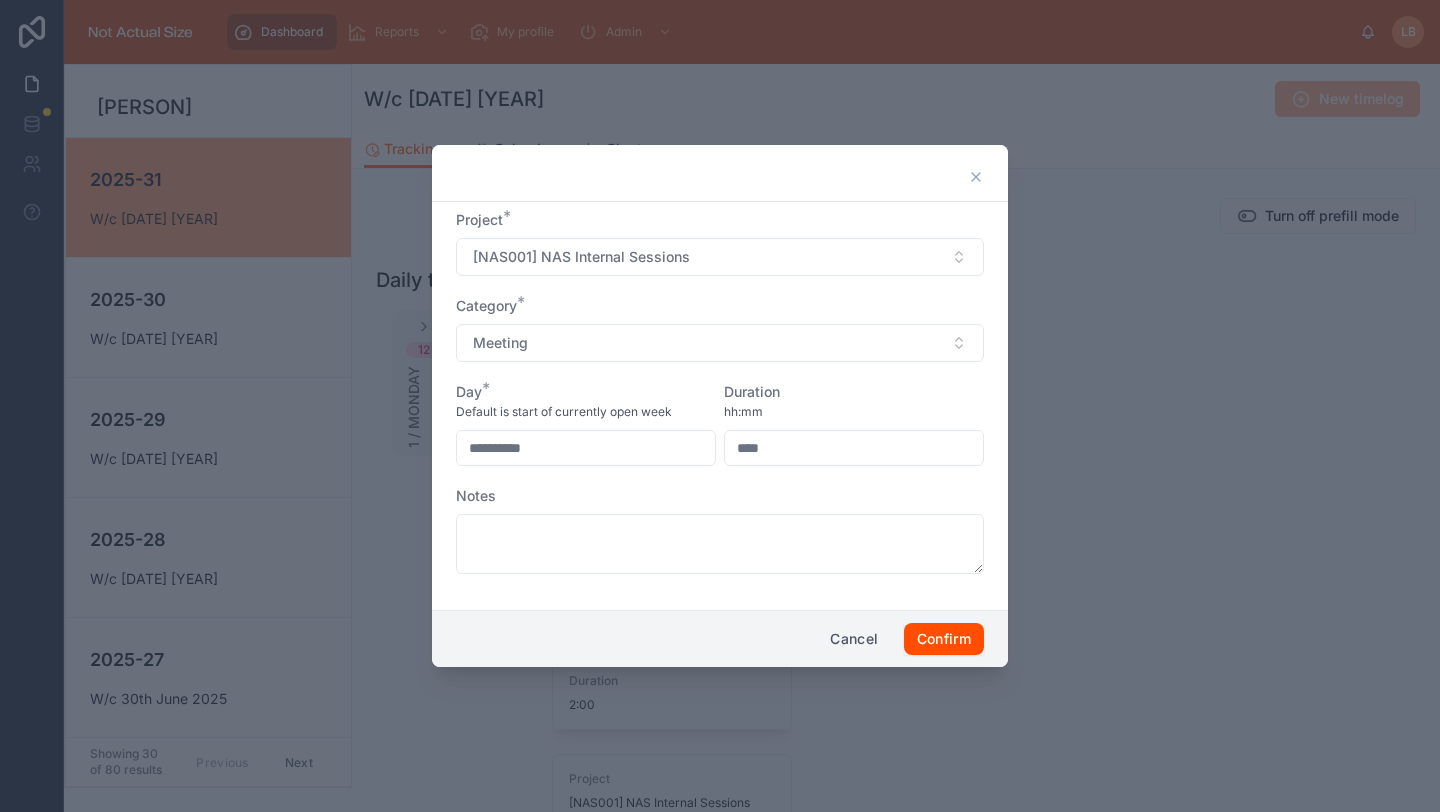 click on "Duration" at bounding box center [752, 391] 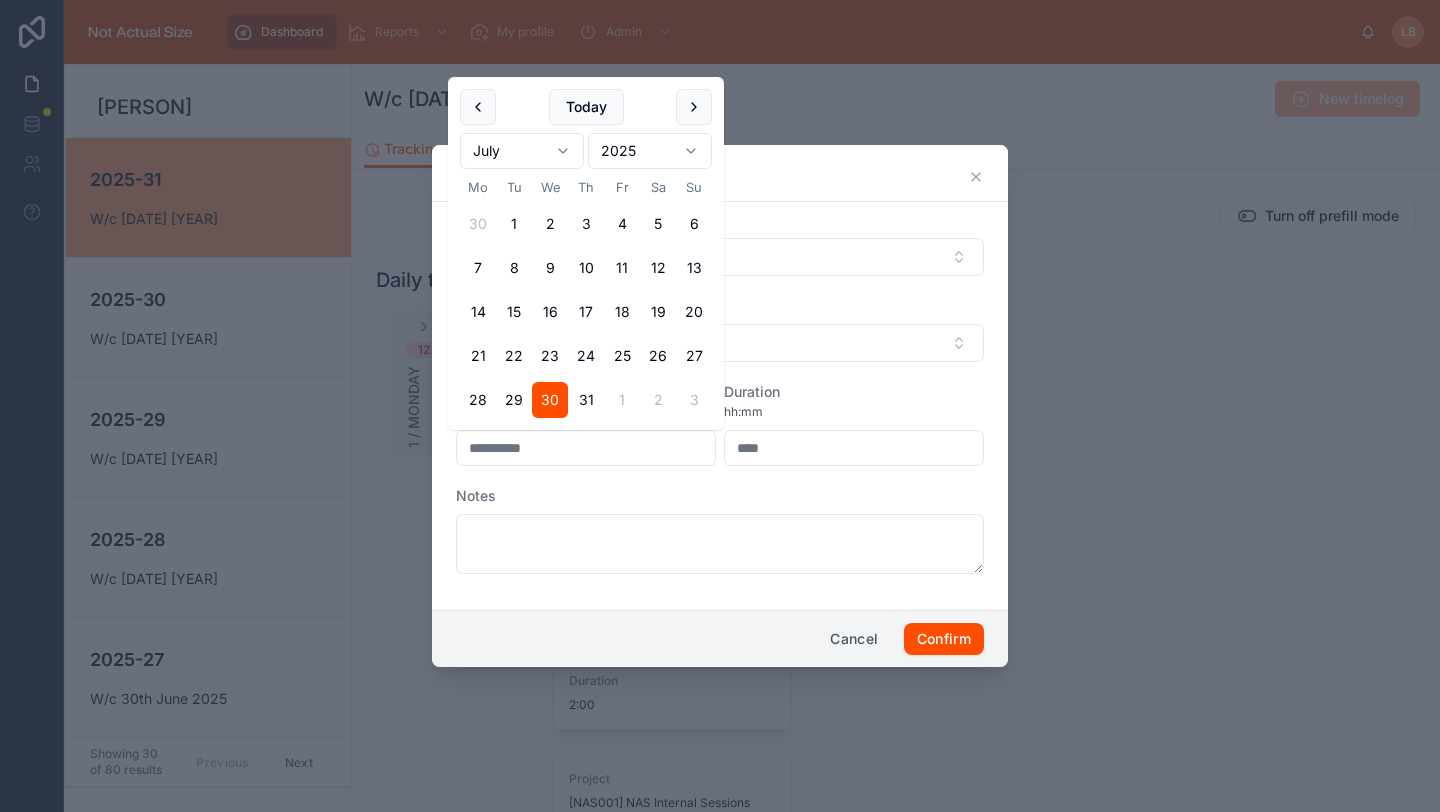 click on "**********" at bounding box center [586, 448] 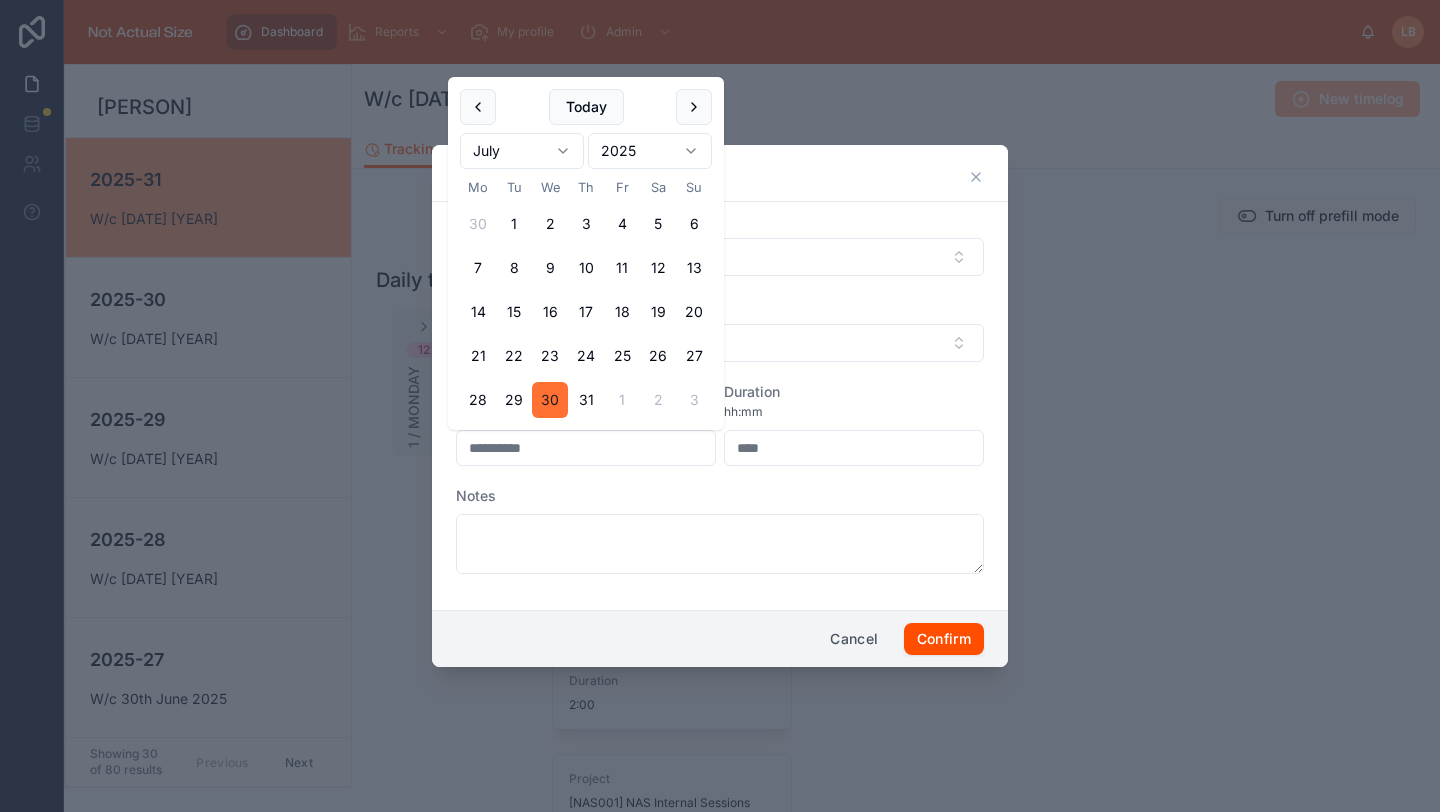 click on "30" at bounding box center (550, 400) 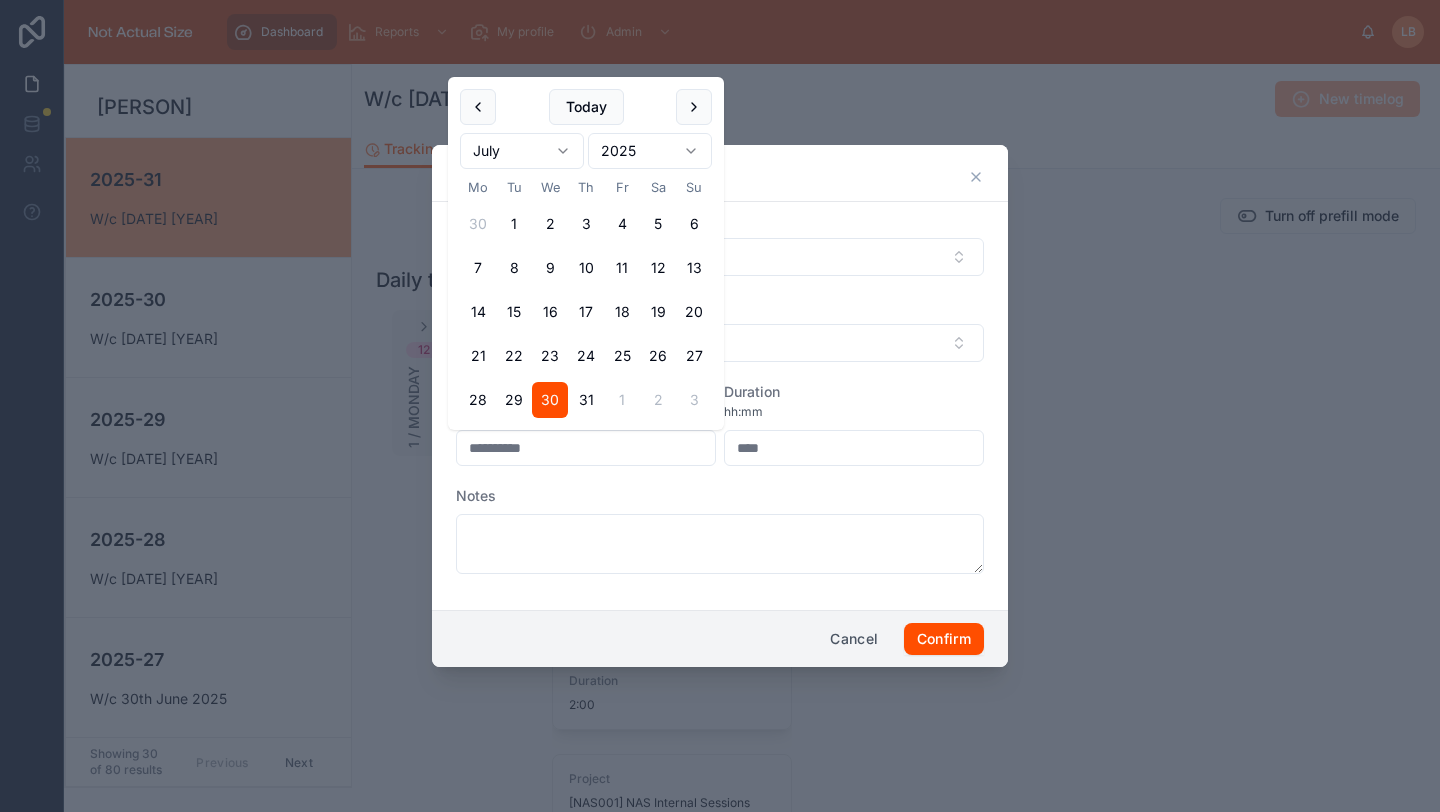 click on "Duration" at bounding box center [854, 392] 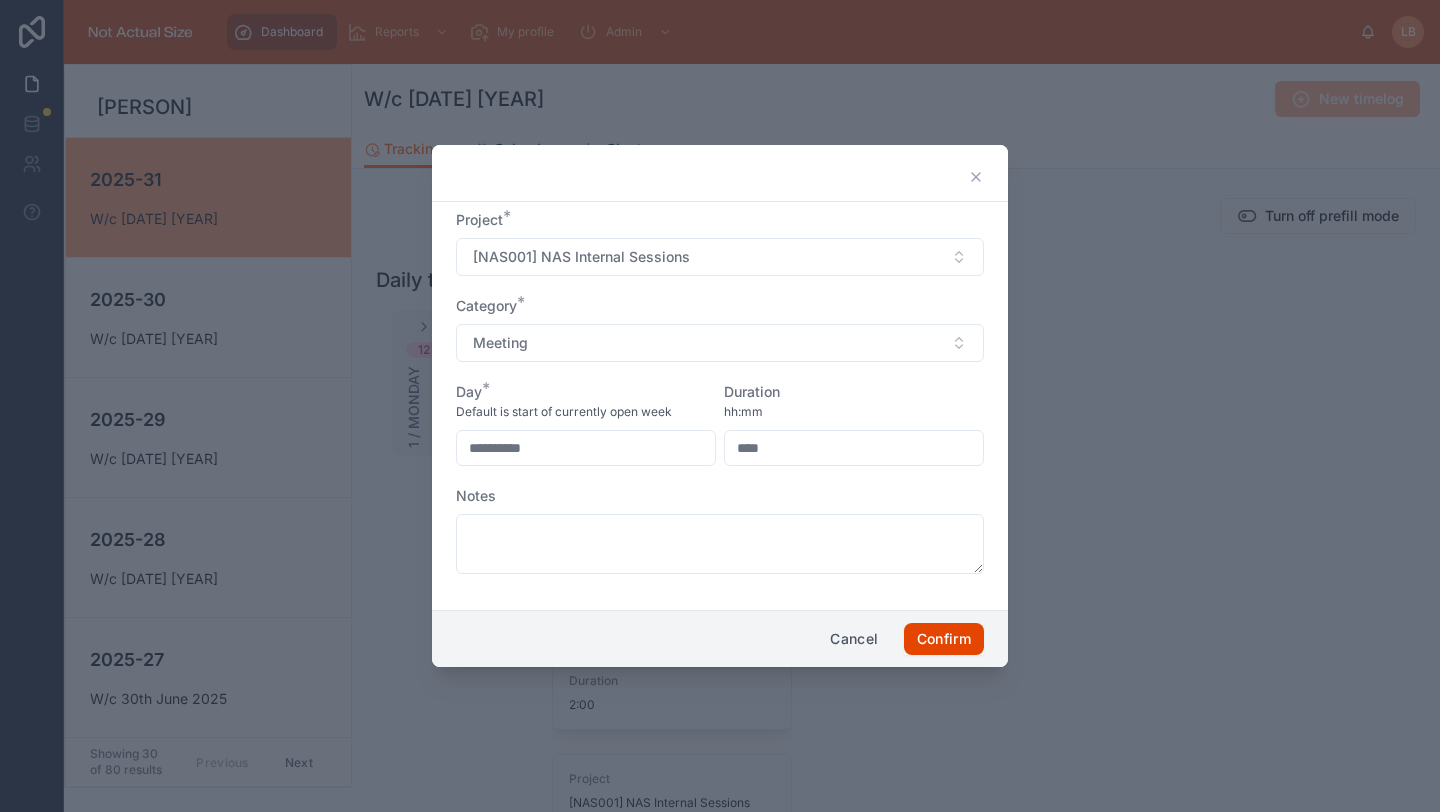 click on "Confirm" at bounding box center (944, 639) 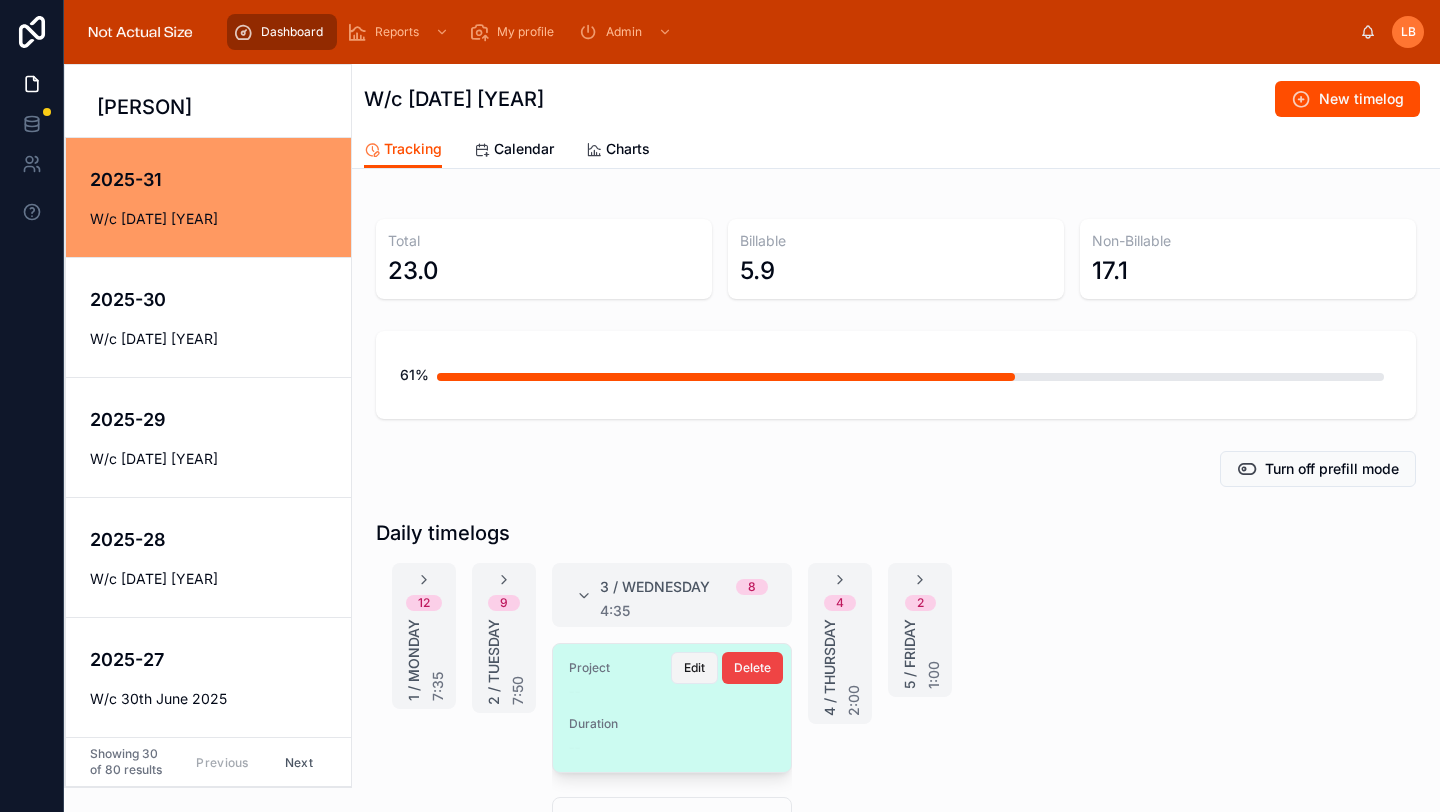 click on "Edit" at bounding box center (694, 668) 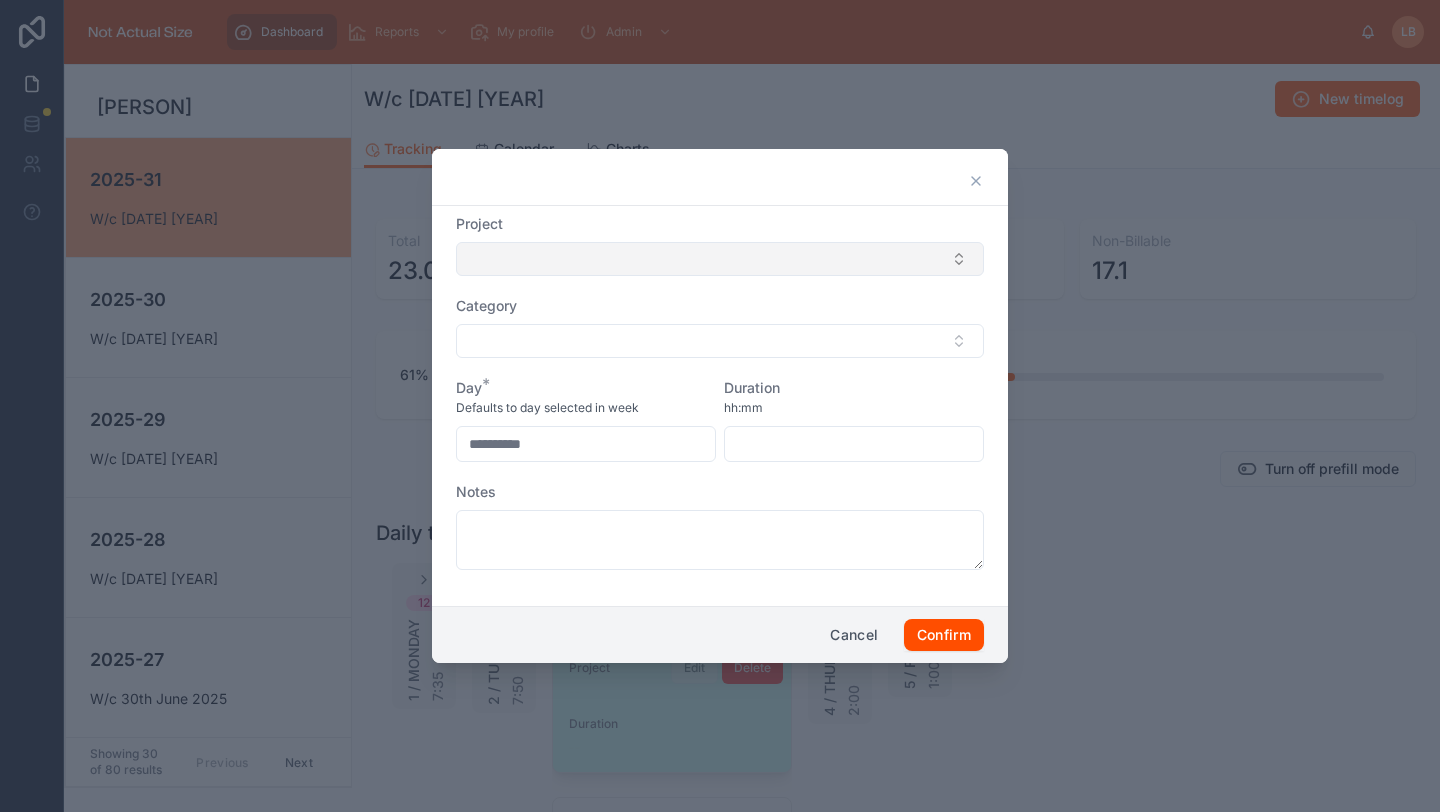 click at bounding box center (720, 259) 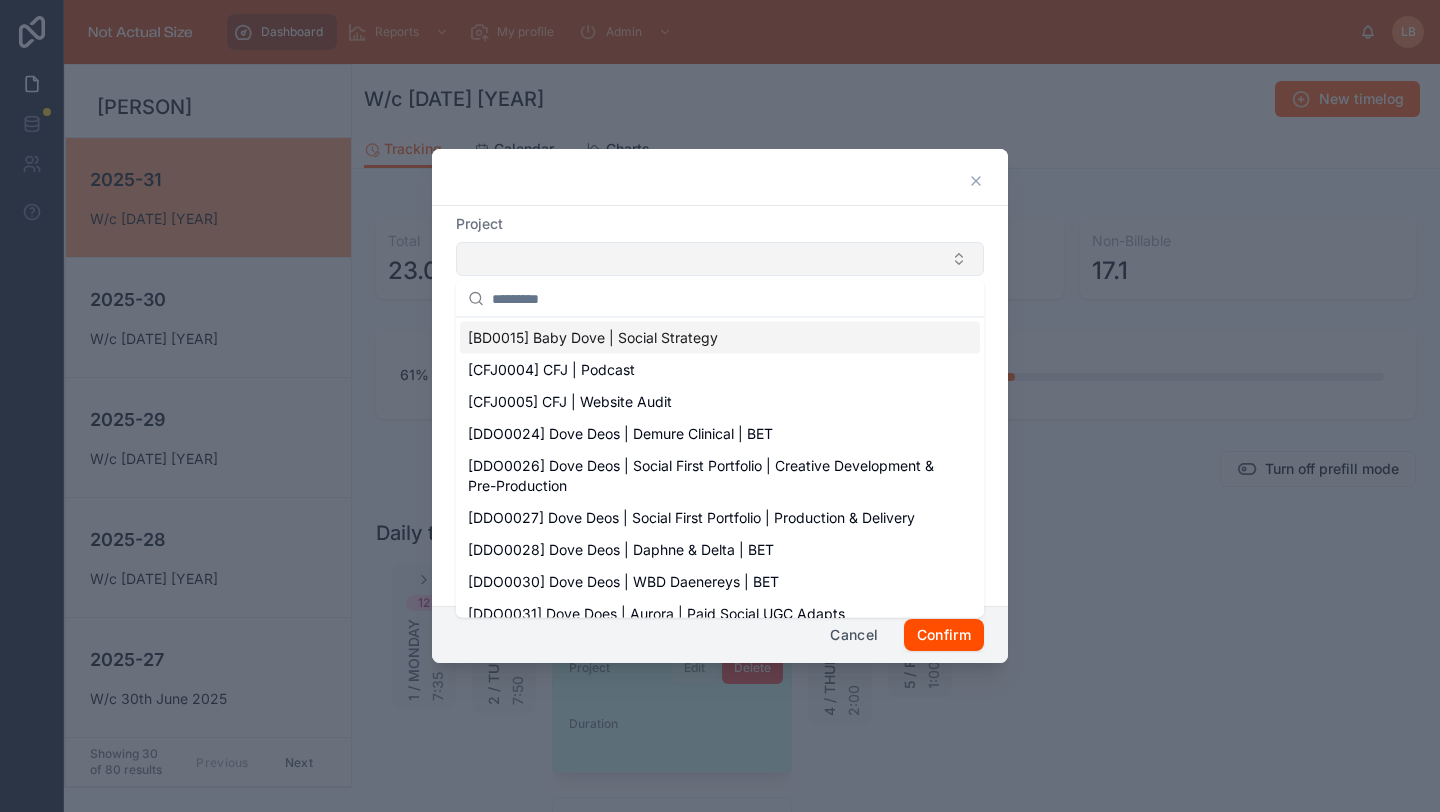 type on "*" 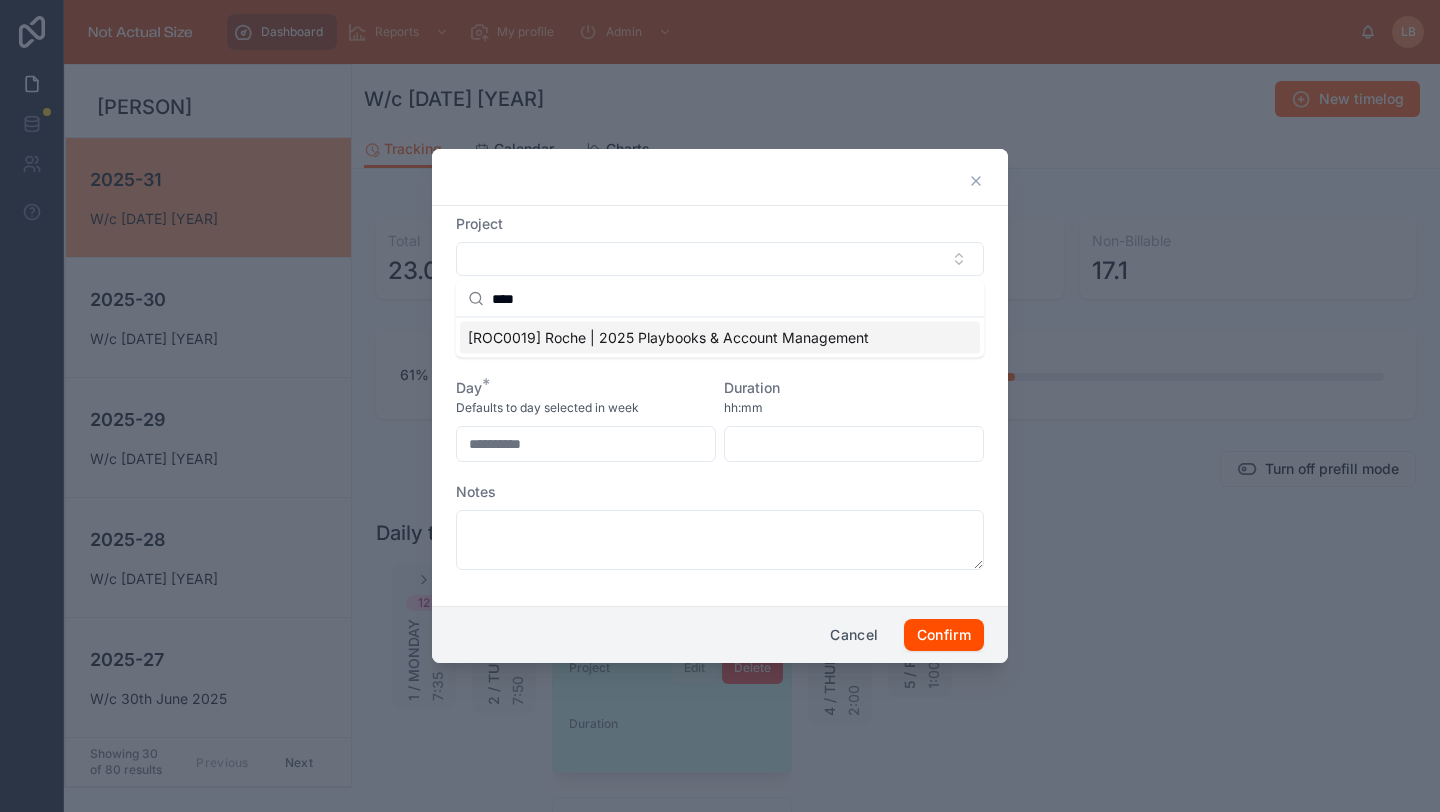 type on "****" 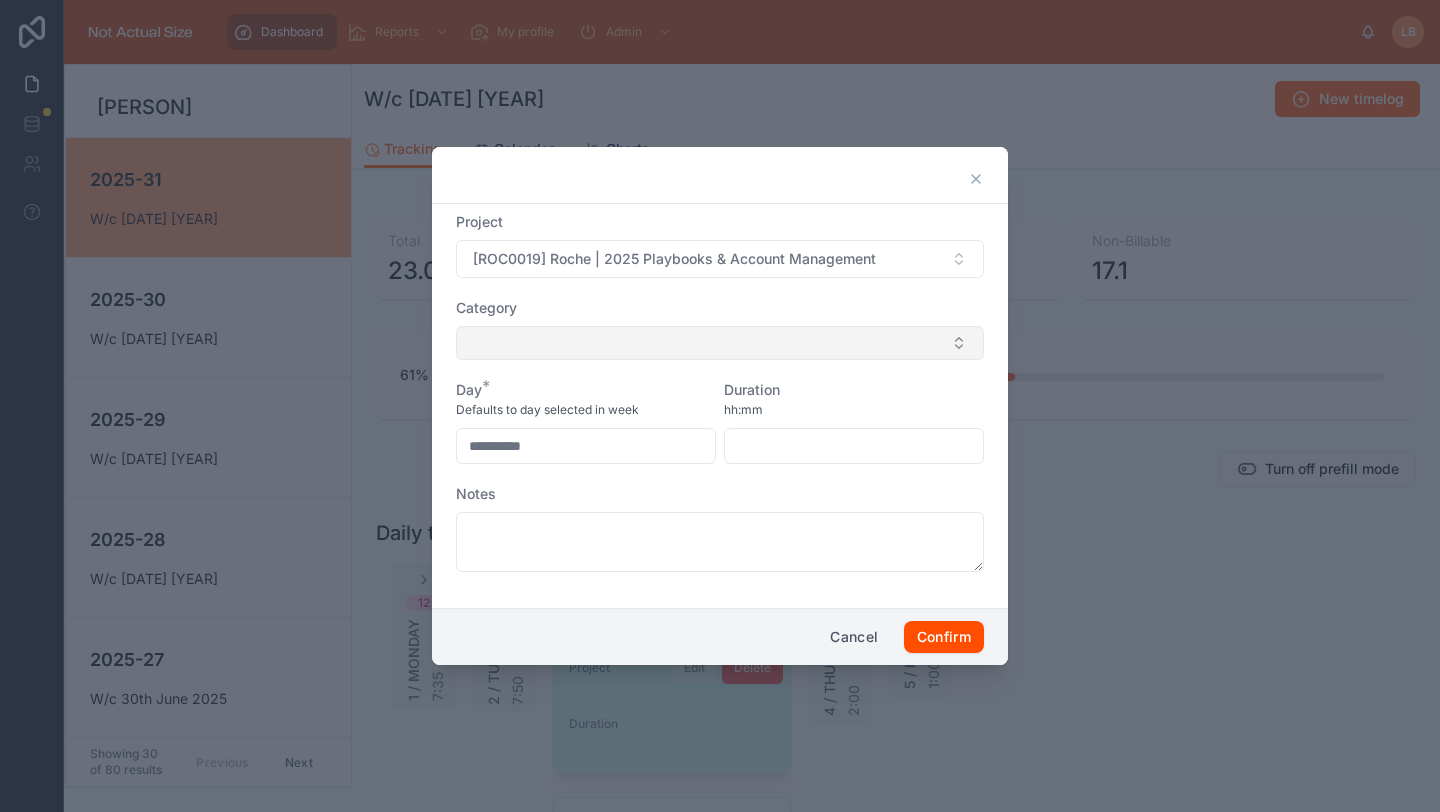 click at bounding box center [720, 343] 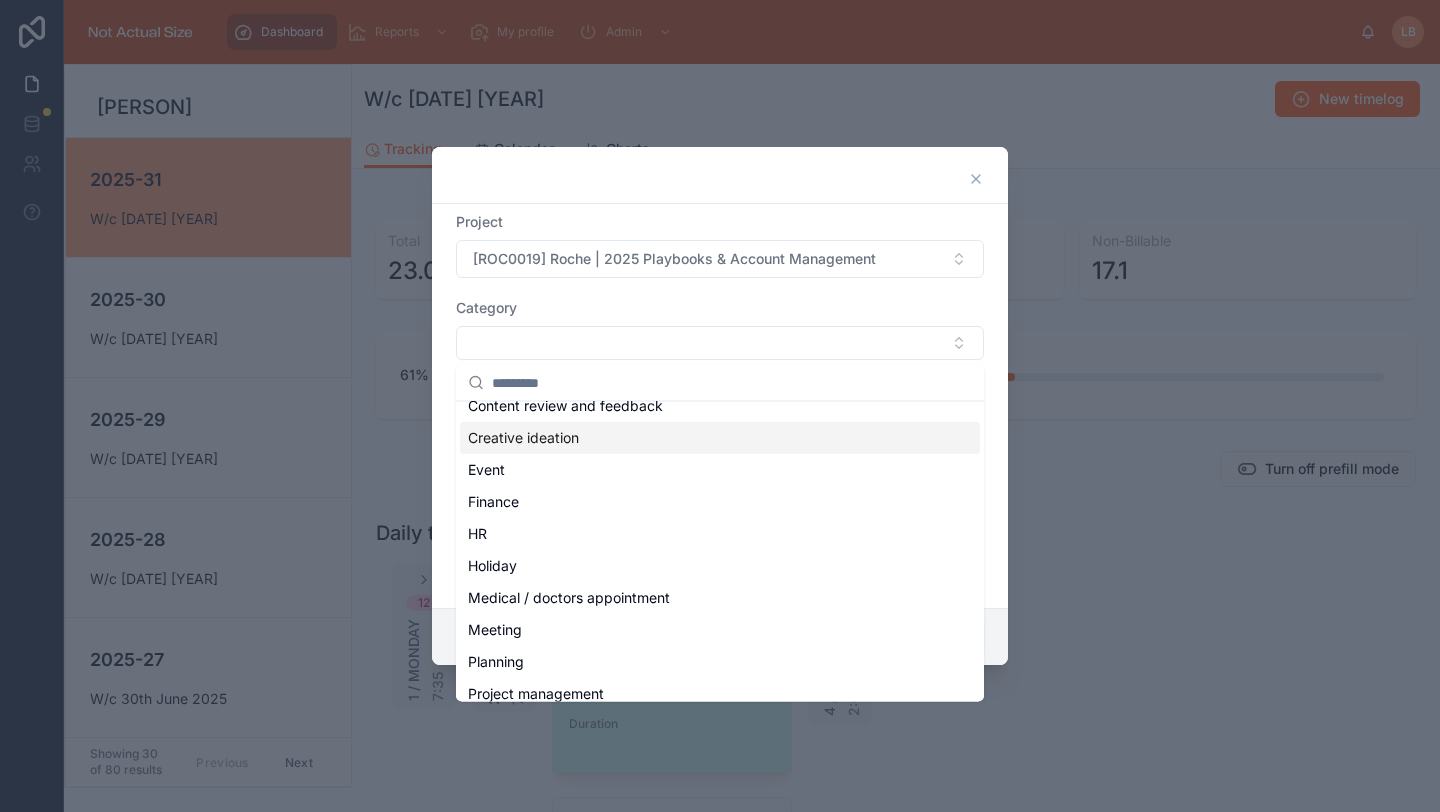 scroll, scrollTop: 146, scrollLeft: 0, axis: vertical 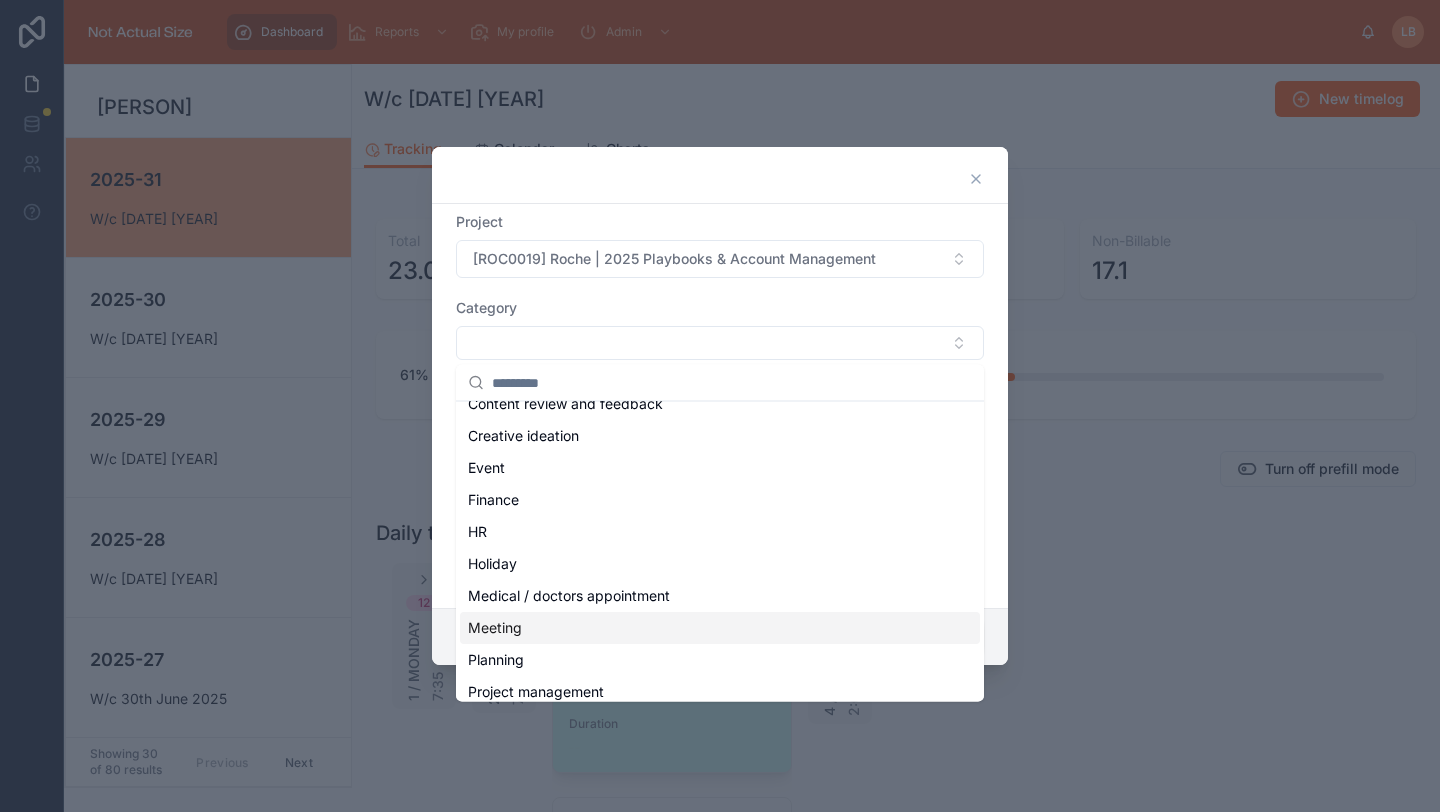 click on "Meeting" at bounding box center [720, 628] 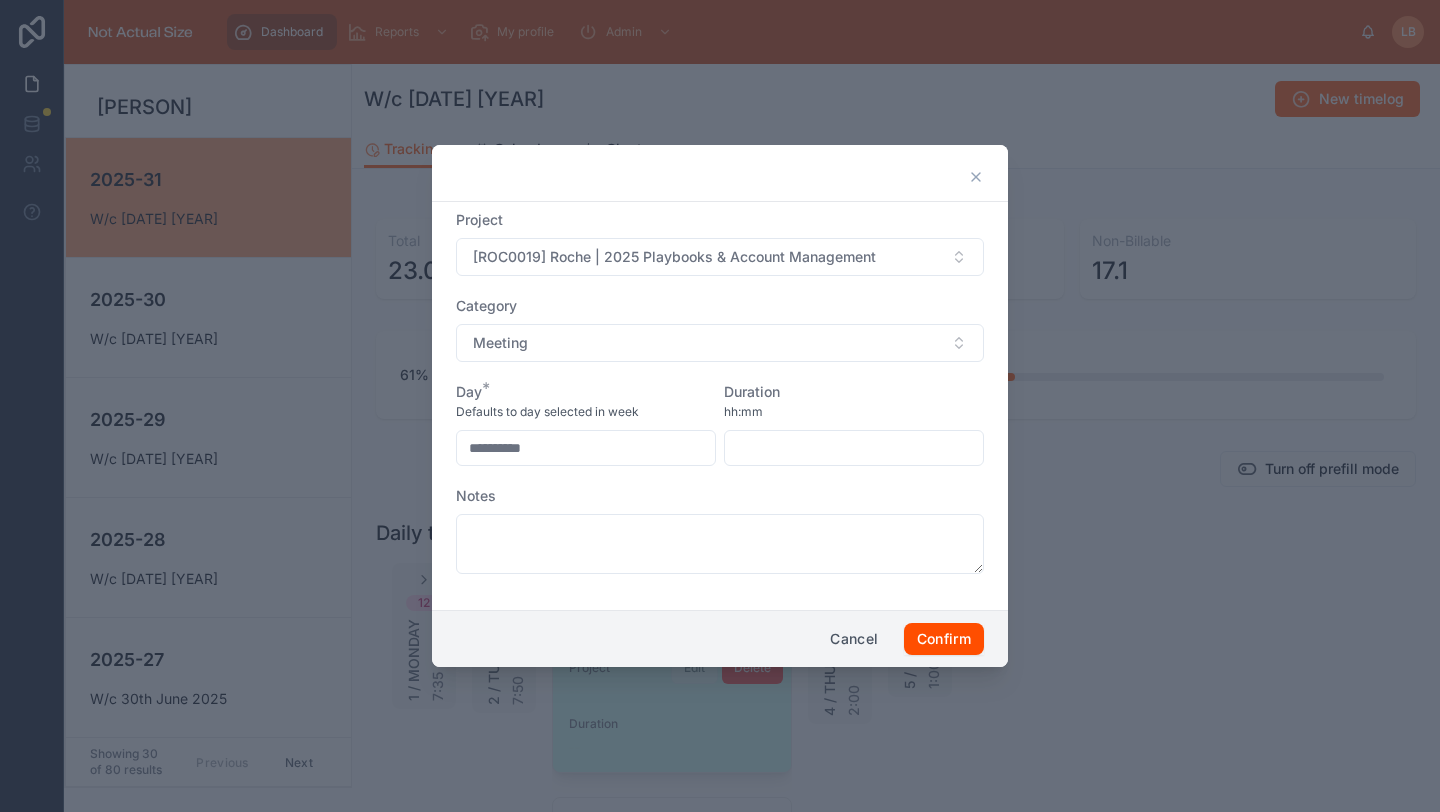 click at bounding box center [854, 448] 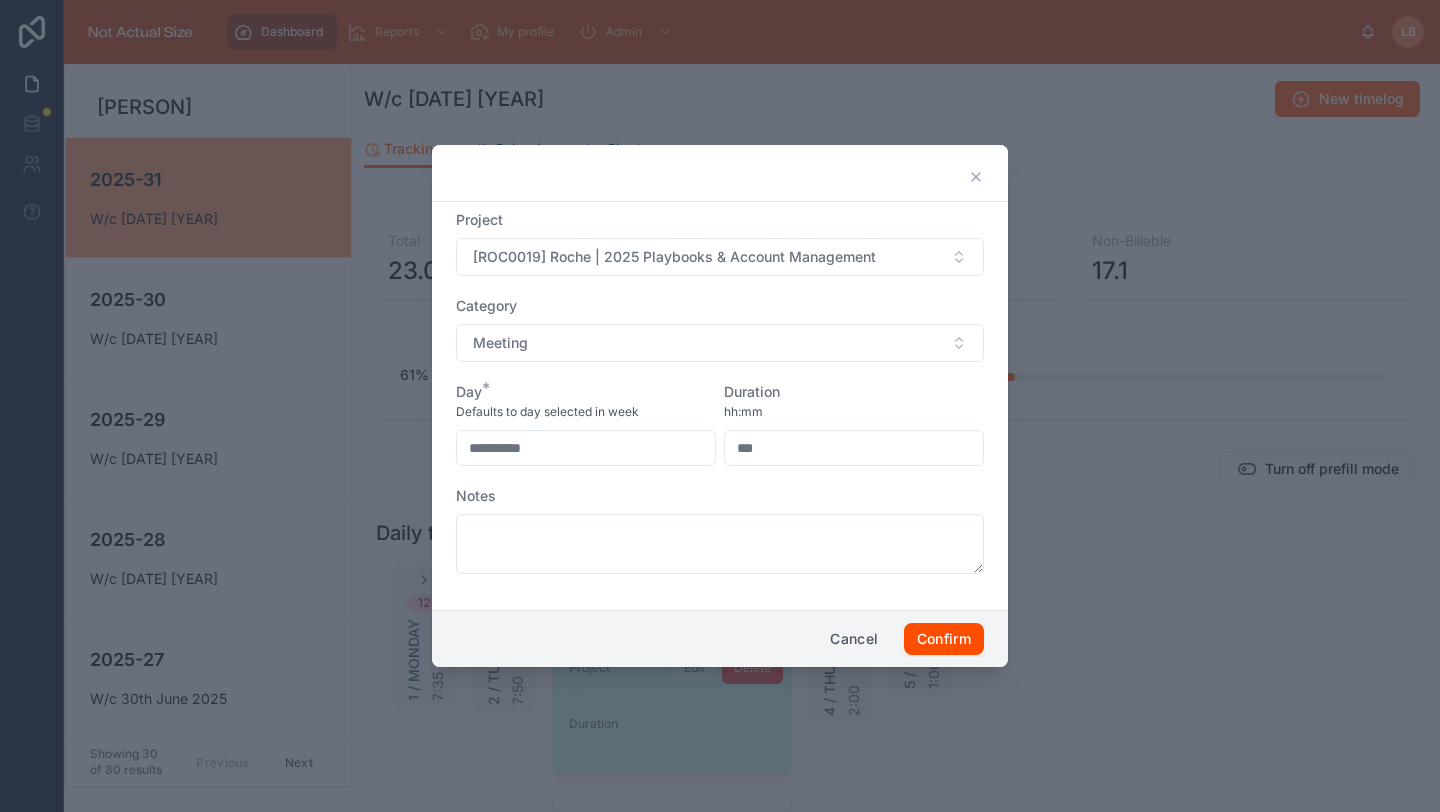 type on "****" 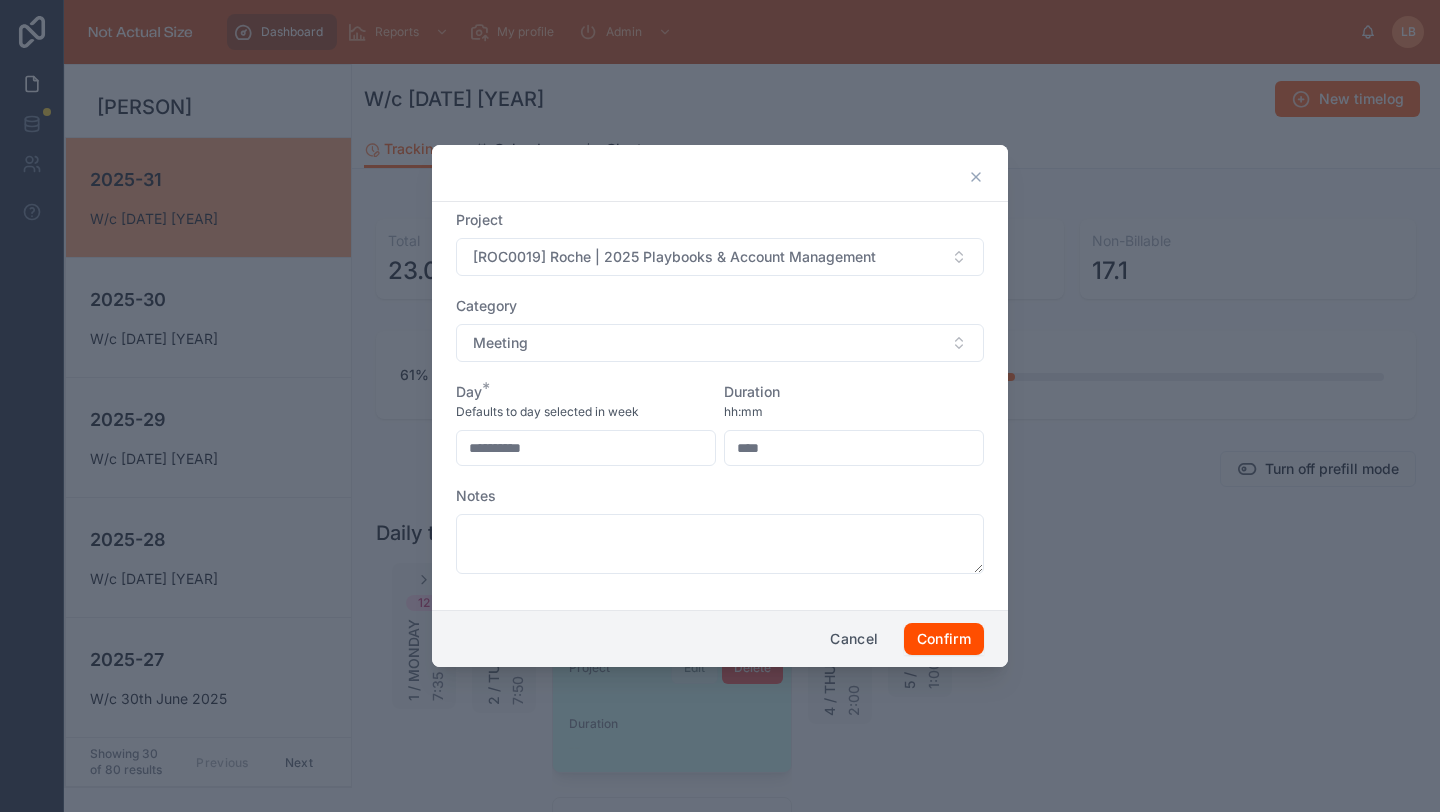 click on "Duration" at bounding box center [854, 392] 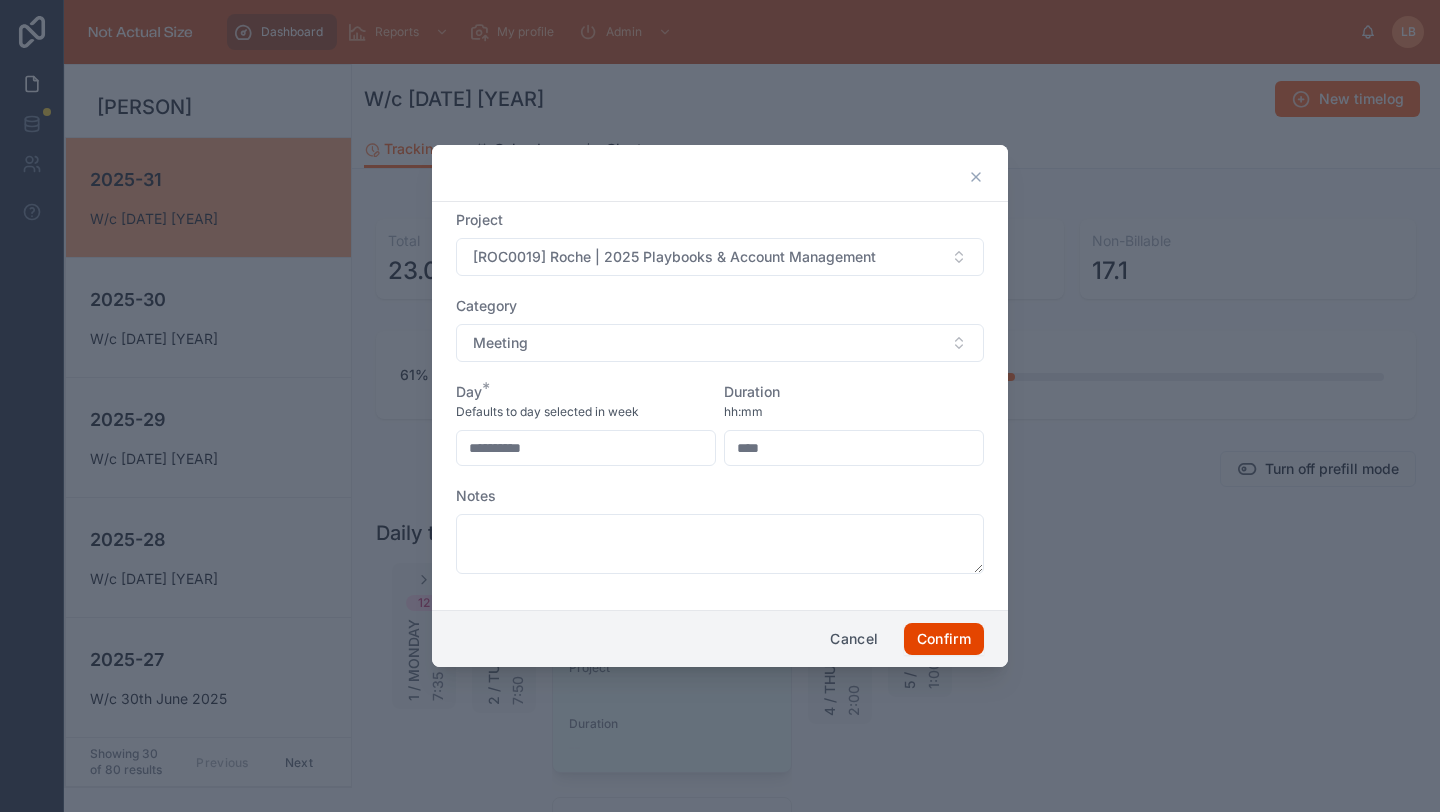 click on "Confirm" at bounding box center [944, 639] 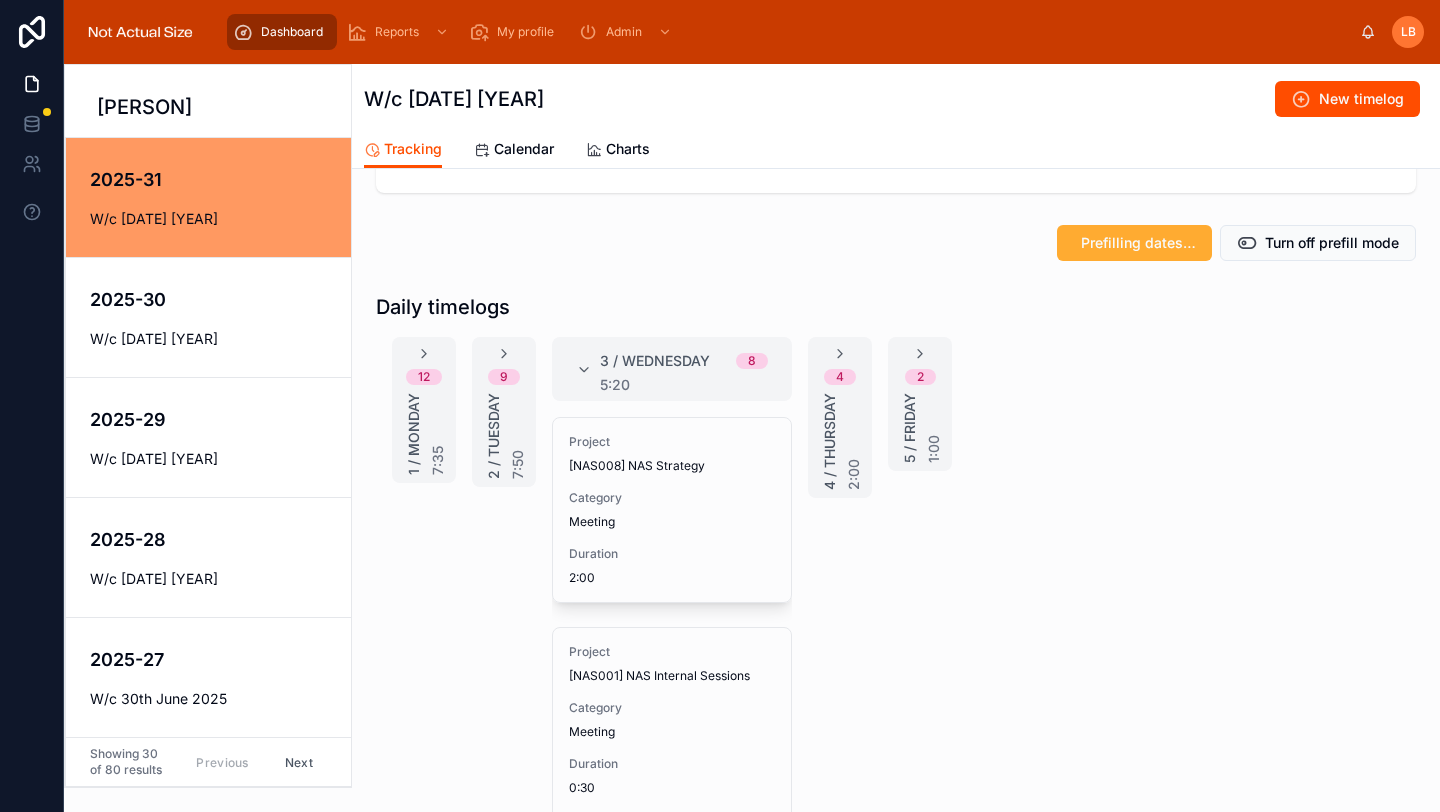 scroll, scrollTop: 241, scrollLeft: 0, axis: vertical 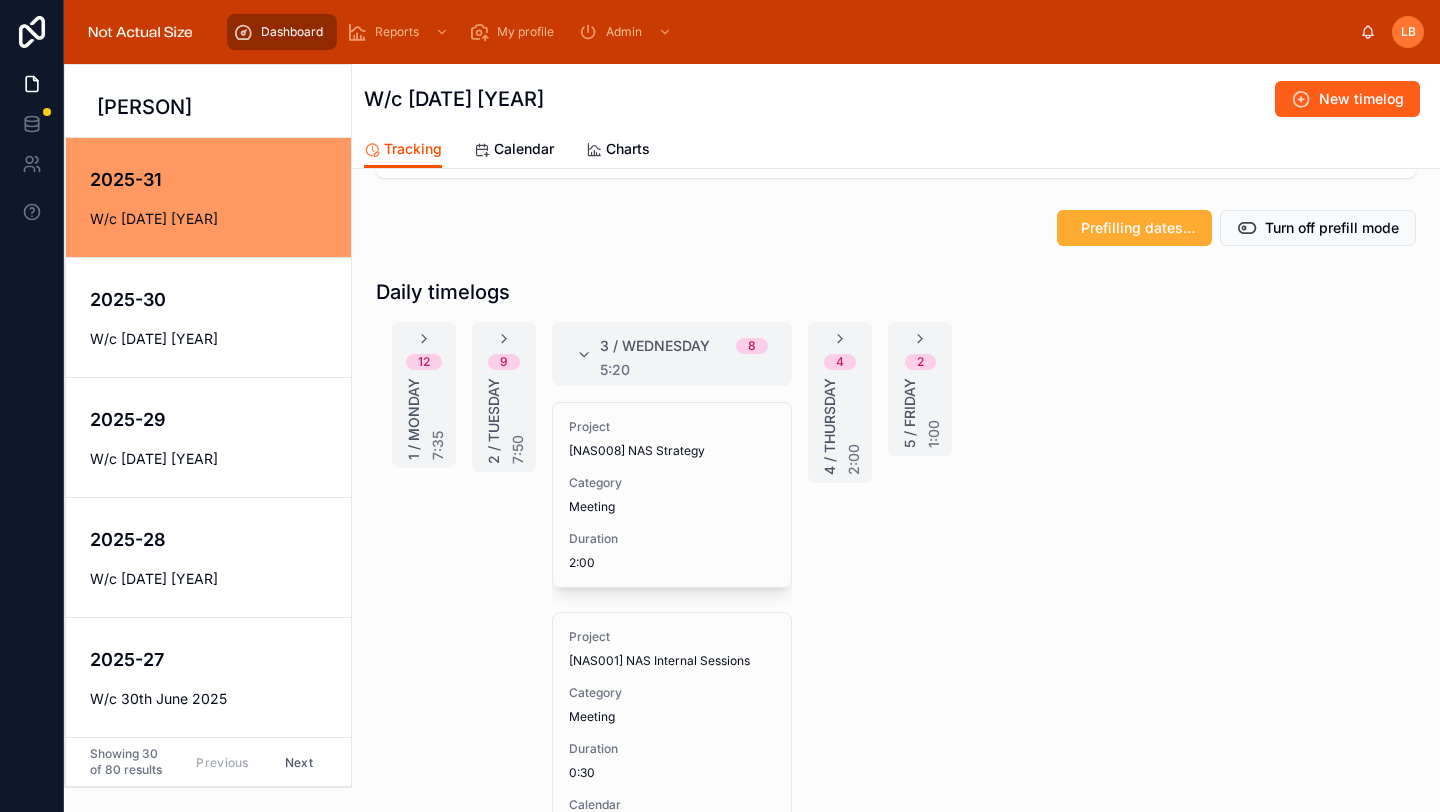 click on "New timelog" at bounding box center [1347, 99] 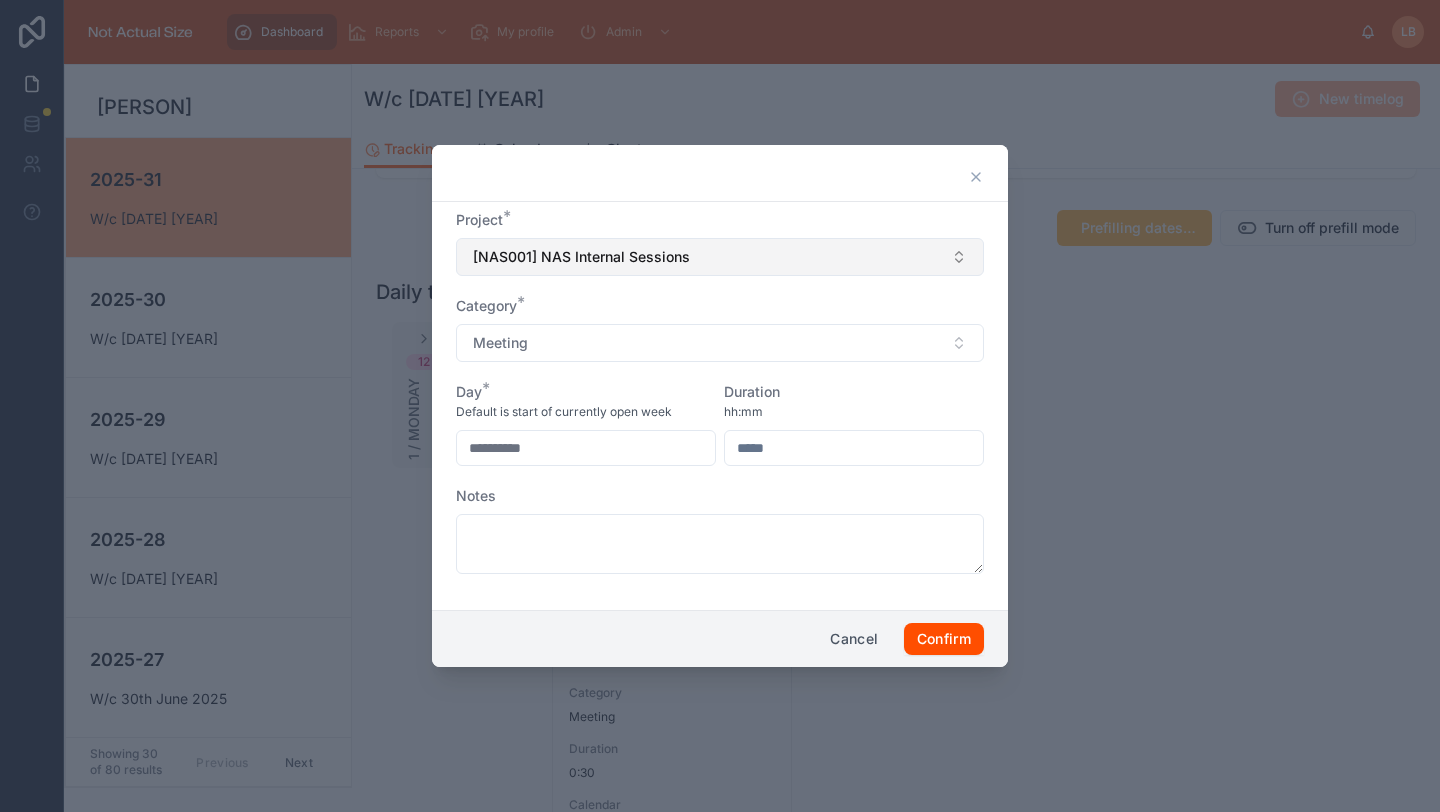 click on "[NAS001] NAS Internal Sessions" at bounding box center [720, 257] 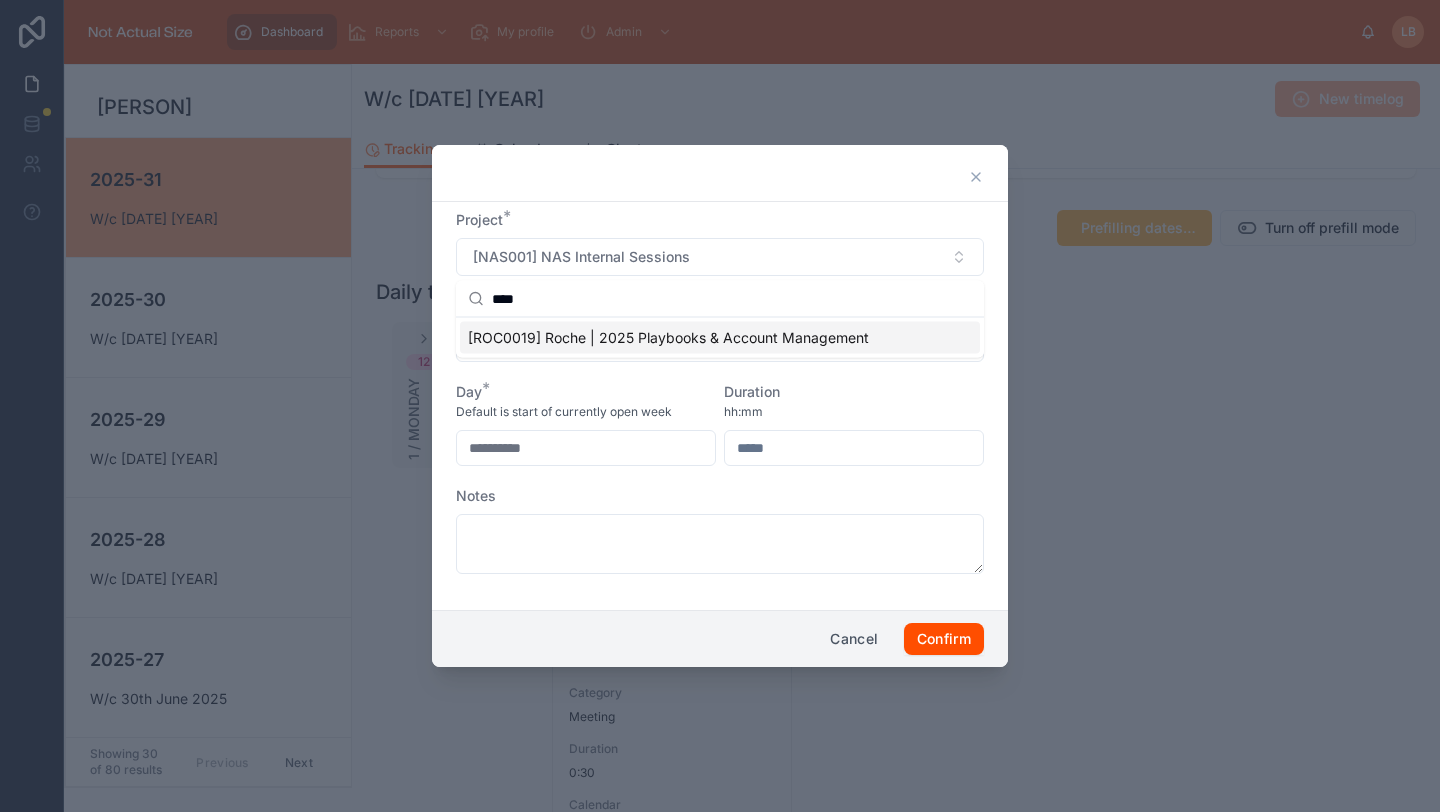 type on "****" 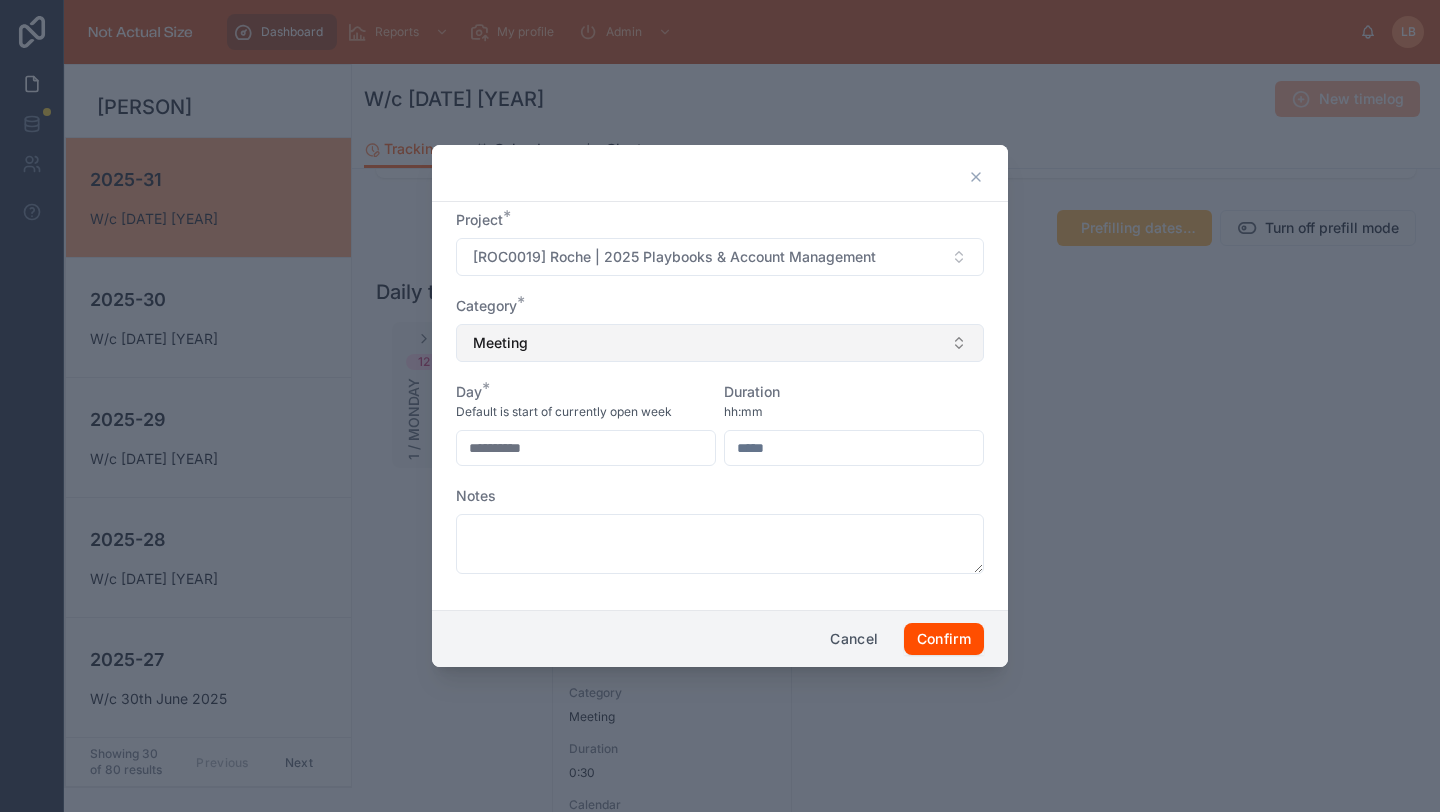 click on "Meeting" at bounding box center [720, 343] 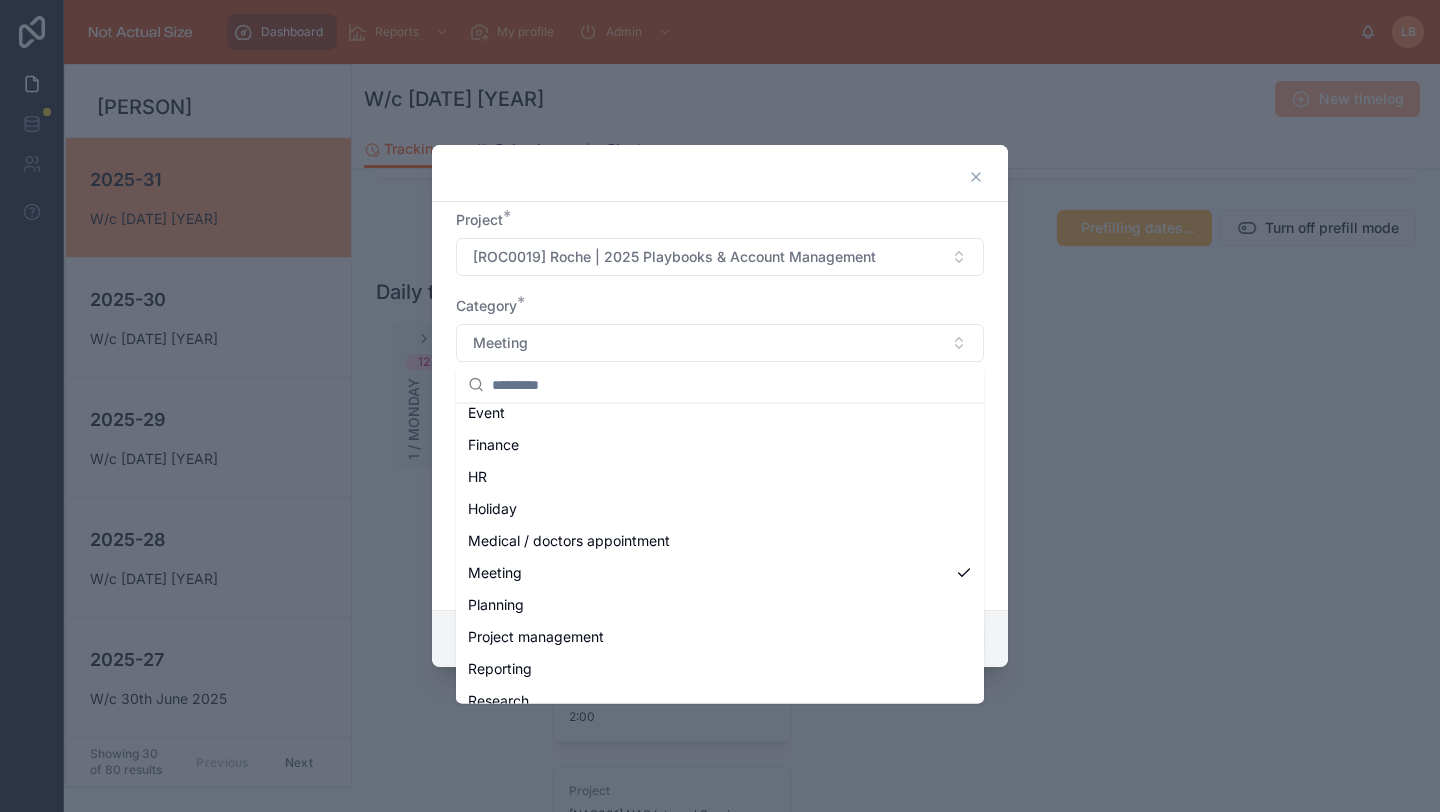 scroll, scrollTop: 412, scrollLeft: 0, axis: vertical 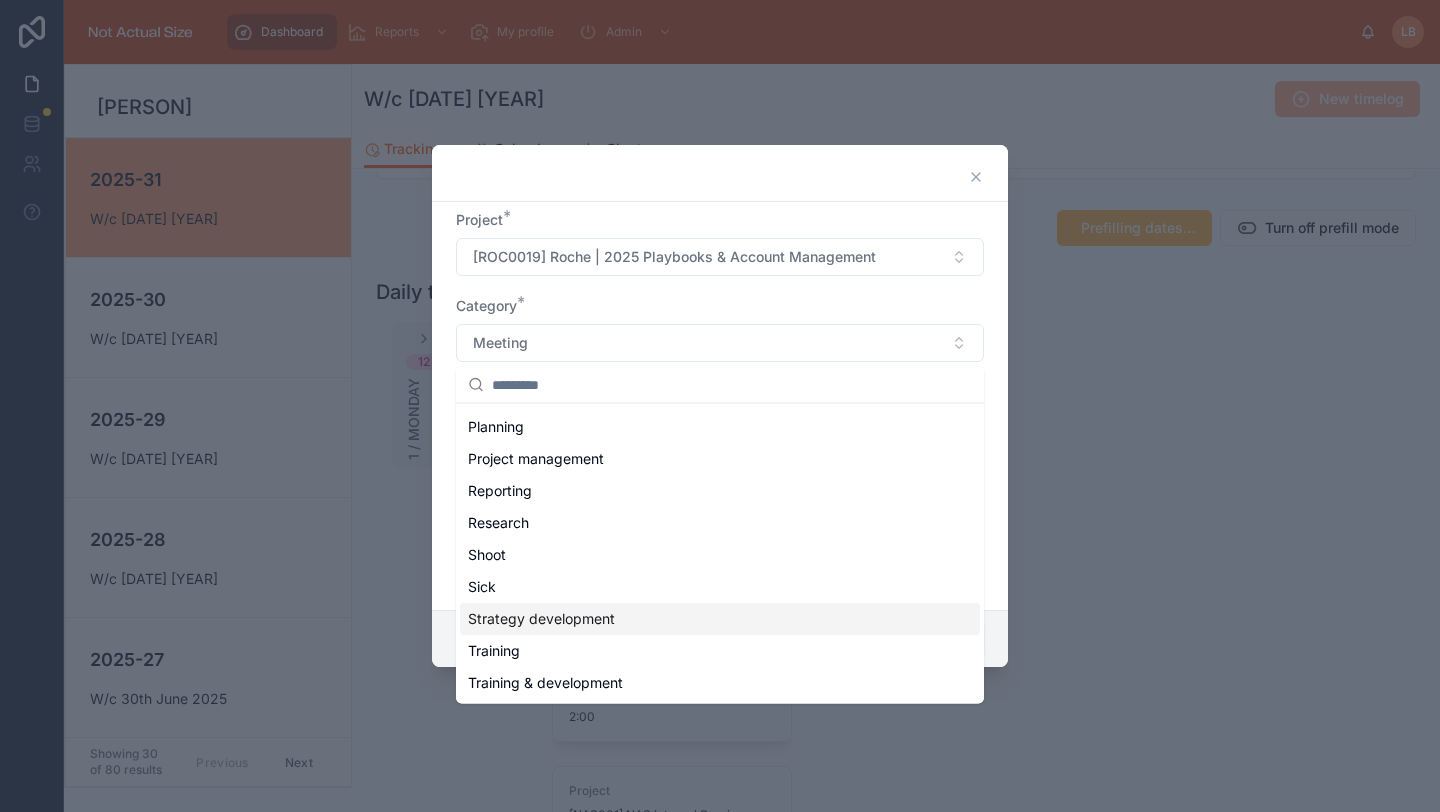 click on "Strategy development" at bounding box center [541, 620] 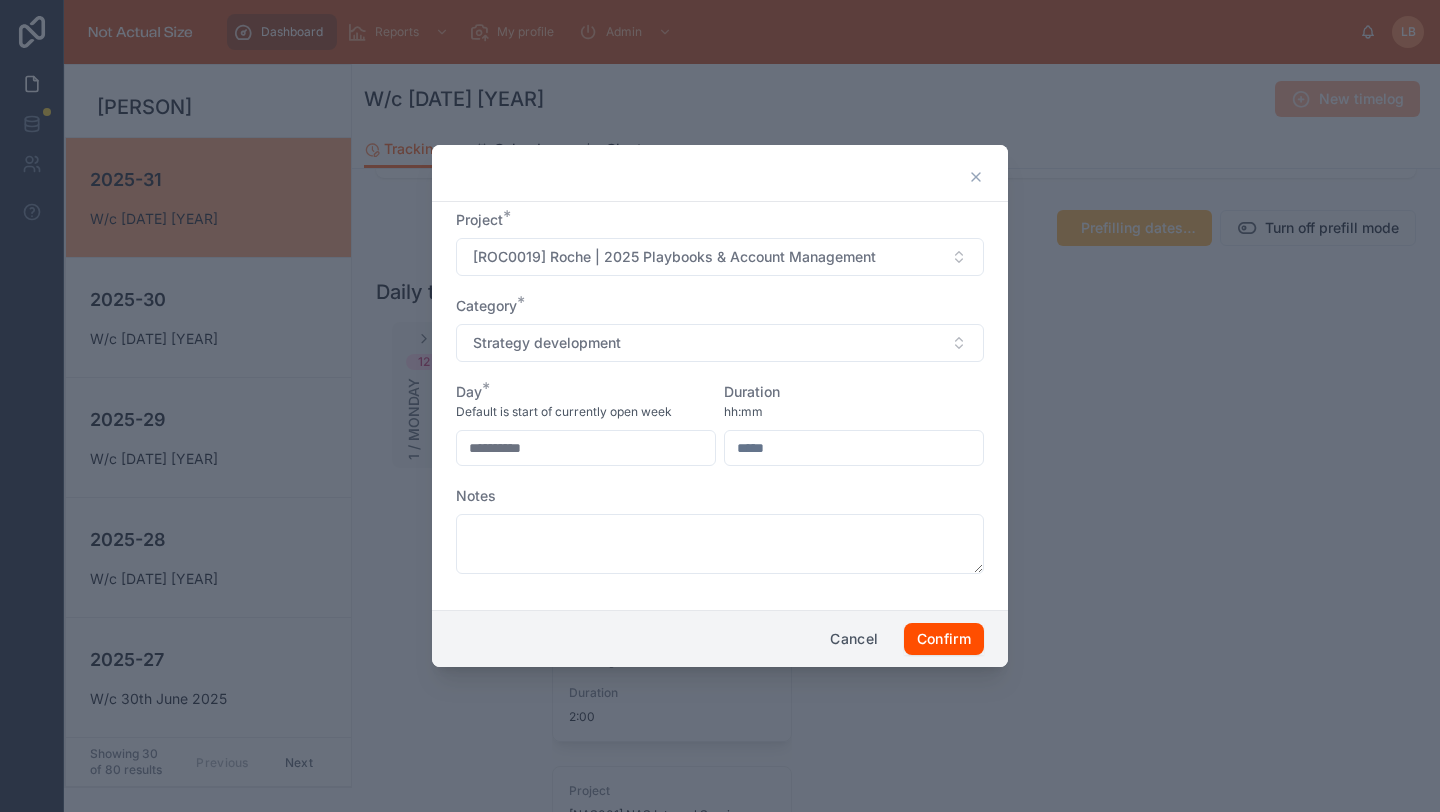 click at bounding box center [854, 448] 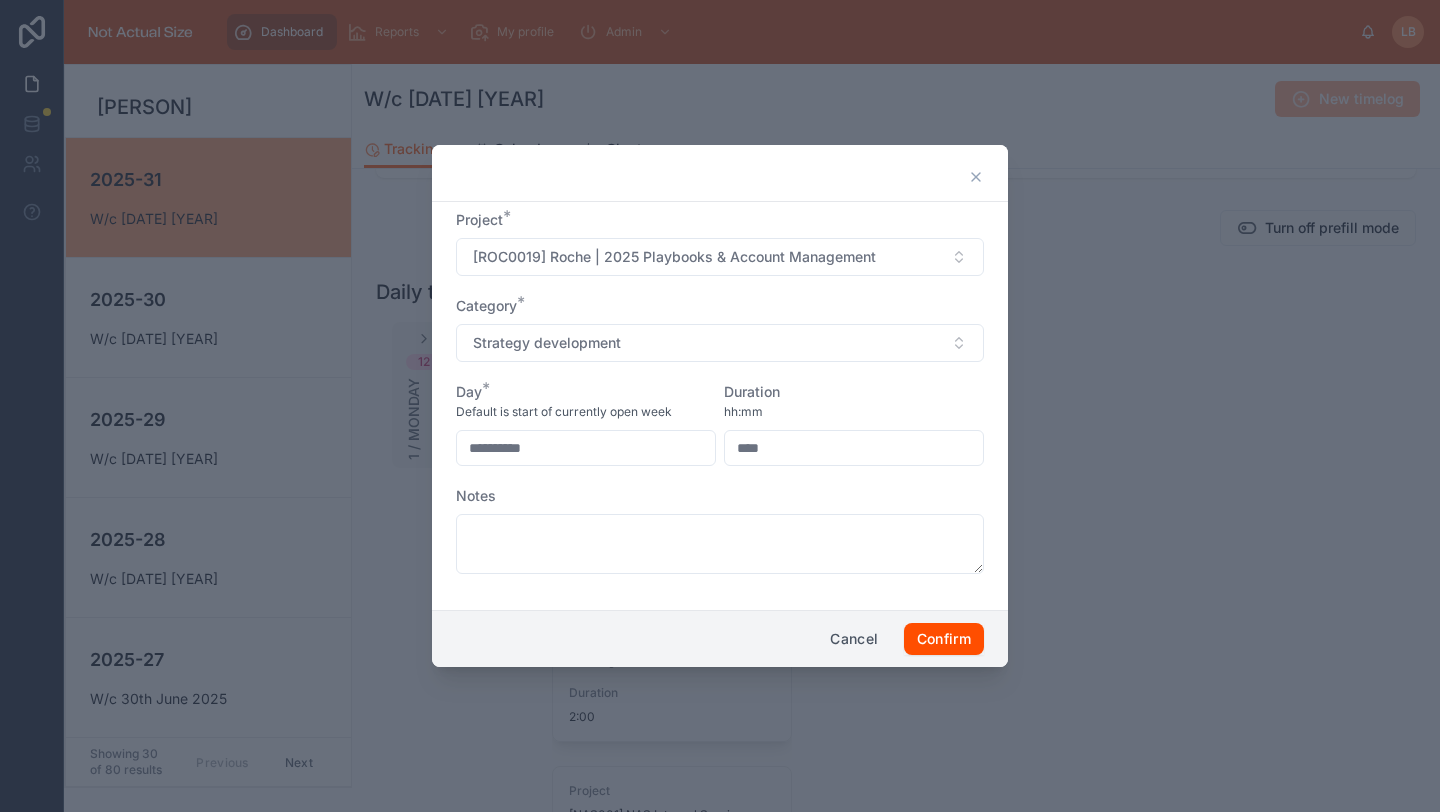 click on "Duration" at bounding box center [854, 392] 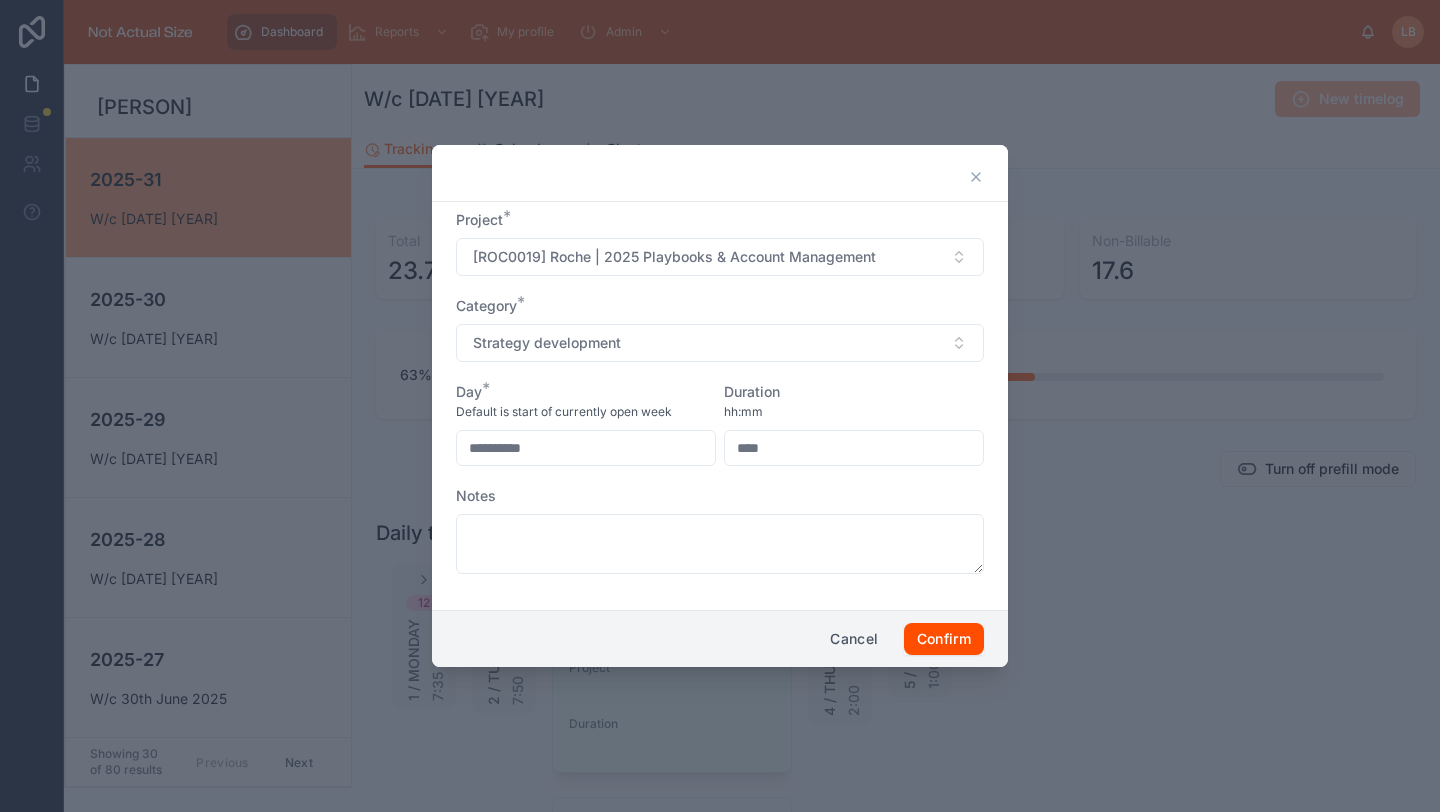 type on "****" 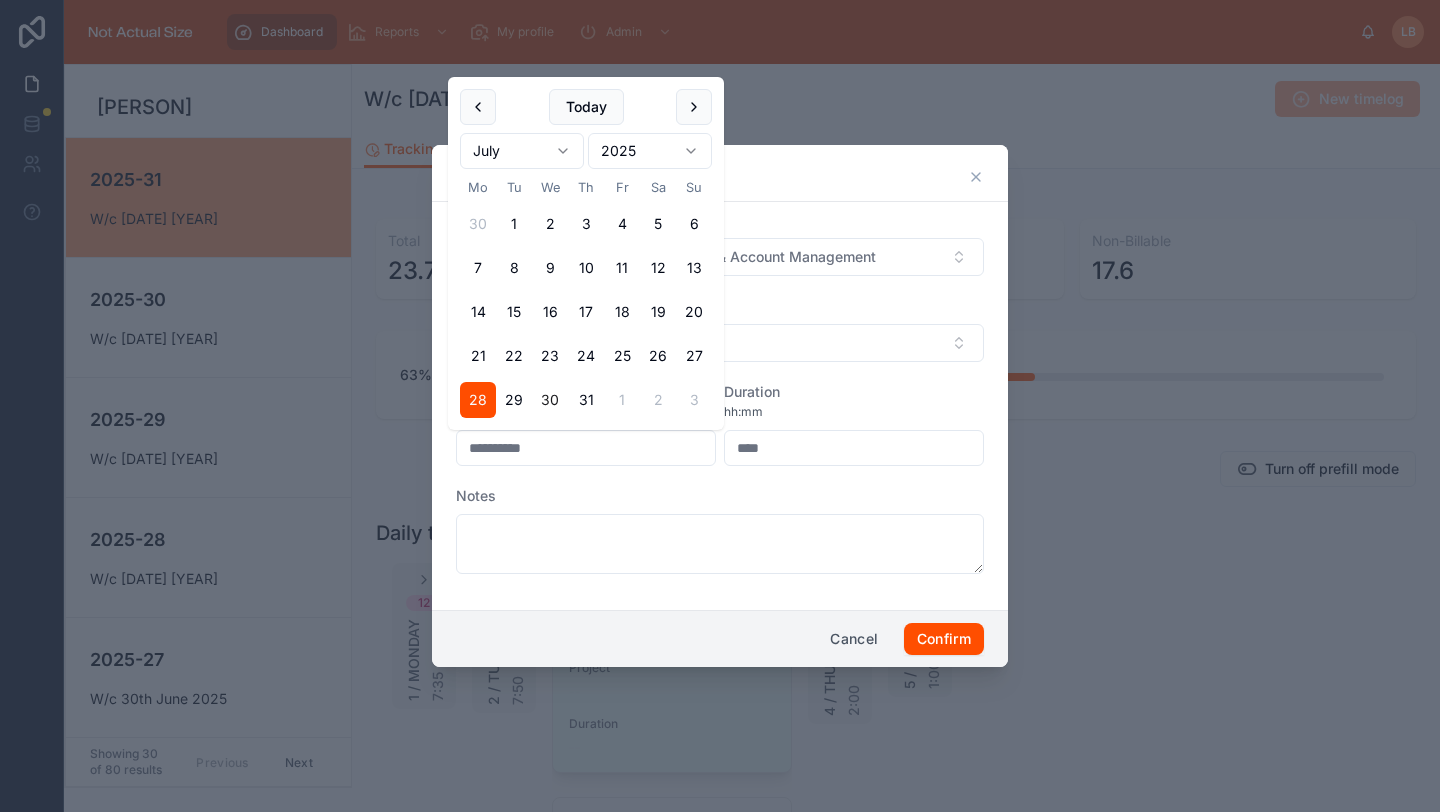 click on "30" at bounding box center (550, 400) 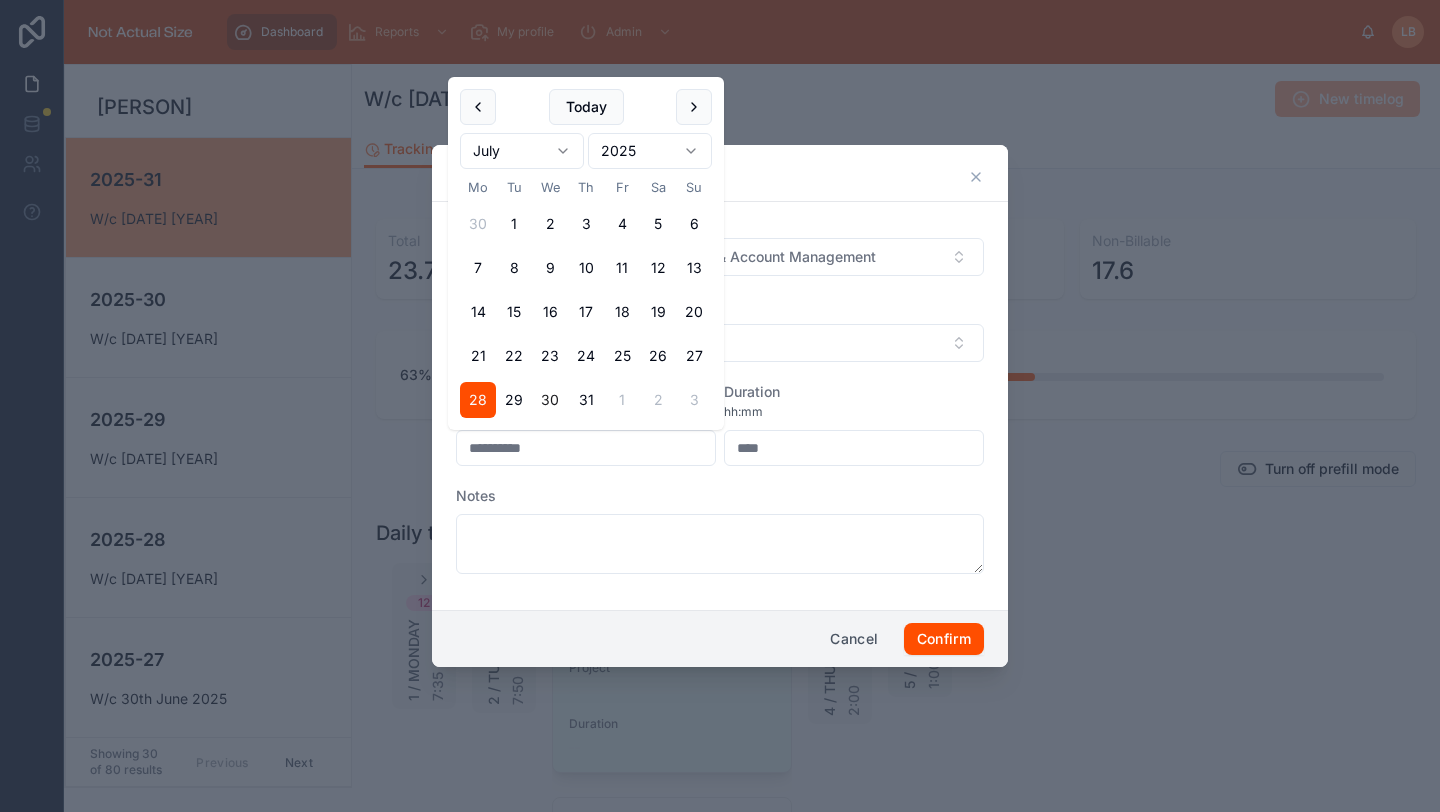 type on "**********" 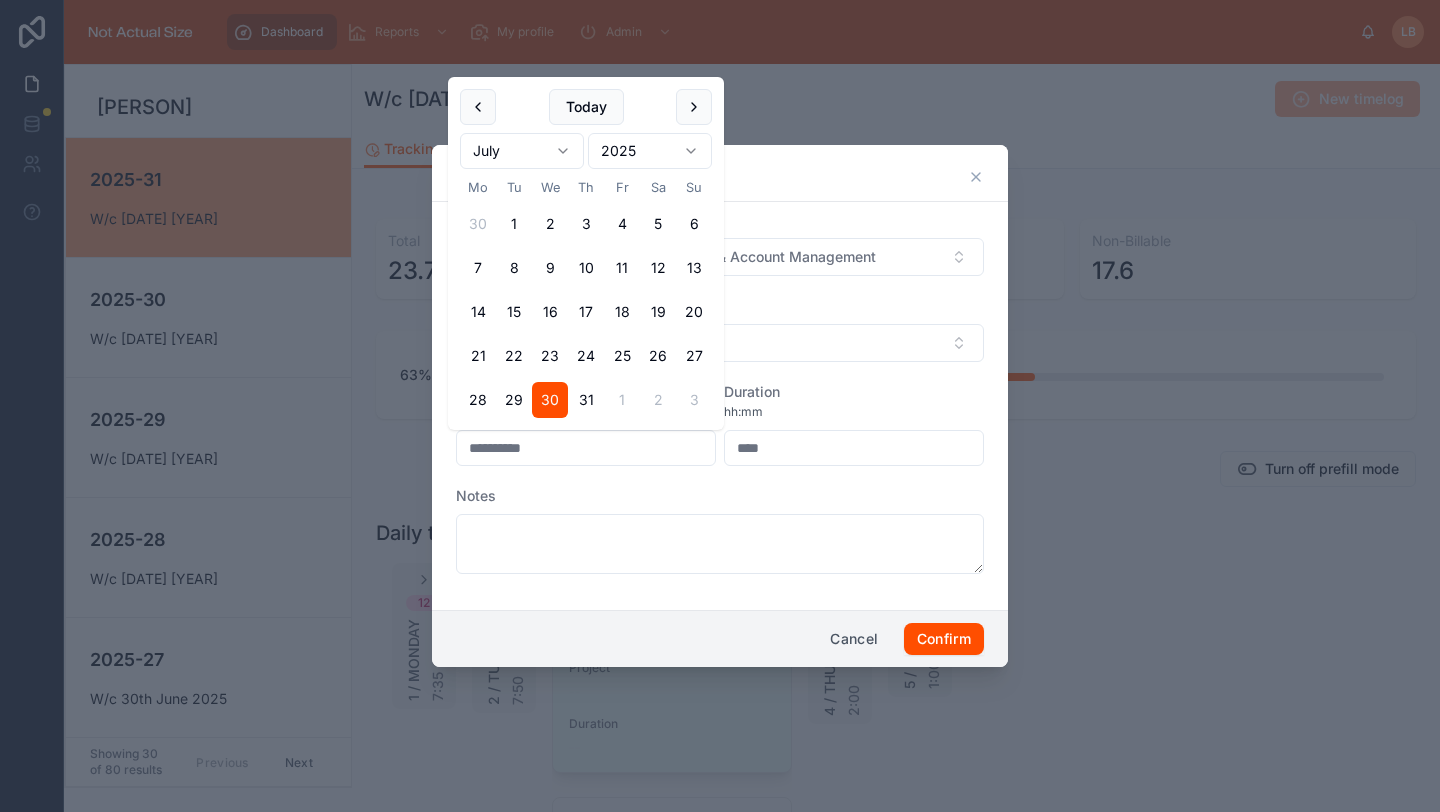 click on "hh:mm" at bounding box center (854, 412) 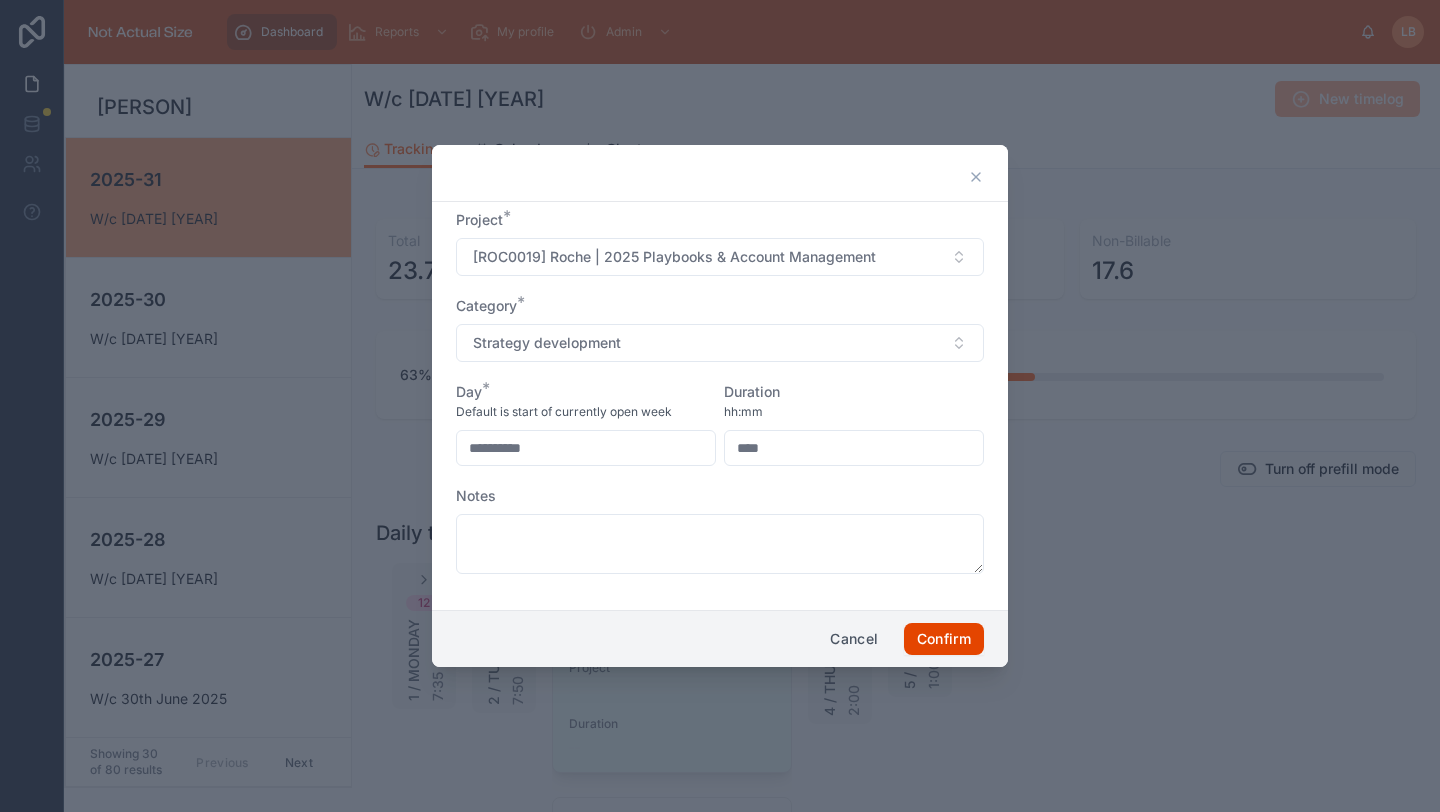 click on "Confirm" at bounding box center [944, 639] 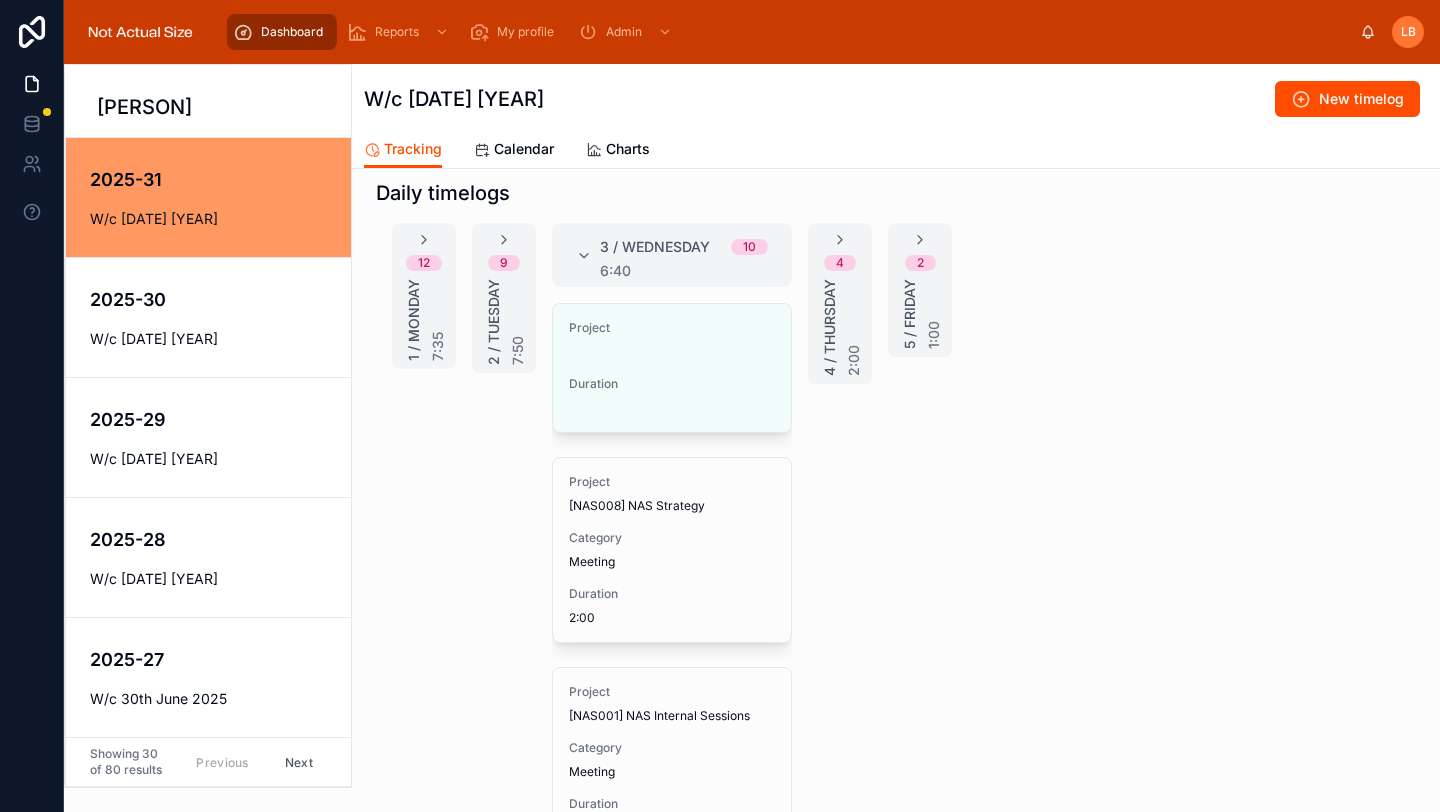 scroll, scrollTop: 344, scrollLeft: 0, axis: vertical 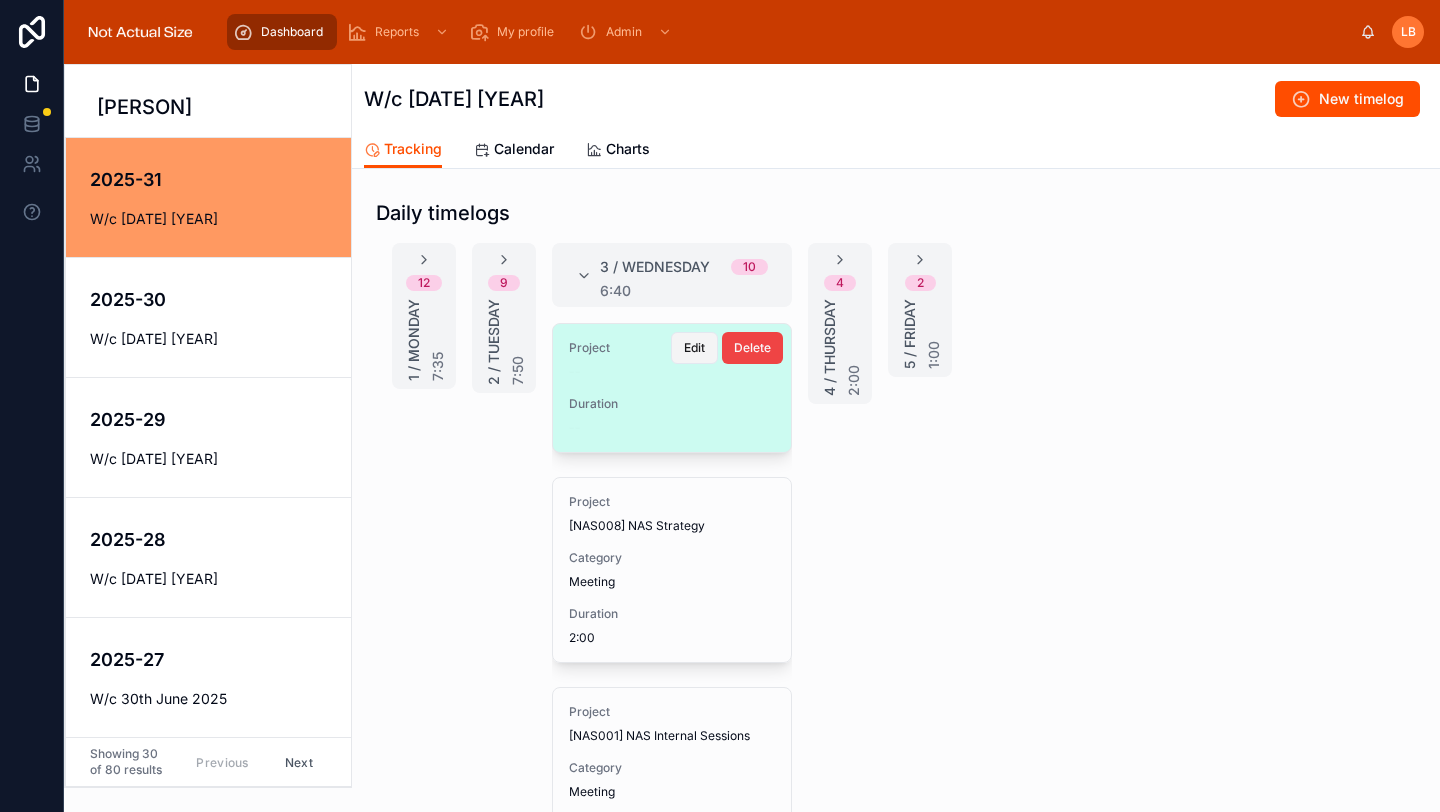 click on "Edit" at bounding box center [694, 348] 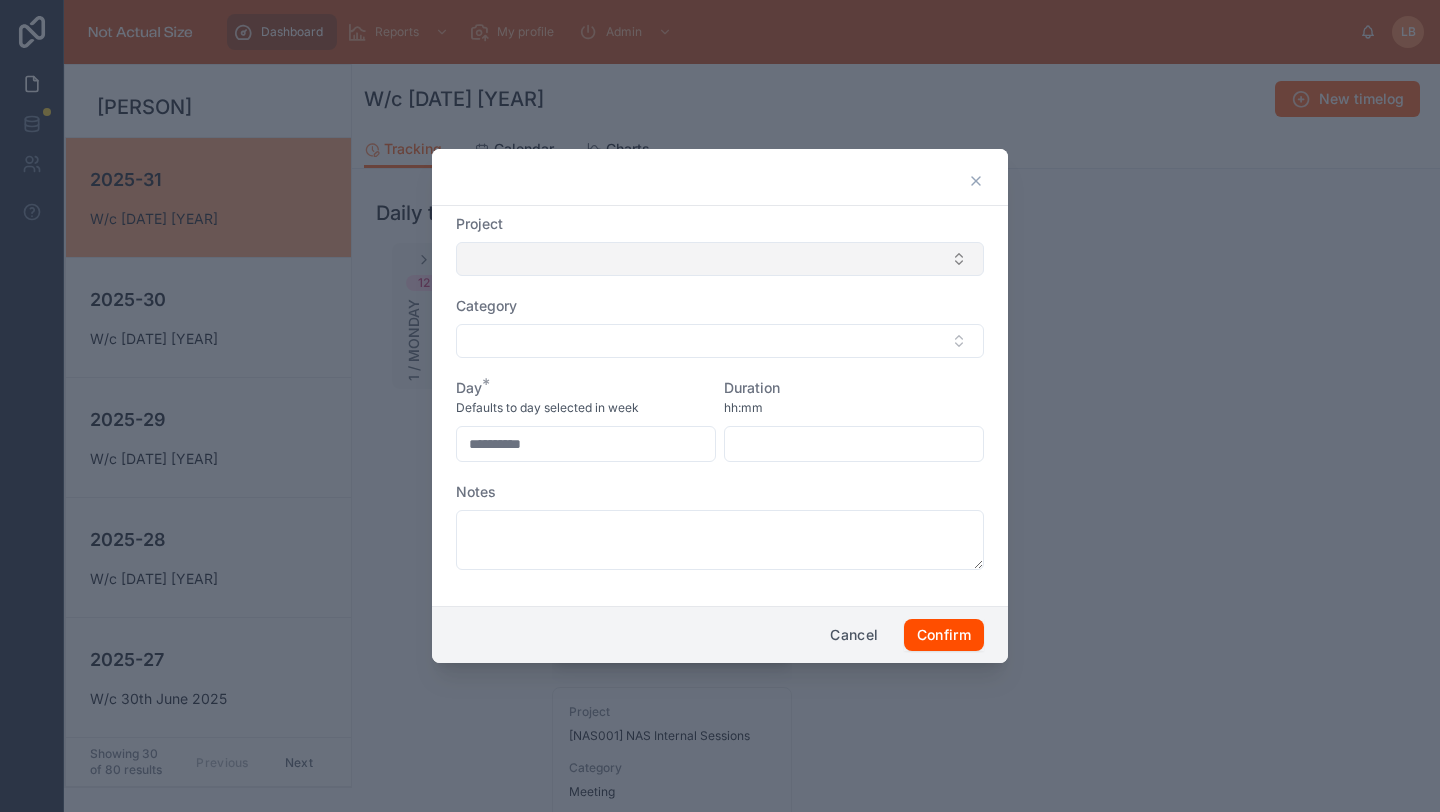 click at bounding box center [720, 259] 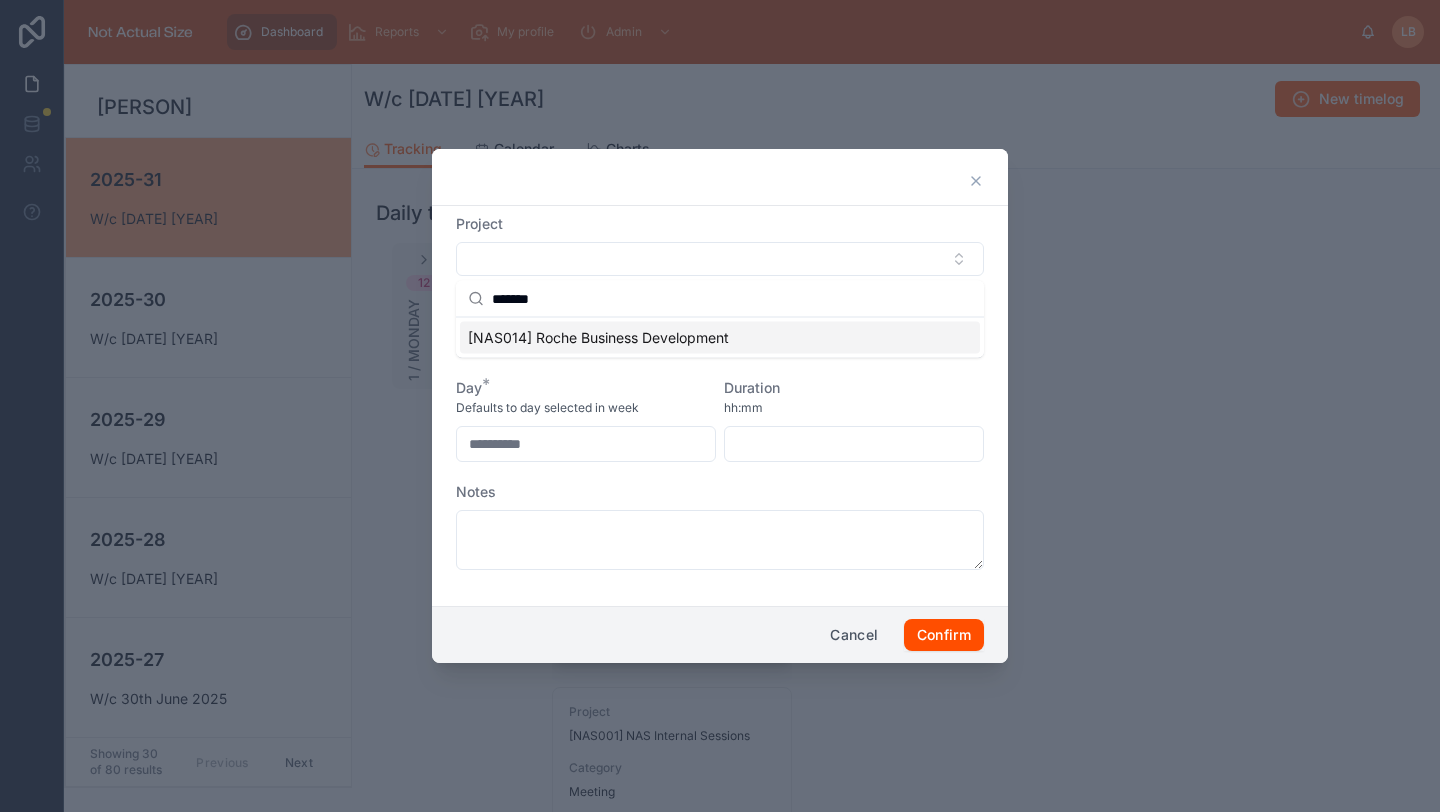 type on "*******" 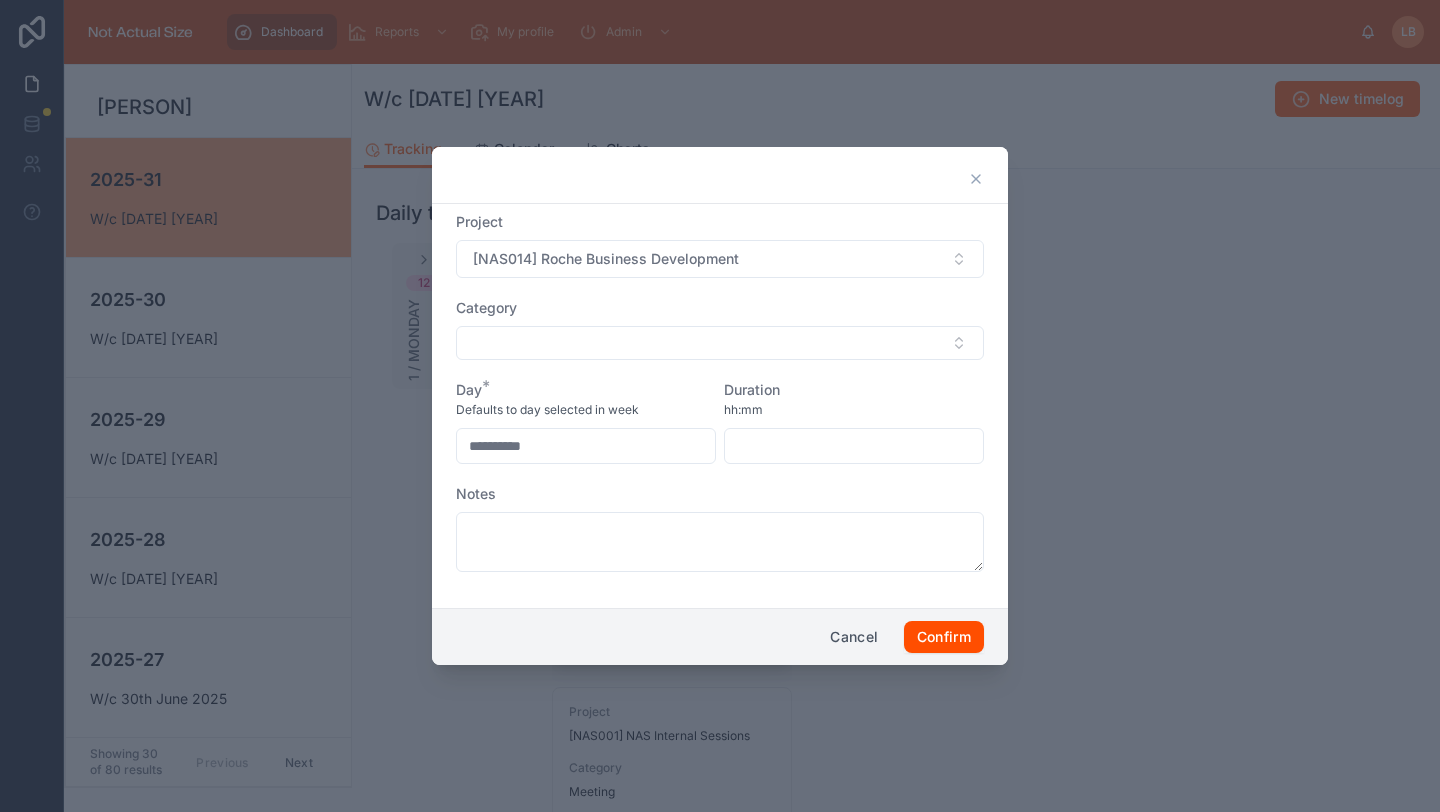 click at bounding box center [720, 343] 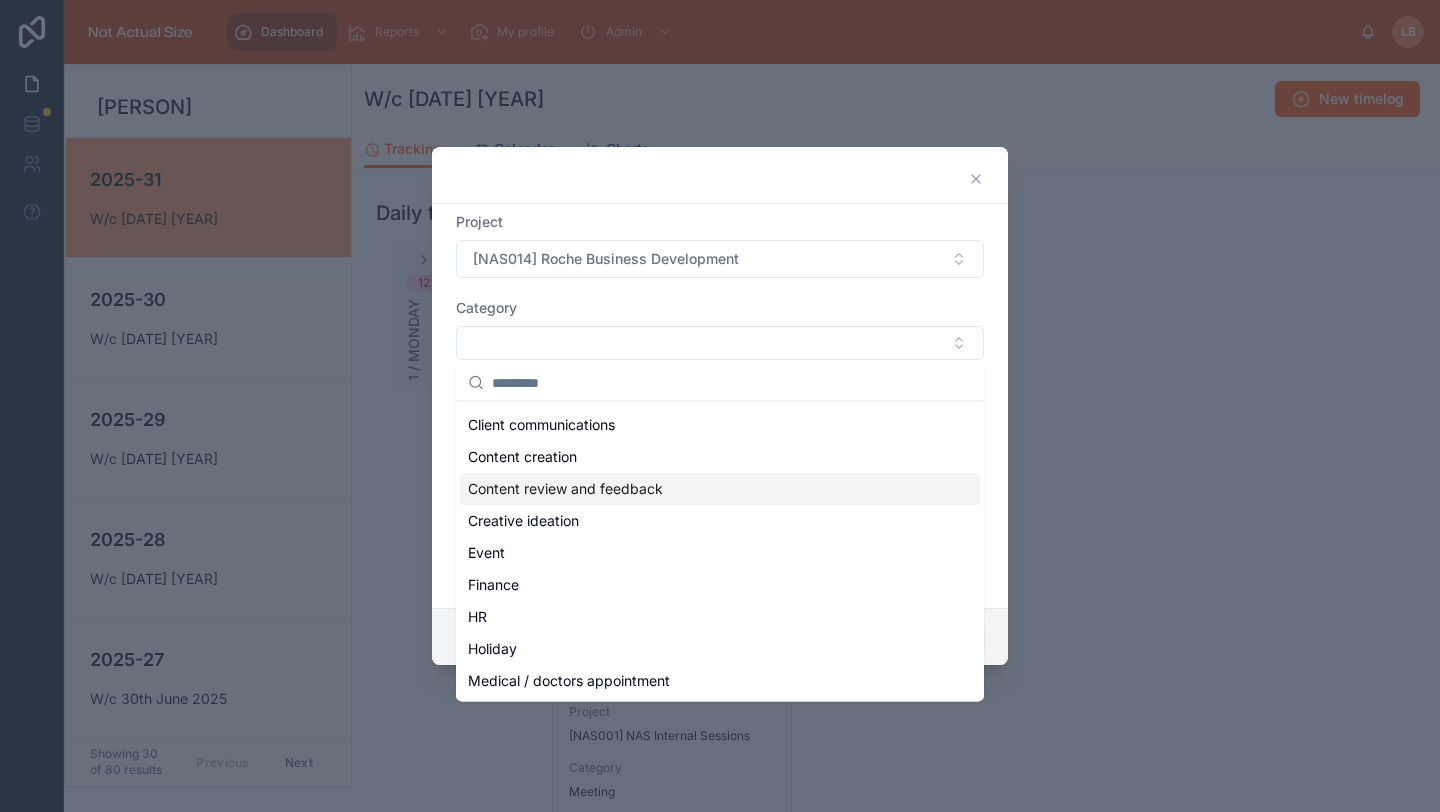 scroll, scrollTop: 244, scrollLeft: 0, axis: vertical 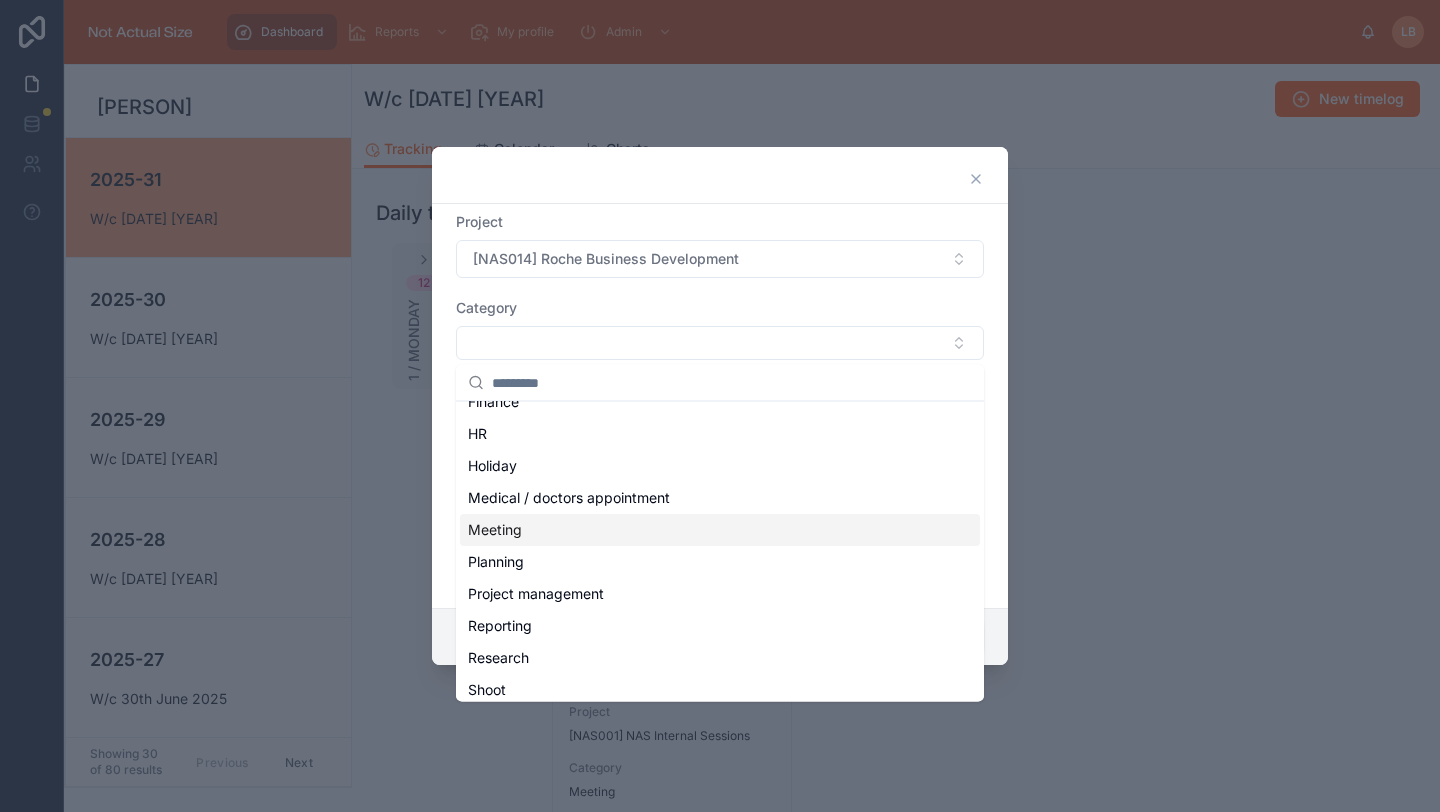 click on "Meeting" at bounding box center (720, 530) 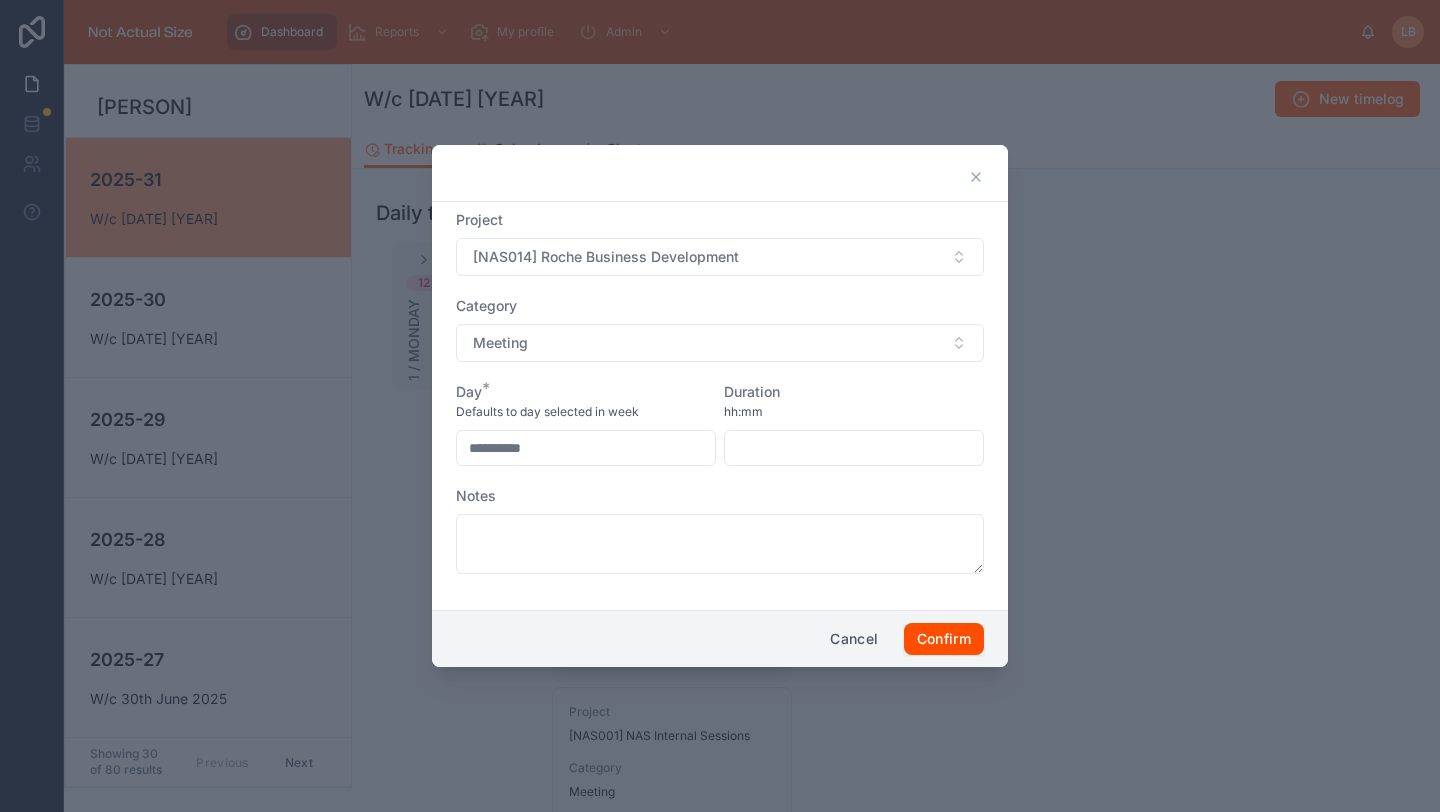 click at bounding box center (854, 448) 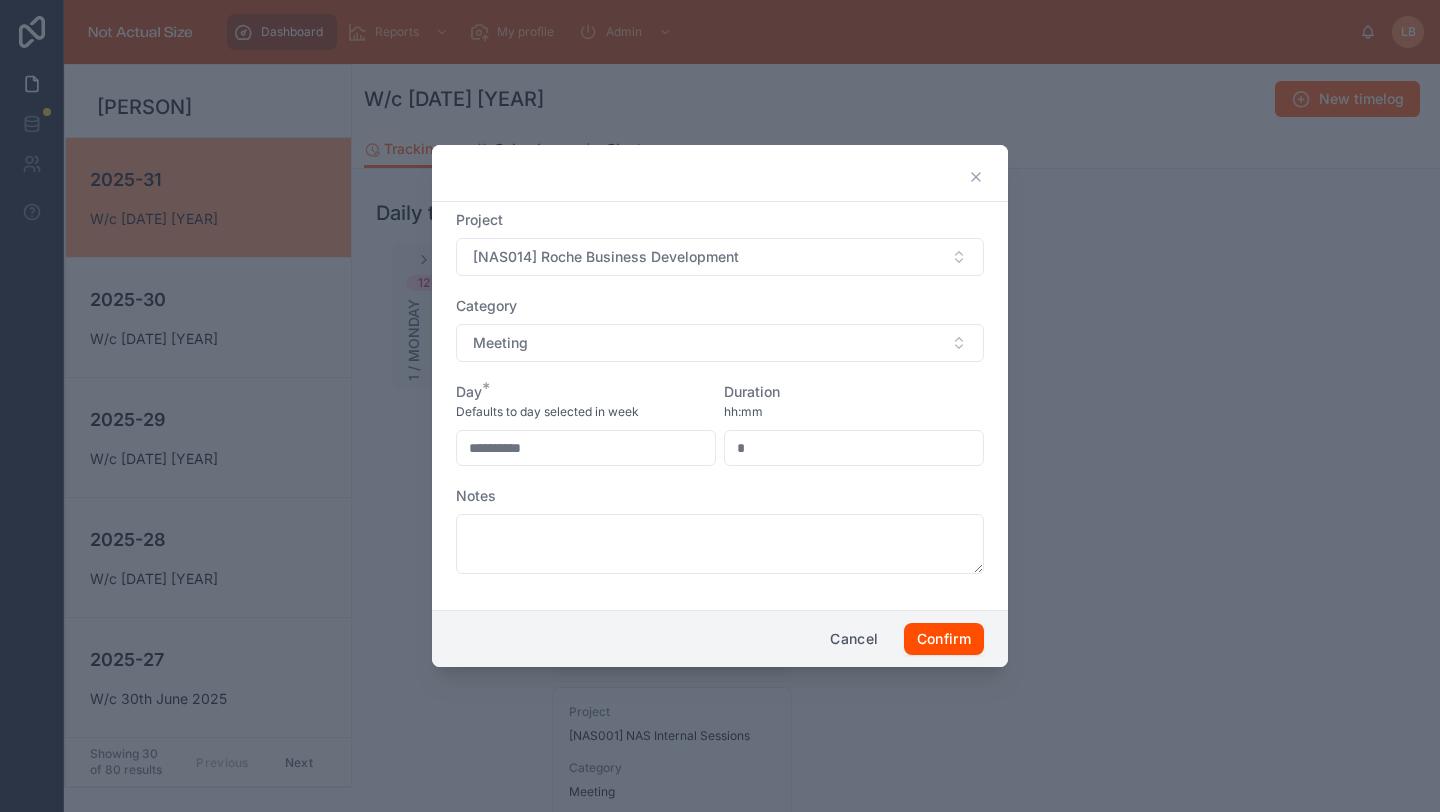 type on "****" 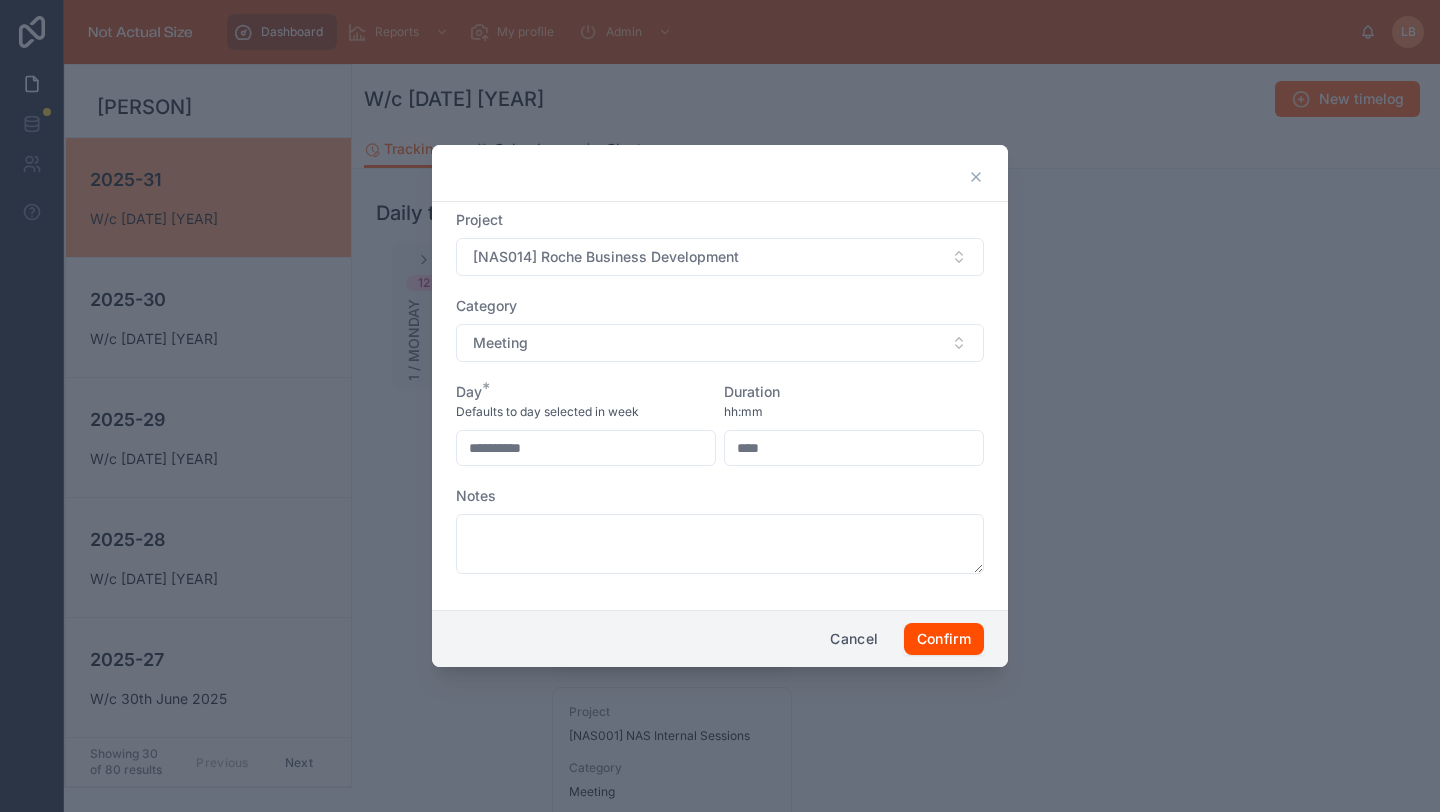 click on "Duration" at bounding box center (854, 392) 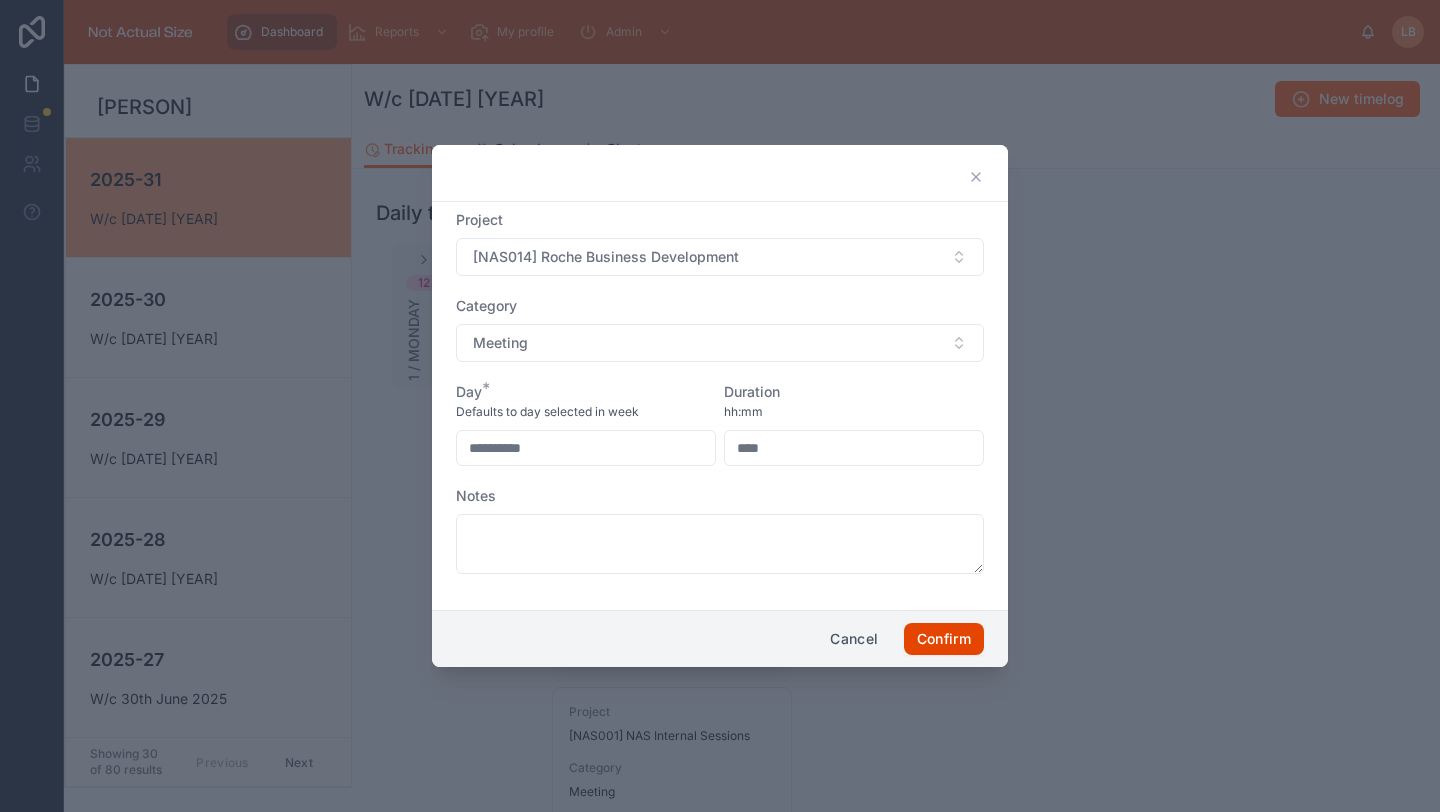 click on "Confirm" at bounding box center (944, 639) 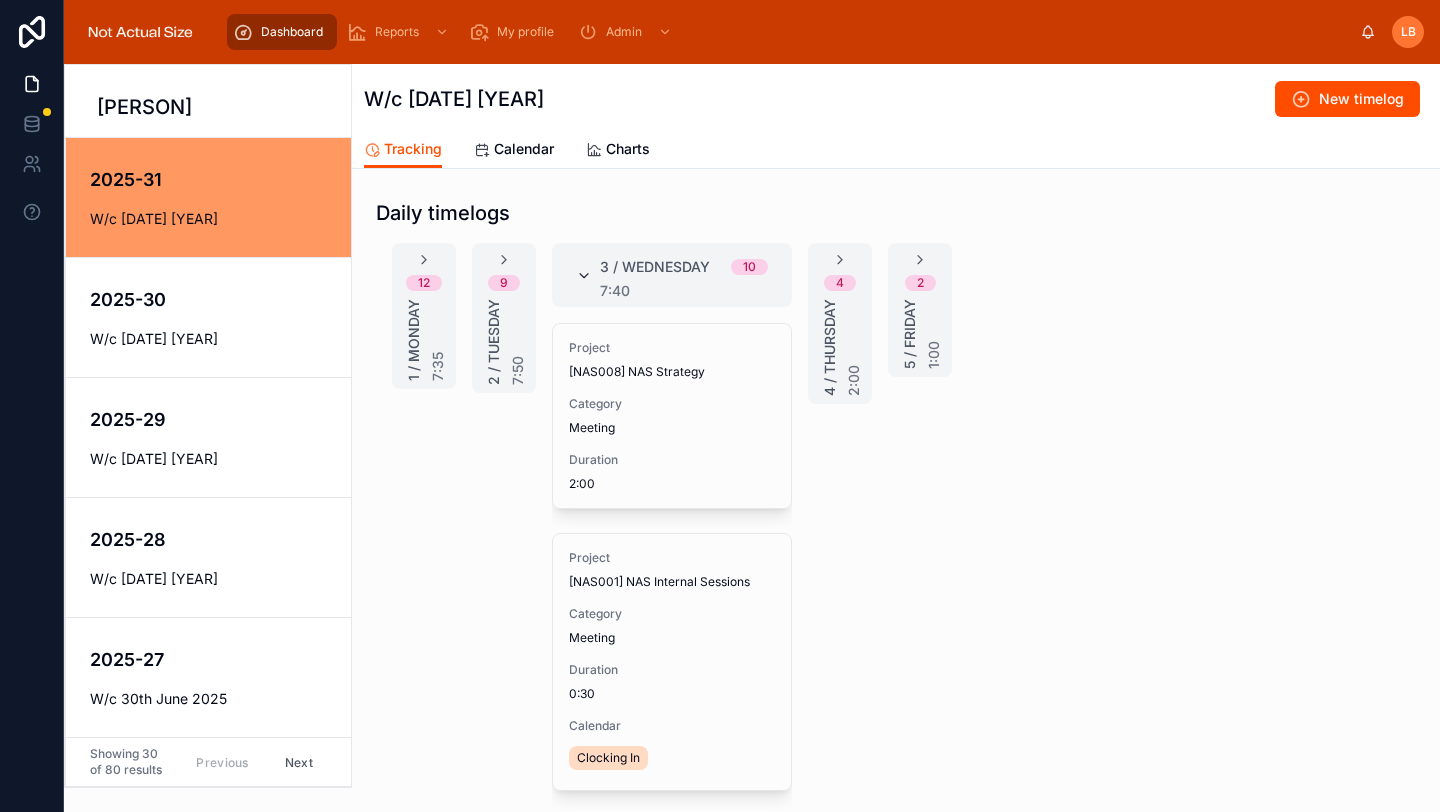 click at bounding box center (584, 276) 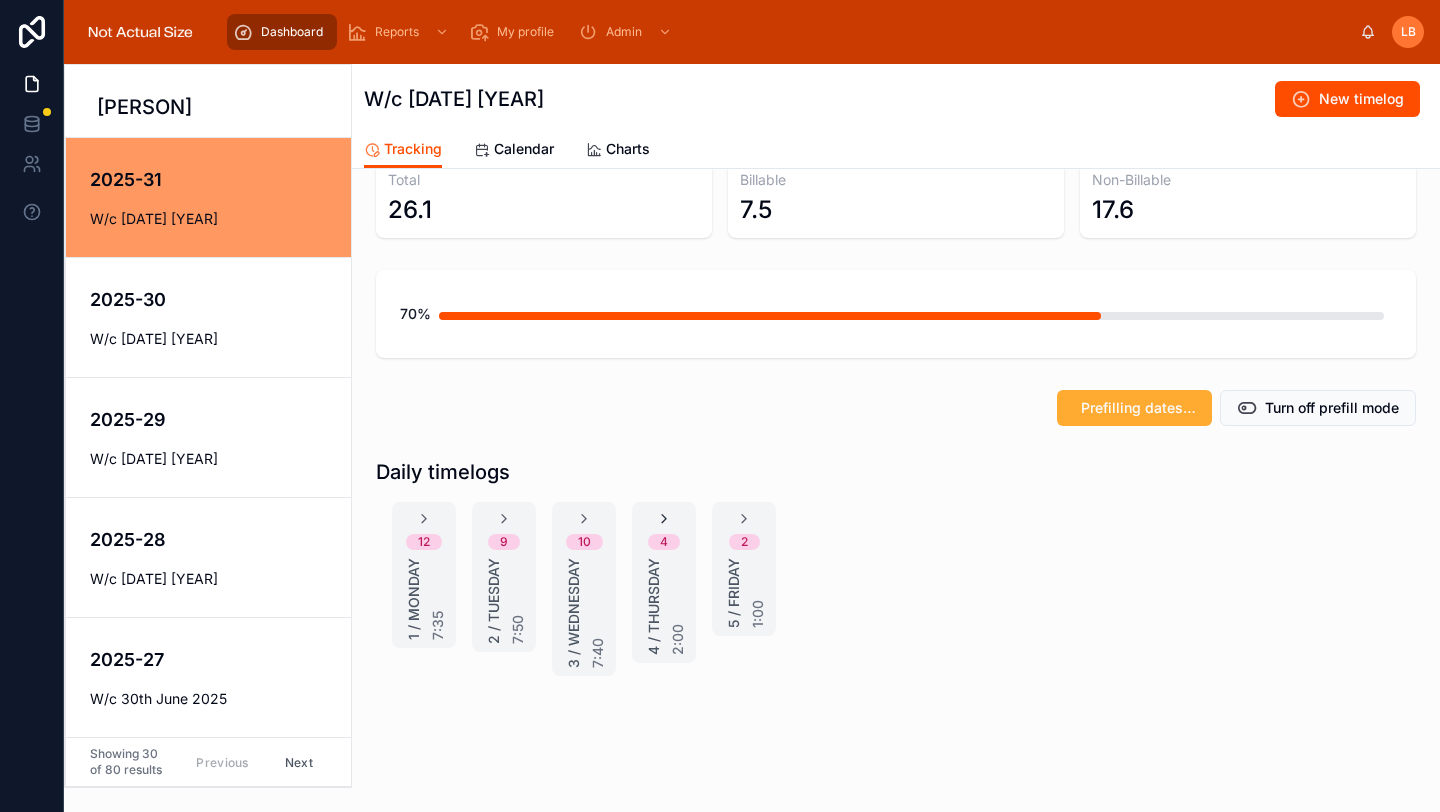 click on "[NUMBER] [PERSON] [TIME]" at bounding box center [664, 582] 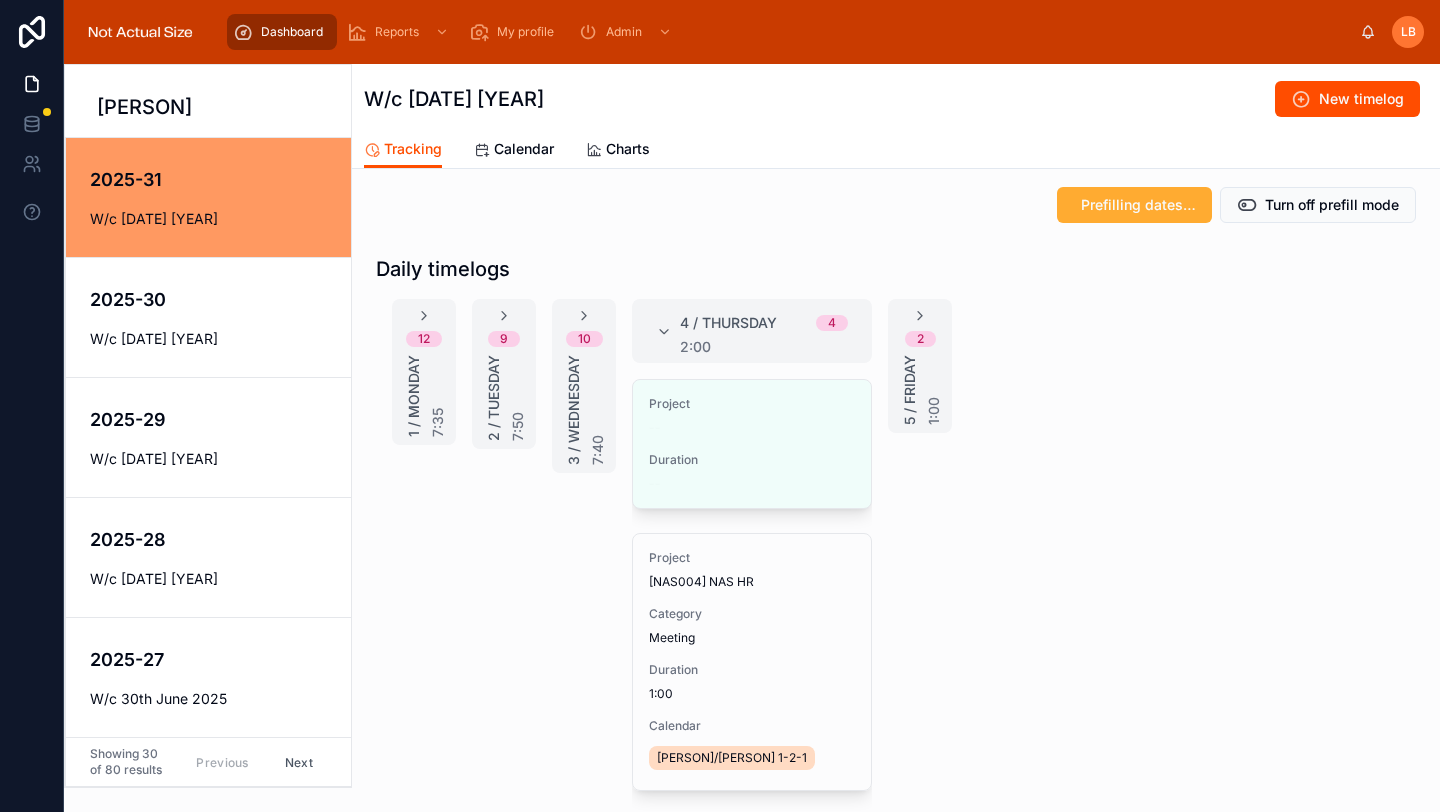 scroll, scrollTop: 269, scrollLeft: 0, axis: vertical 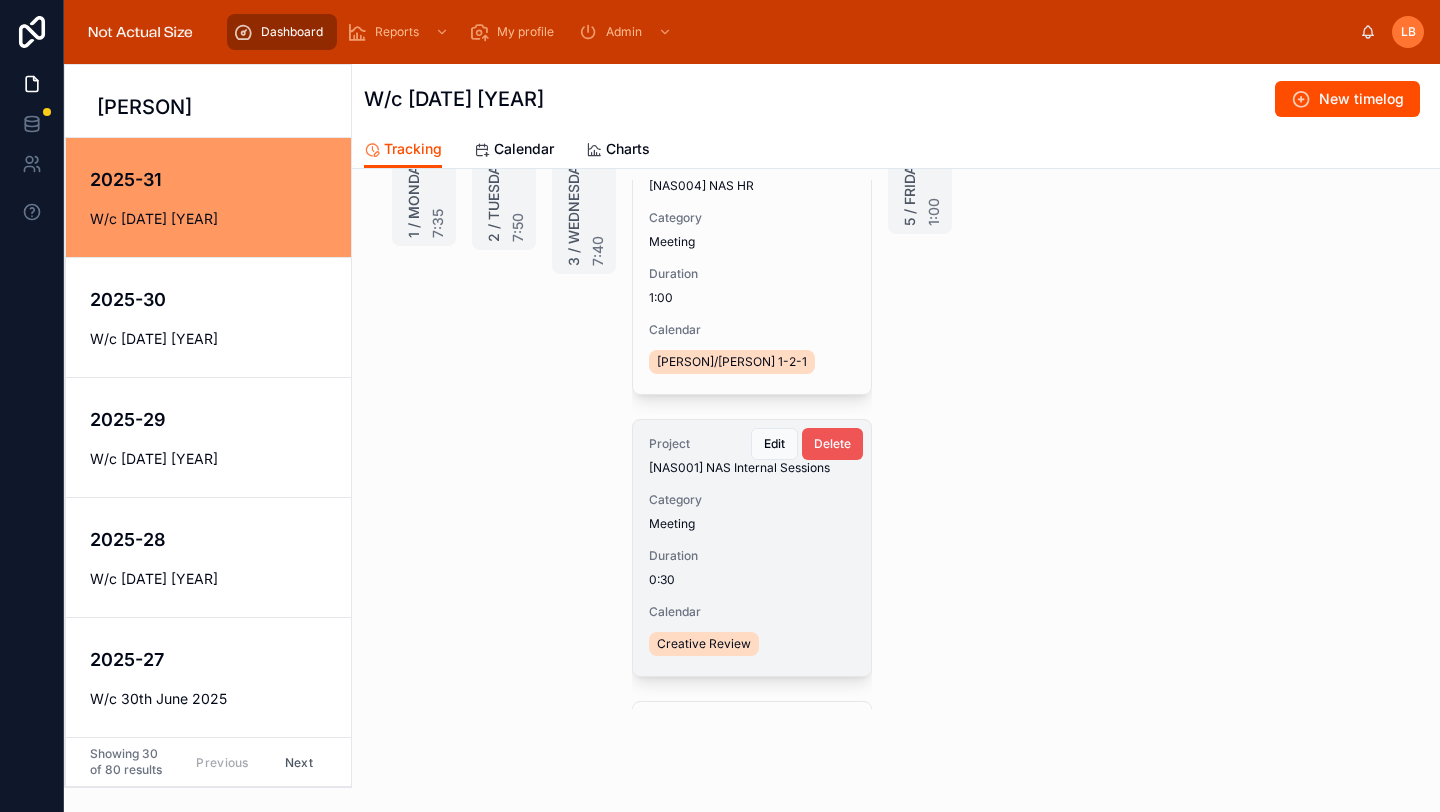 click on "Delete" at bounding box center [832, 444] 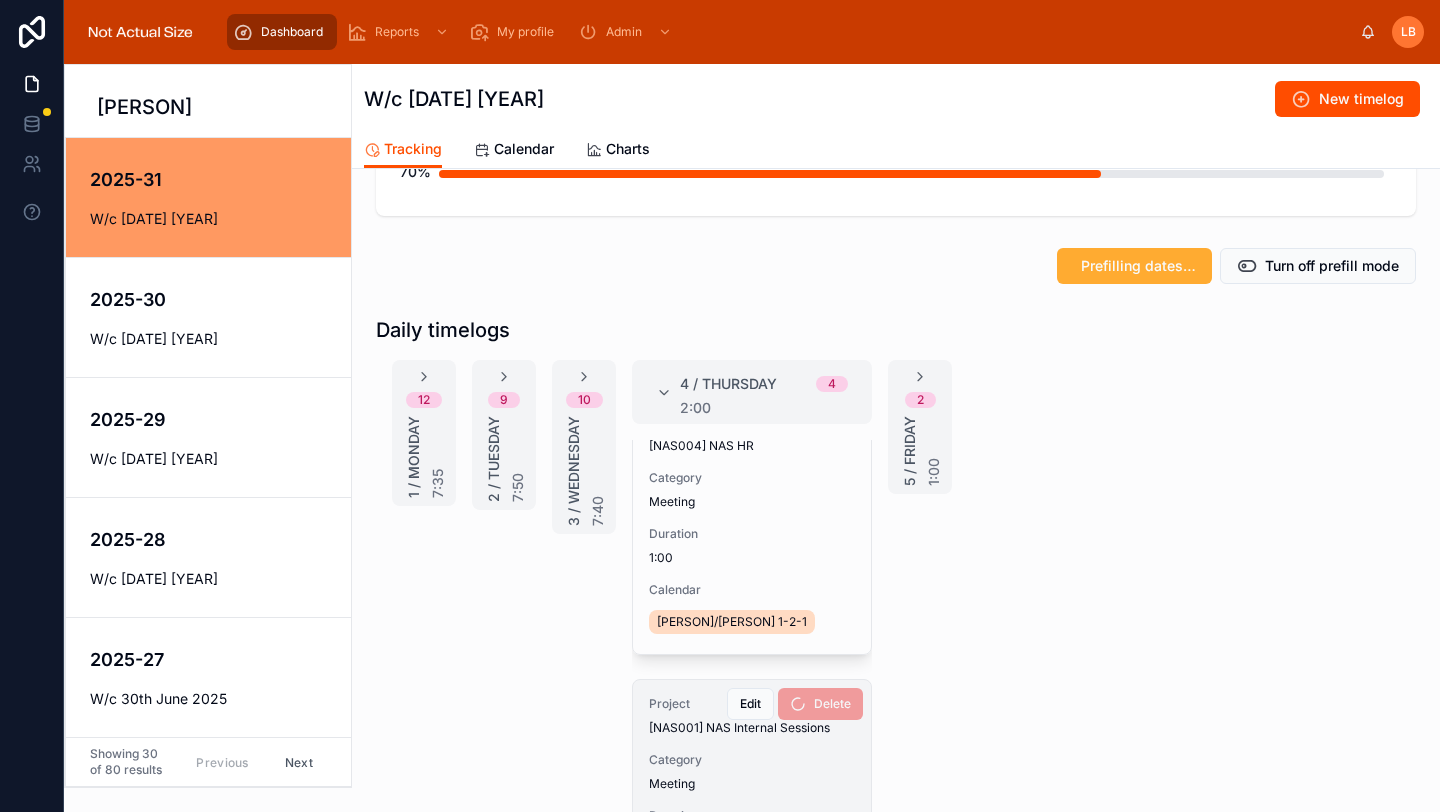 scroll, scrollTop: 100, scrollLeft: 0, axis: vertical 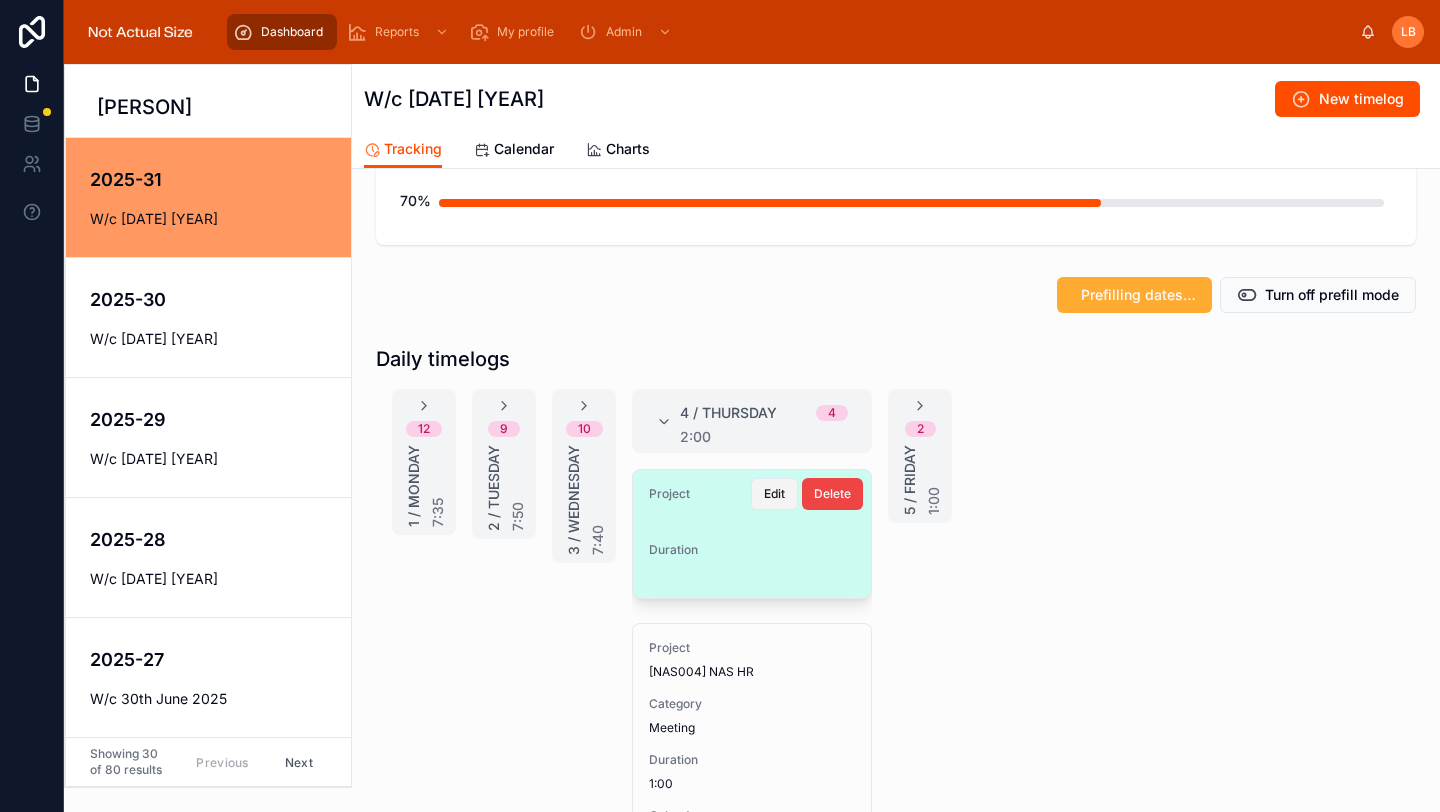 click on "Edit" at bounding box center (774, 494) 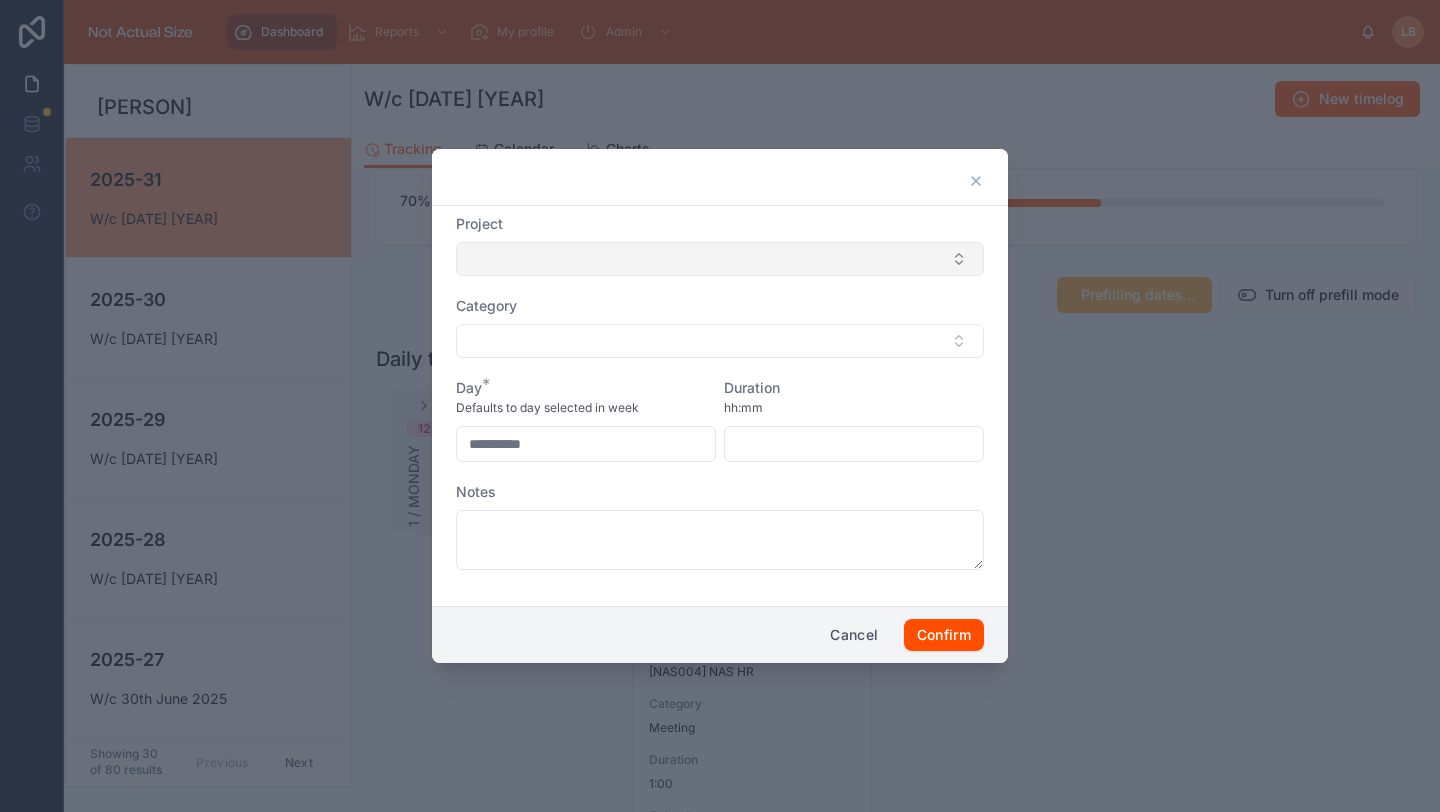 click at bounding box center (720, 259) 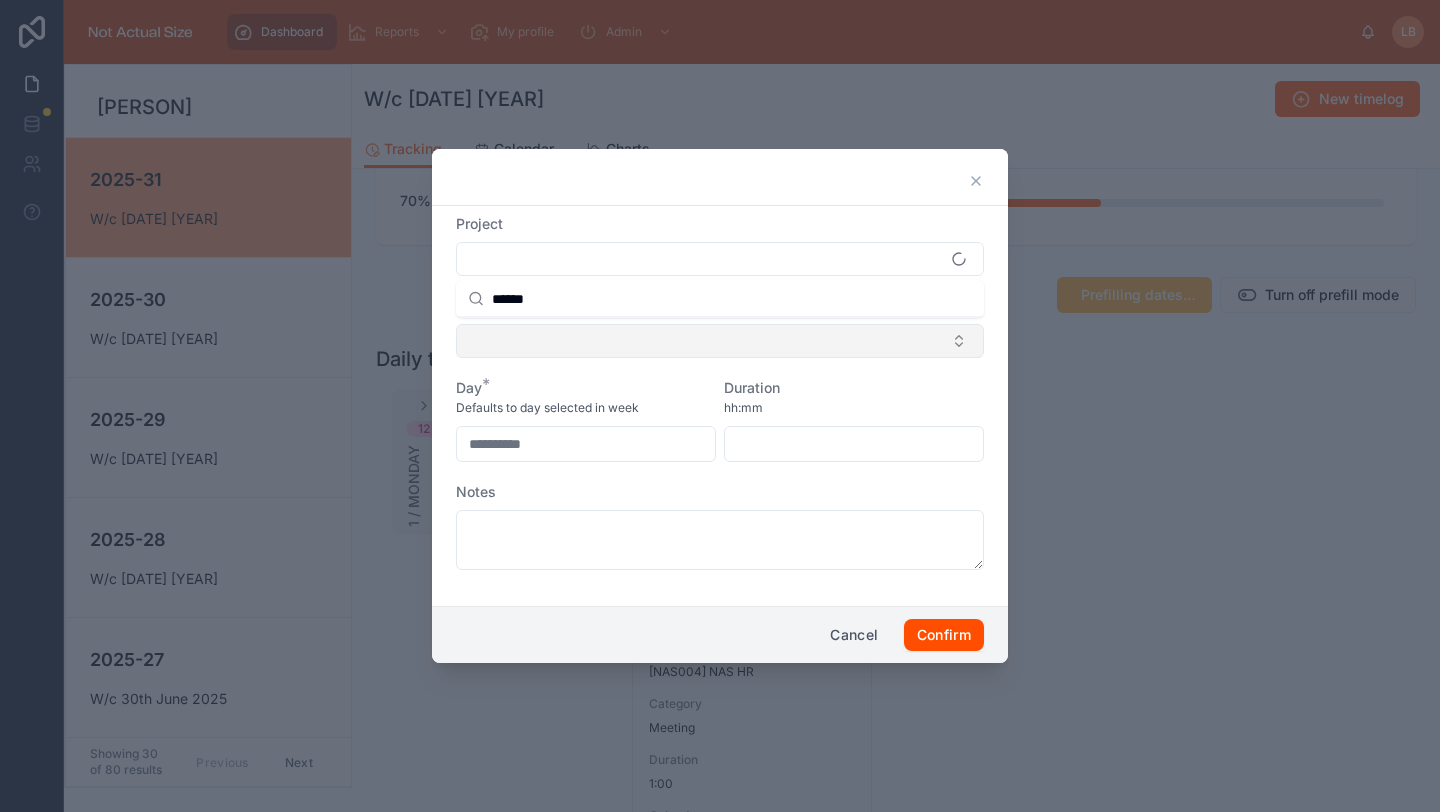 type on "******" 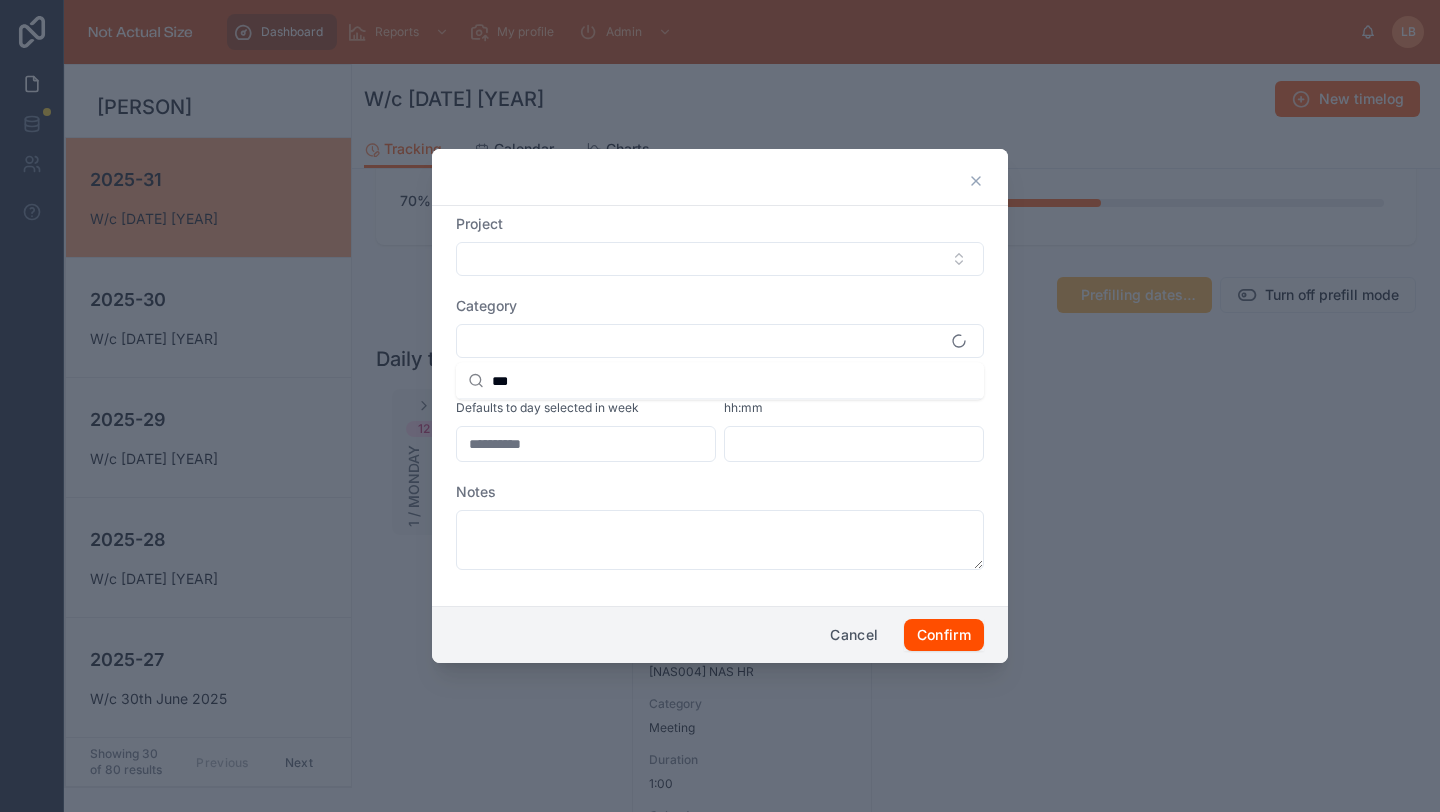 type on "***" 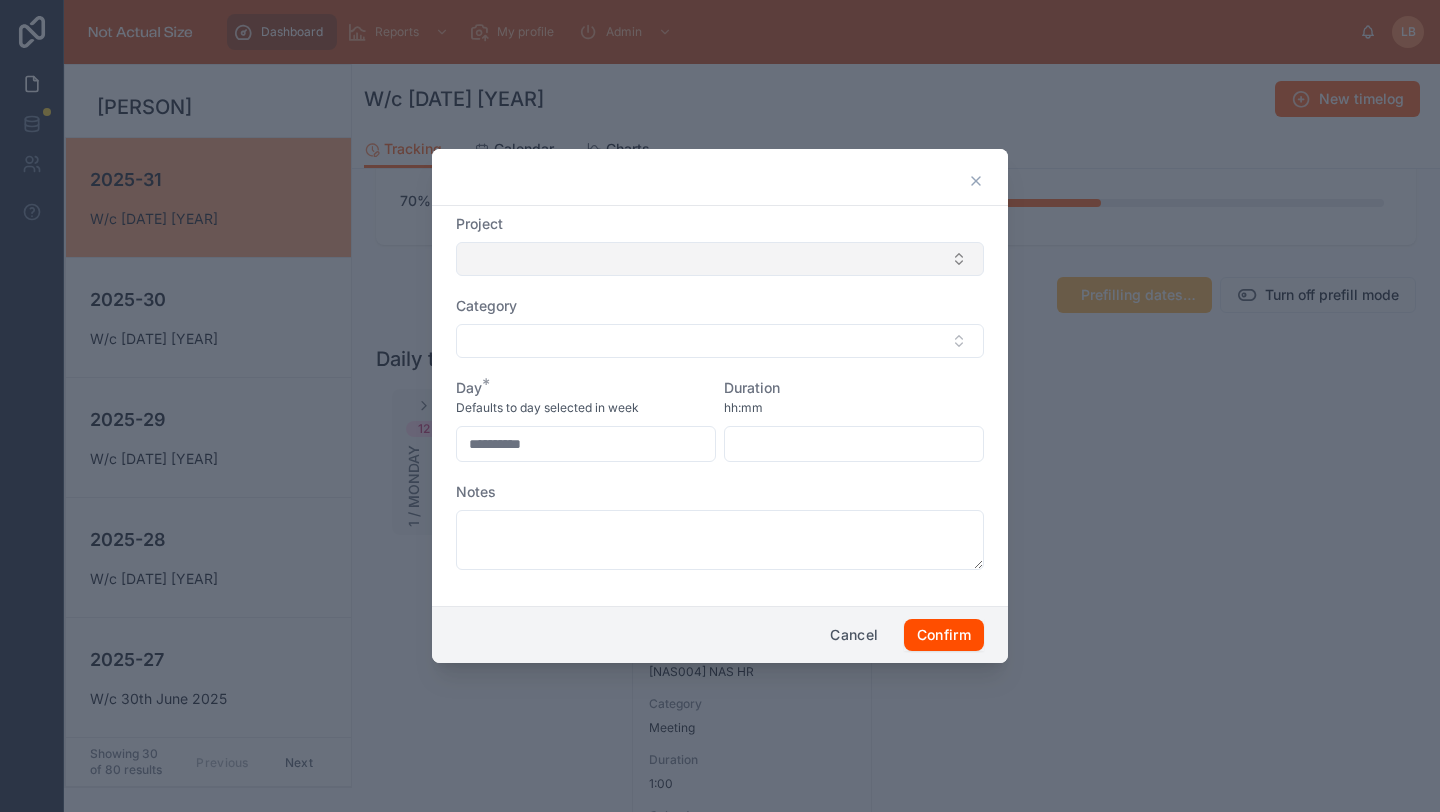 click at bounding box center [720, 259] 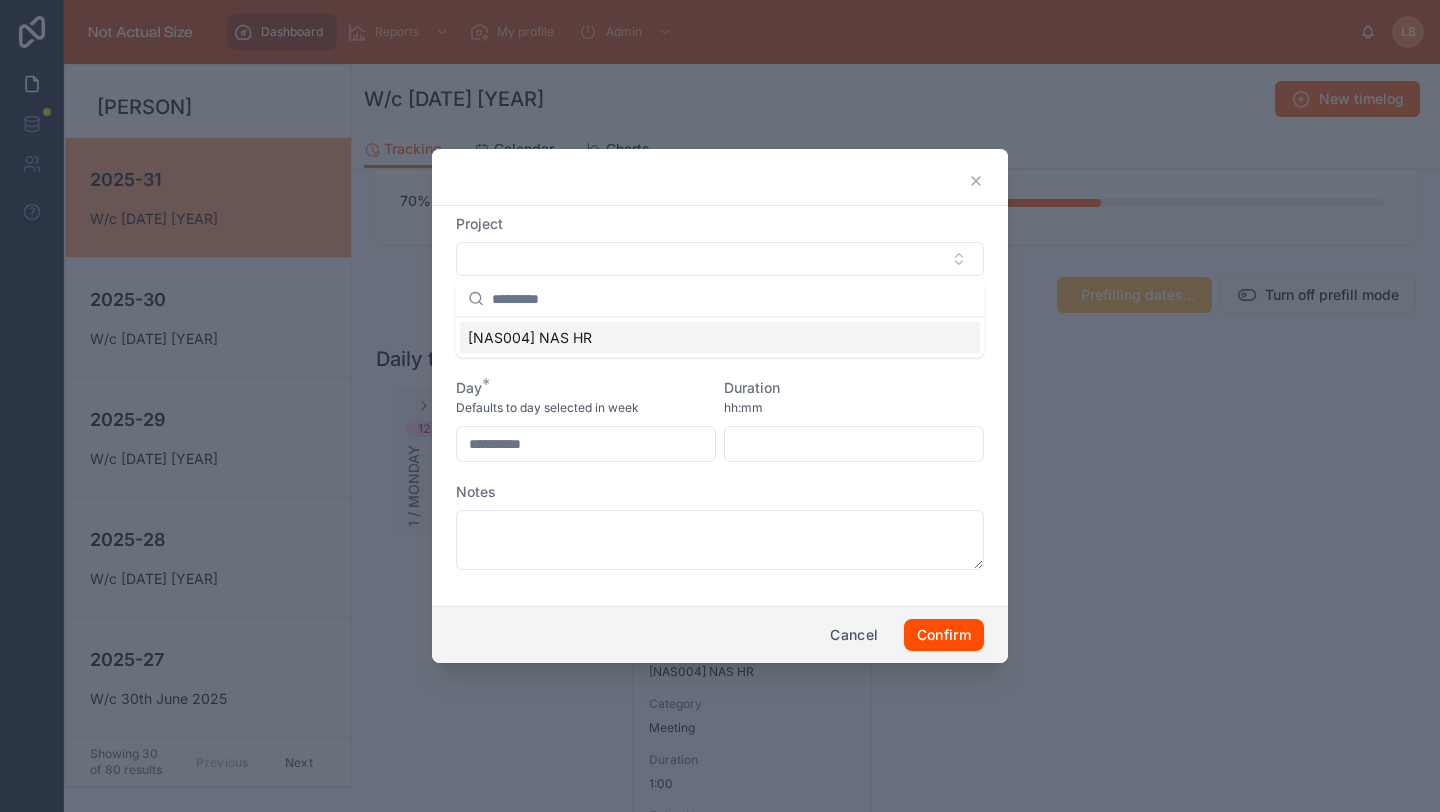 click on "[NAS004] NAS HR" at bounding box center (530, 338) 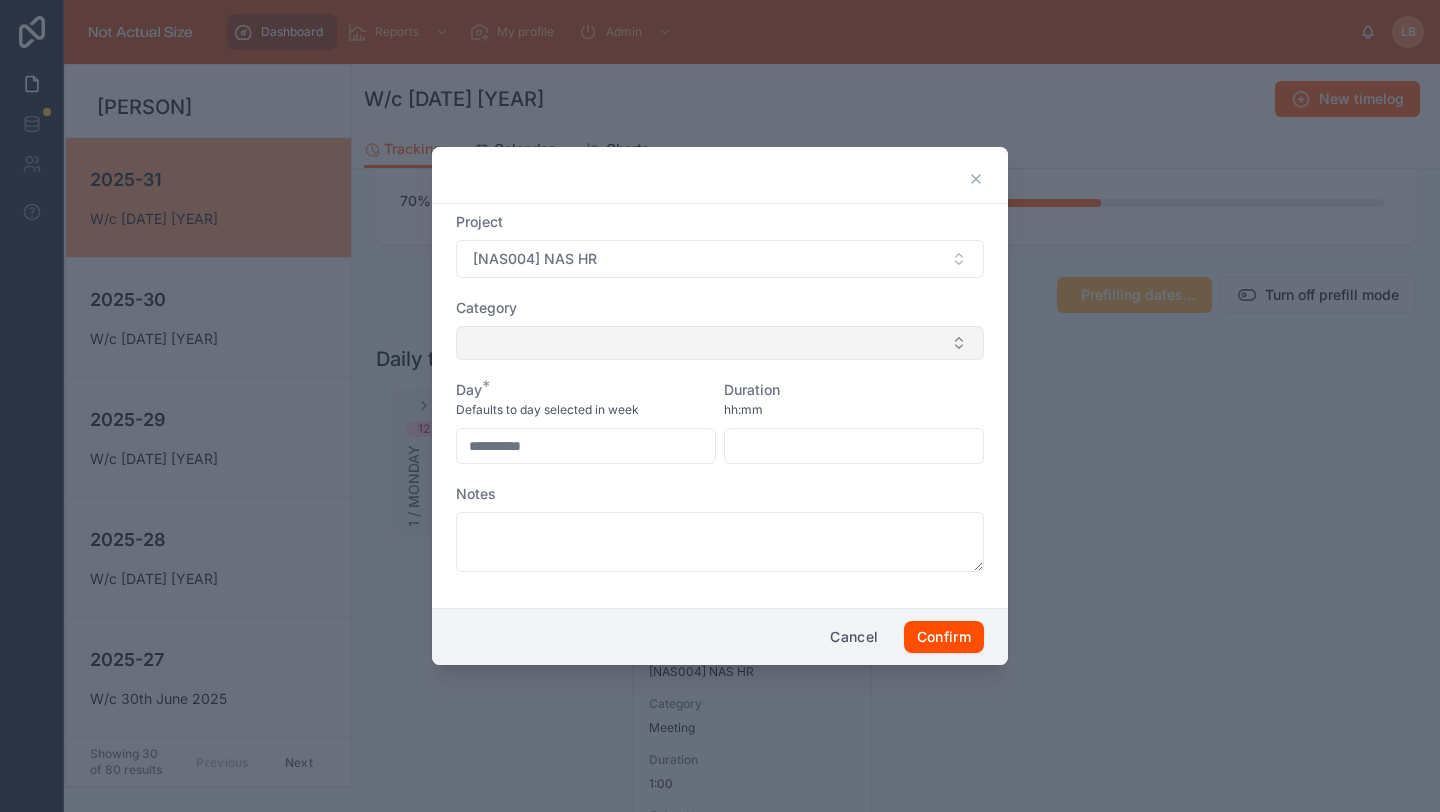 click at bounding box center [720, 343] 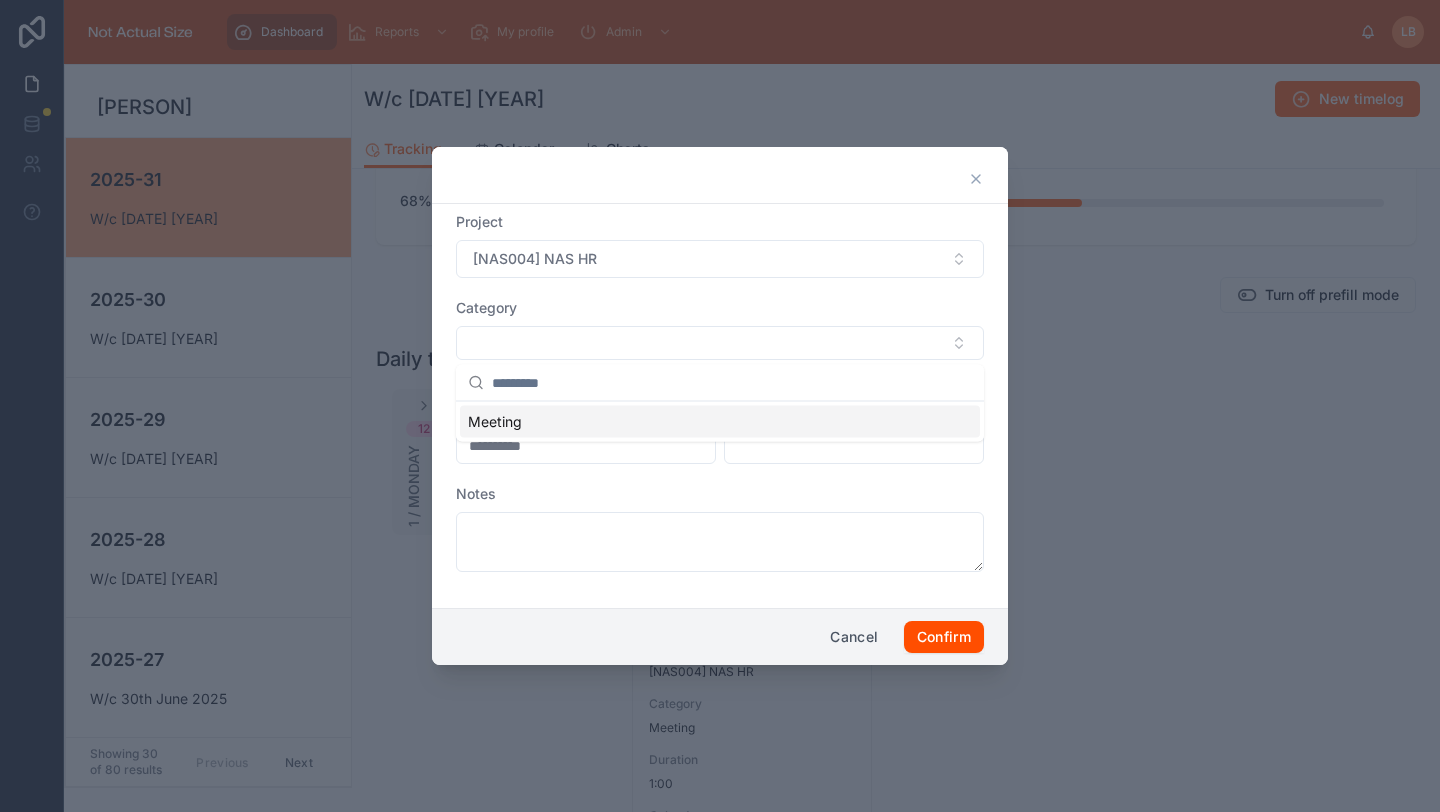 click on "Meeting" at bounding box center [720, 422] 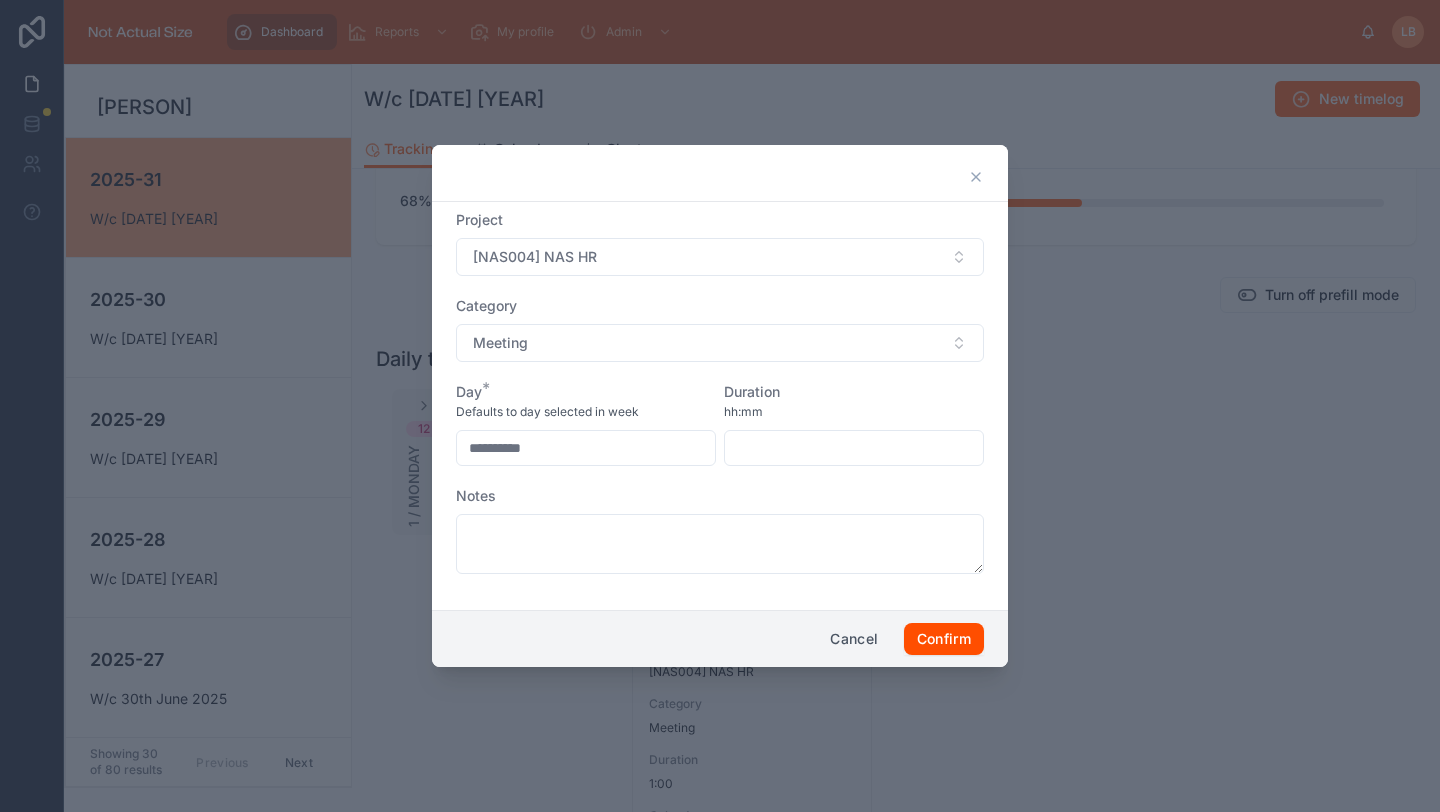 click at bounding box center [854, 448] 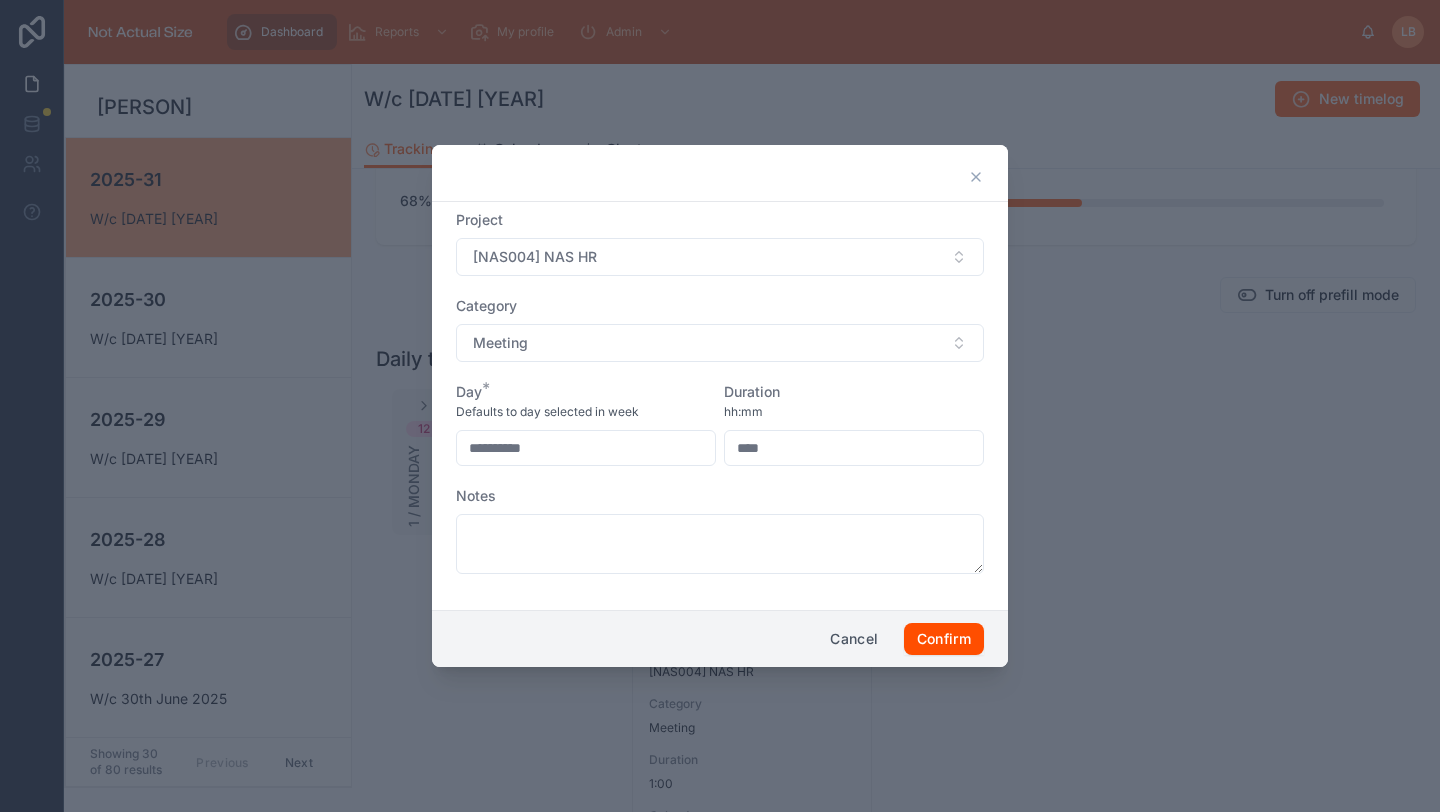 click on "Duration" at bounding box center [854, 392] 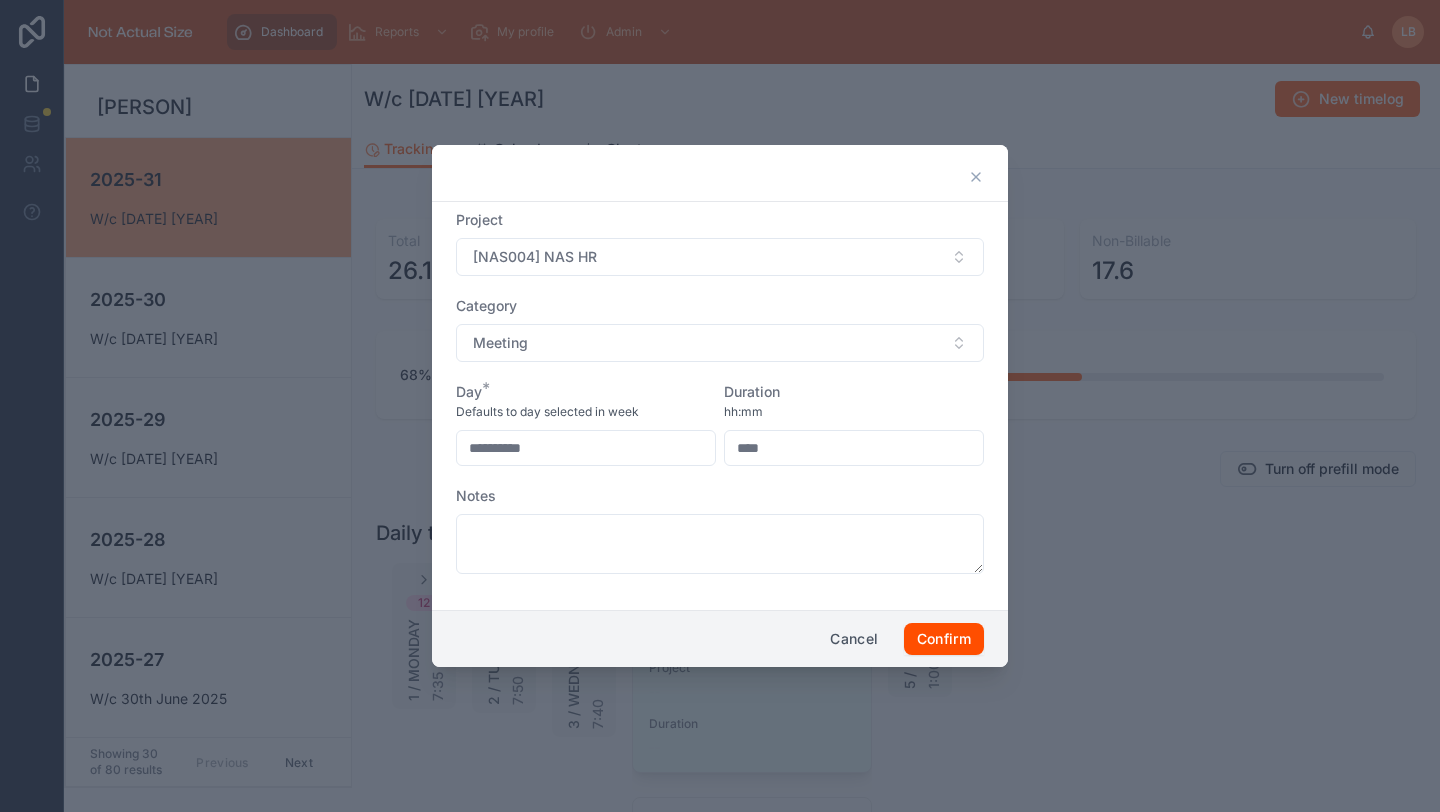 click on "hh:mm" at bounding box center (854, 412) 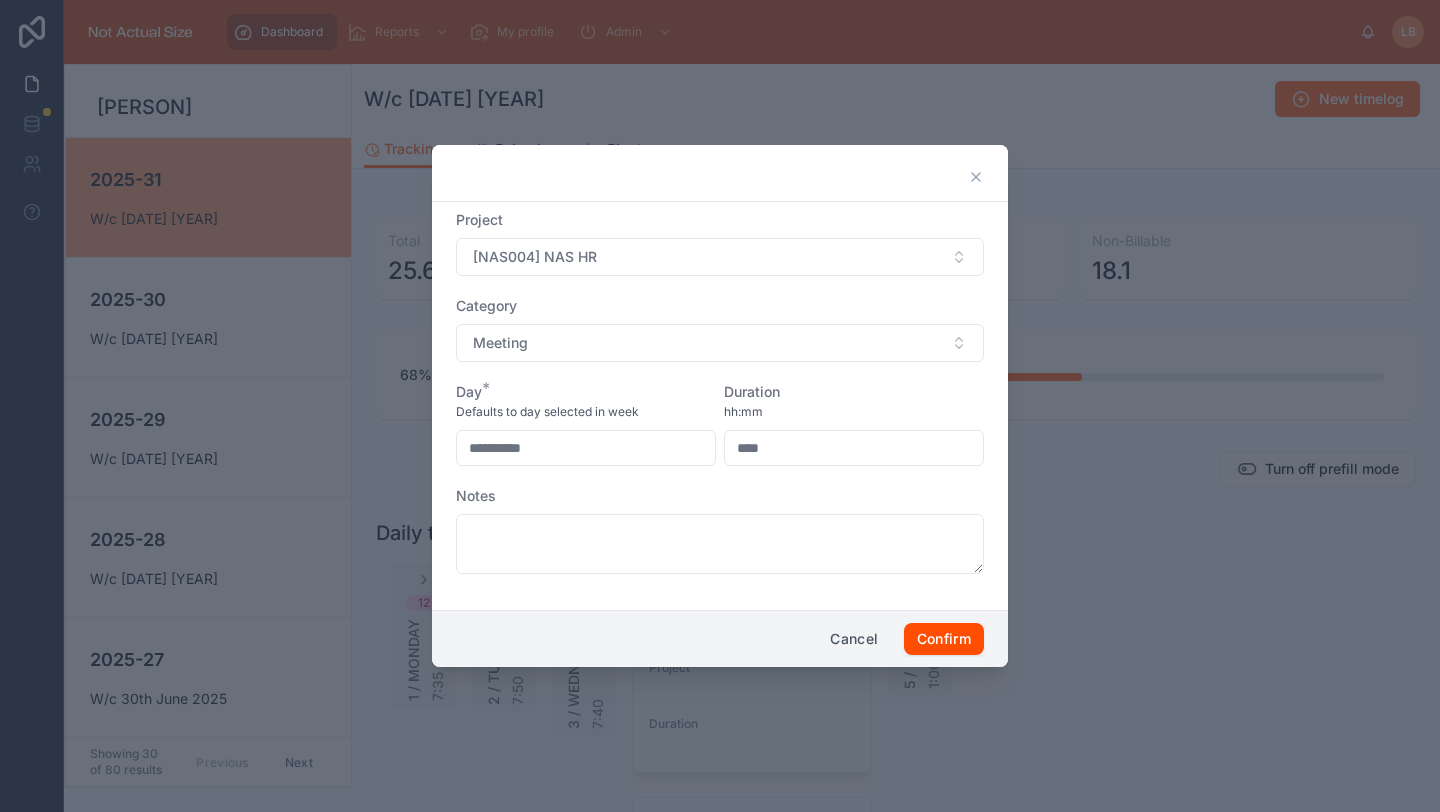 drag, startPoint x: 747, startPoint y: 440, endPoint x: 724, endPoint y: 440, distance: 23 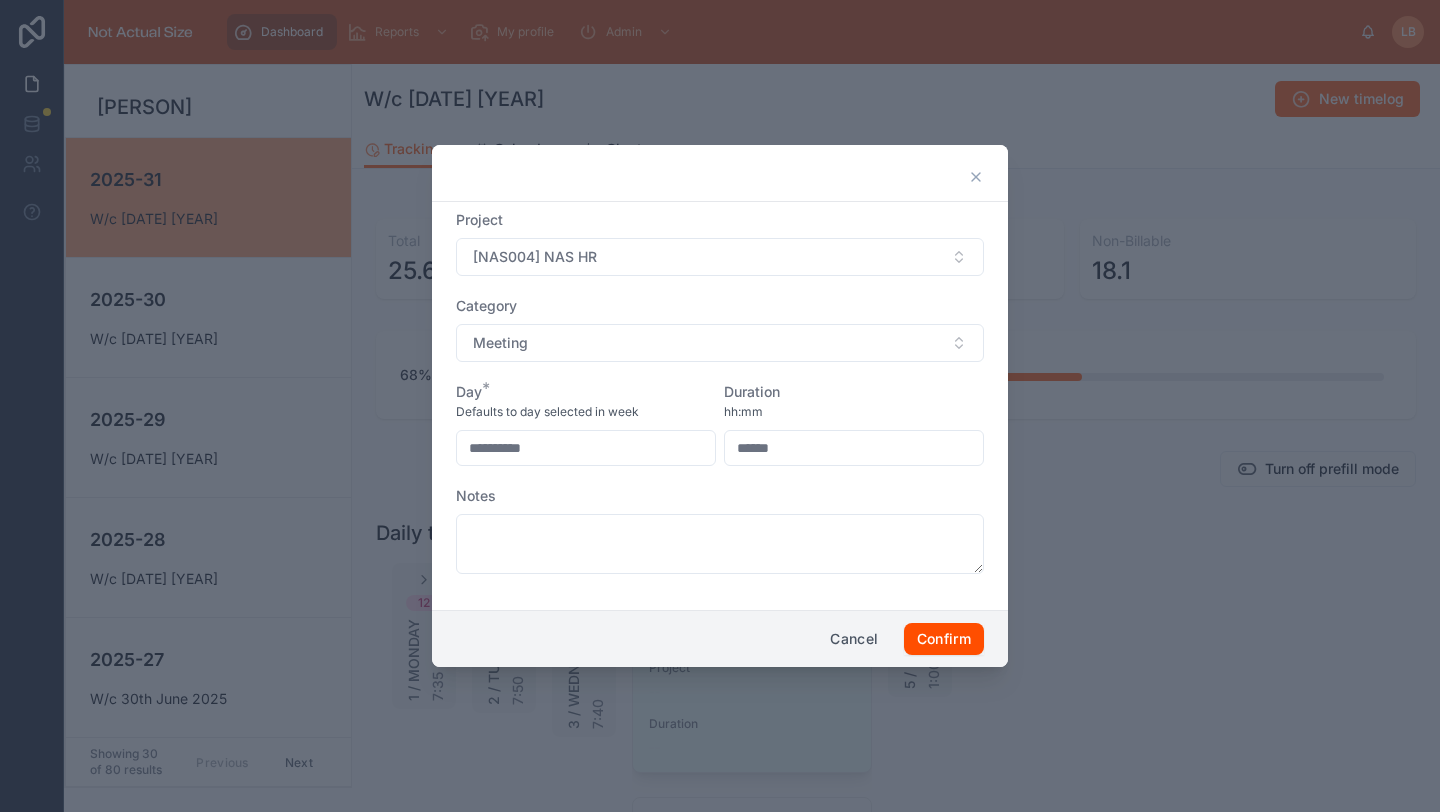 click on "hh:mm" at bounding box center [854, 412] 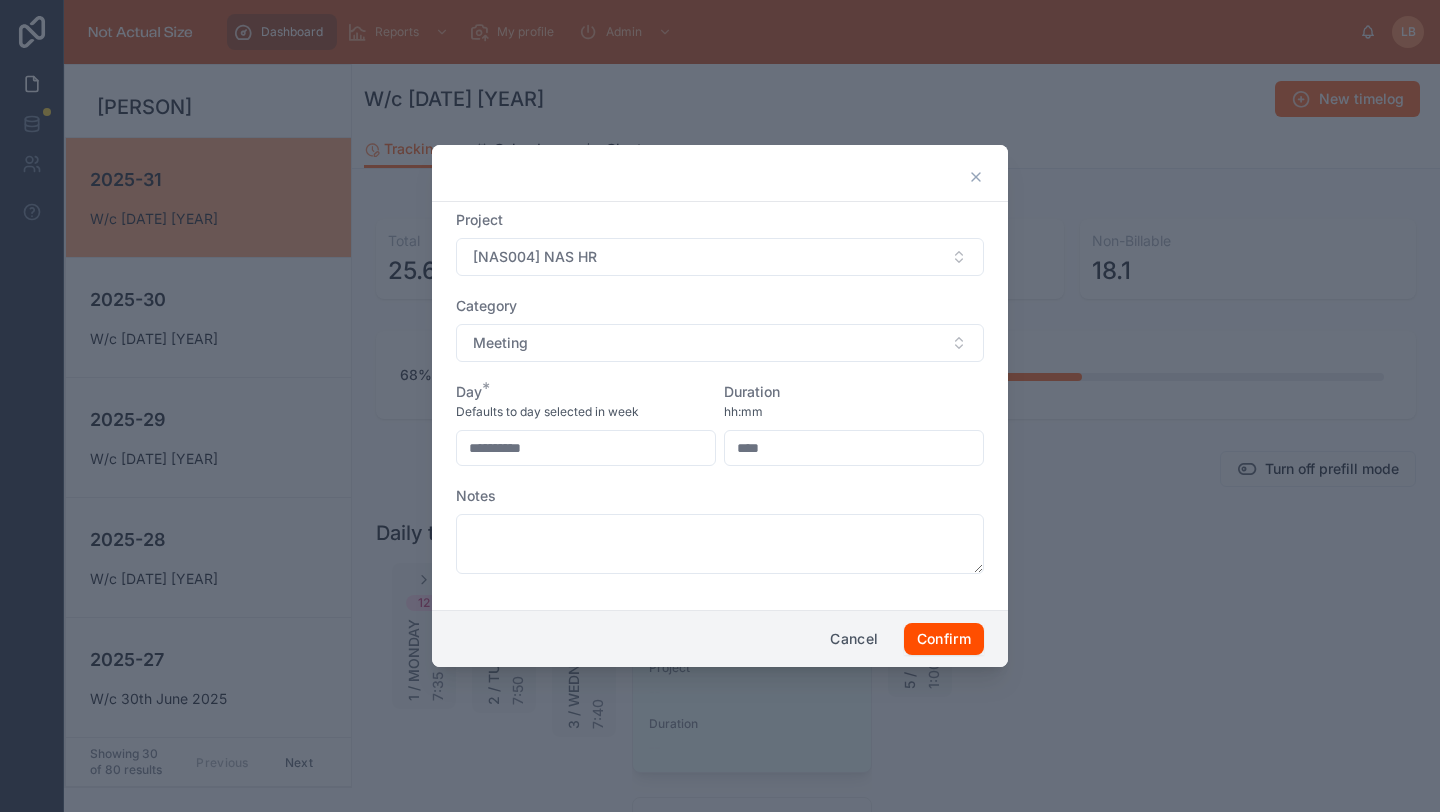 click on "Duration hh:mm ****" at bounding box center [854, 424] 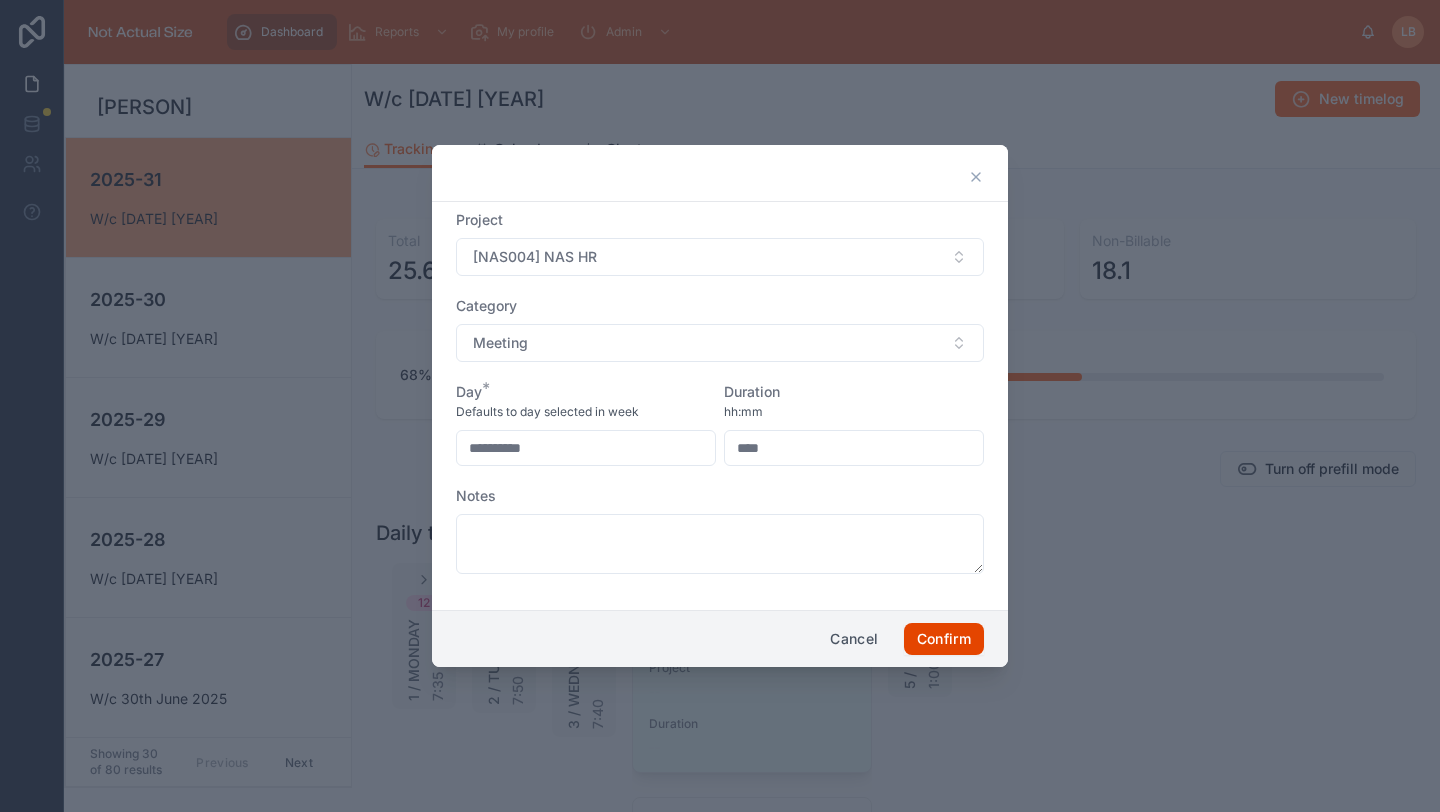 click on "Confirm" at bounding box center [944, 639] 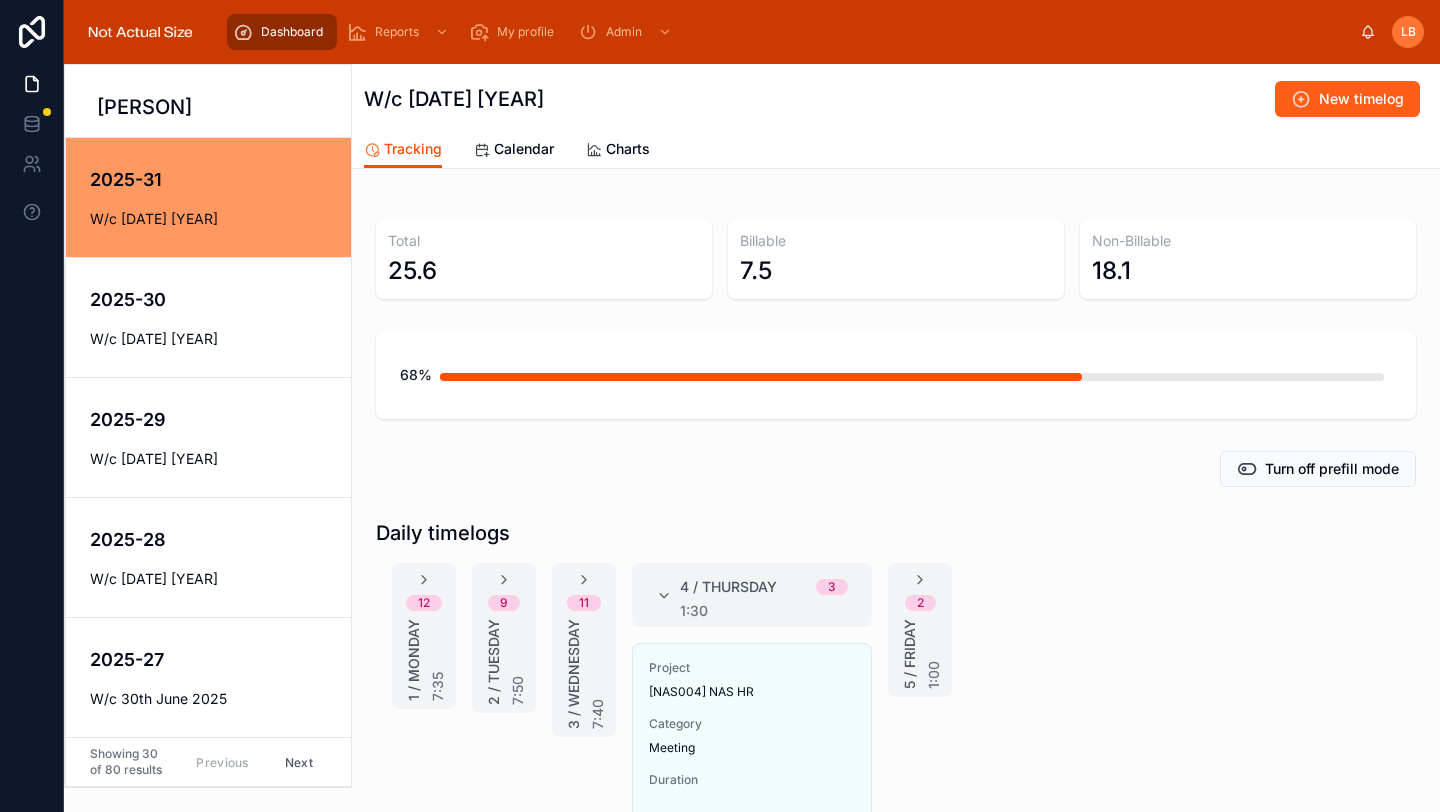 click on "New timelog" at bounding box center (1361, 99) 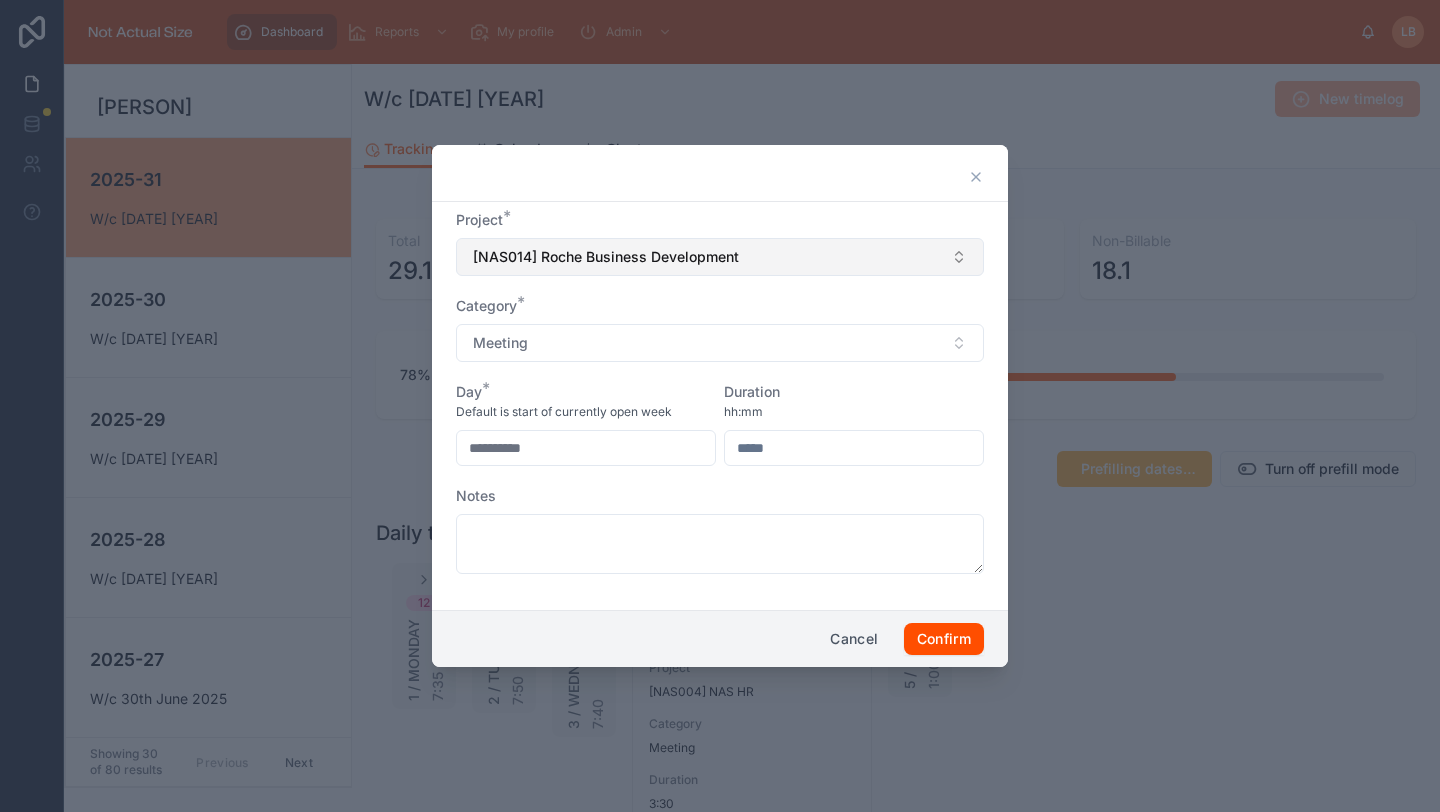 click on "[NAS014] Roche Business Development" at bounding box center (606, 257) 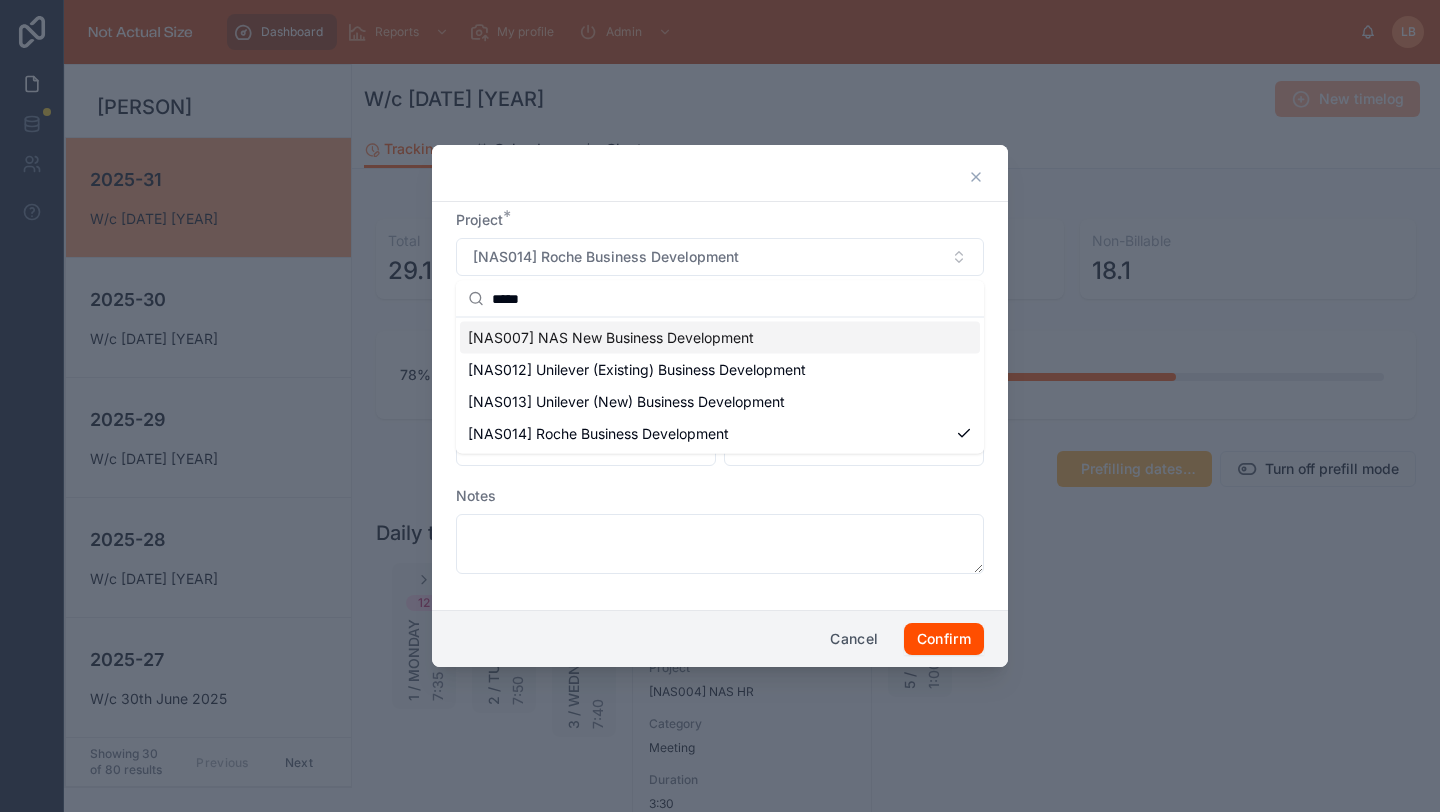 type on "*****" 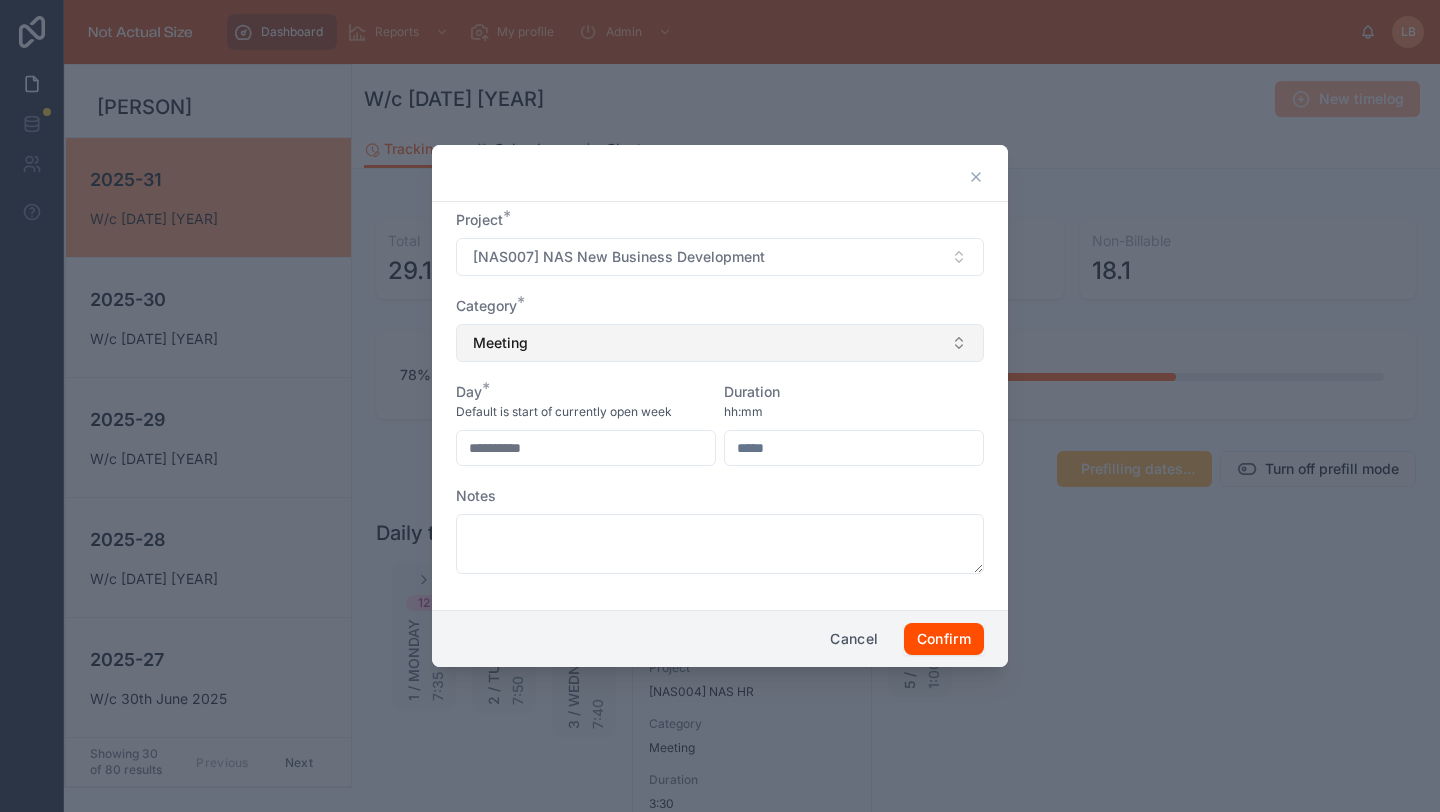 click on "Meeting" at bounding box center [720, 343] 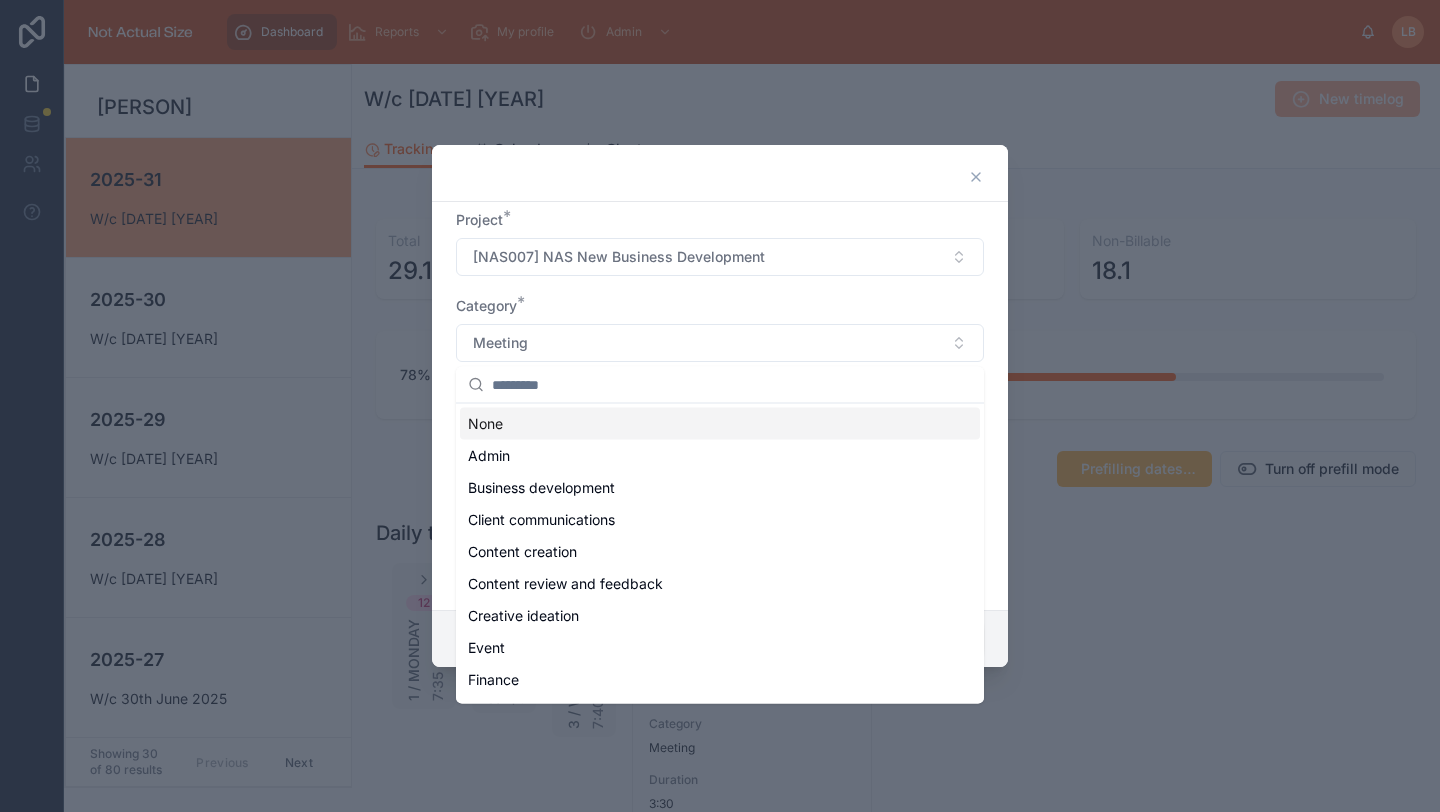 click on "Category *" at bounding box center (720, 306) 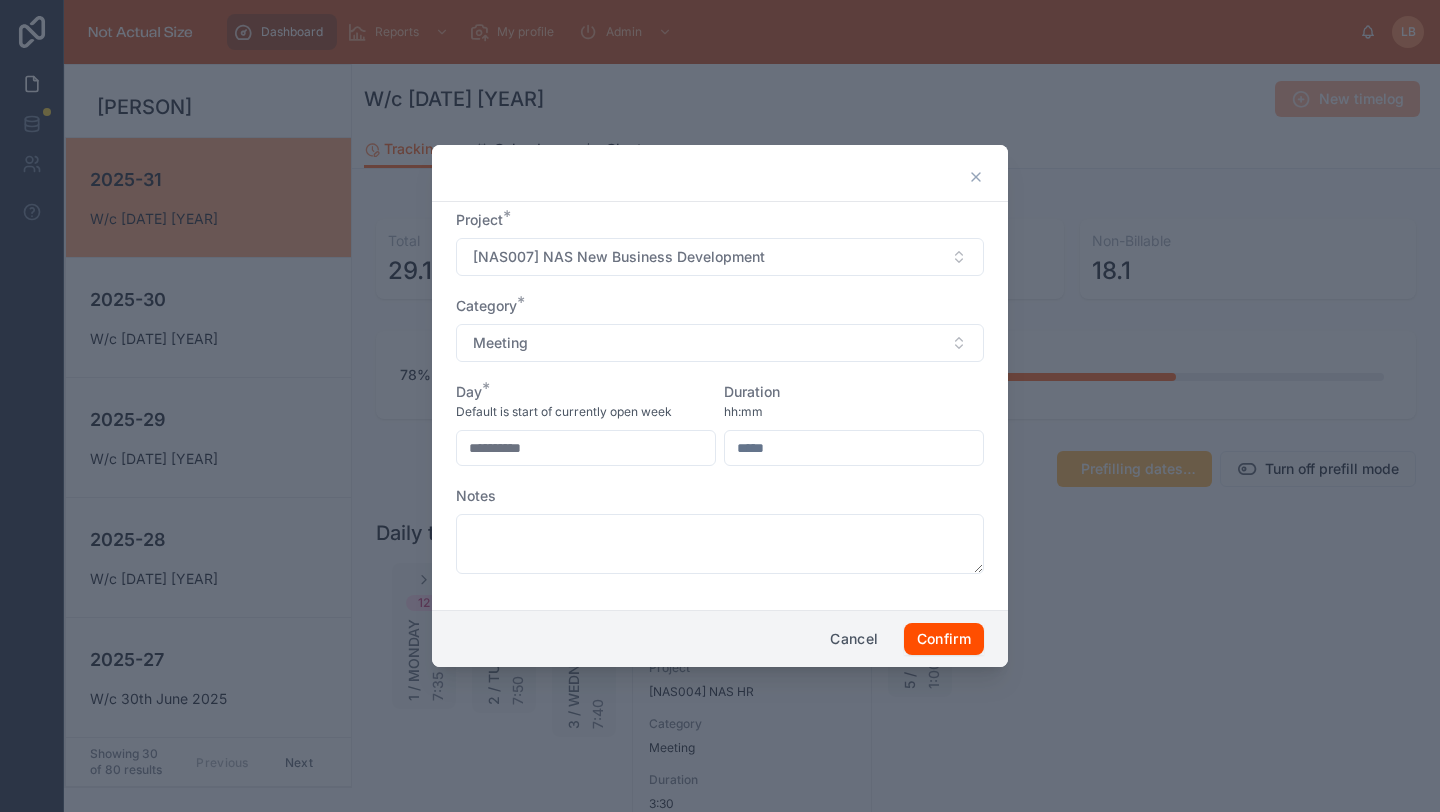 click at bounding box center [854, 448] 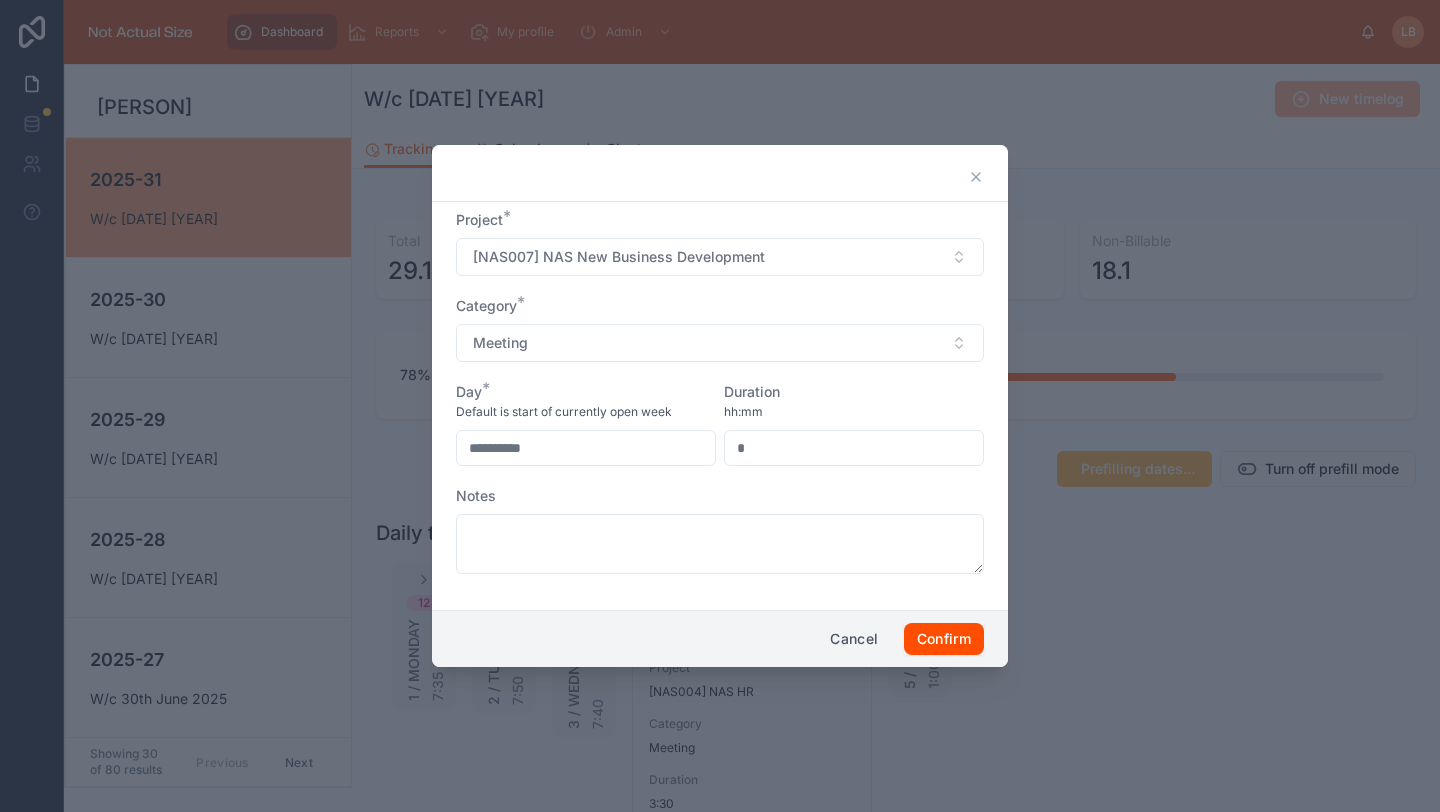 type on "****" 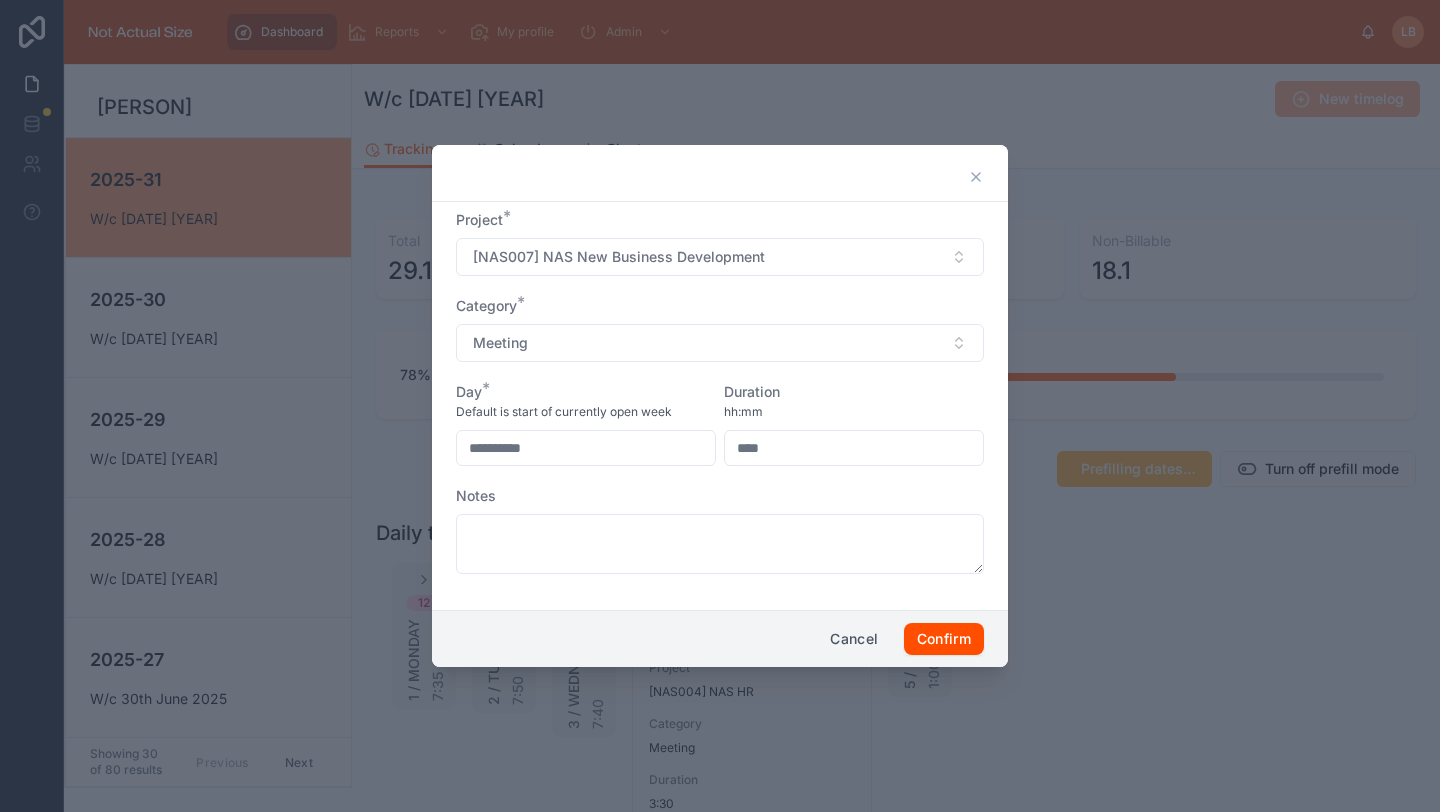 click on "Duration" at bounding box center (854, 392) 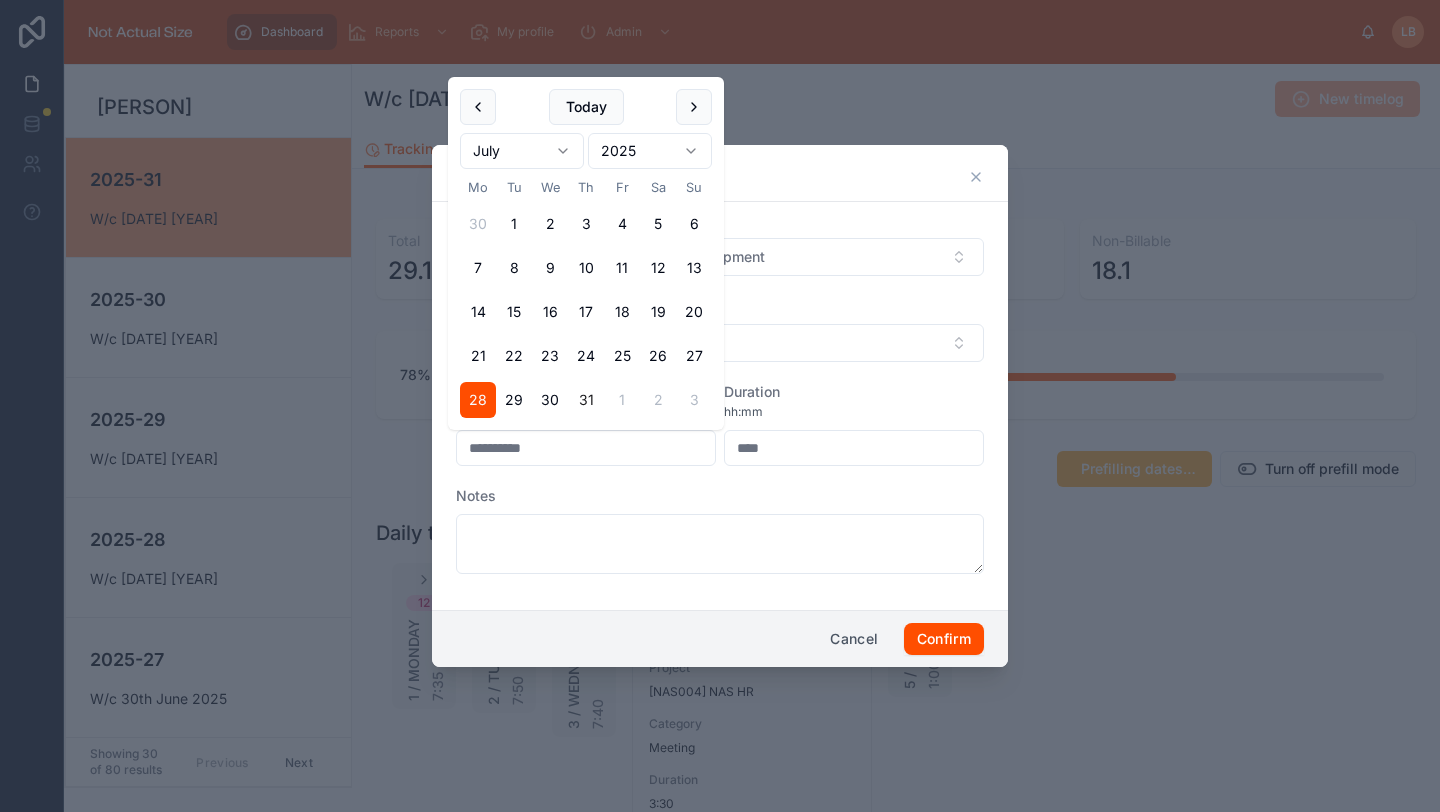 click on "31" at bounding box center [586, 400] 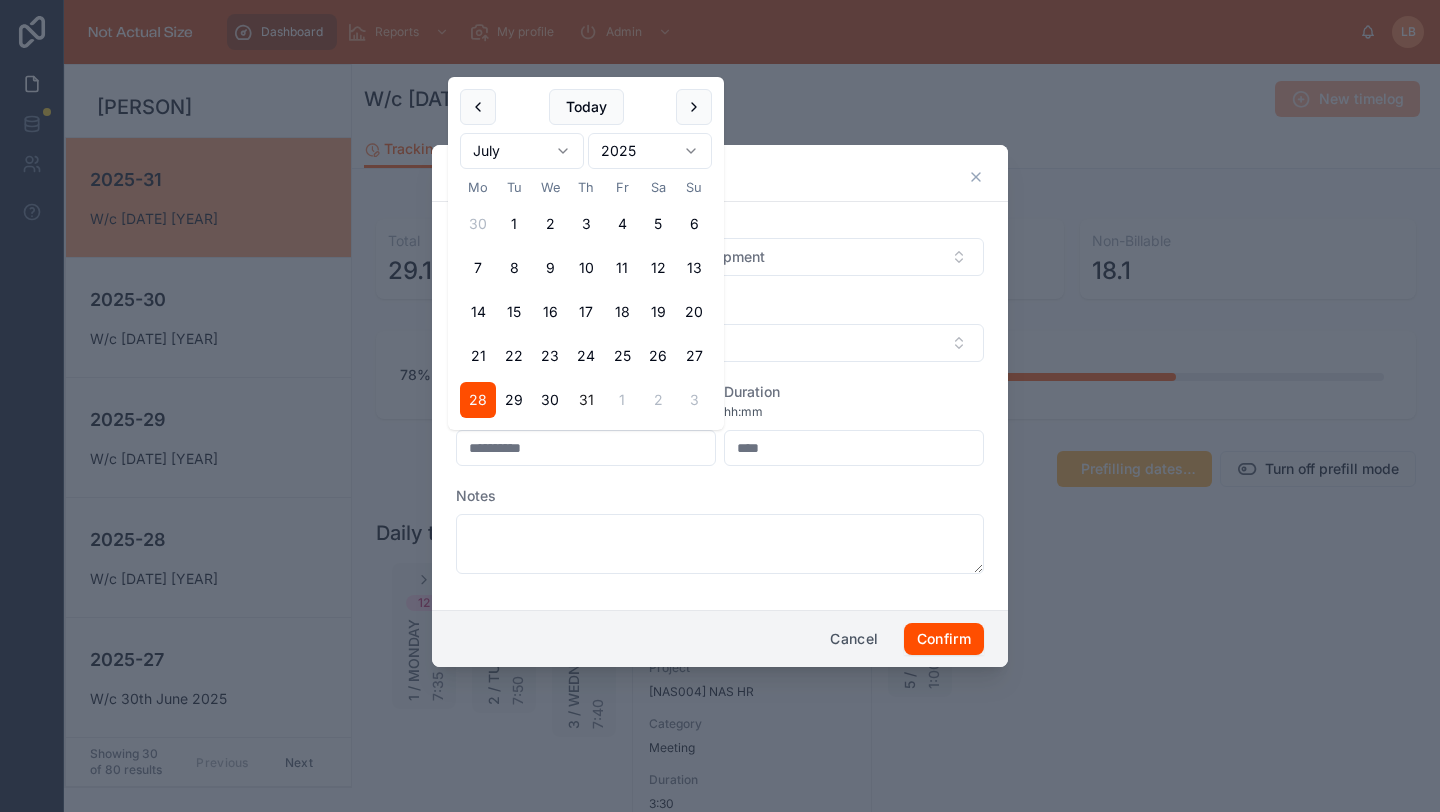 type on "**********" 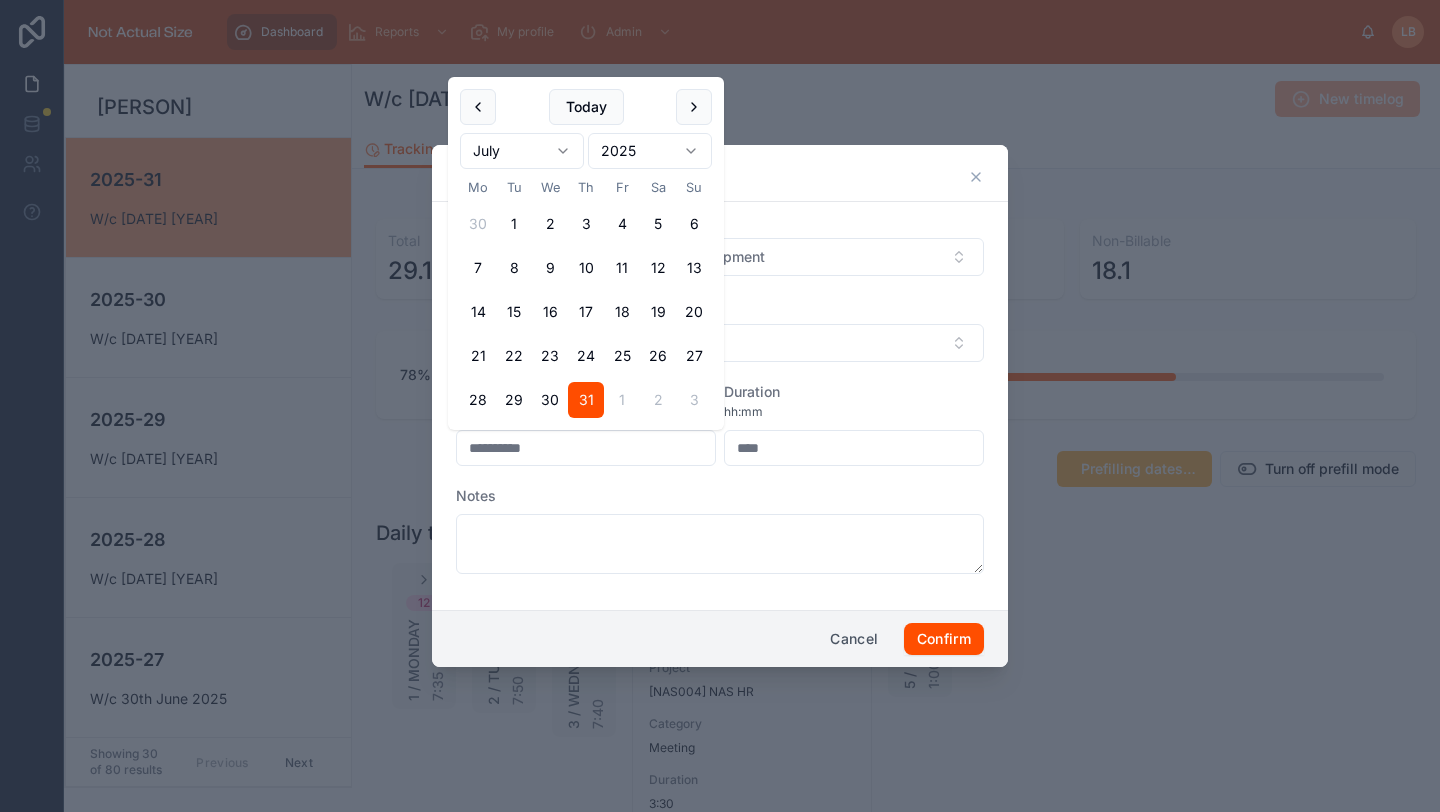 click on "Duration" at bounding box center [854, 392] 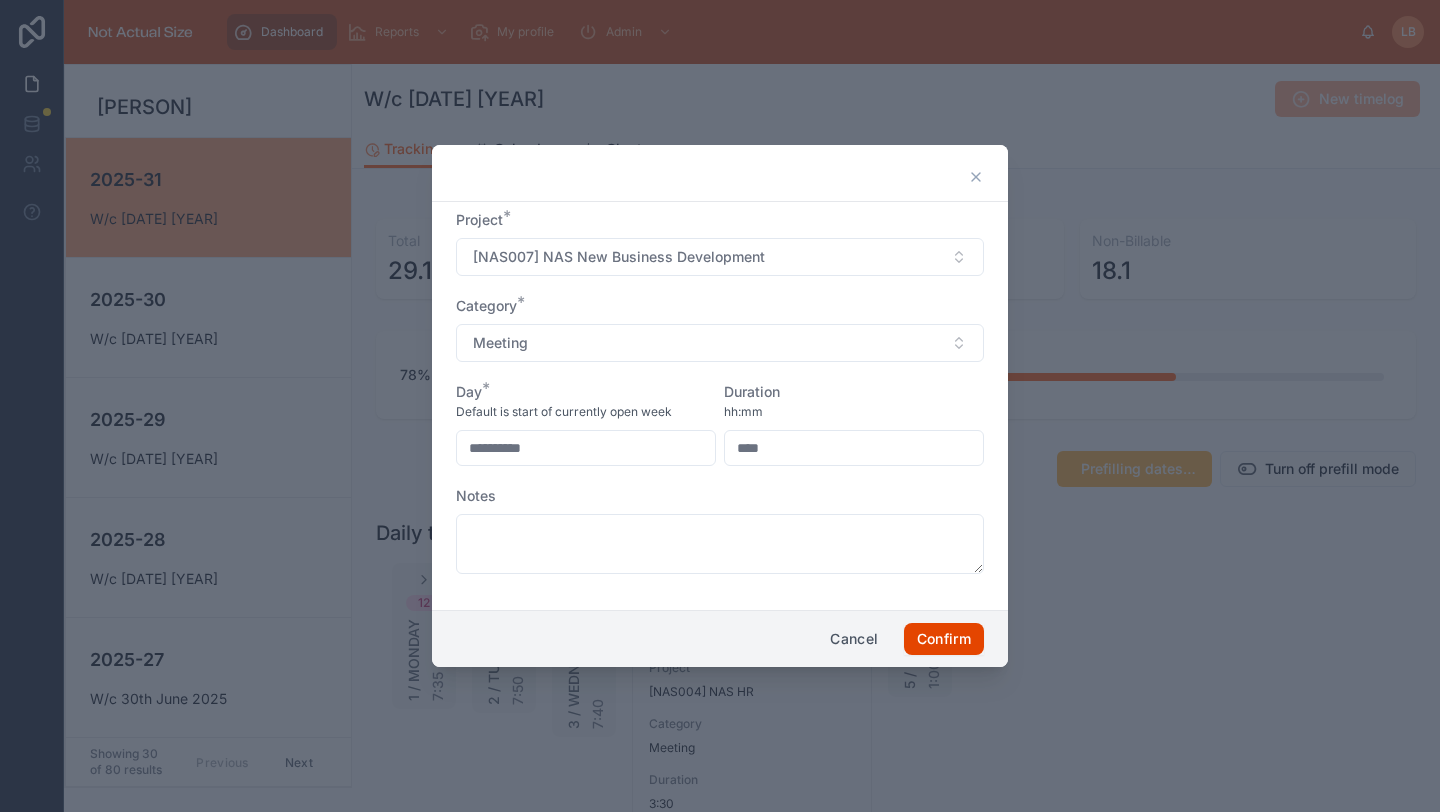 click on "Confirm" at bounding box center (944, 639) 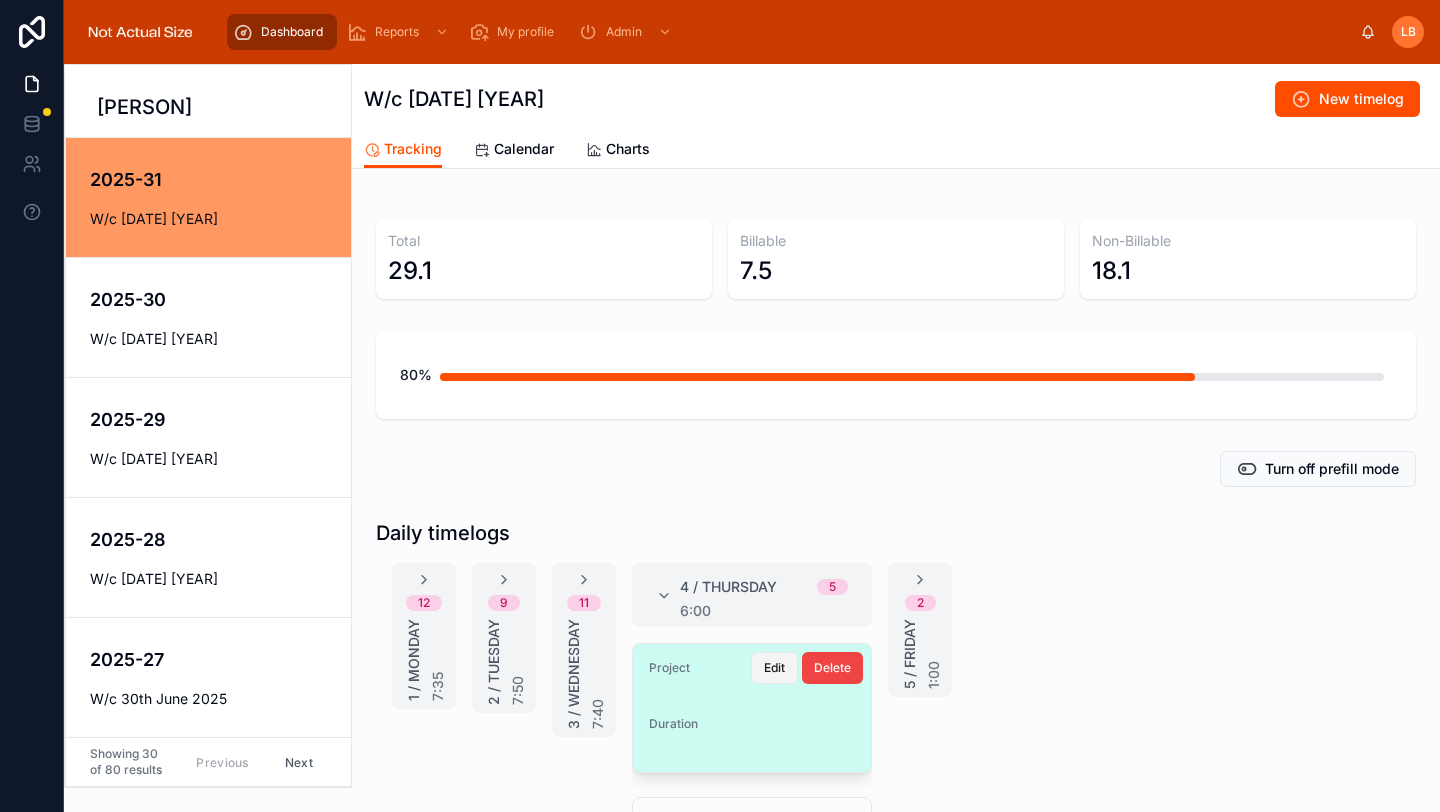 click on "Edit" at bounding box center [774, 668] 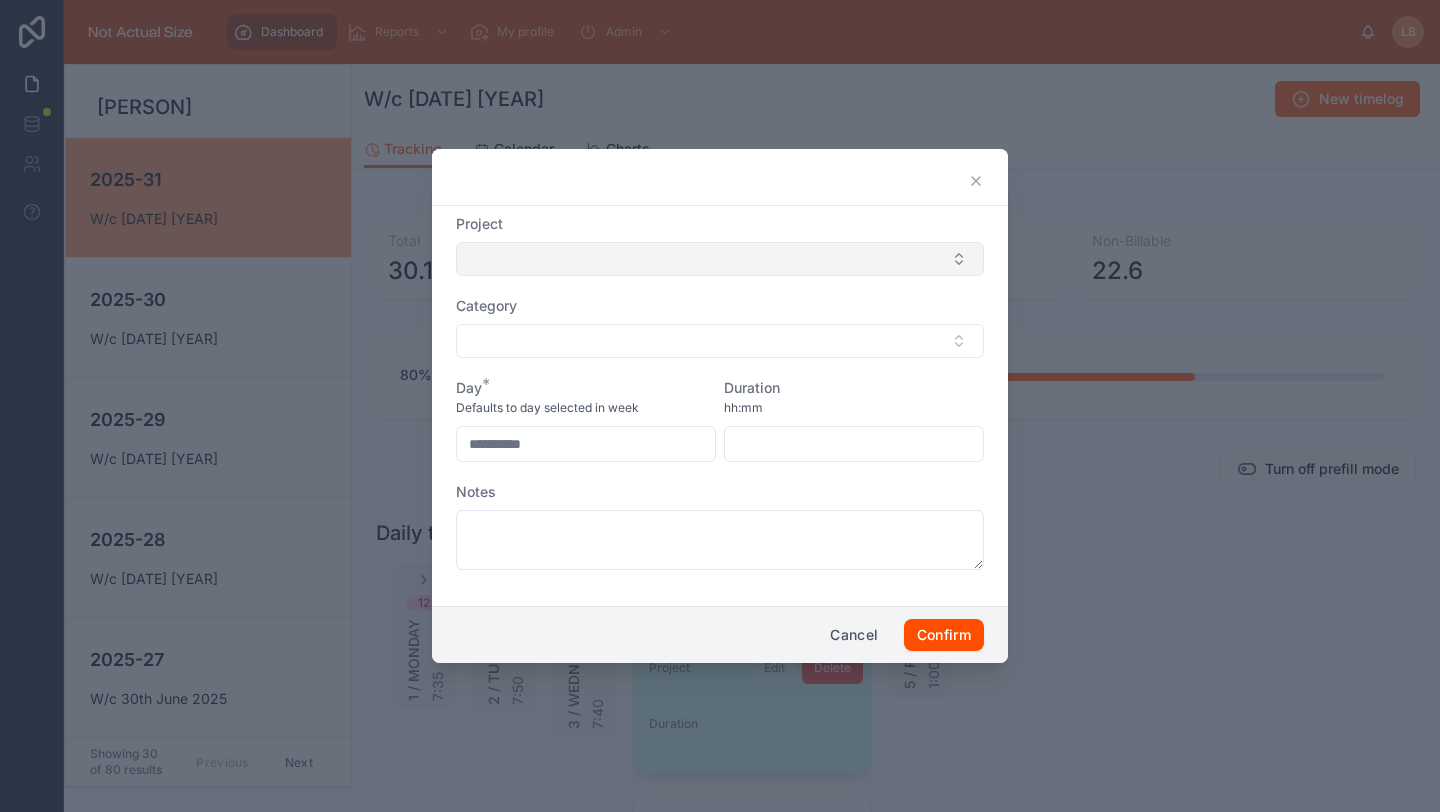 click at bounding box center [720, 259] 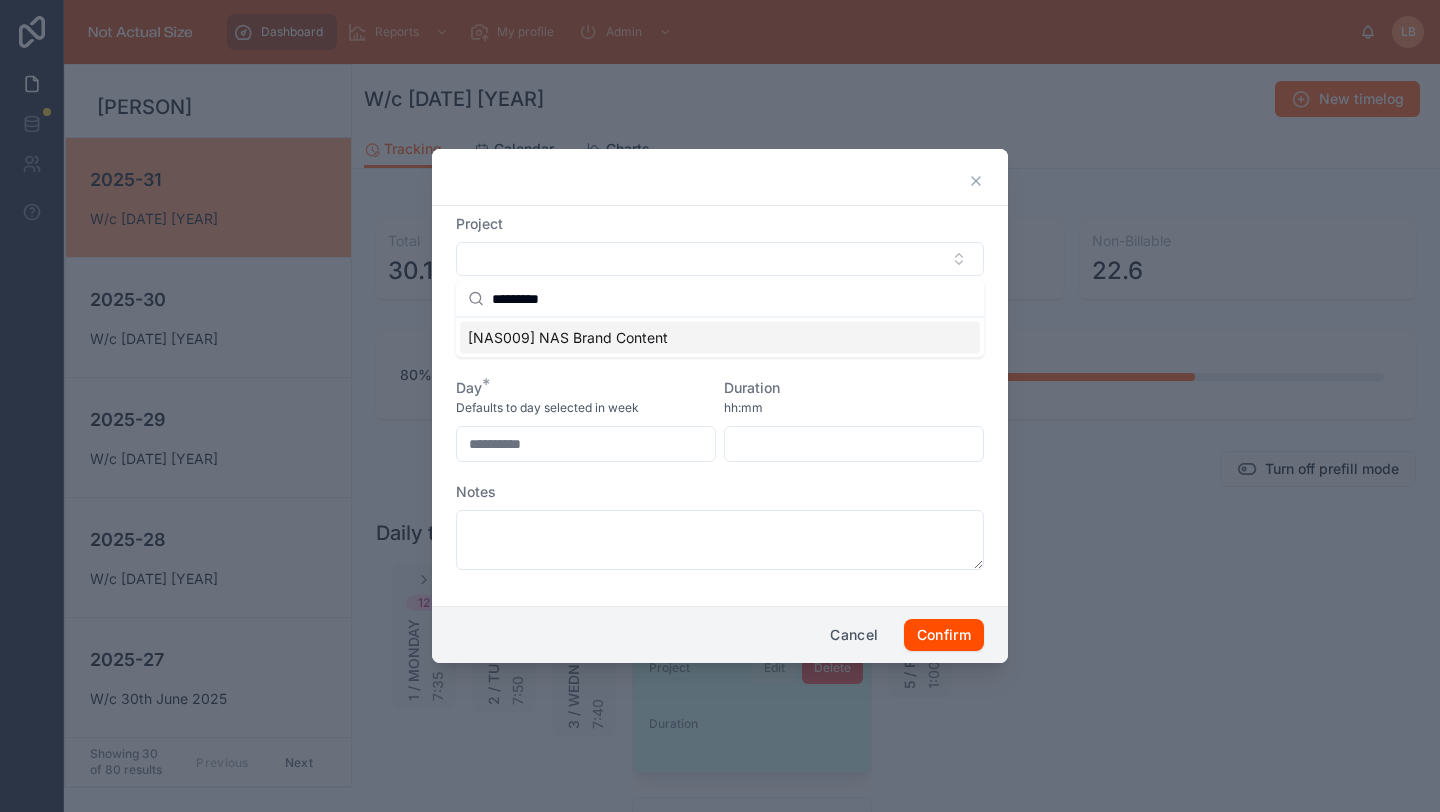 type on "*********" 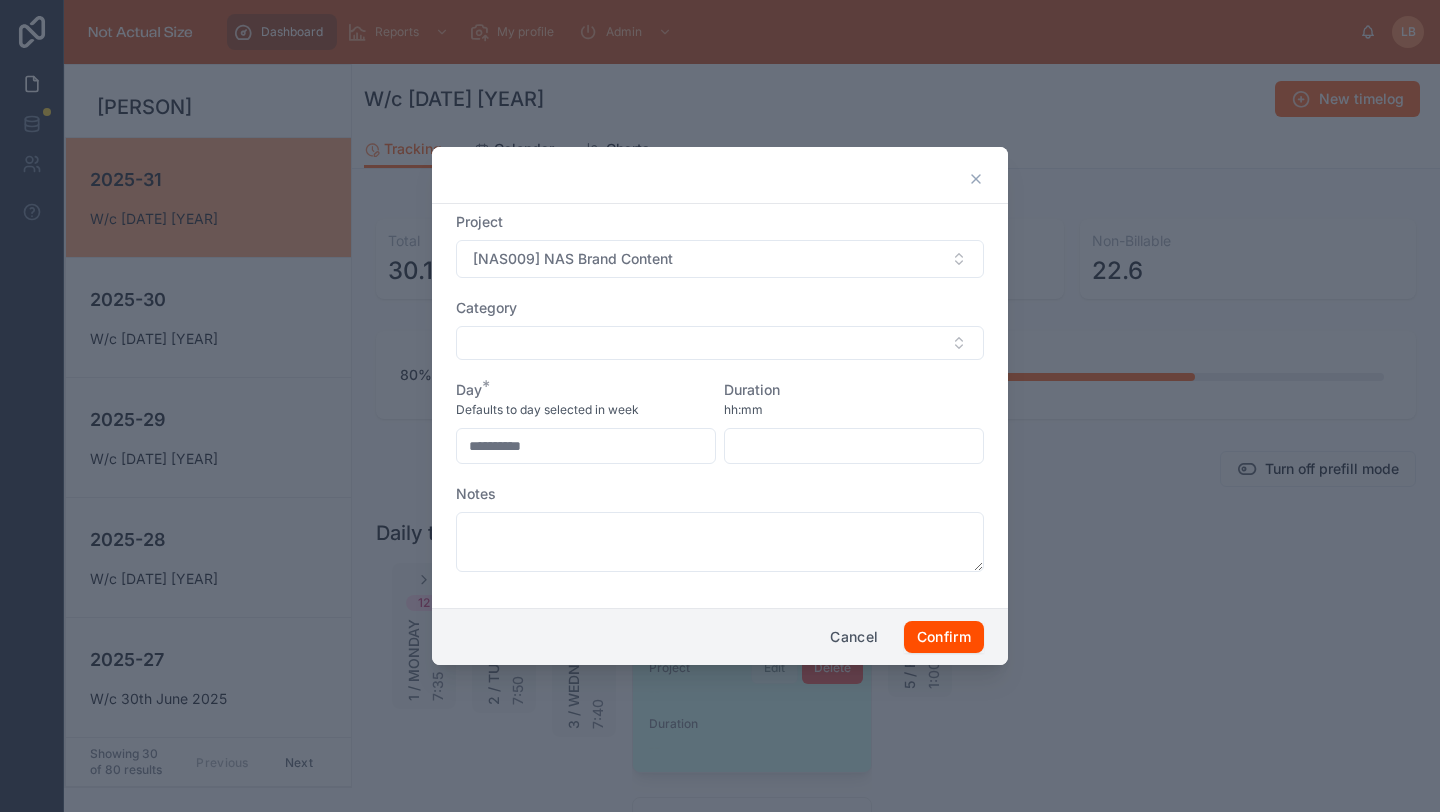 click at bounding box center (720, 343) 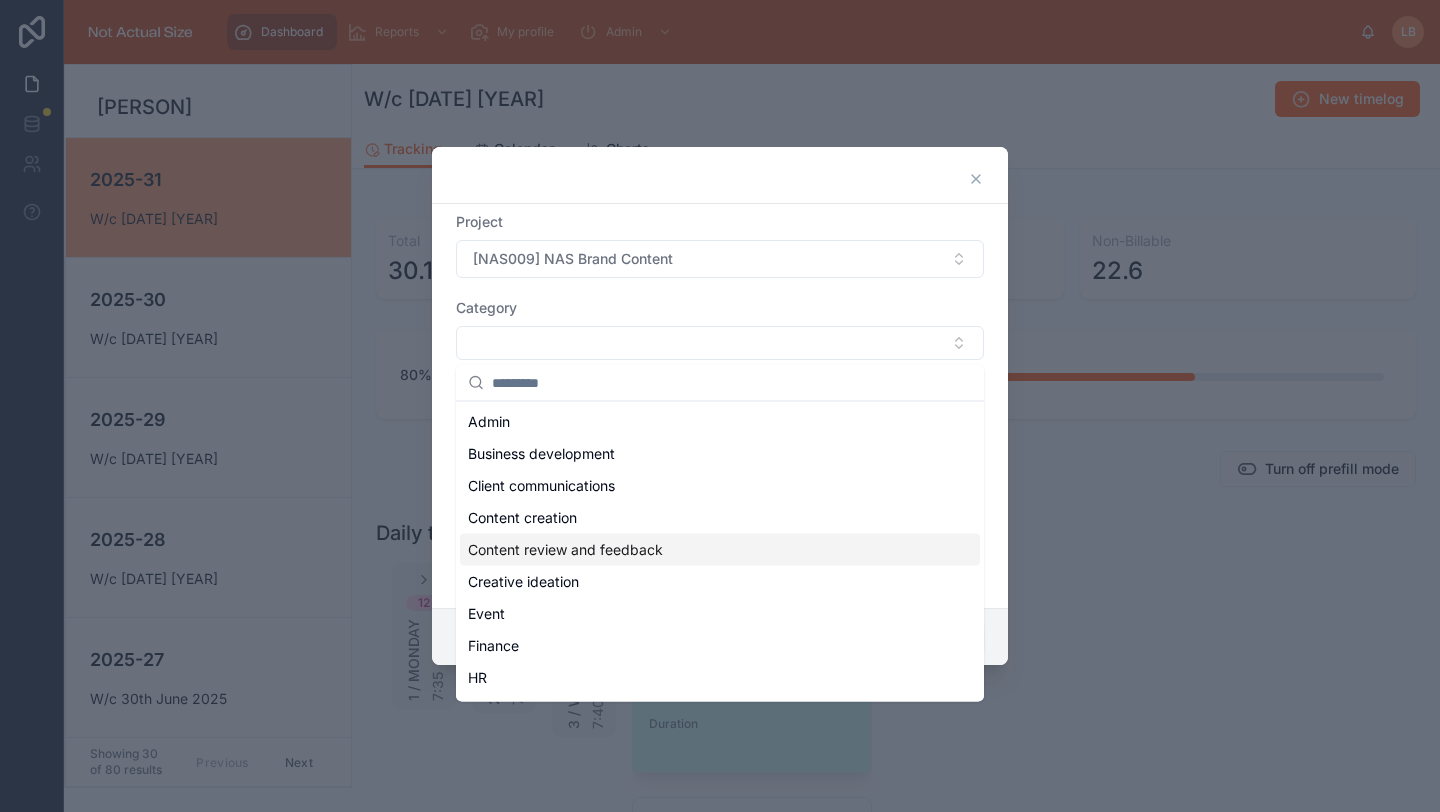 click on "Content review and feedback" at bounding box center [565, 550] 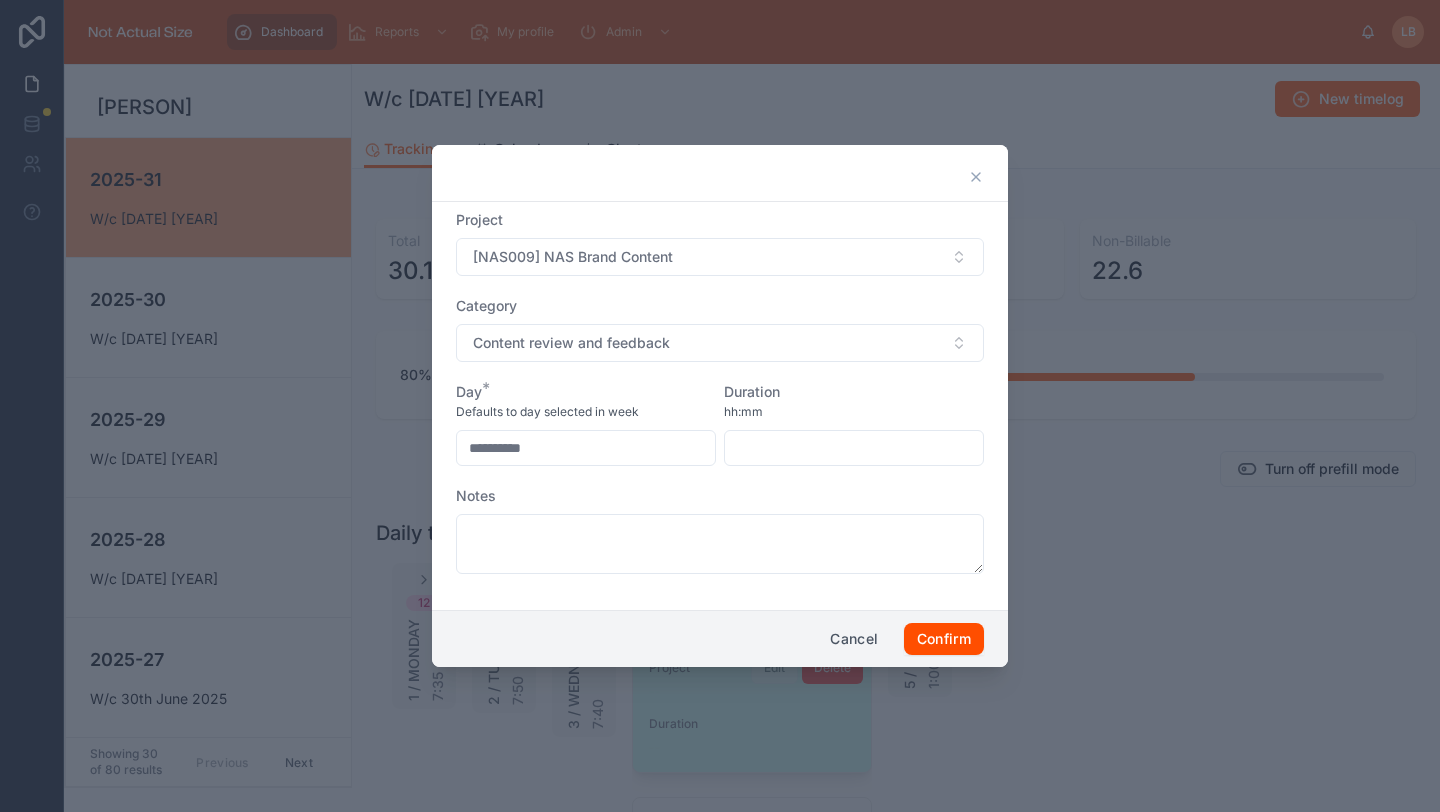 click at bounding box center [854, 448] 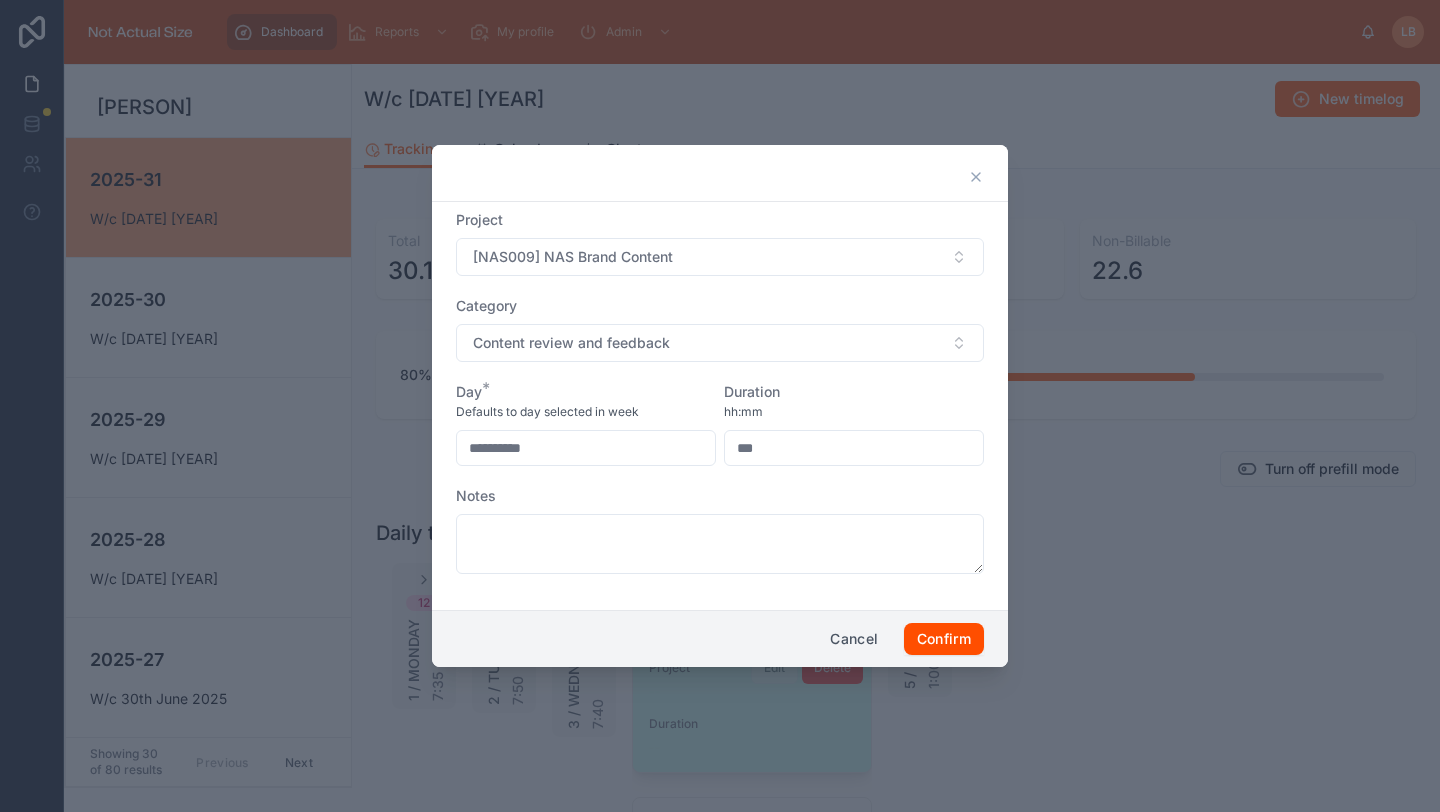 type on "****" 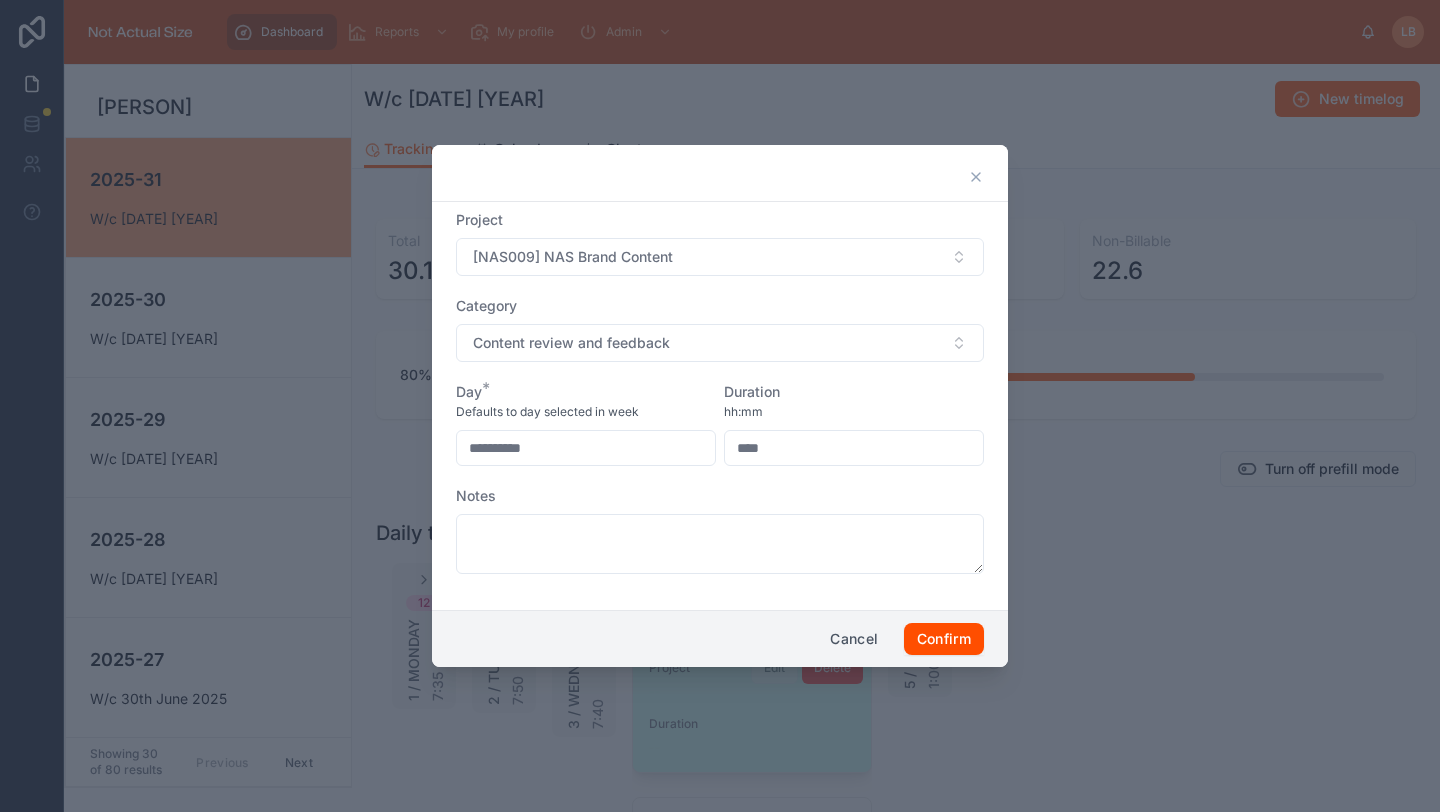 click on "**********" at bounding box center (720, 402) 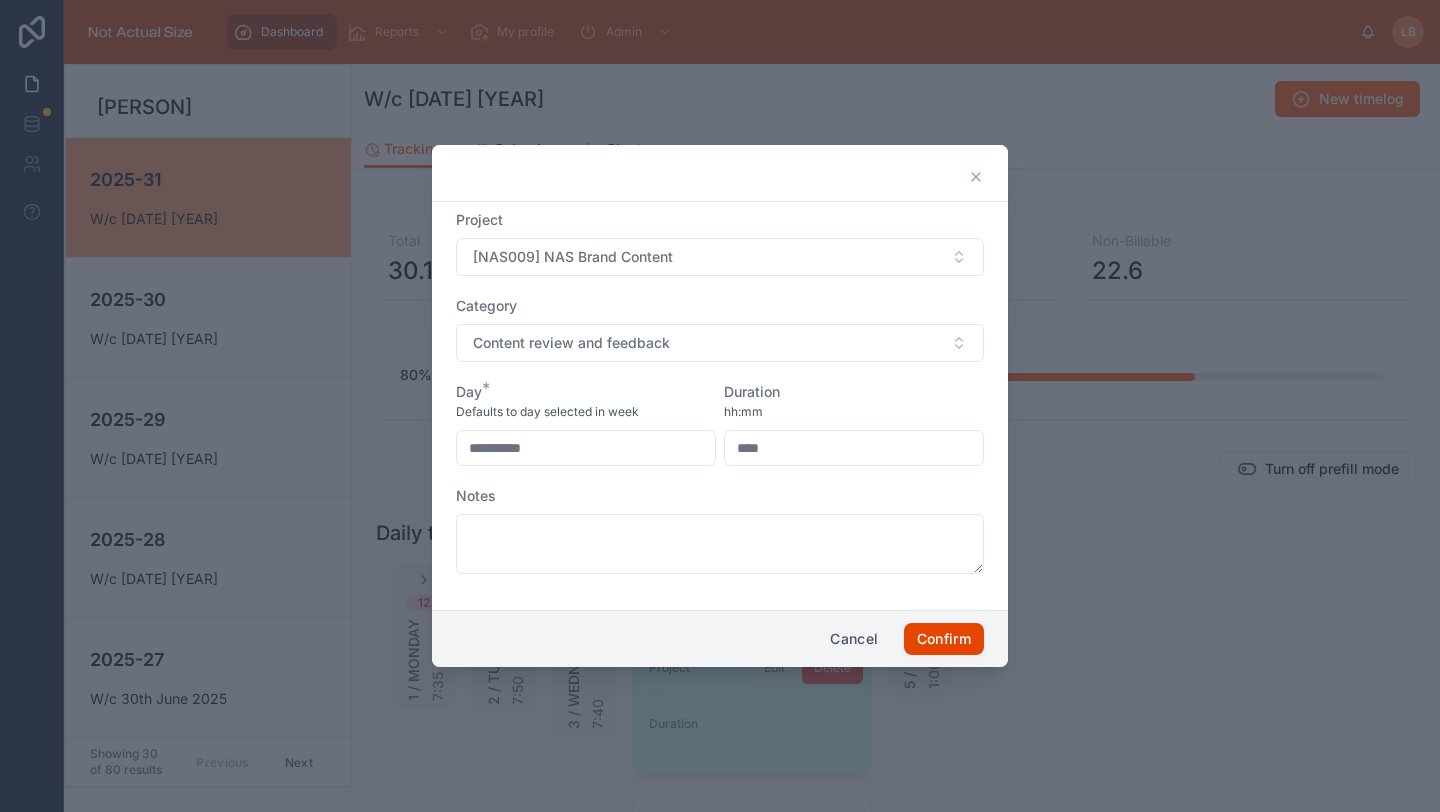 click on "Confirm" at bounding box center [944, 639] 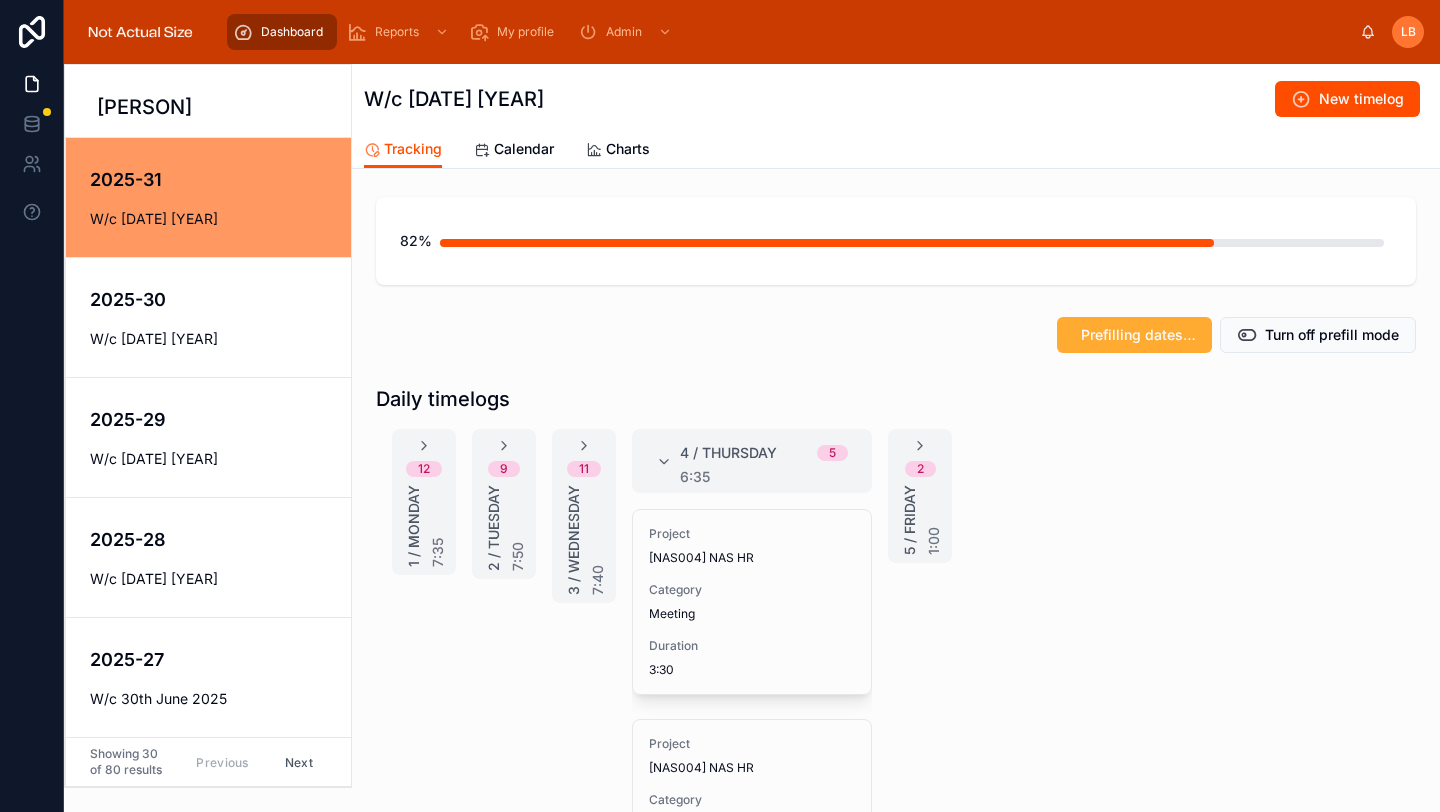 scroll, scrollTop: 154, scrollLeft: 0, axis: vertical 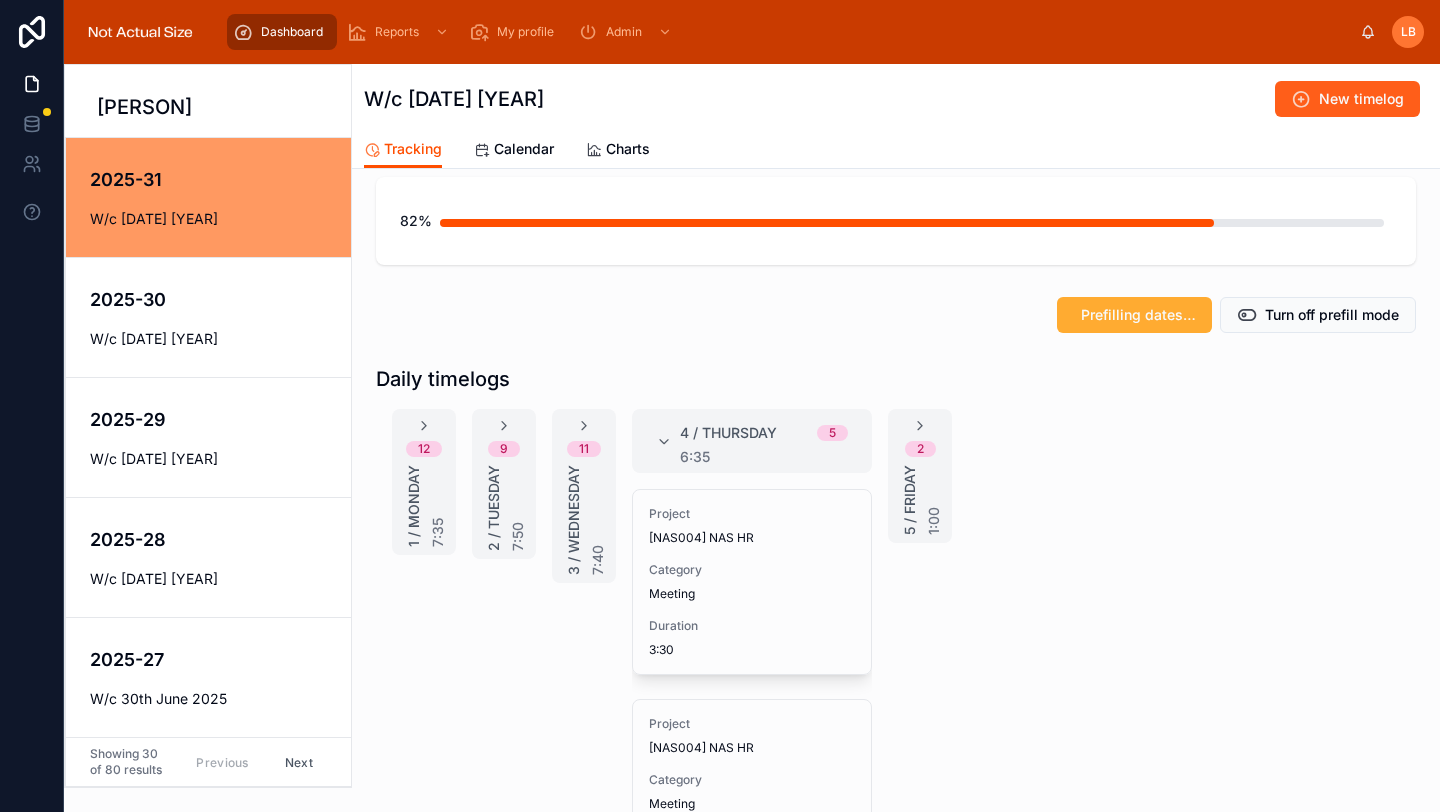 click on "New timelog" at bounding box center [1361, 99] 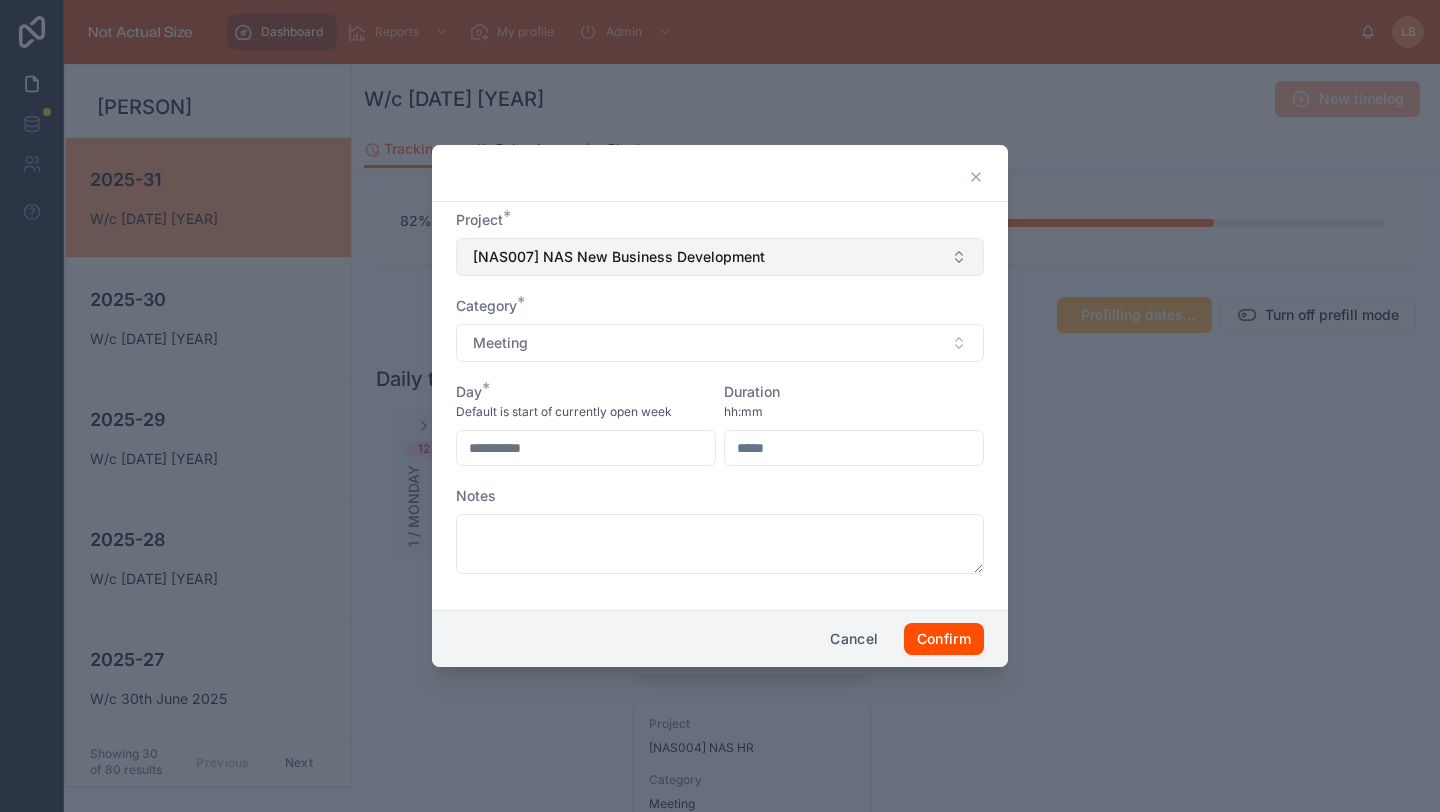 click on "[NAS007] NAS New Business Development" at bounding box center [619, 257] 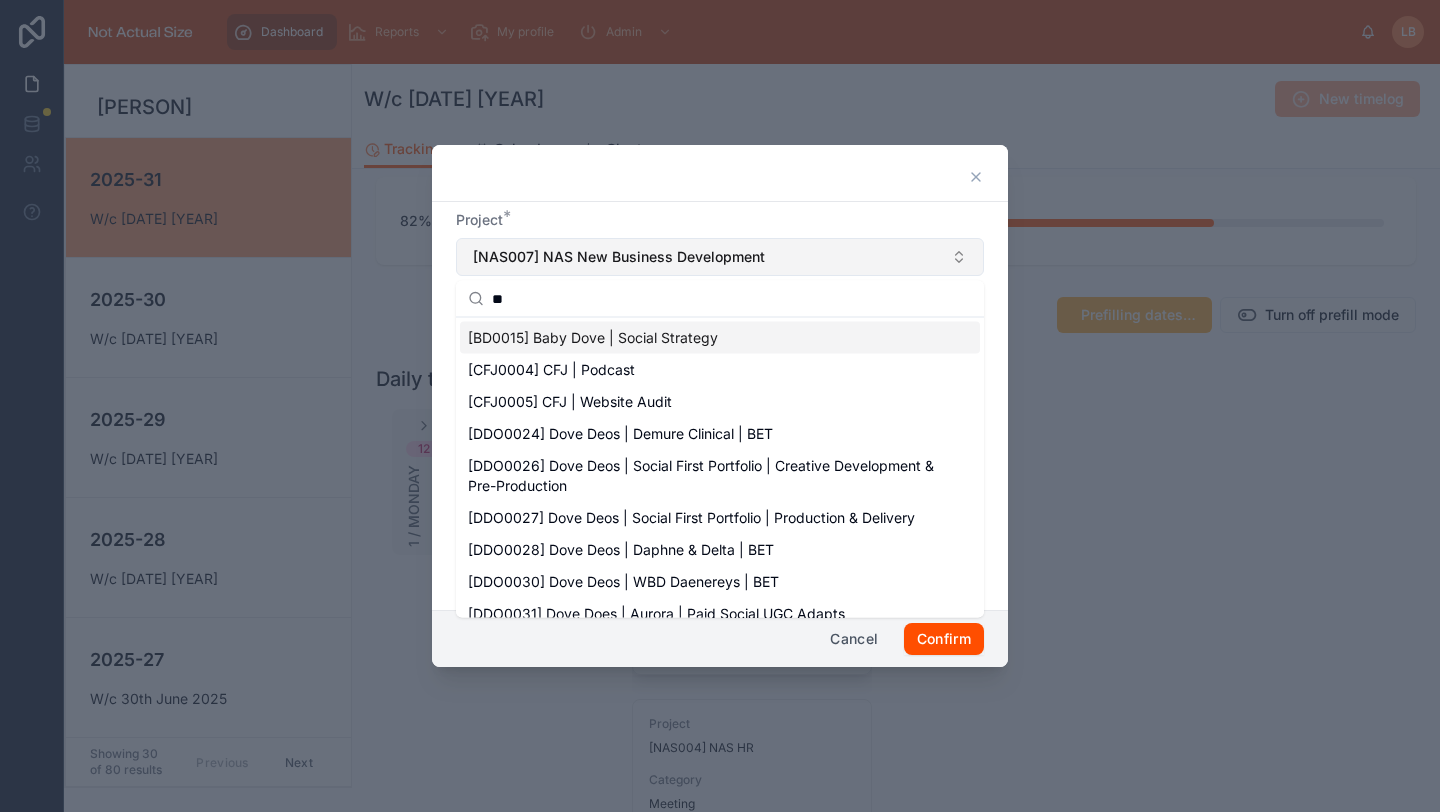 type on "*" 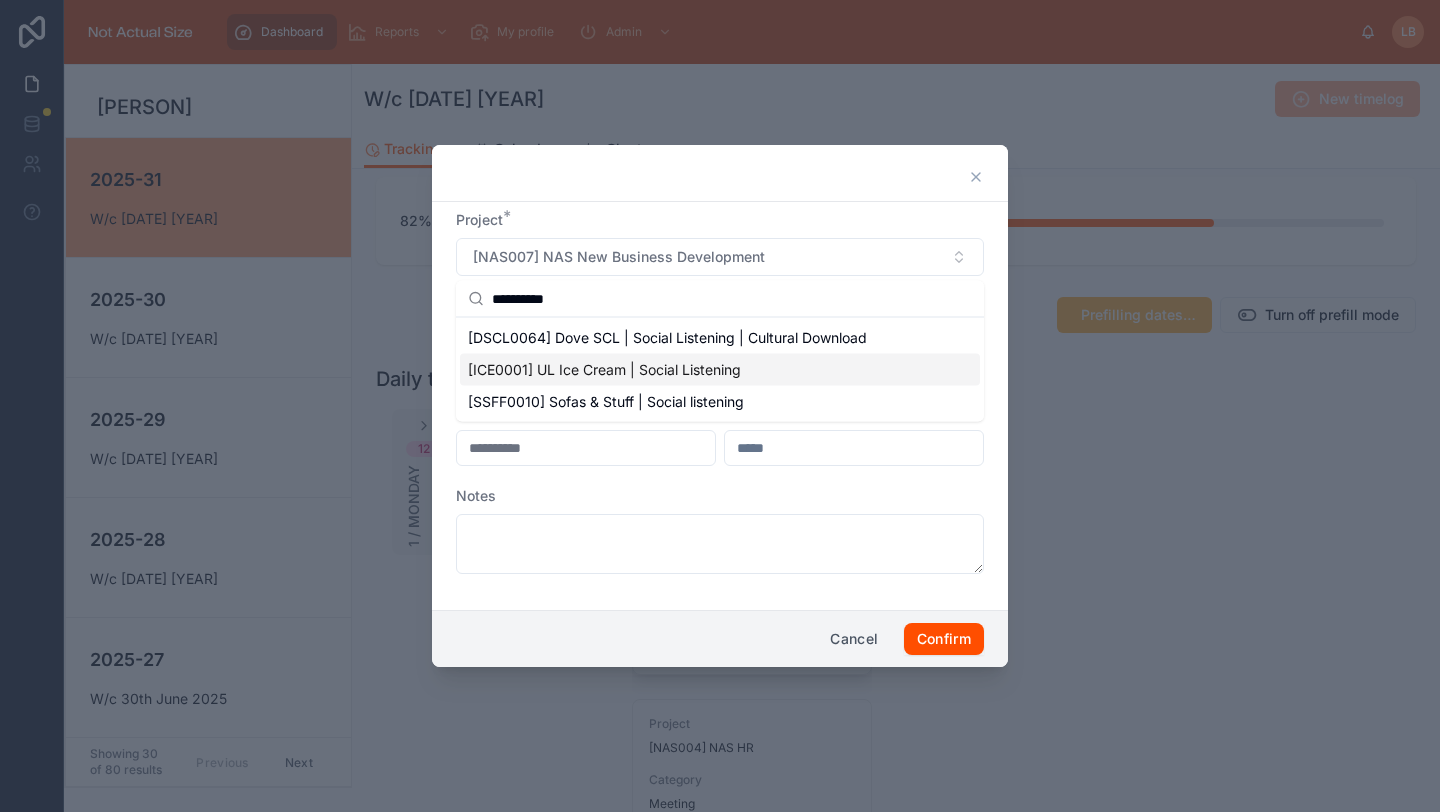 type on "**********" 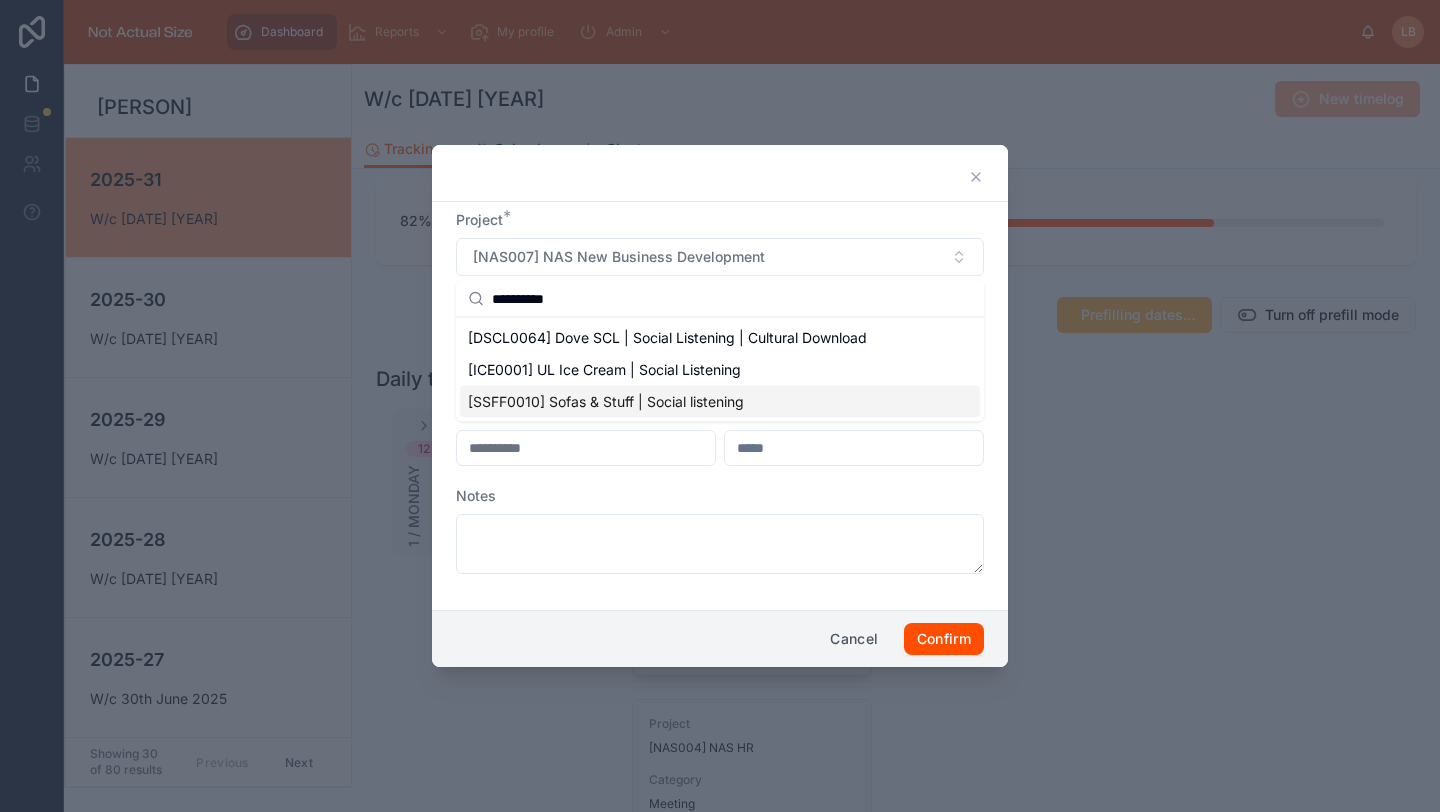 drag, startPoint x: 618, startPoint y: 364, endPoint x: 621, endPoint y: 391, distance: 27.166155 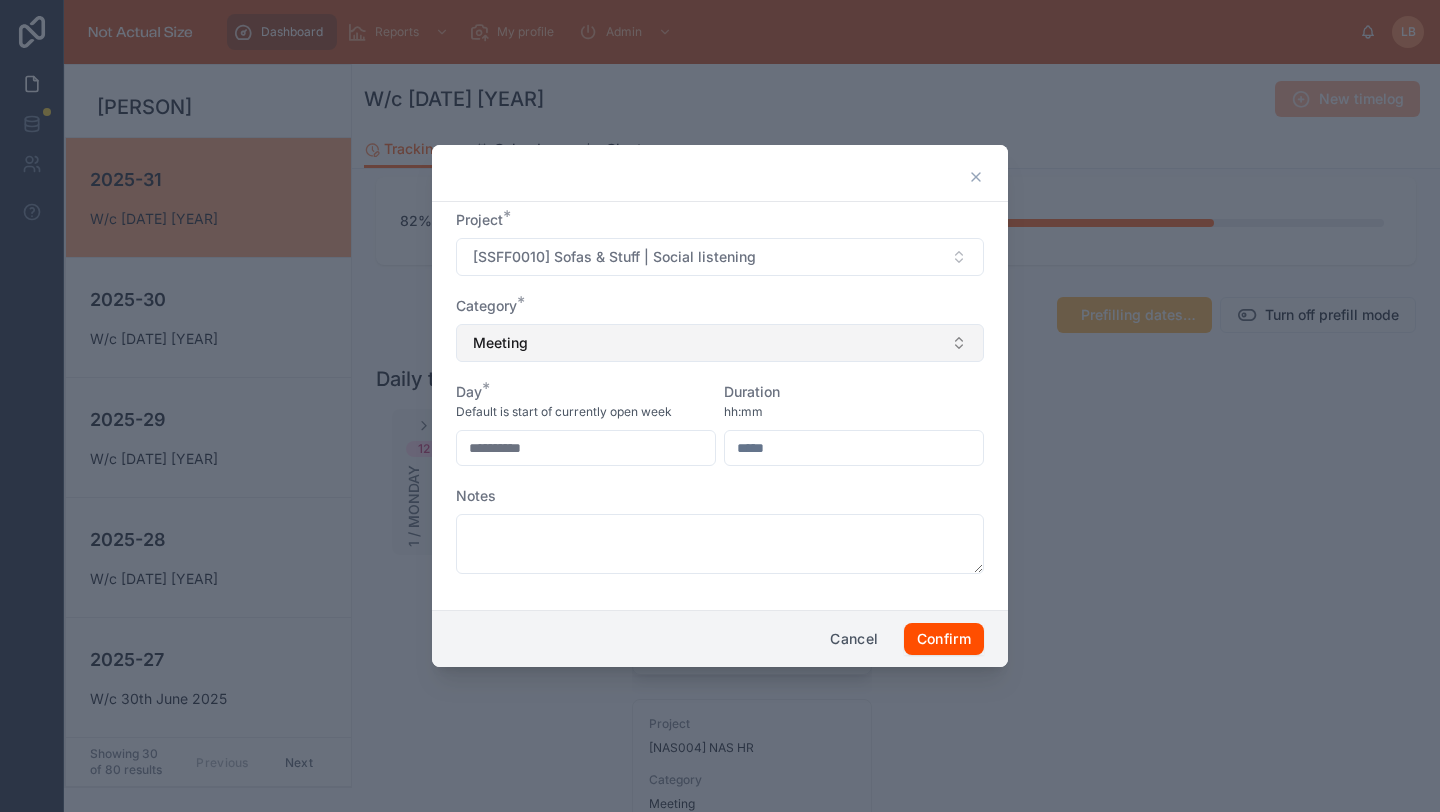 click on "Meeting" at bounding box center [720, 343] 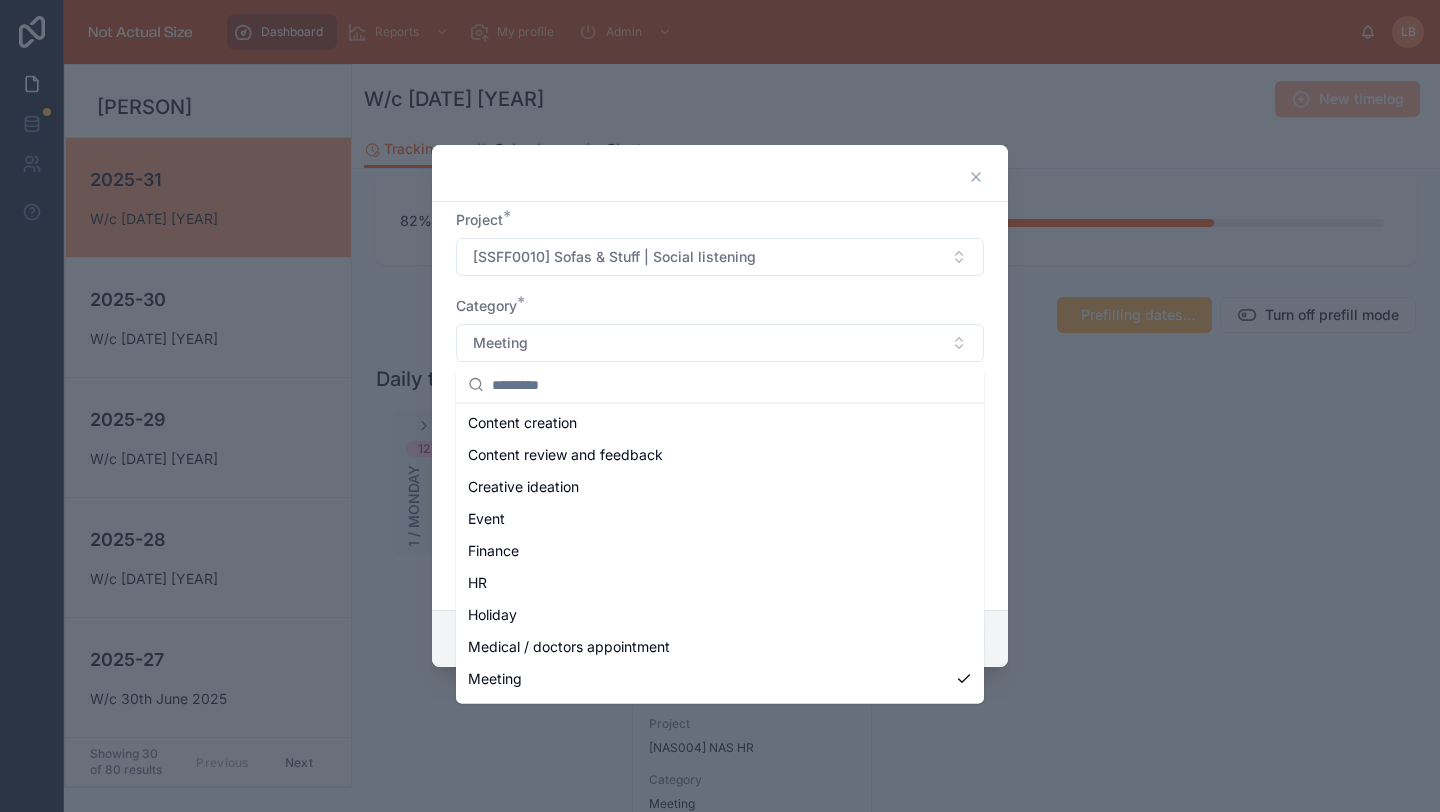 scroll, scrollTop: 132, scrollLeft: 0, axis: vertical 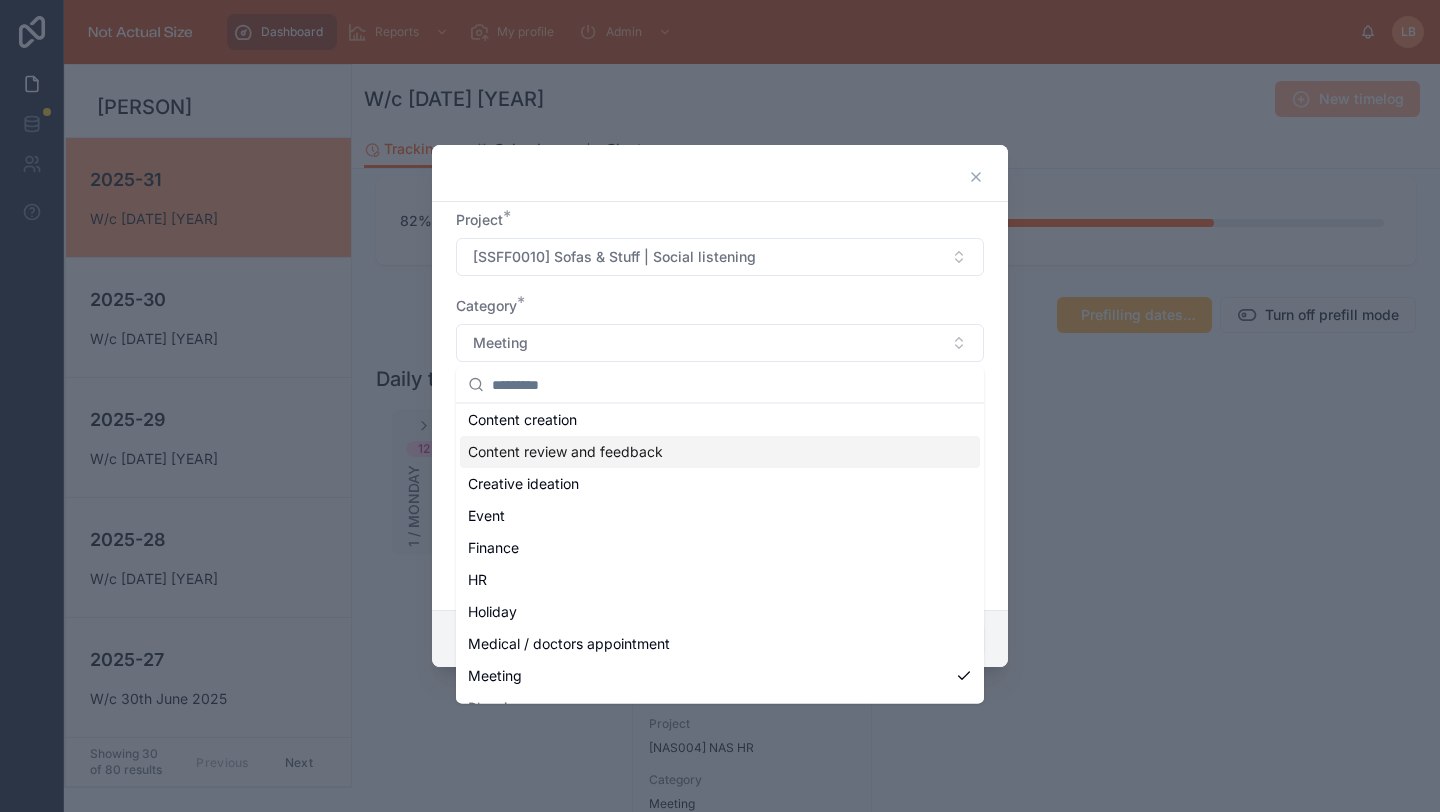 click on "Content review and feedback" at bounding box center [565, 452] 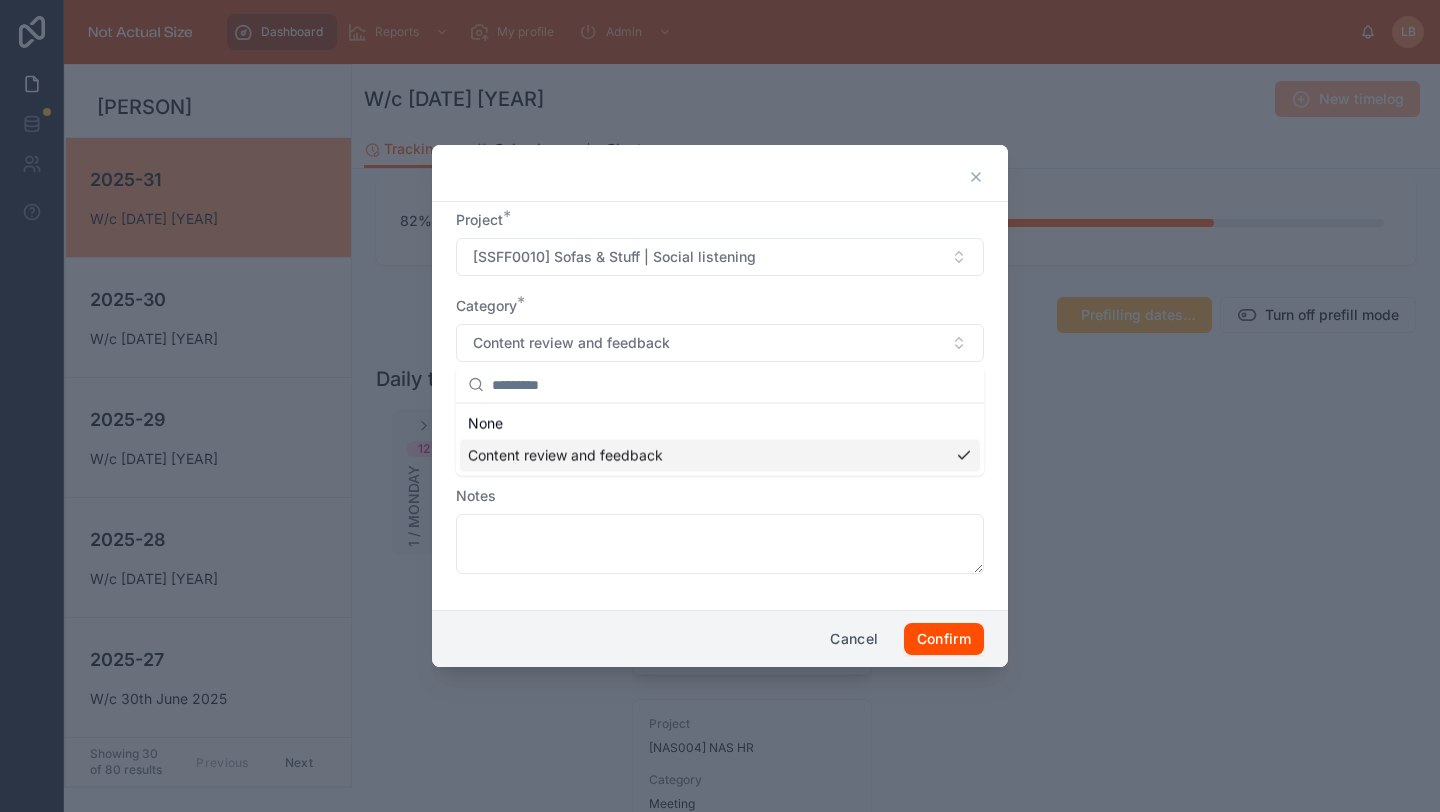 scroll, scrollTop: 0, scrollLeft: 0, axis: both 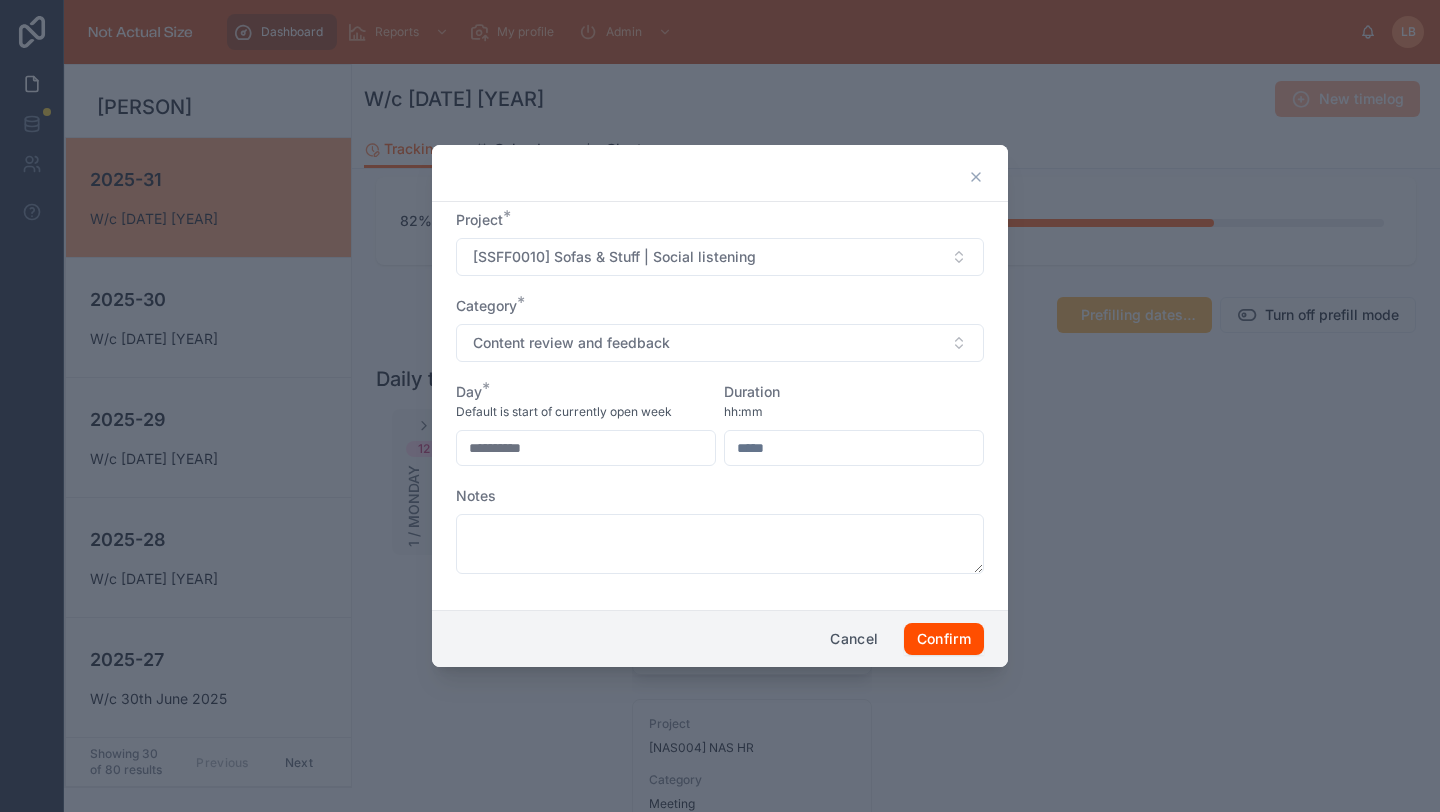 click at bounding box center [854, 448] 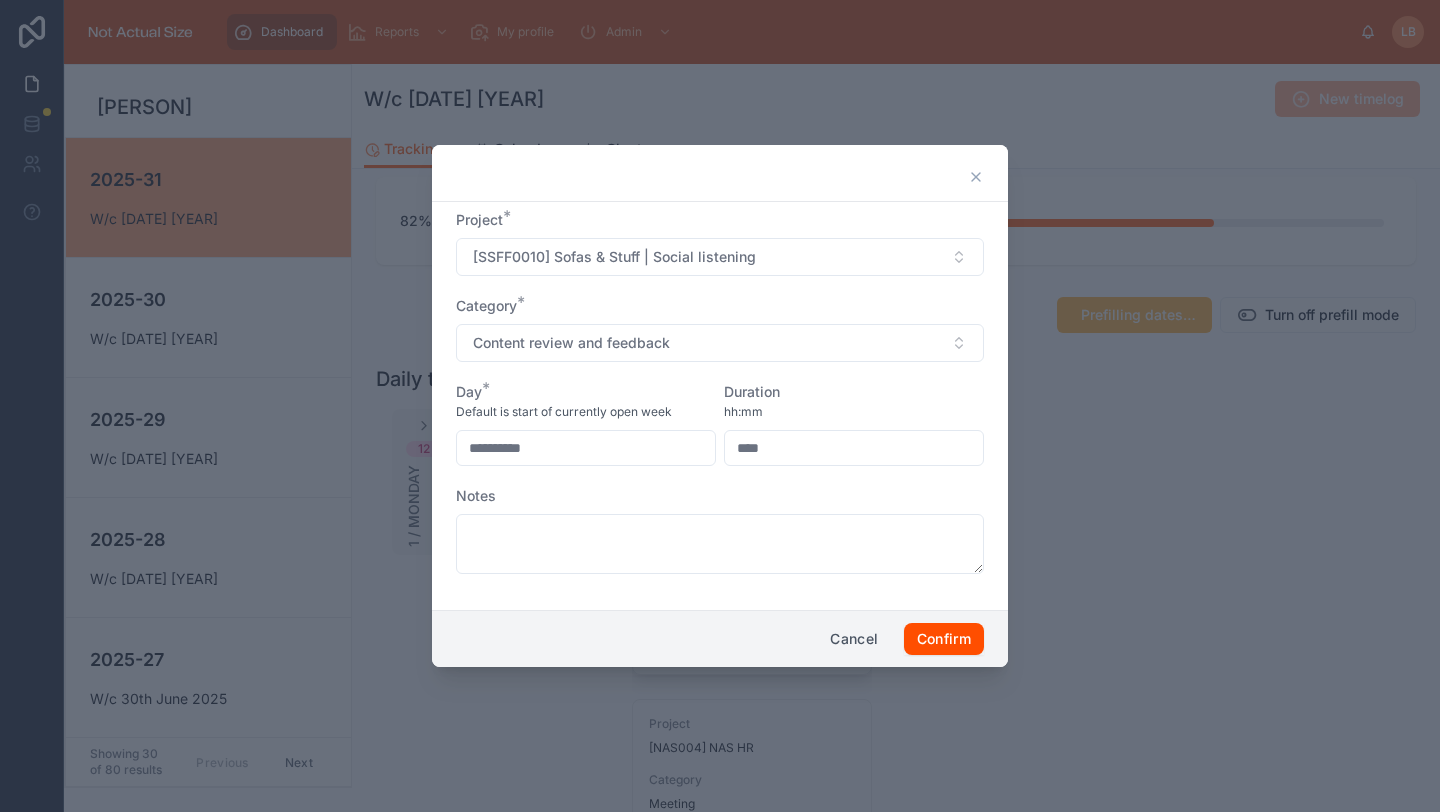 click on "hh:mm" at bounding box center [854, 412] 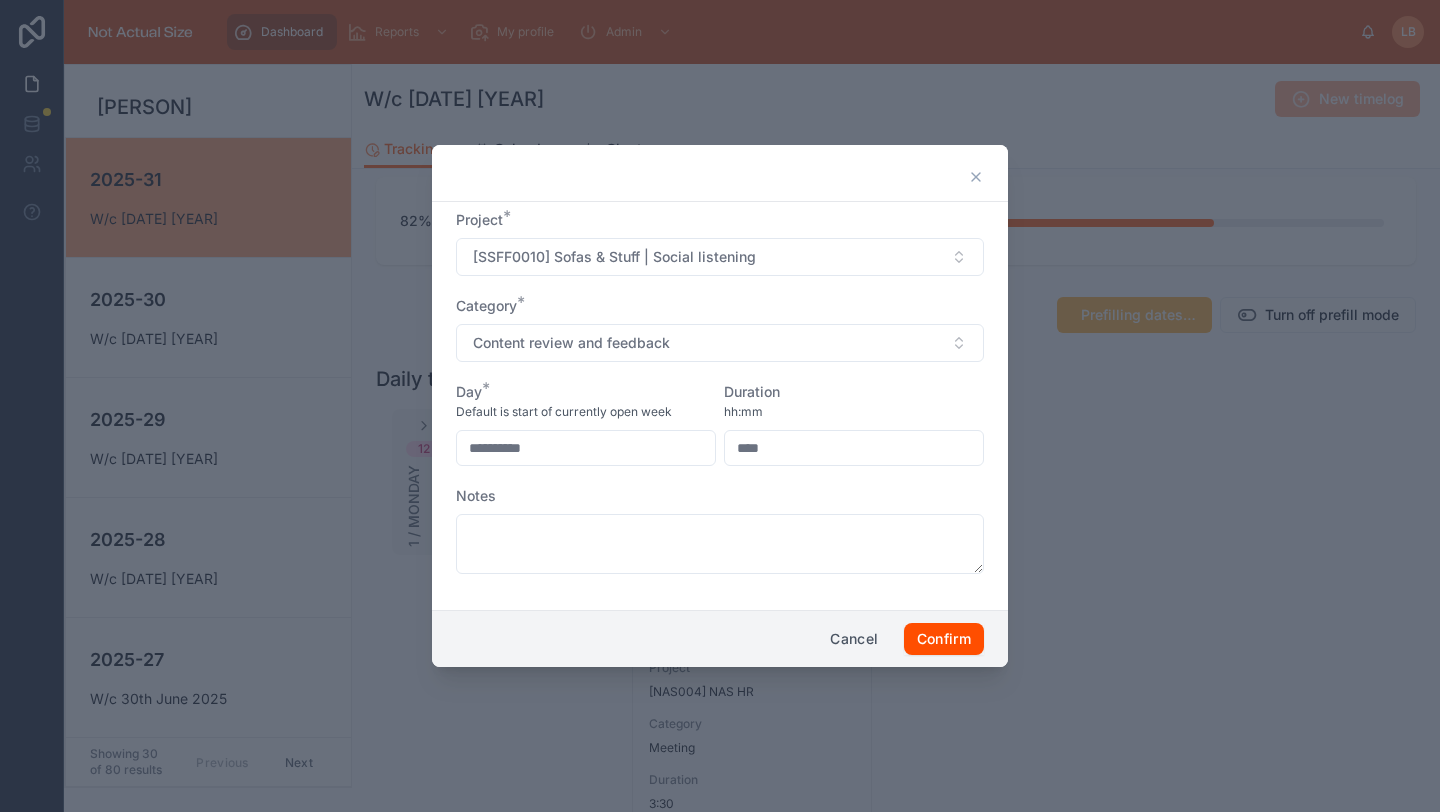 click on "**********" at bounding box center [586, 448] 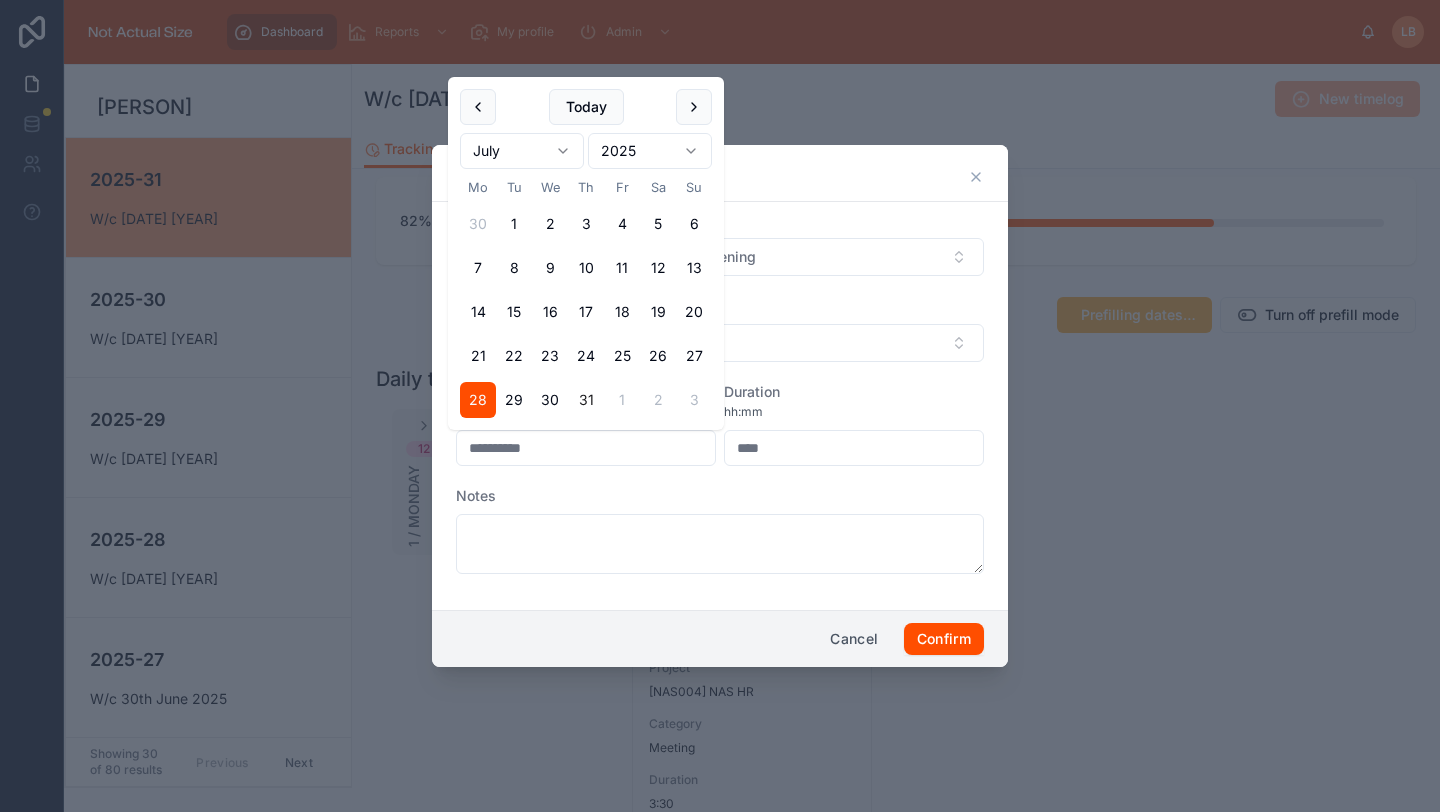 click on "31" at bounding box center [586, 400] 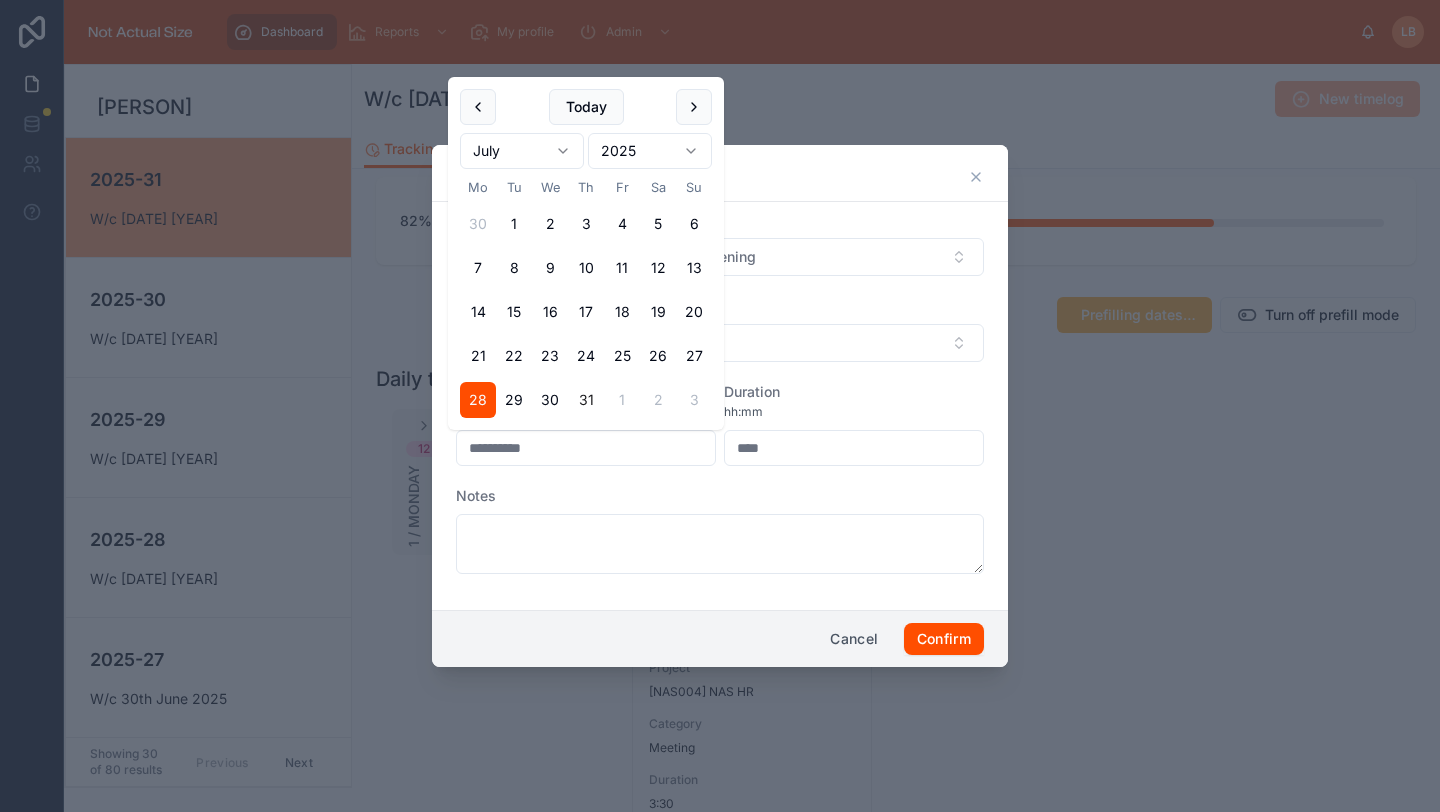 type on "**********" 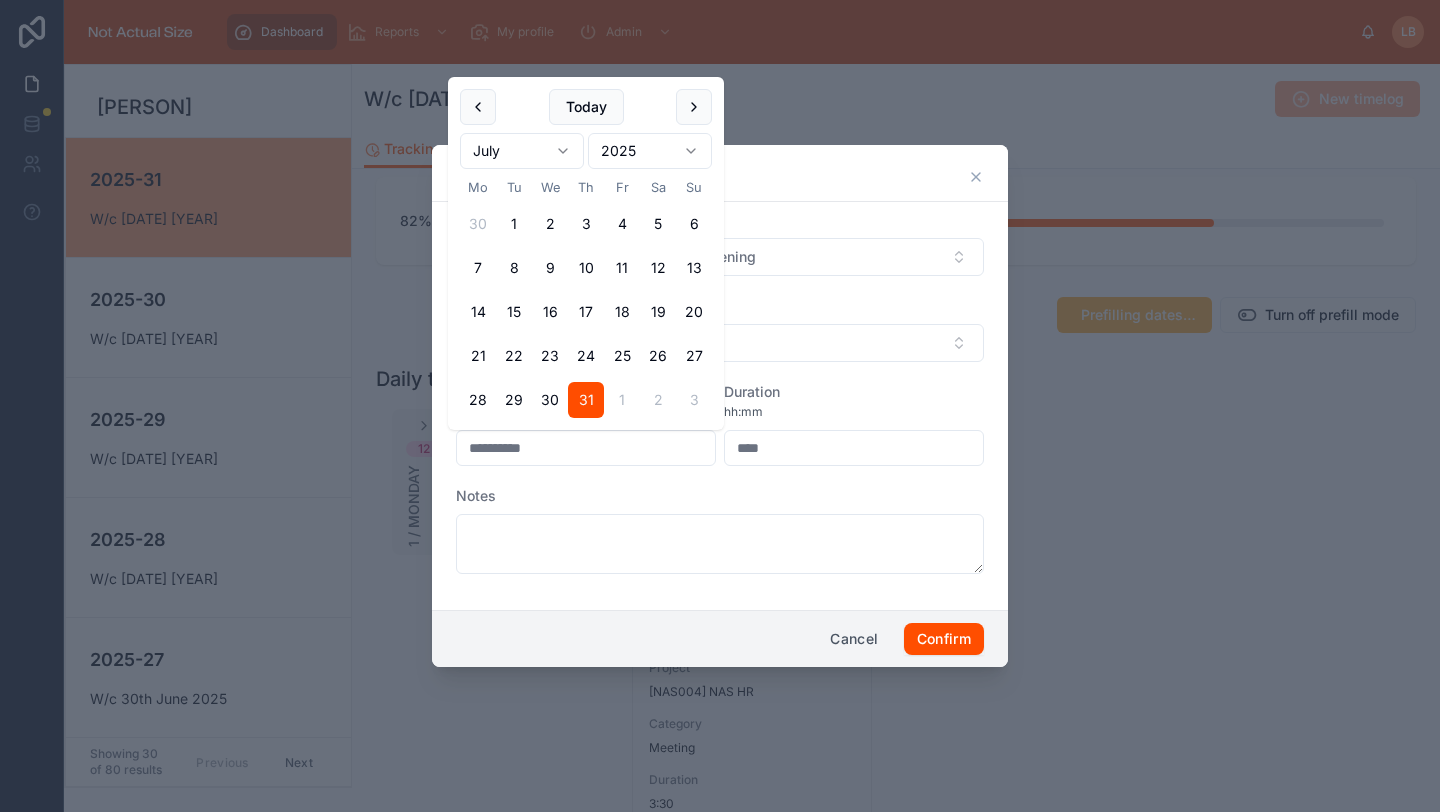 click on "Duration hh:mm ****" at bounding box center [854, 424] 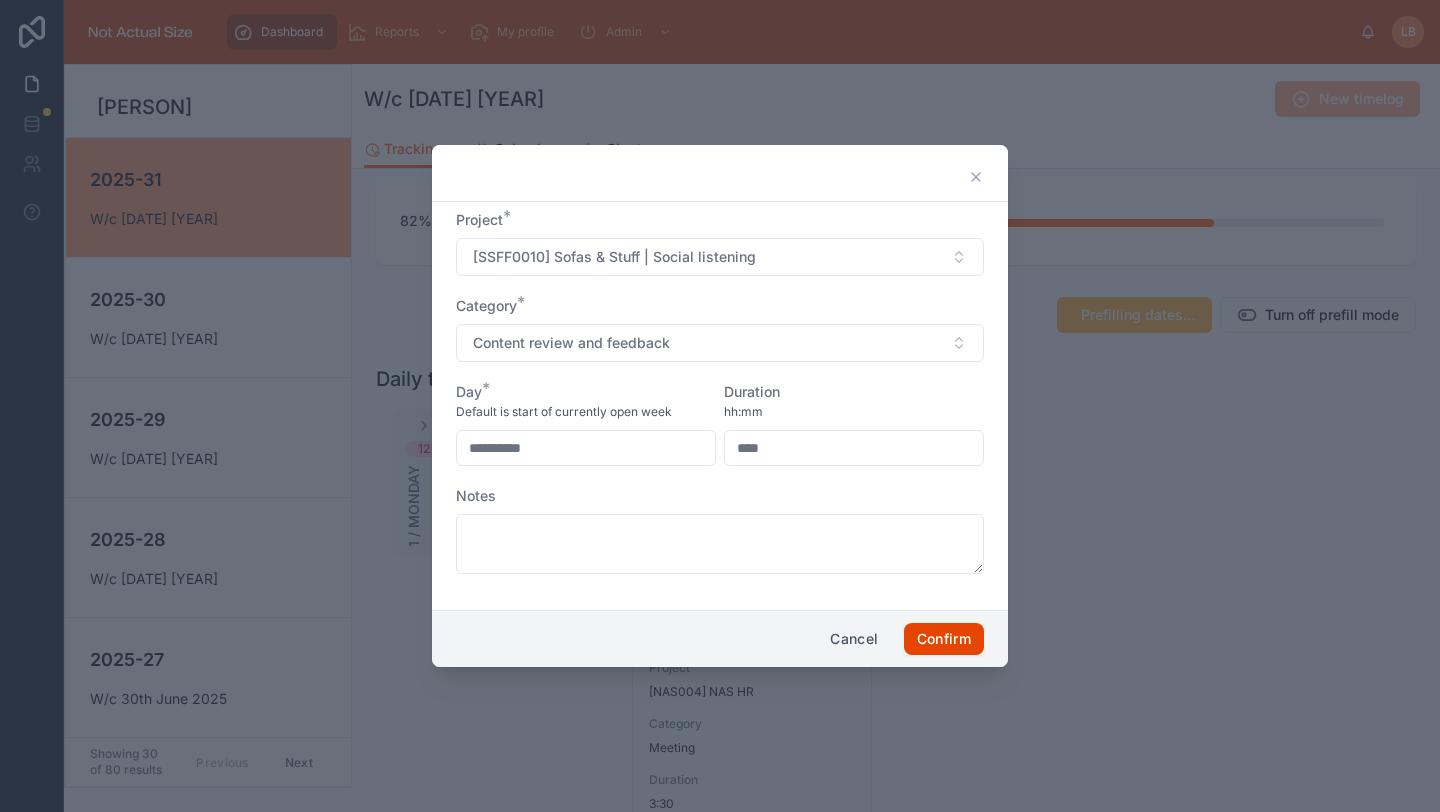click on "Confirm" at bounding box center (944, 639) 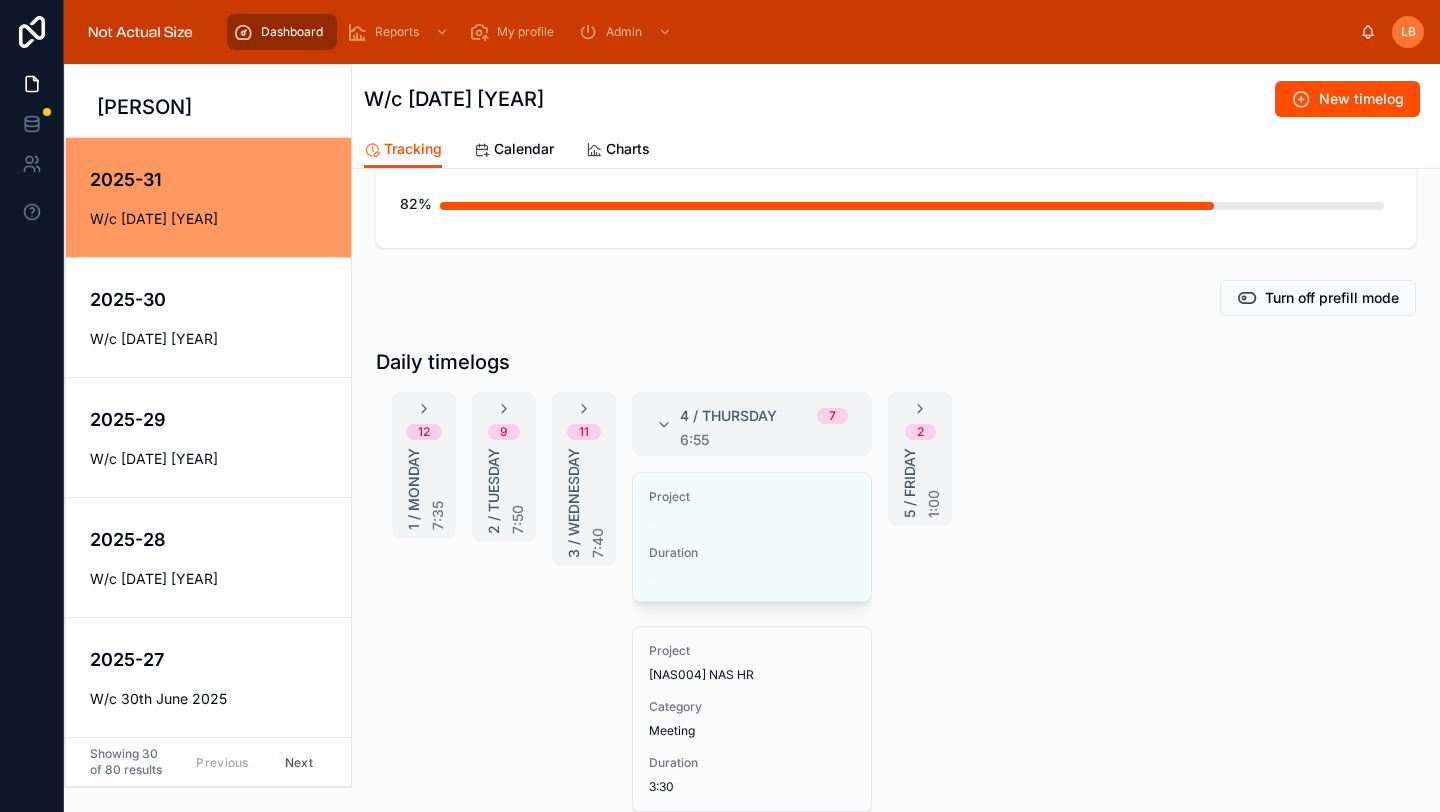 scroll, scrollTop: 174, scrollLeft: 0, axis: vertical 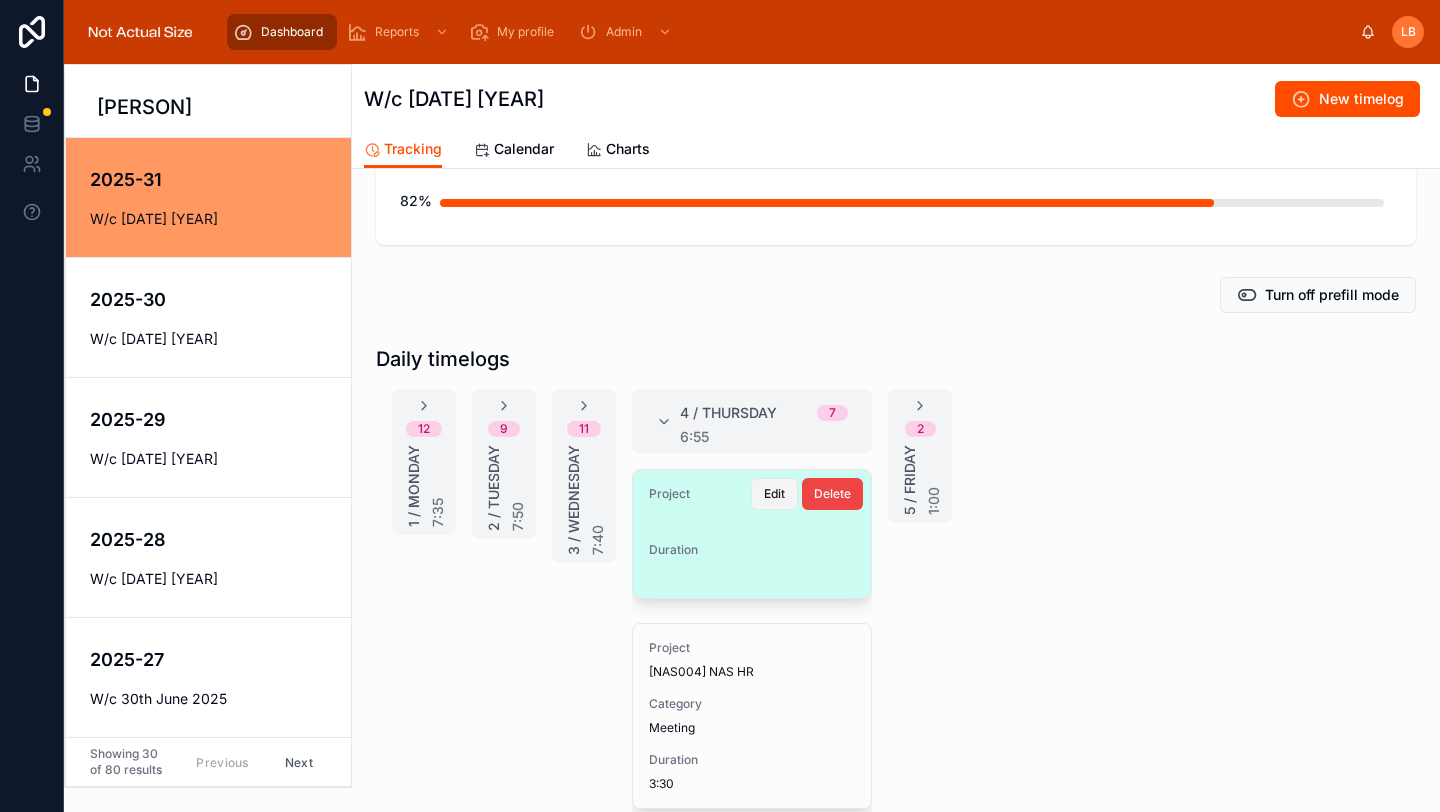 click on "Edit" at bounding box center (774, 494) 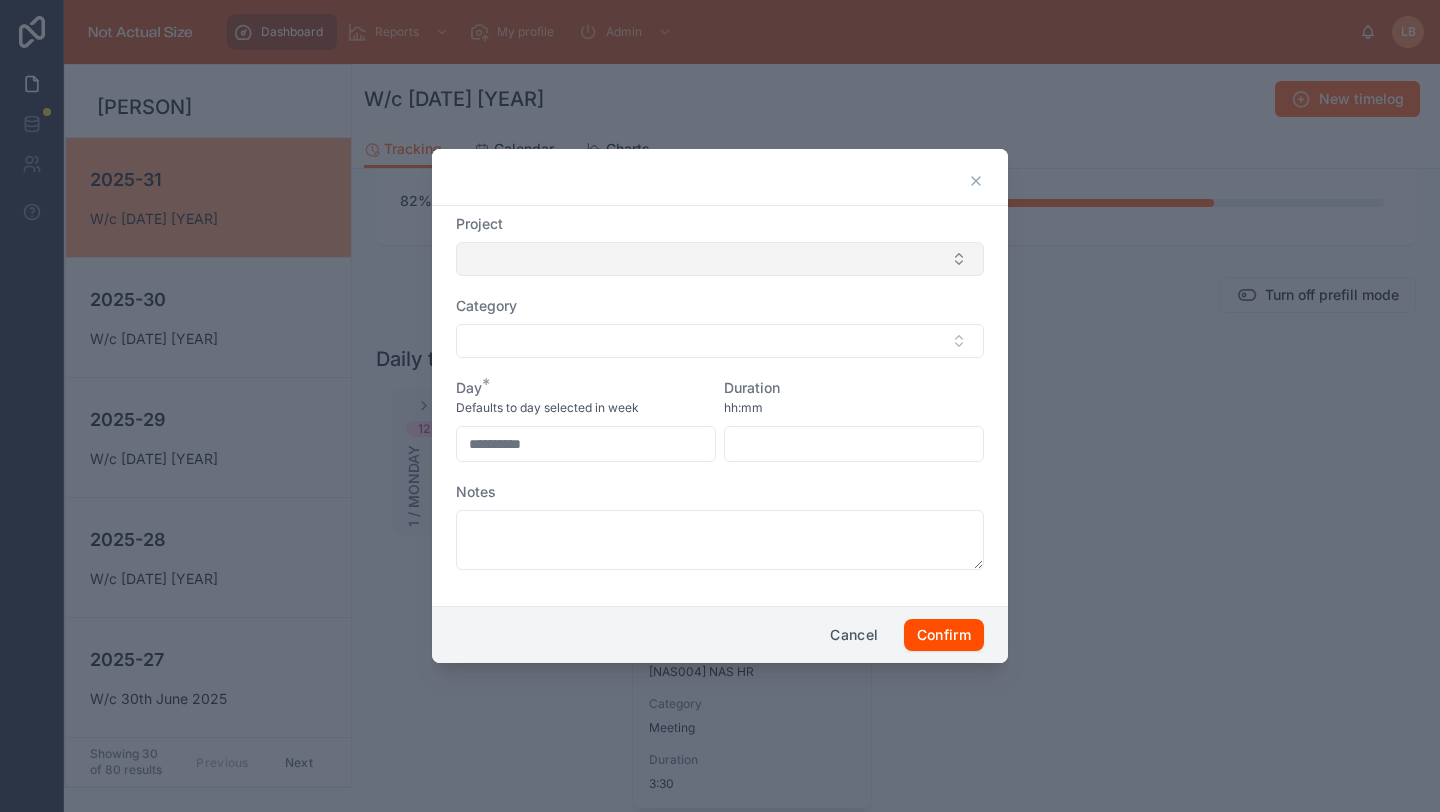 click at bounding box center (720, 259) 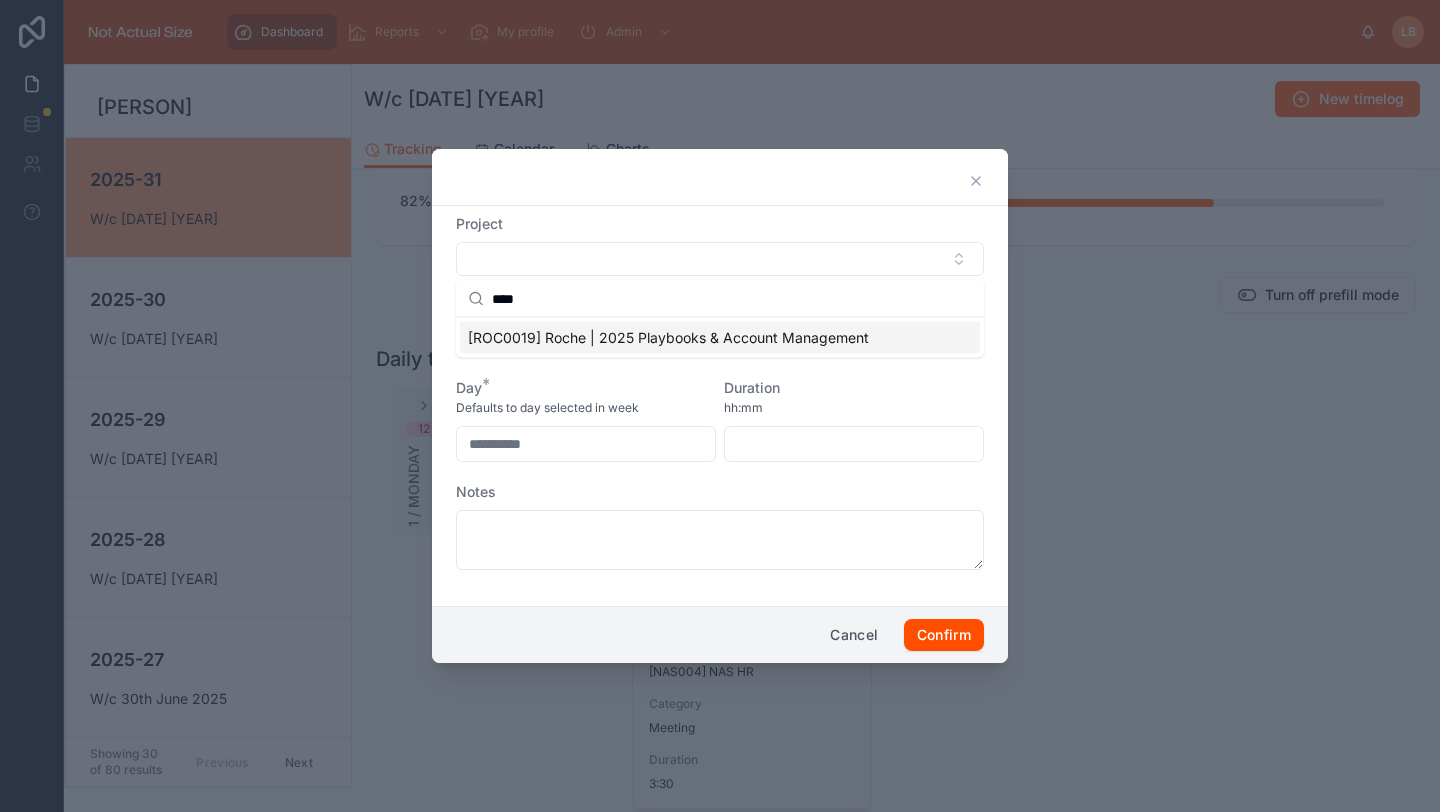 type on "****" 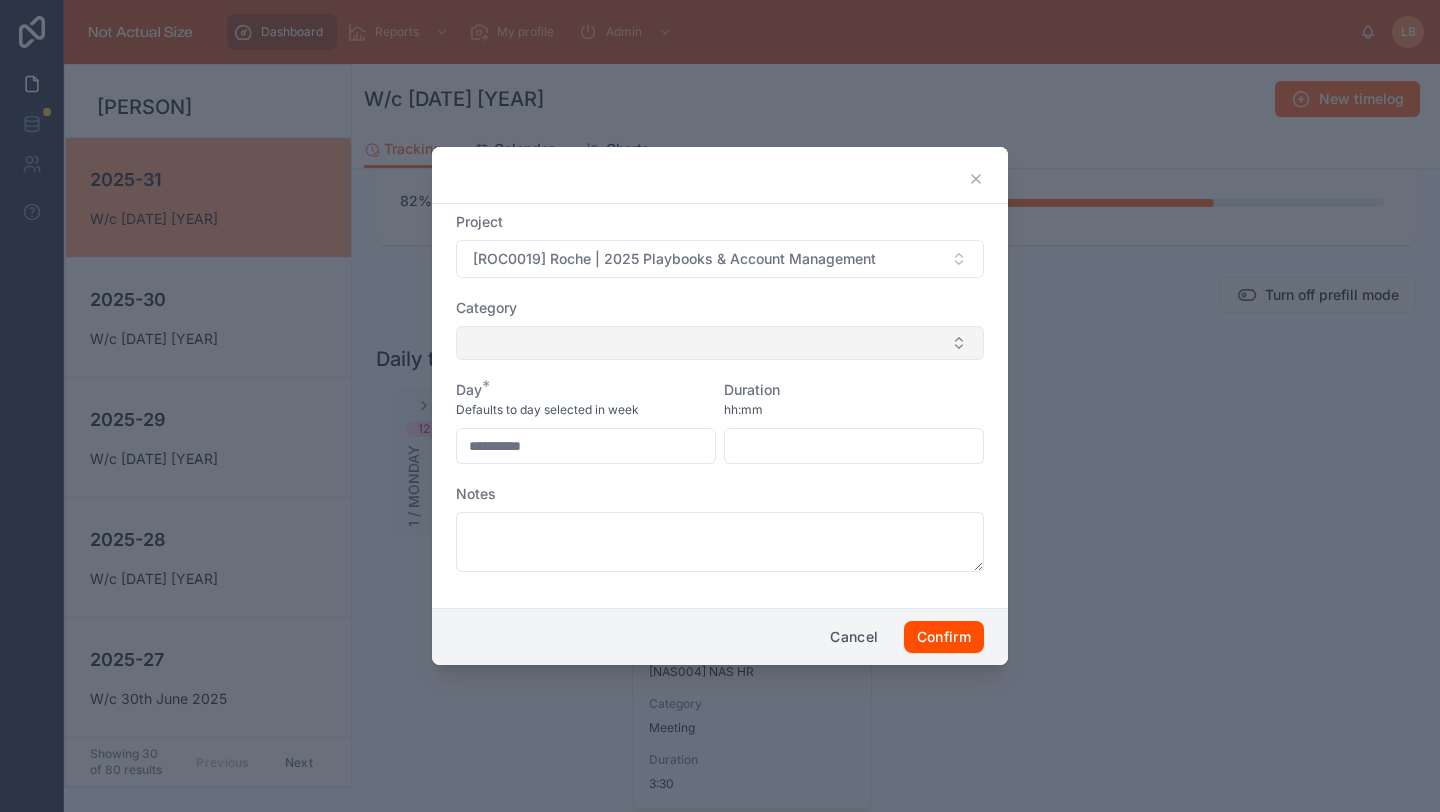 click at bounding box center (720, 343) 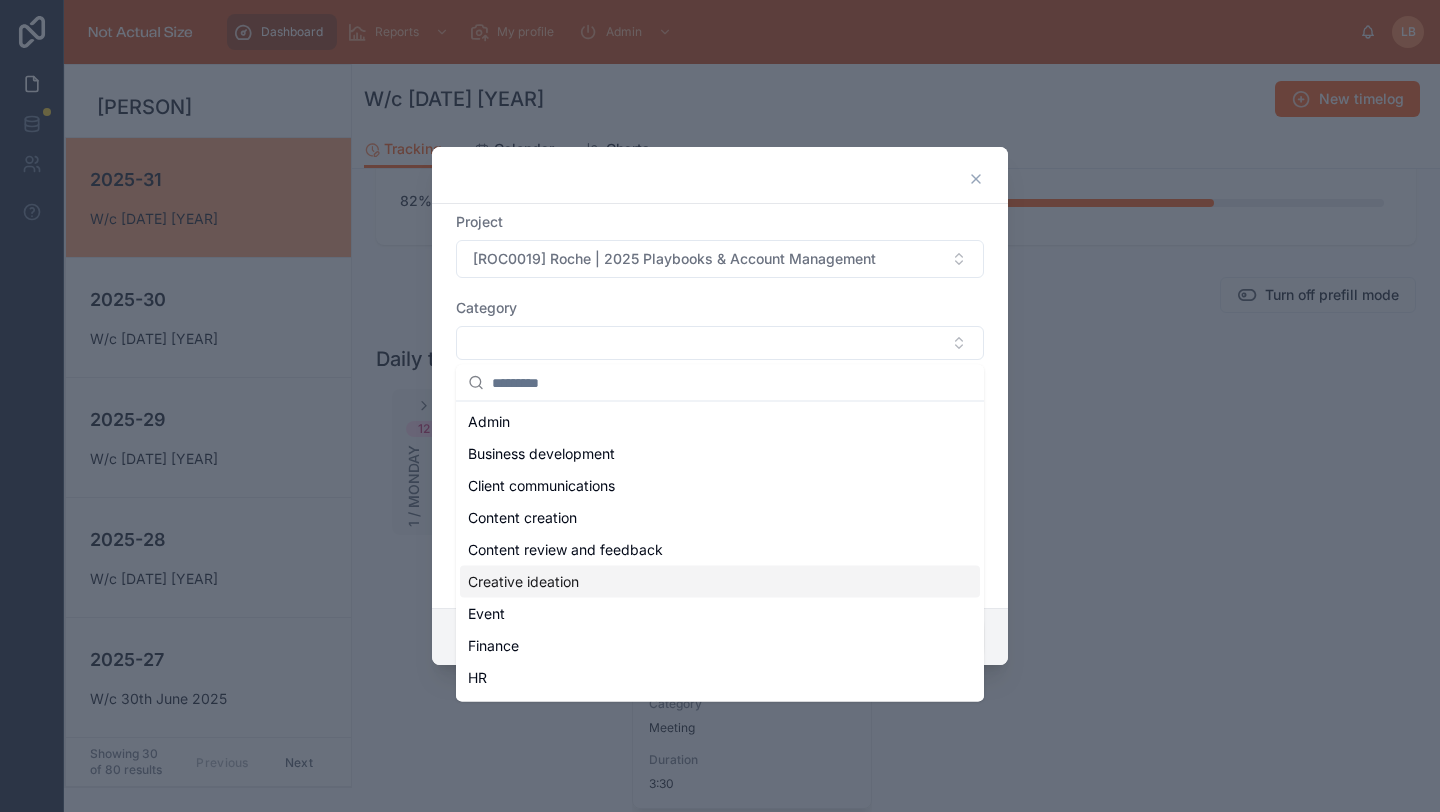 scroll, scrollTop: 380, scrollLeft: 0, axis: vertical 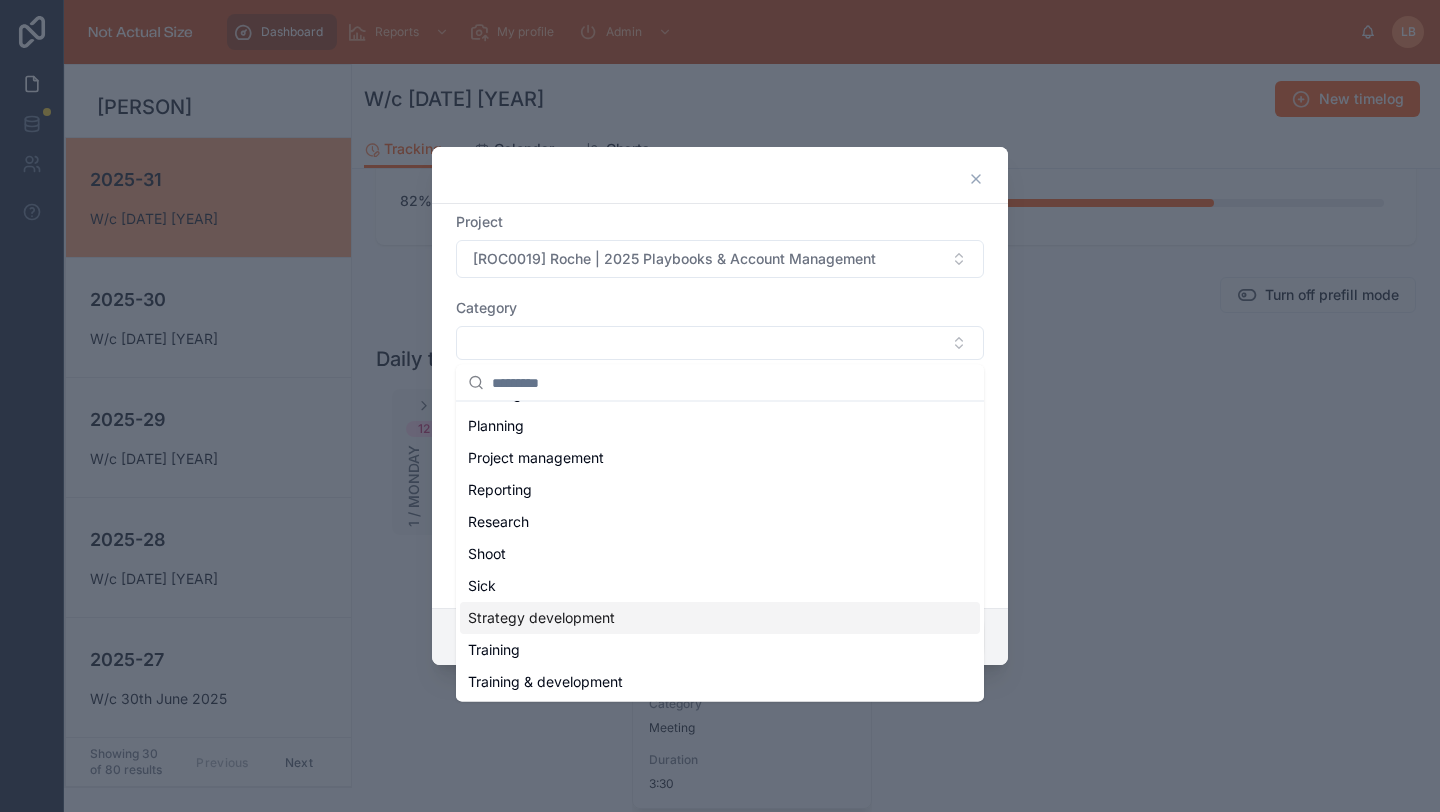 click on "Strategy development" at bounding box center (720, 618) 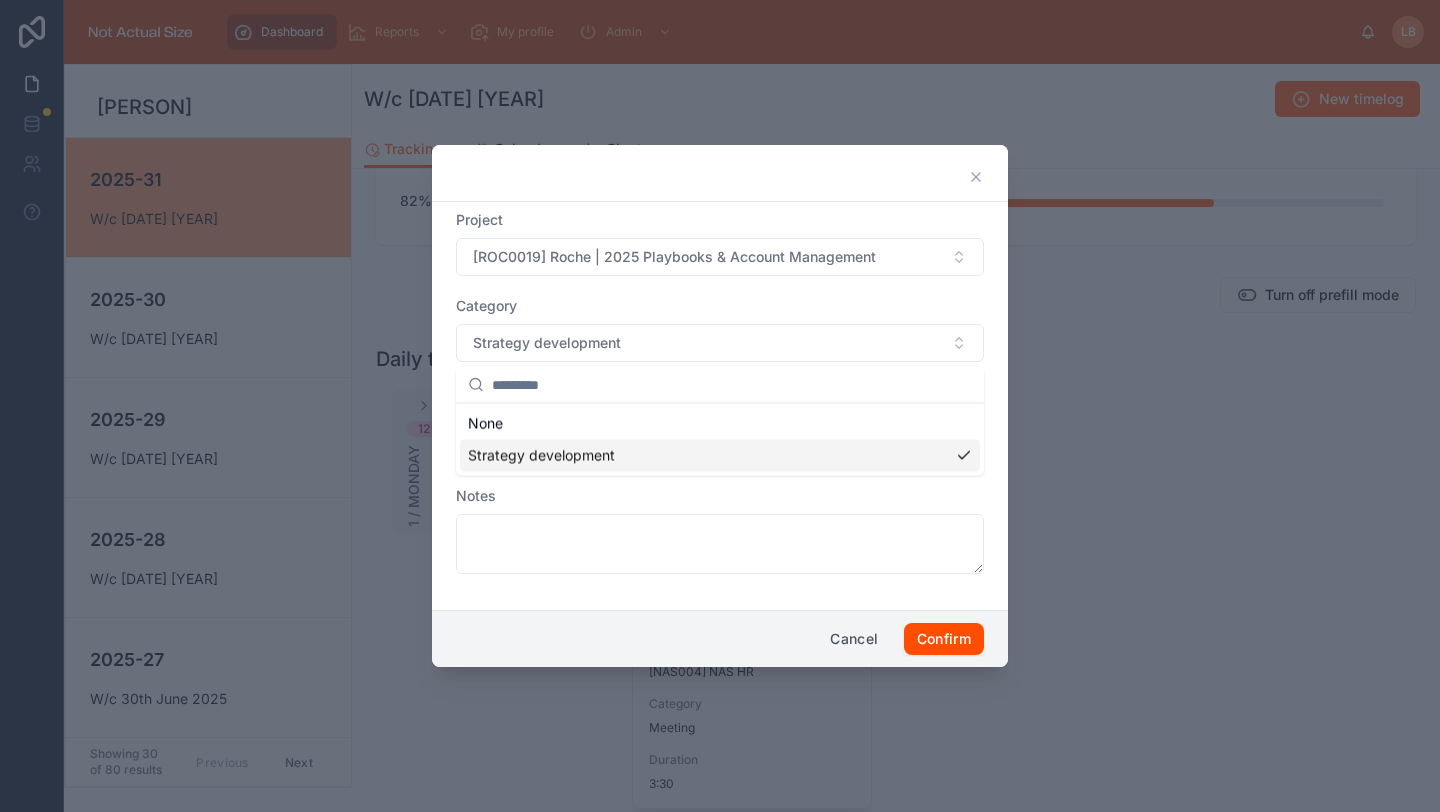 scroll, scrollTop: 0, scrollLeft: 0, axis: both 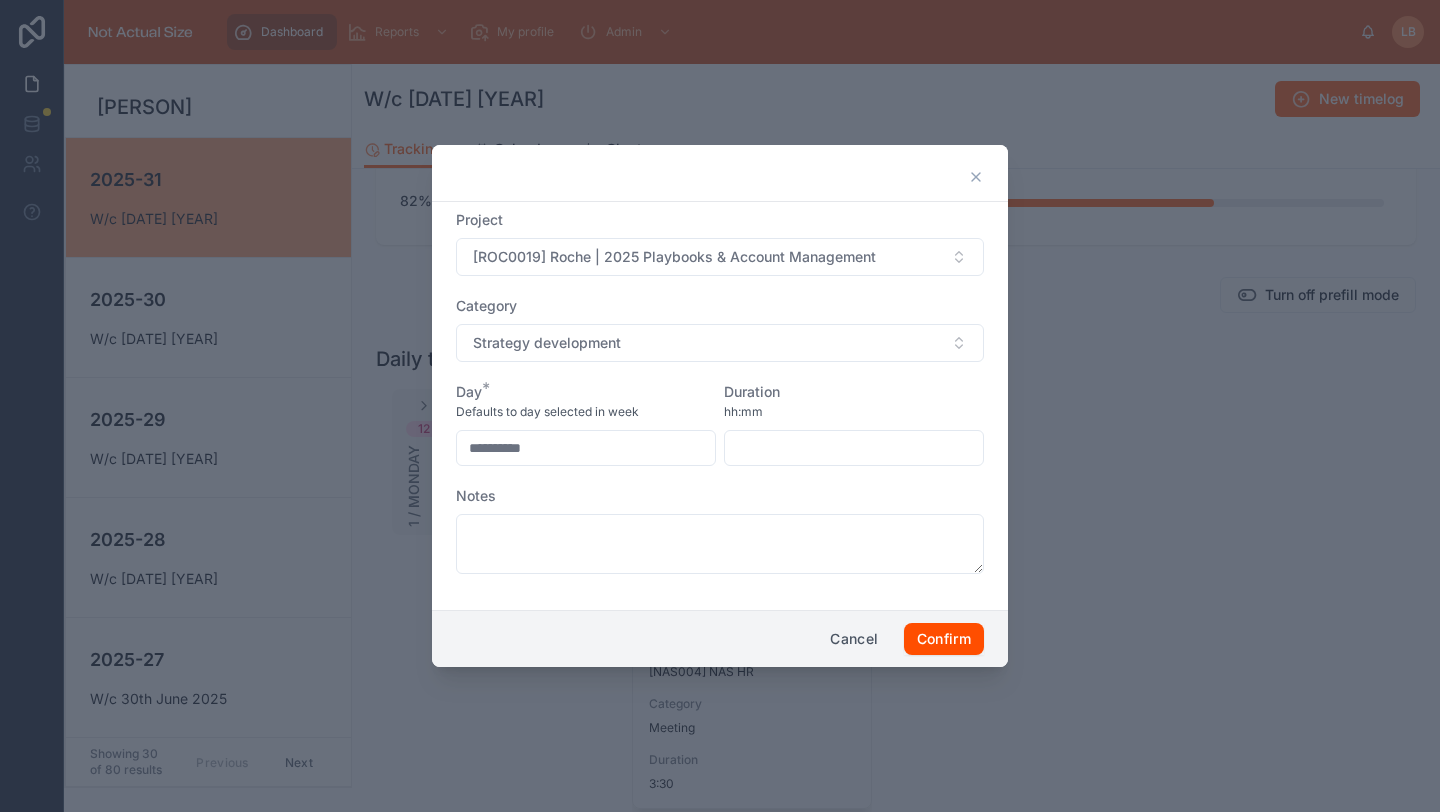 click at bounding box center [854, 448] 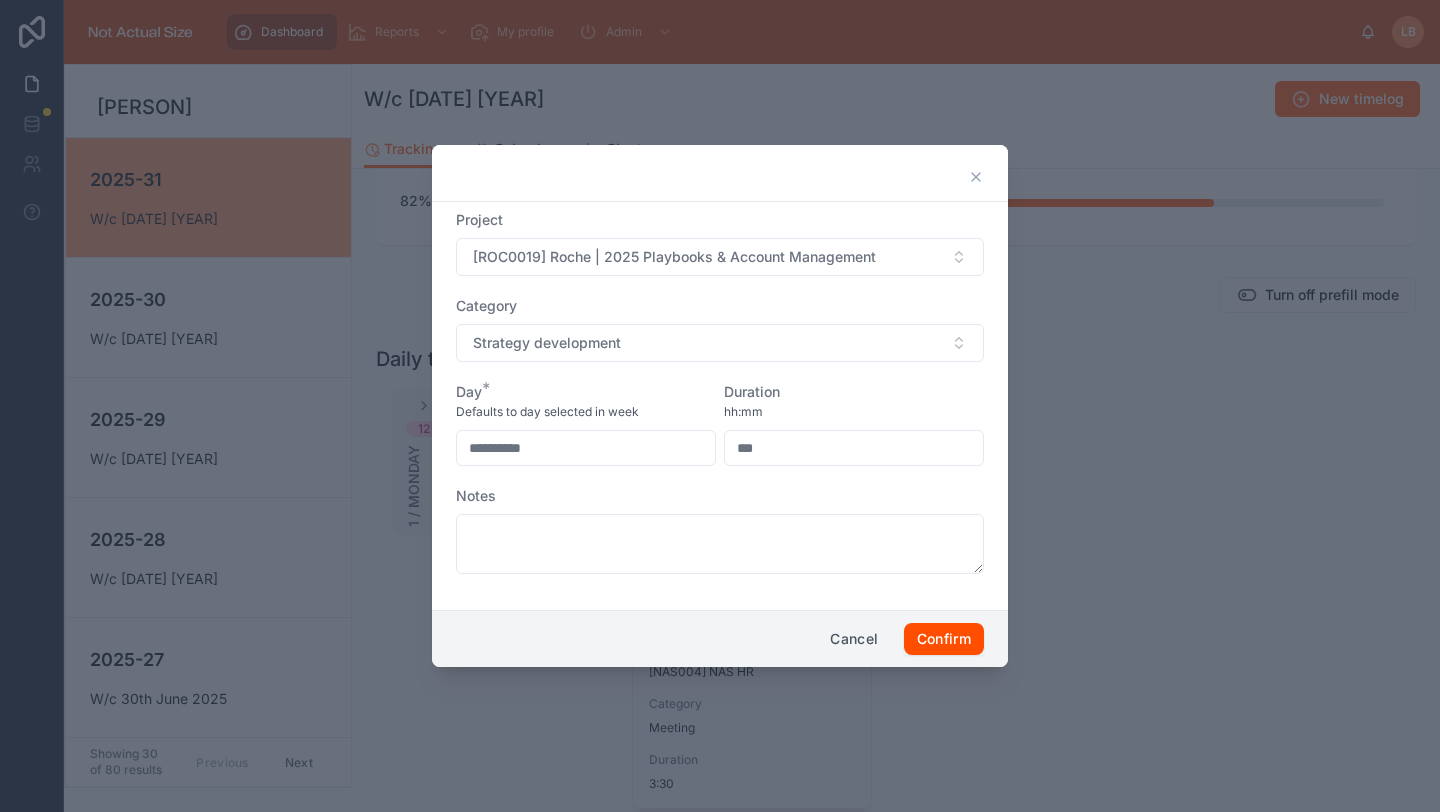 type on "****" 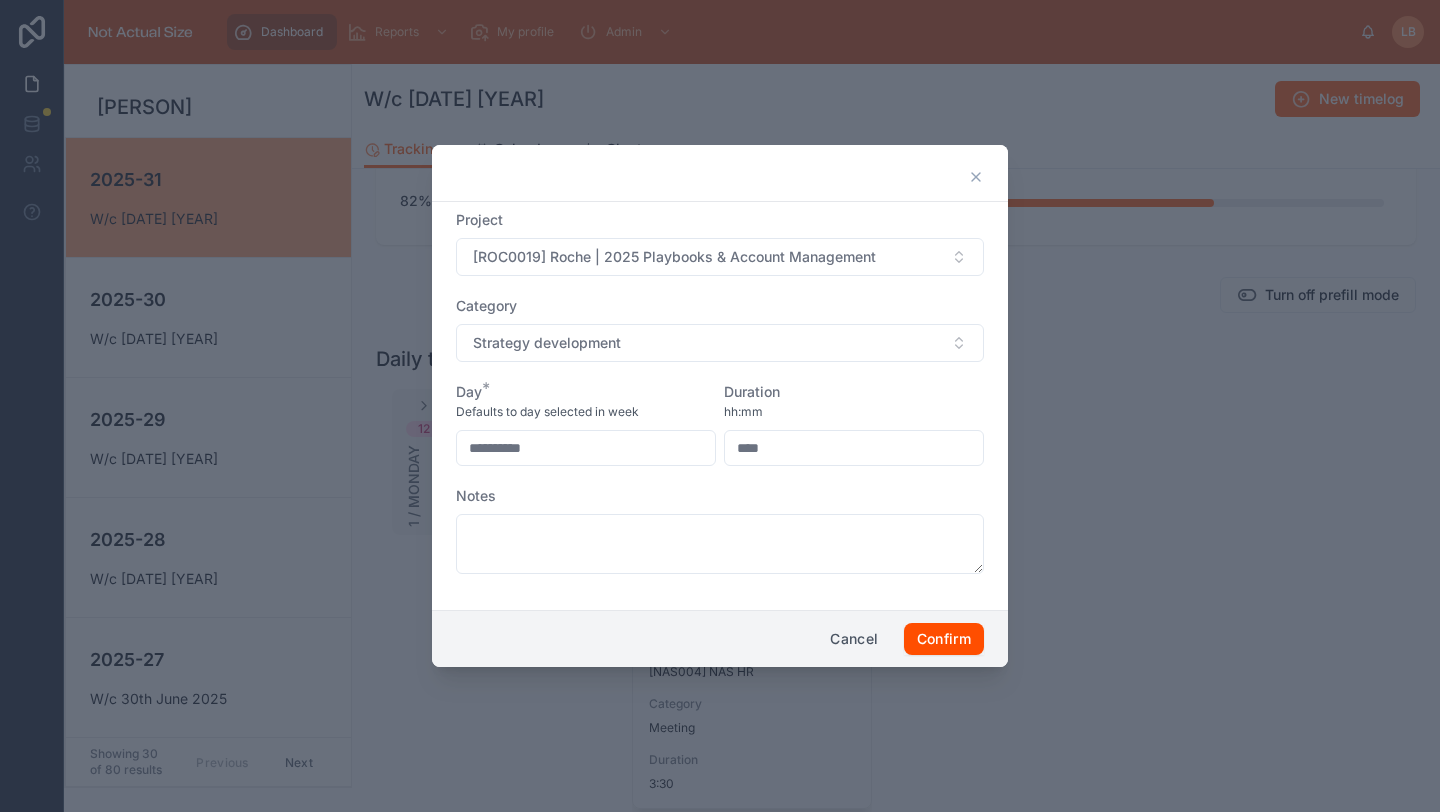 click on "hh:mm" at bounding box center (854, 412) 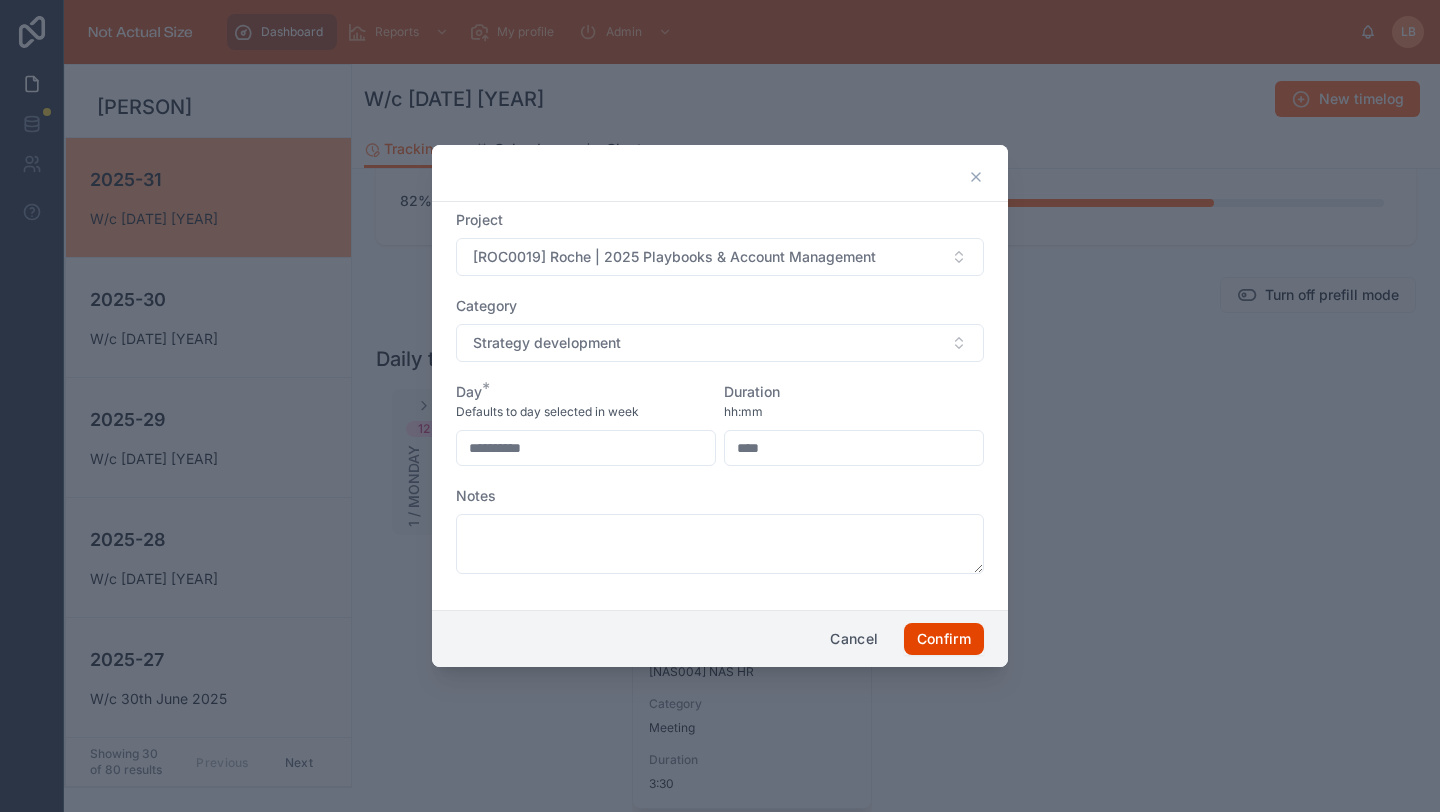 click on "Confirm" at bounding box center (944, 639) 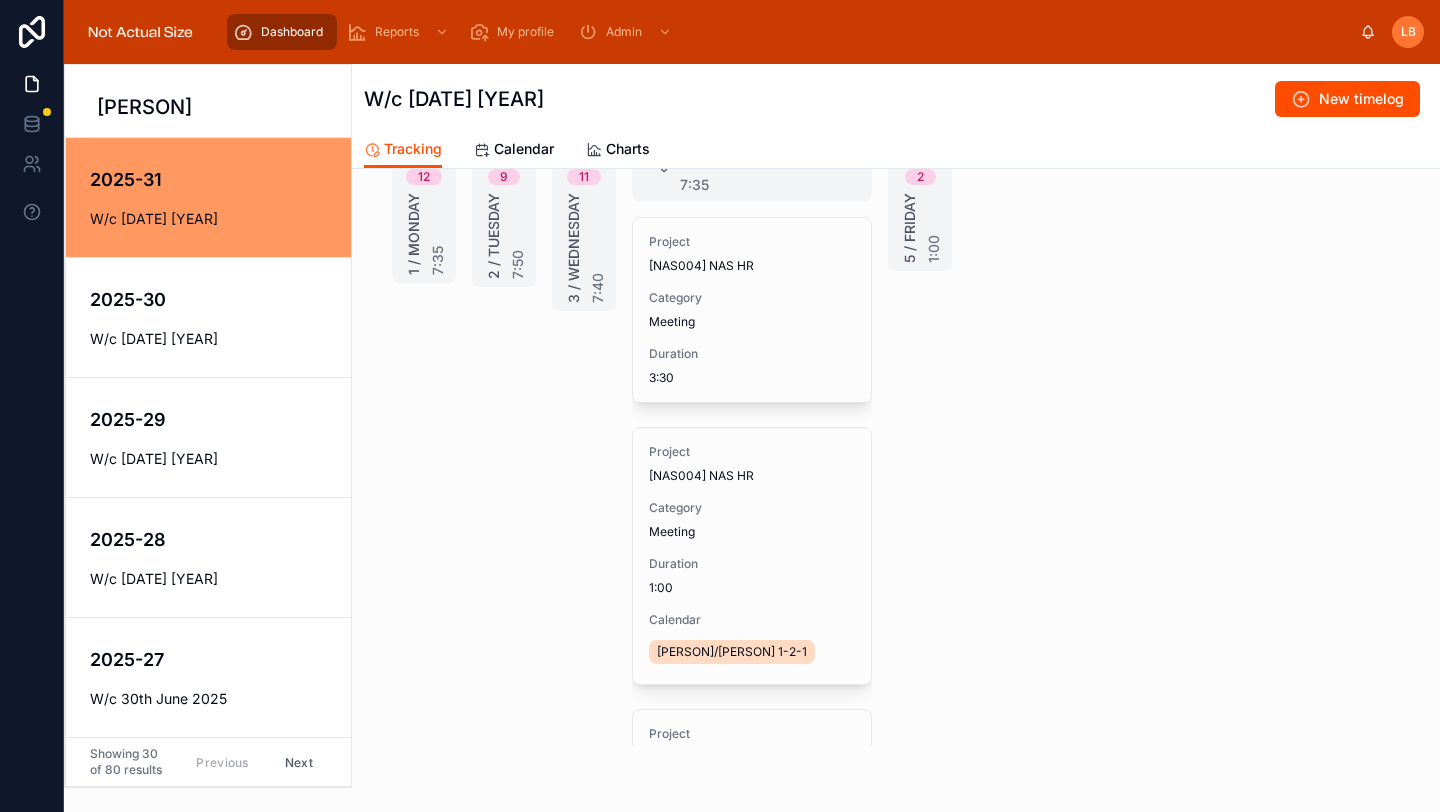 scroll, scrollTop: 496, scrollLeft: 0, axis: vertical 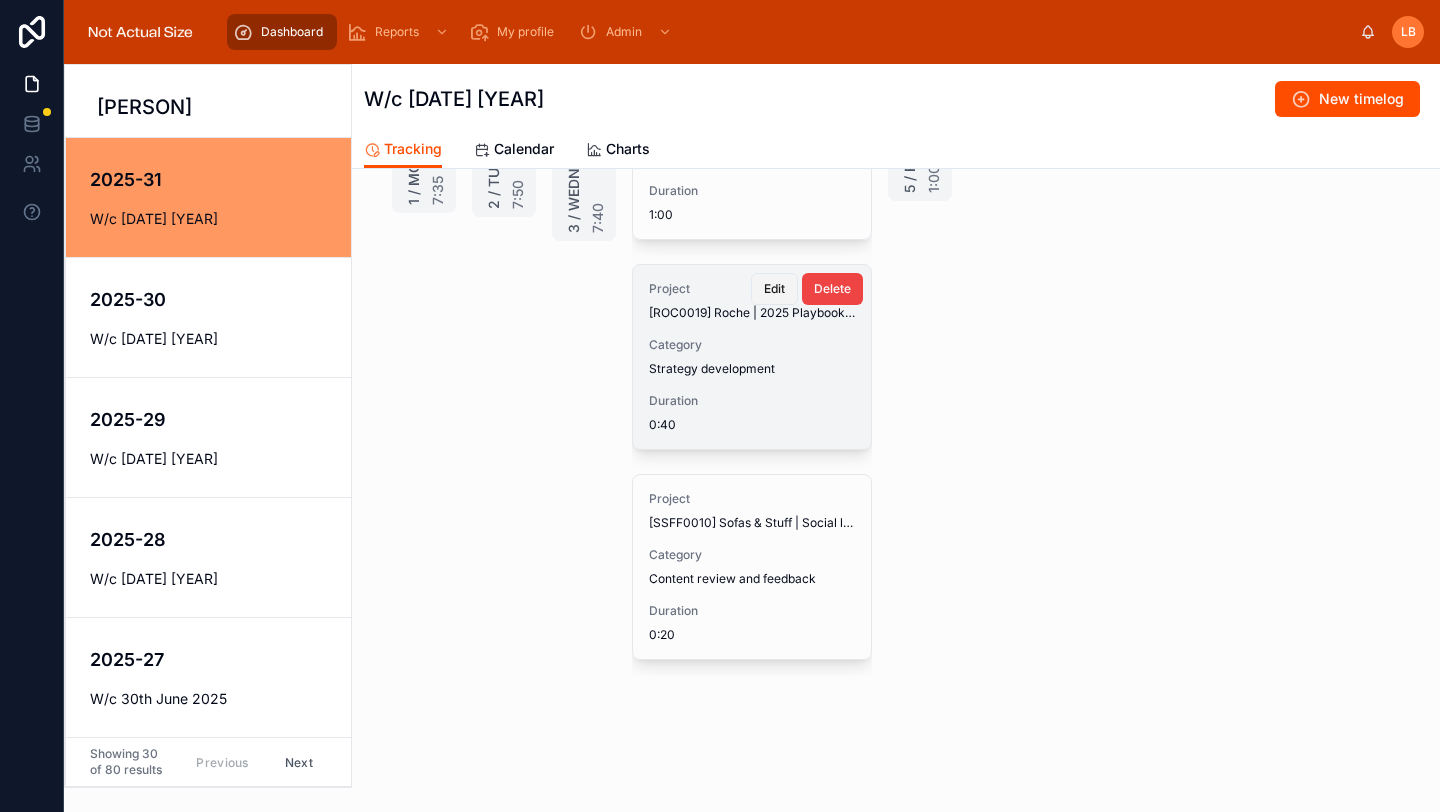 click on "Edit" at bounding box center (774, 289) 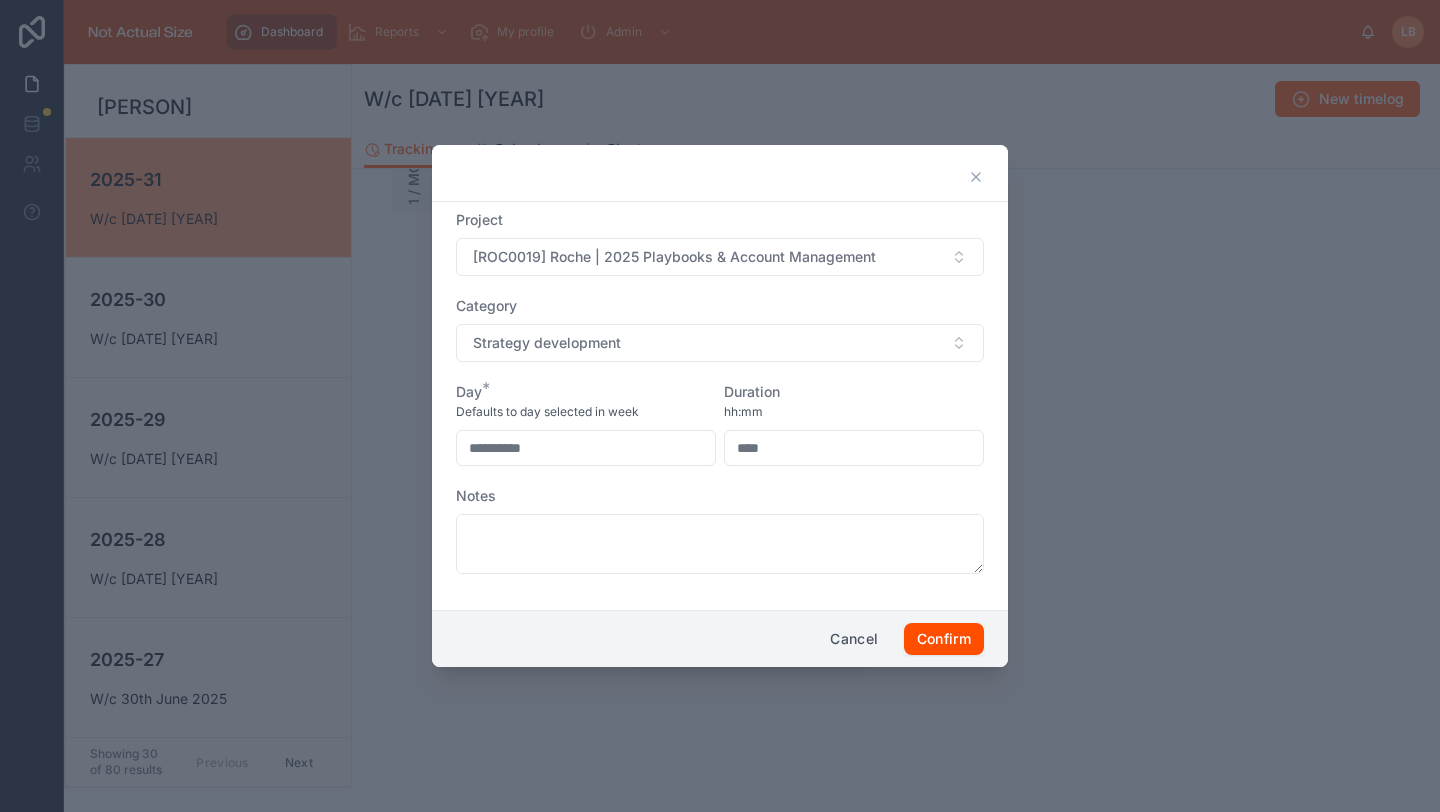 drag, startPoint x: 781, startPoint y: 447, endPoint x: 696, endPoint y: 447, distance: 85 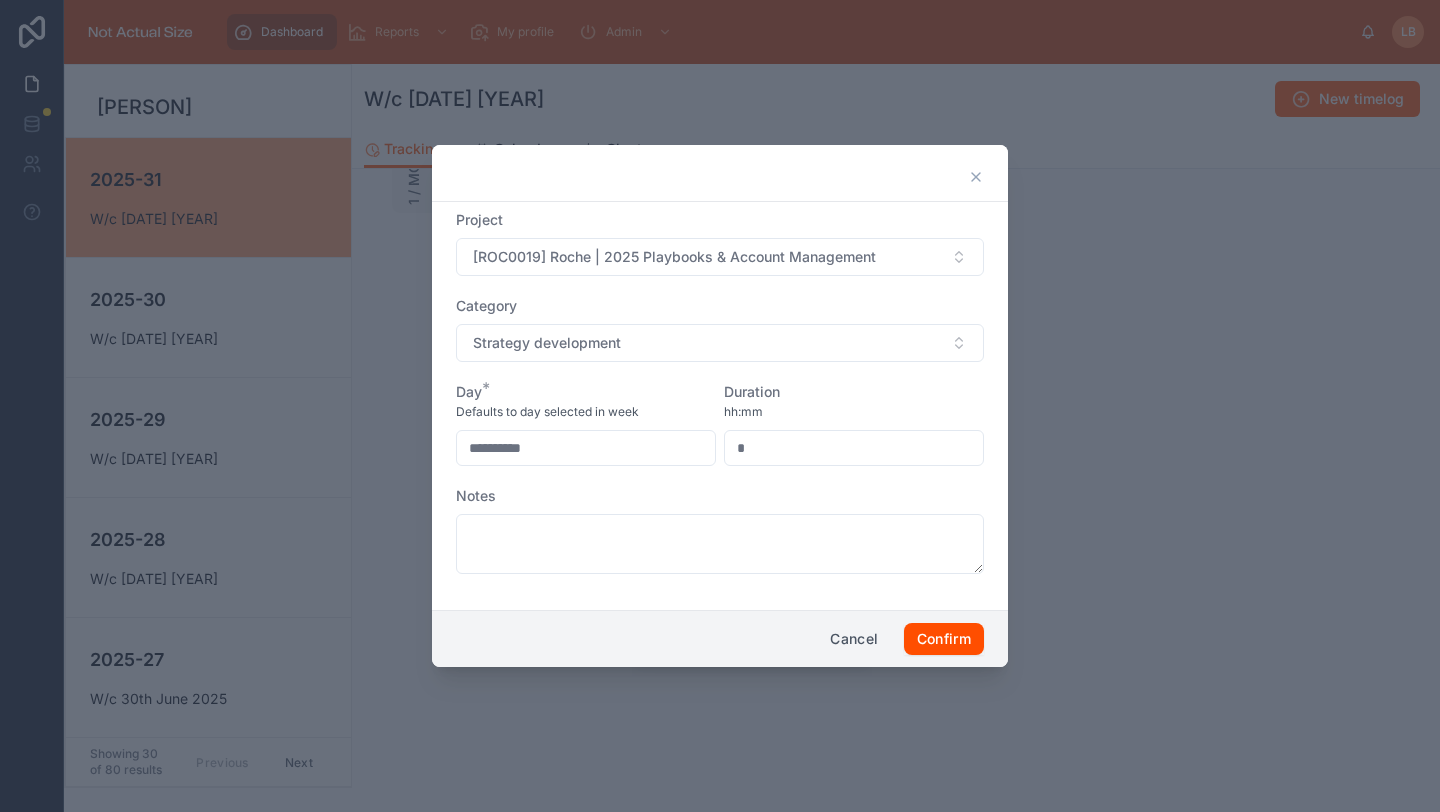 type on "****" 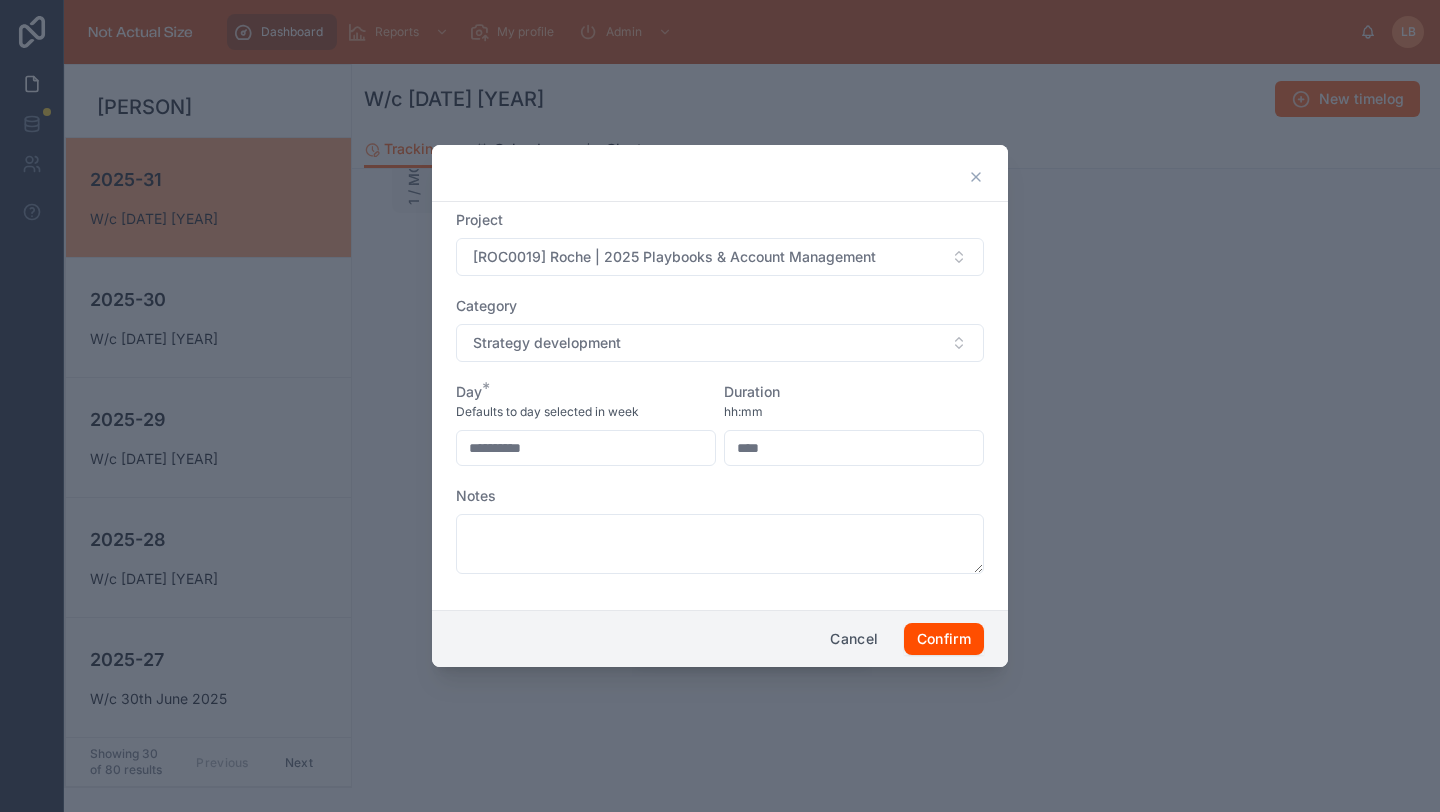 click on "hh:mm" at bounding box center (854, 412) 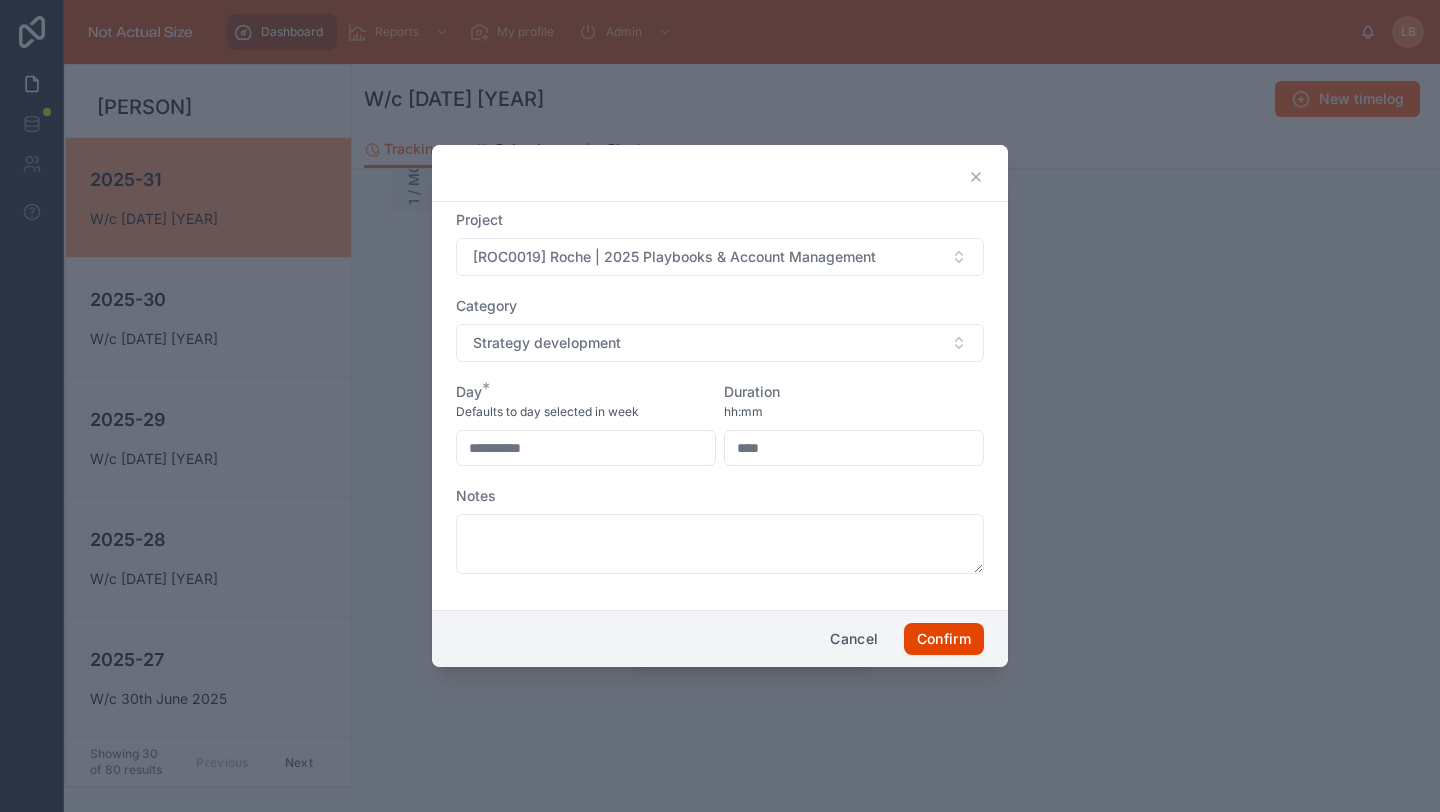 click on "Confirm" at bounding box center [944, 639] 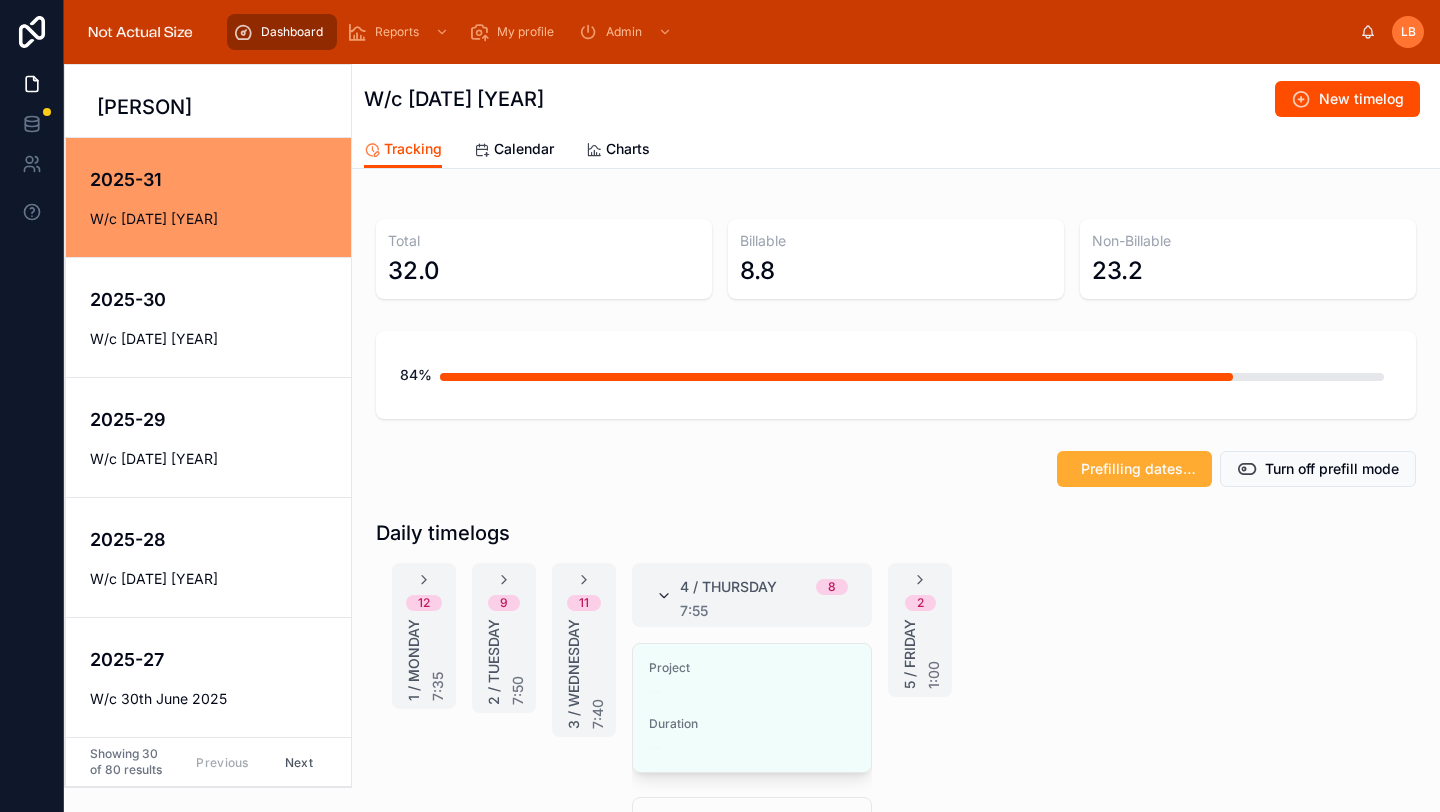 click at bounding box center (664, 596) 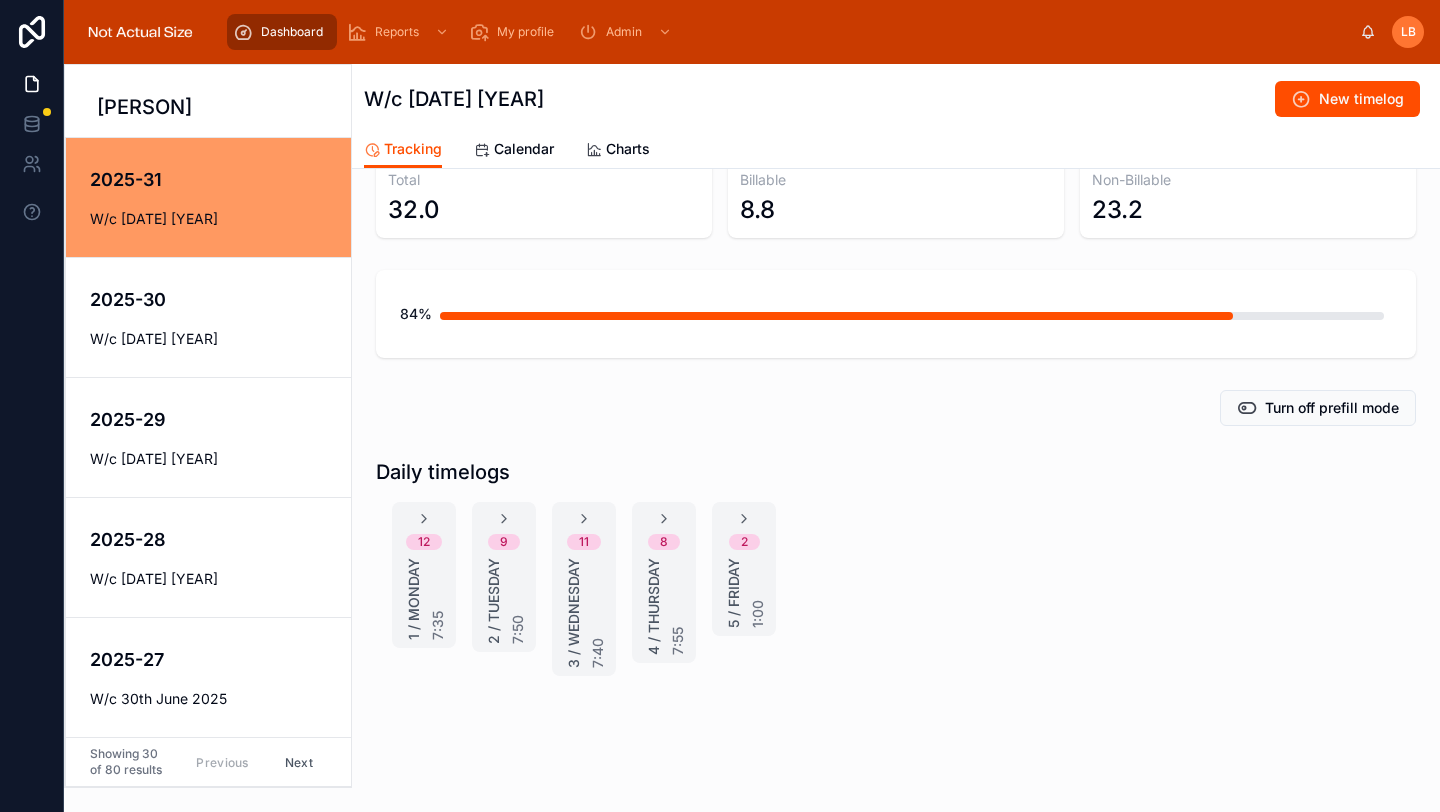 scroll, scrollTop: 10, scrollLeft: 0, axis: vertical 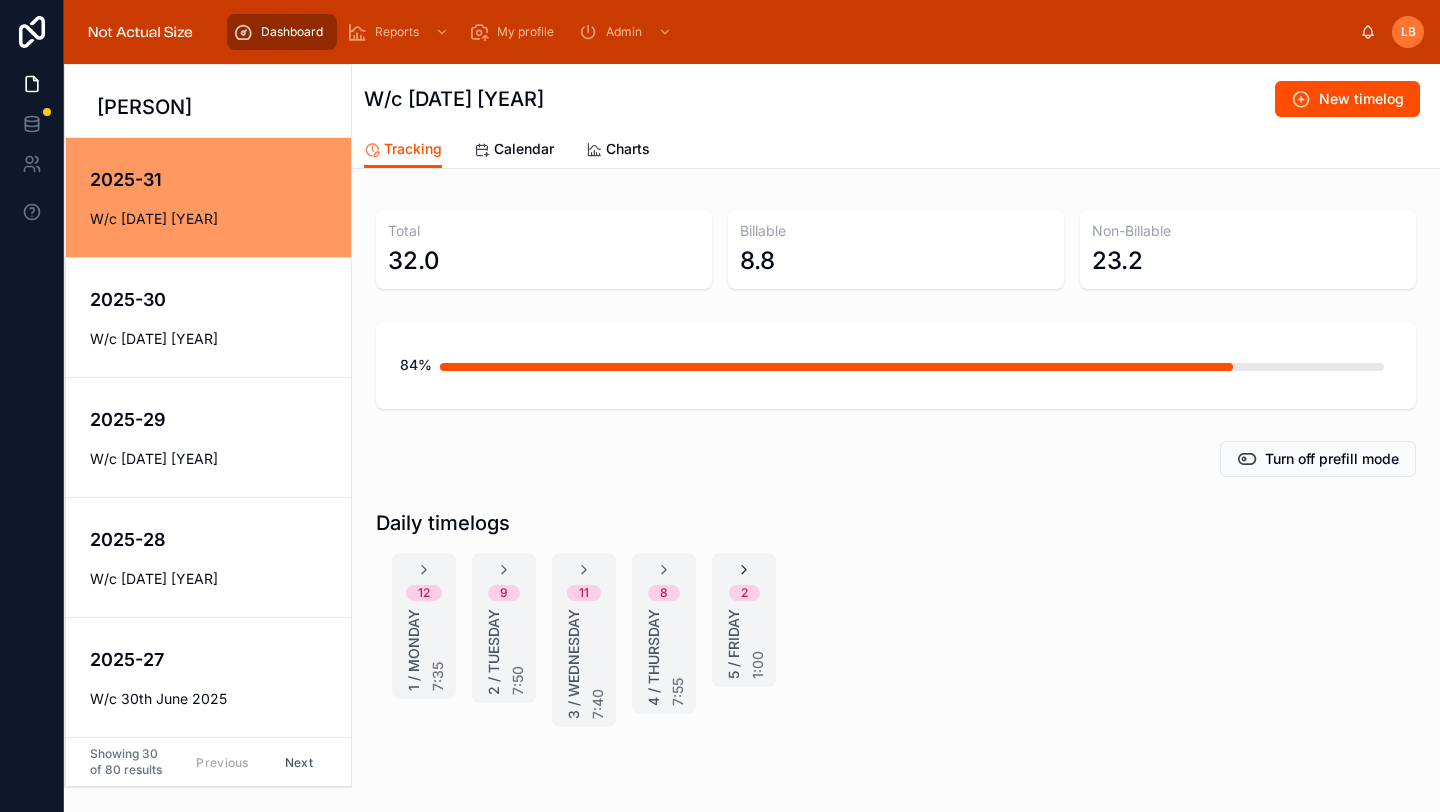click at bounding box center (744, 570) 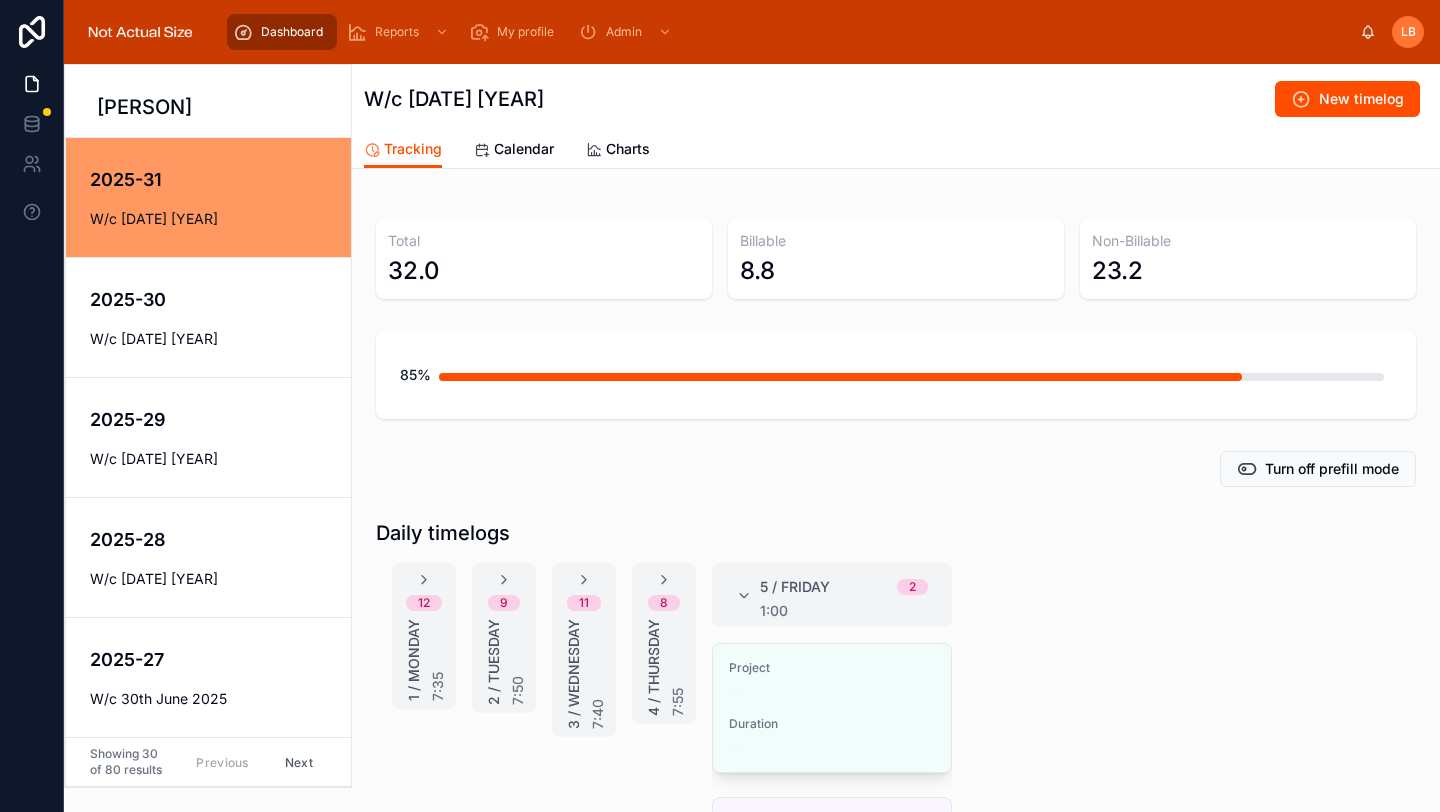 scroll, scrollTop: 30, scrollLeft: 0, axis: vertical 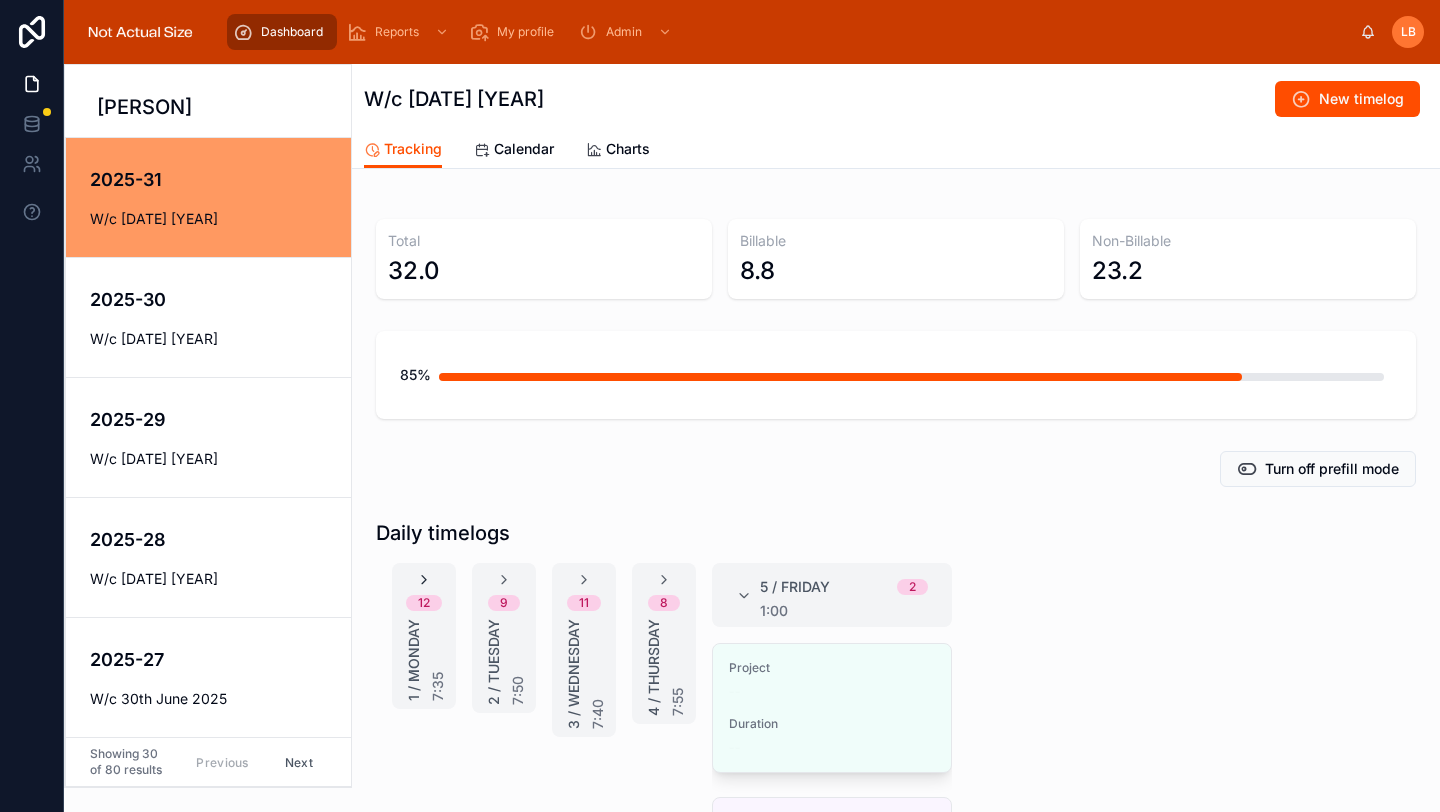 click at bounding box center [424, 580] 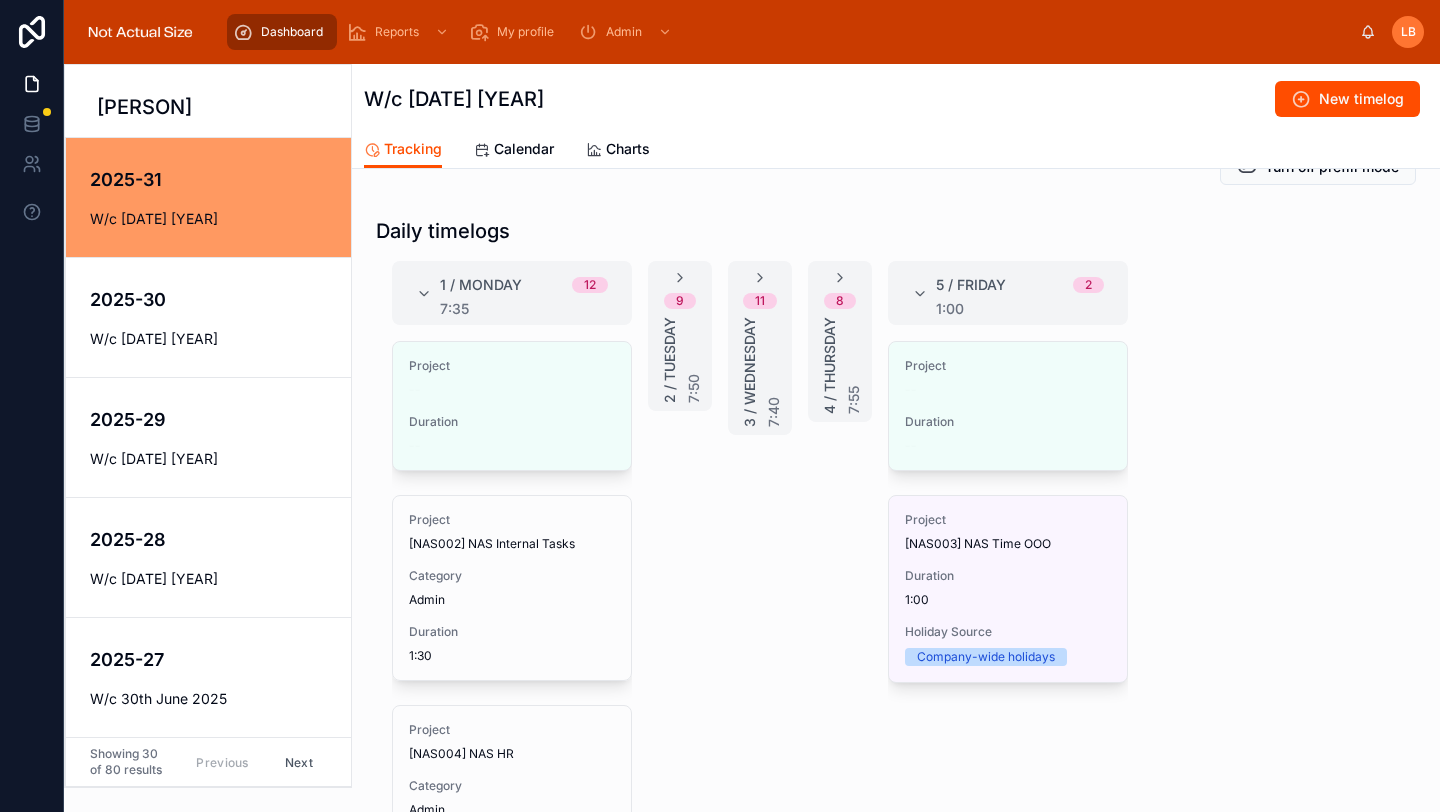 scroll, scrollTop: 387, scrollLeft: 0, axis: vertical 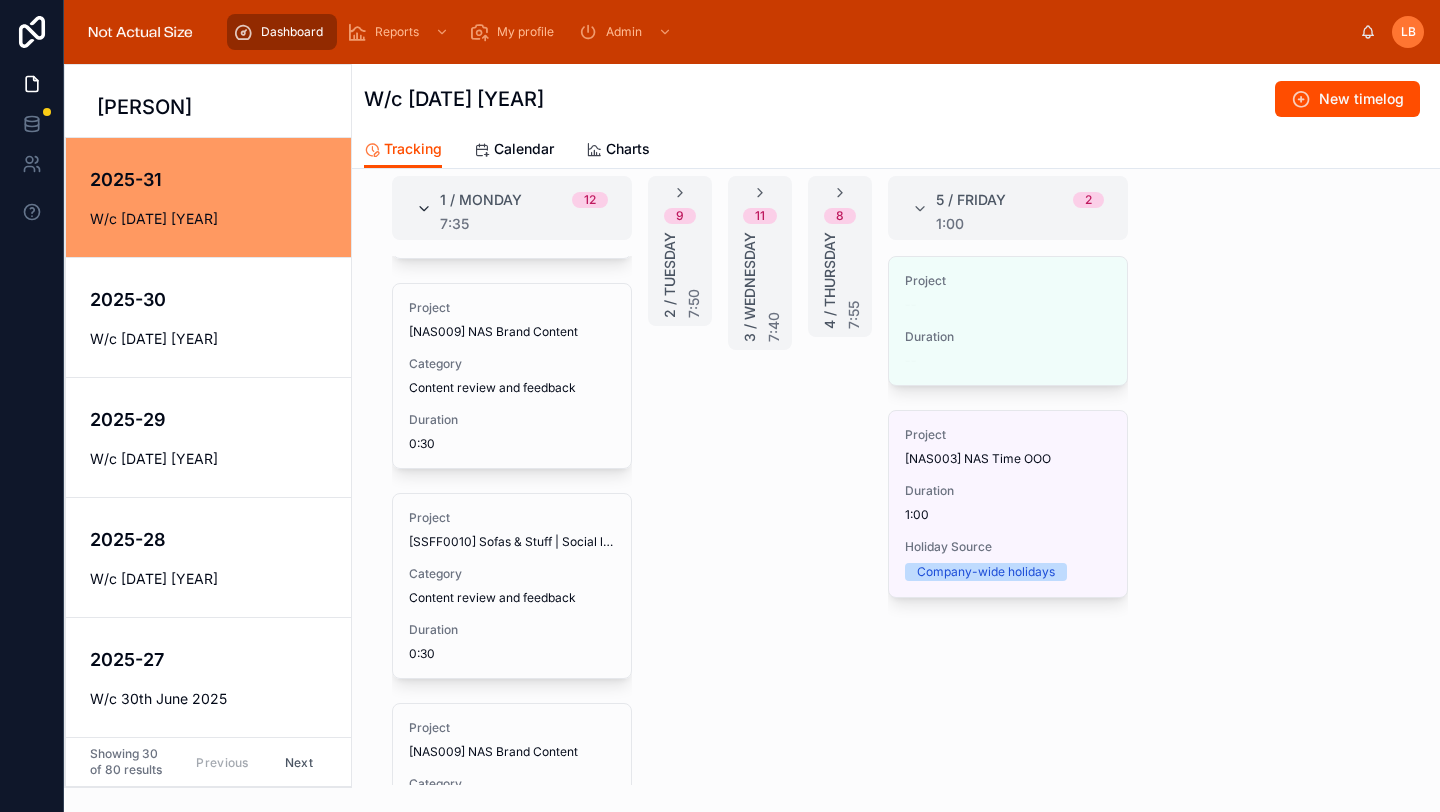 click at bounding box center (424, 209) 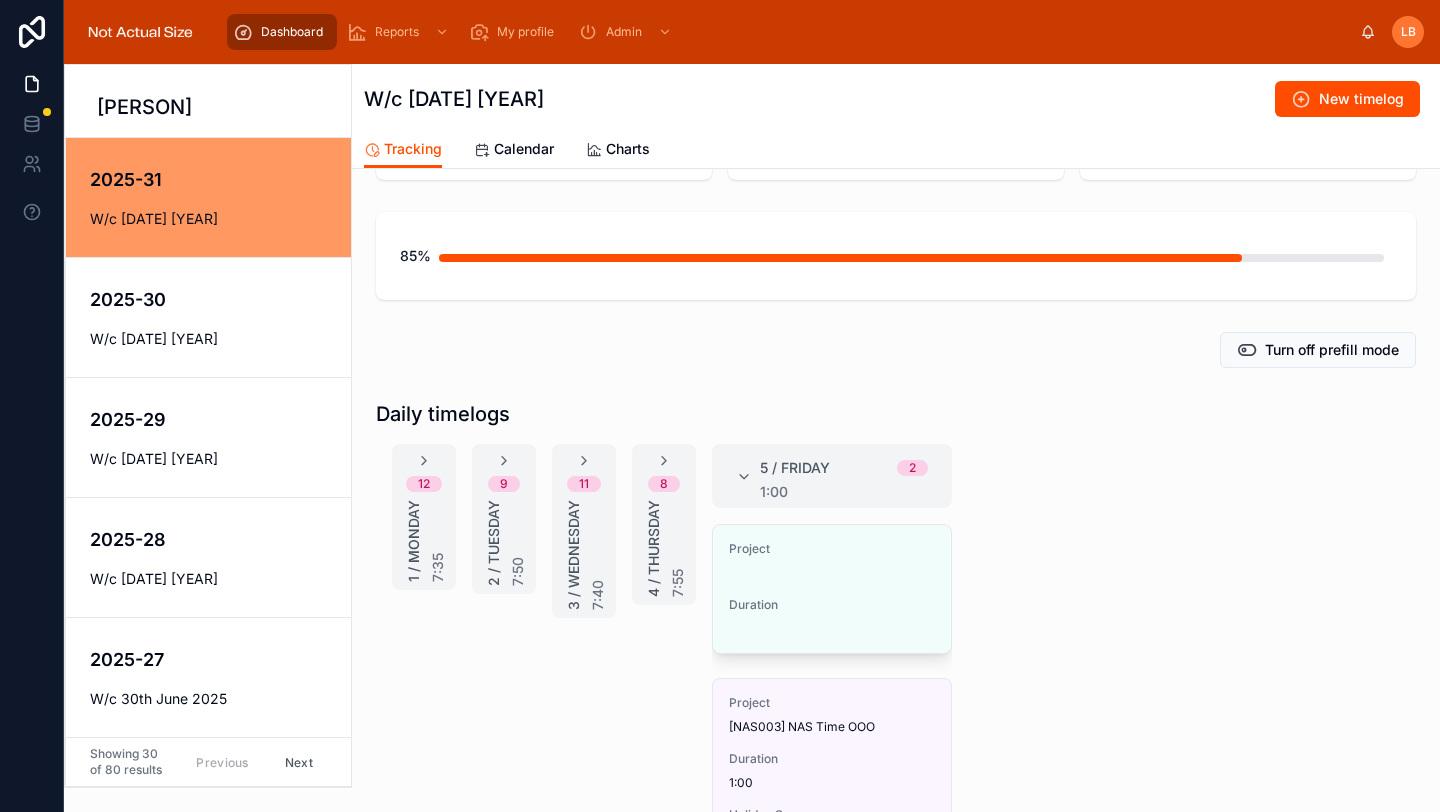scroll, scrollTop: 0, scrollLeft: 0, axis: both 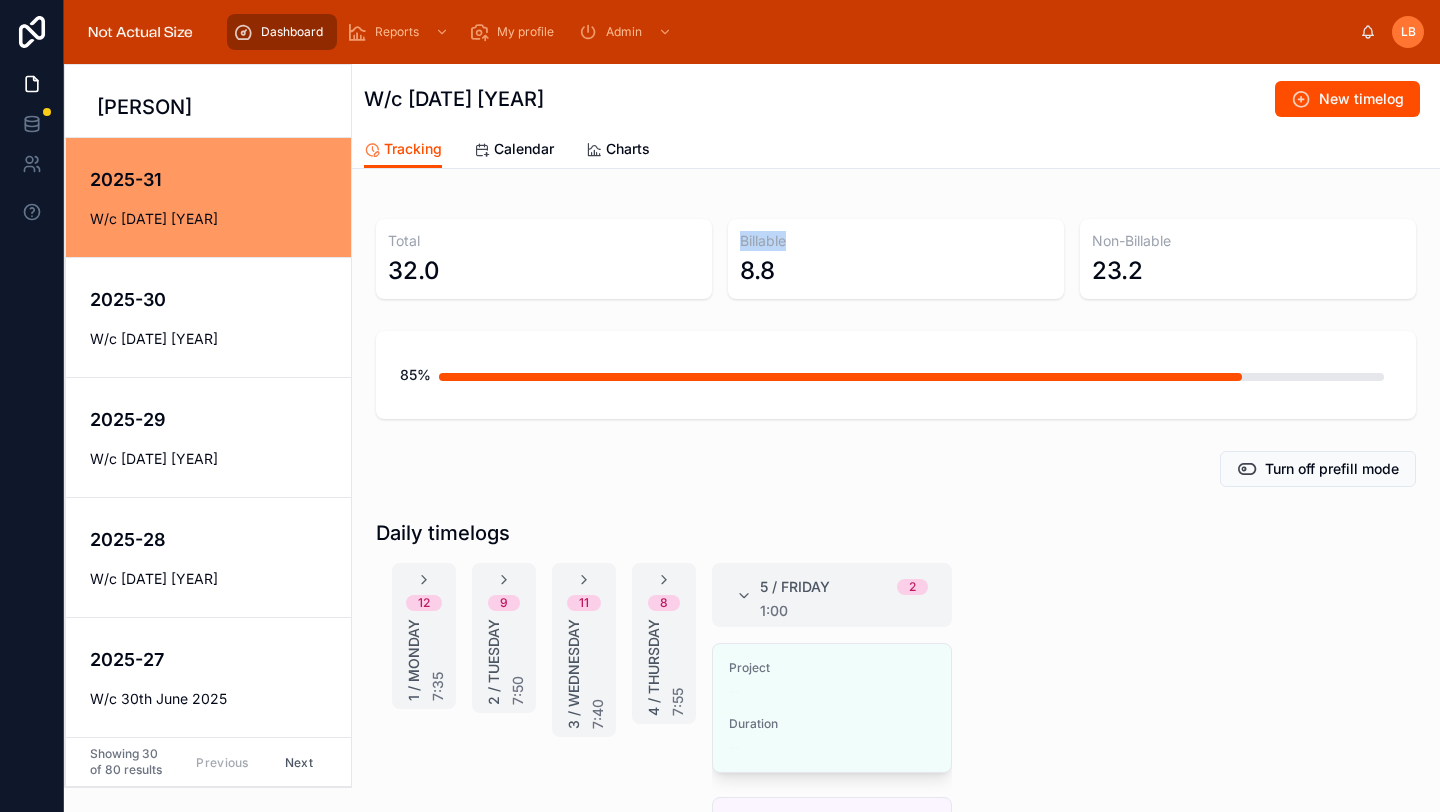 drag, startPoint x: 787, startPoint y: 241, endPoint x: 723, endPoint y: 241, distance: 64 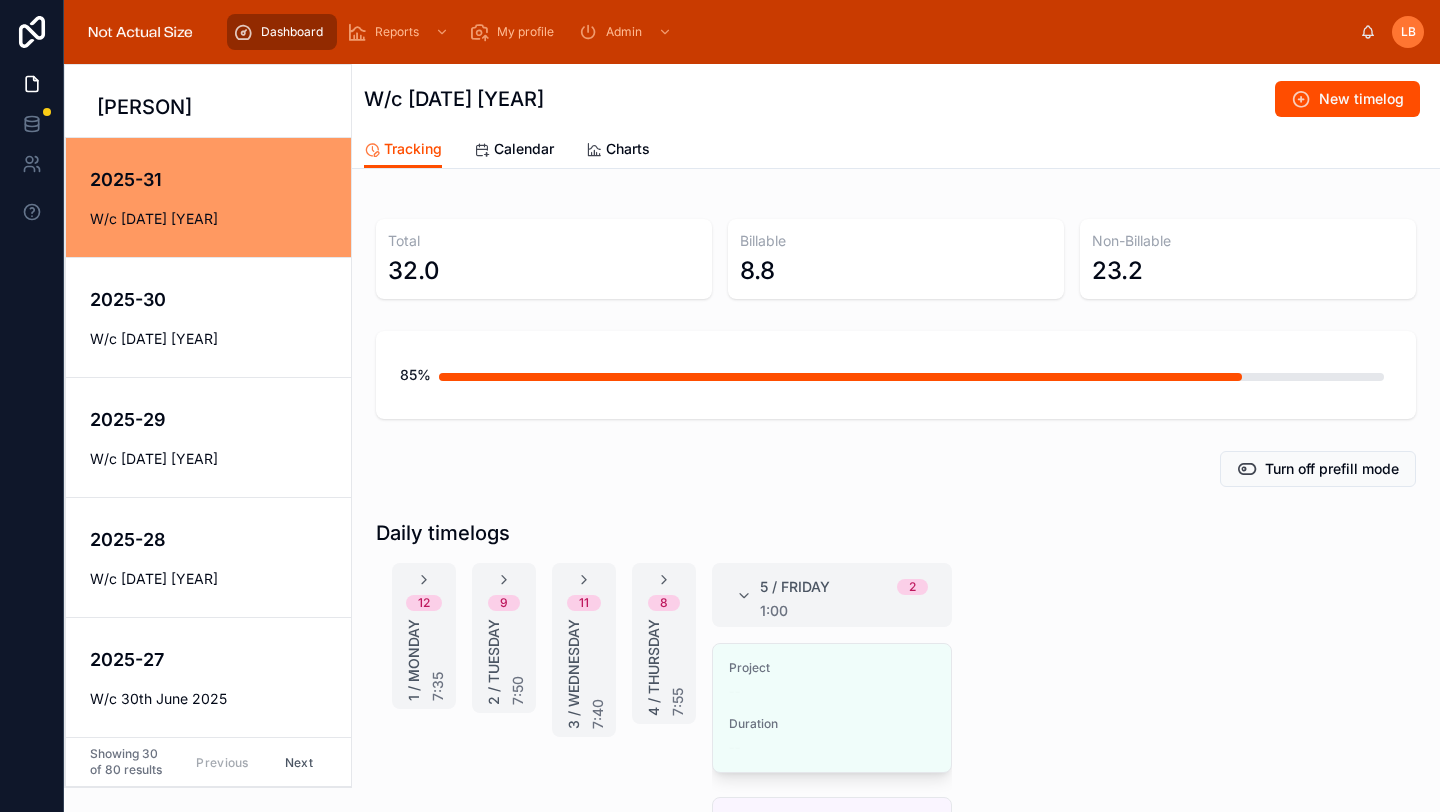 drag, startPoint x: 840, startPoint y: 273, endPoint x: 839, endPoint y: 283, distance: 10.049875 